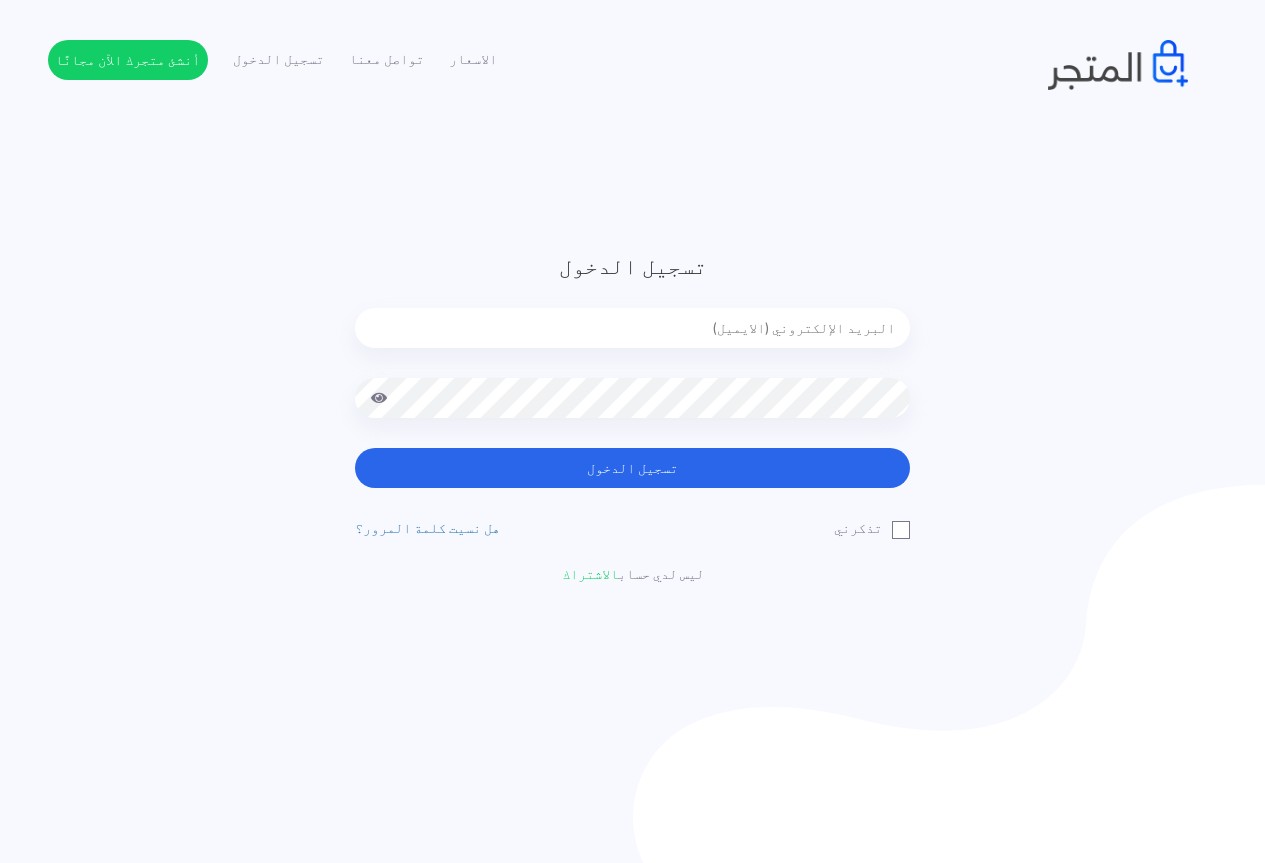 scroll, scrollTop: 0, scrollLeft: 0, axis: both 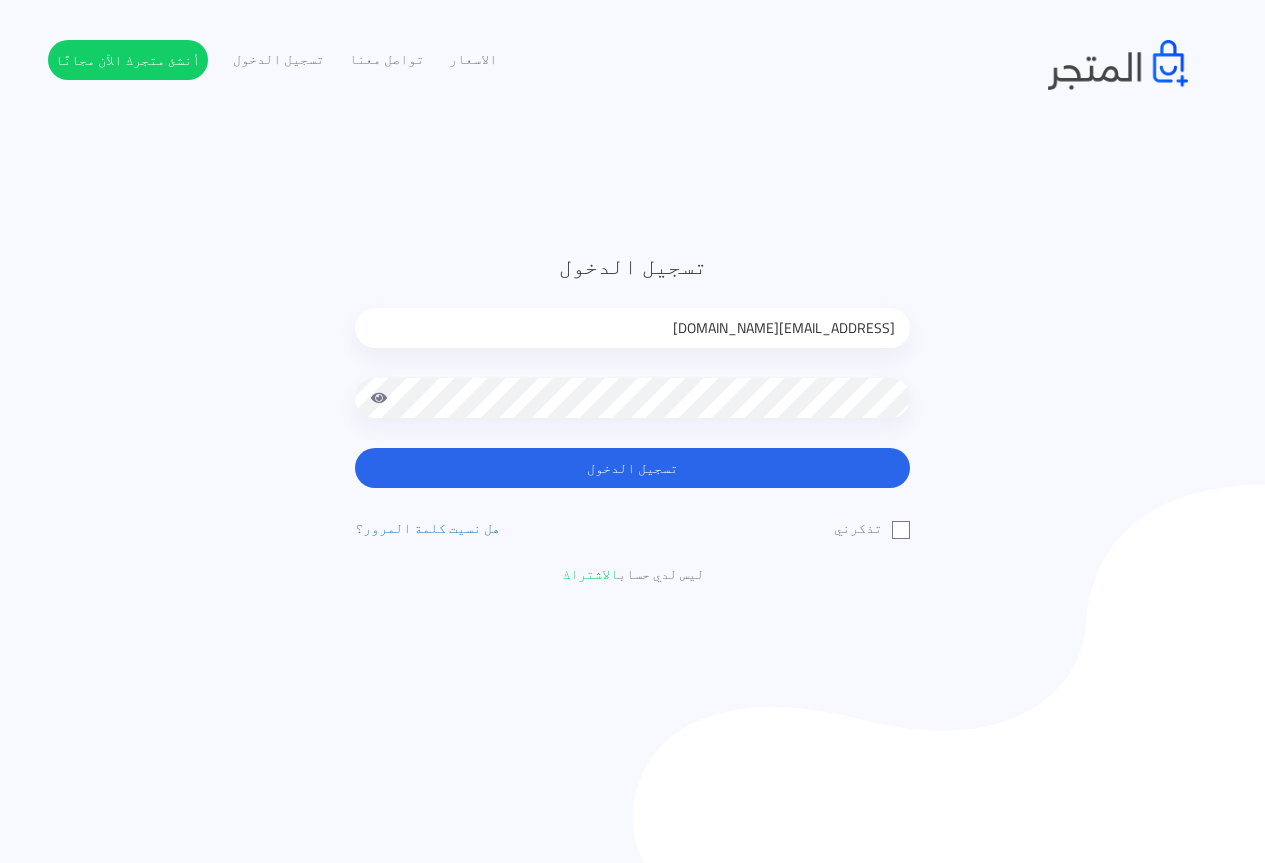 click at bounding box center (379, 398) 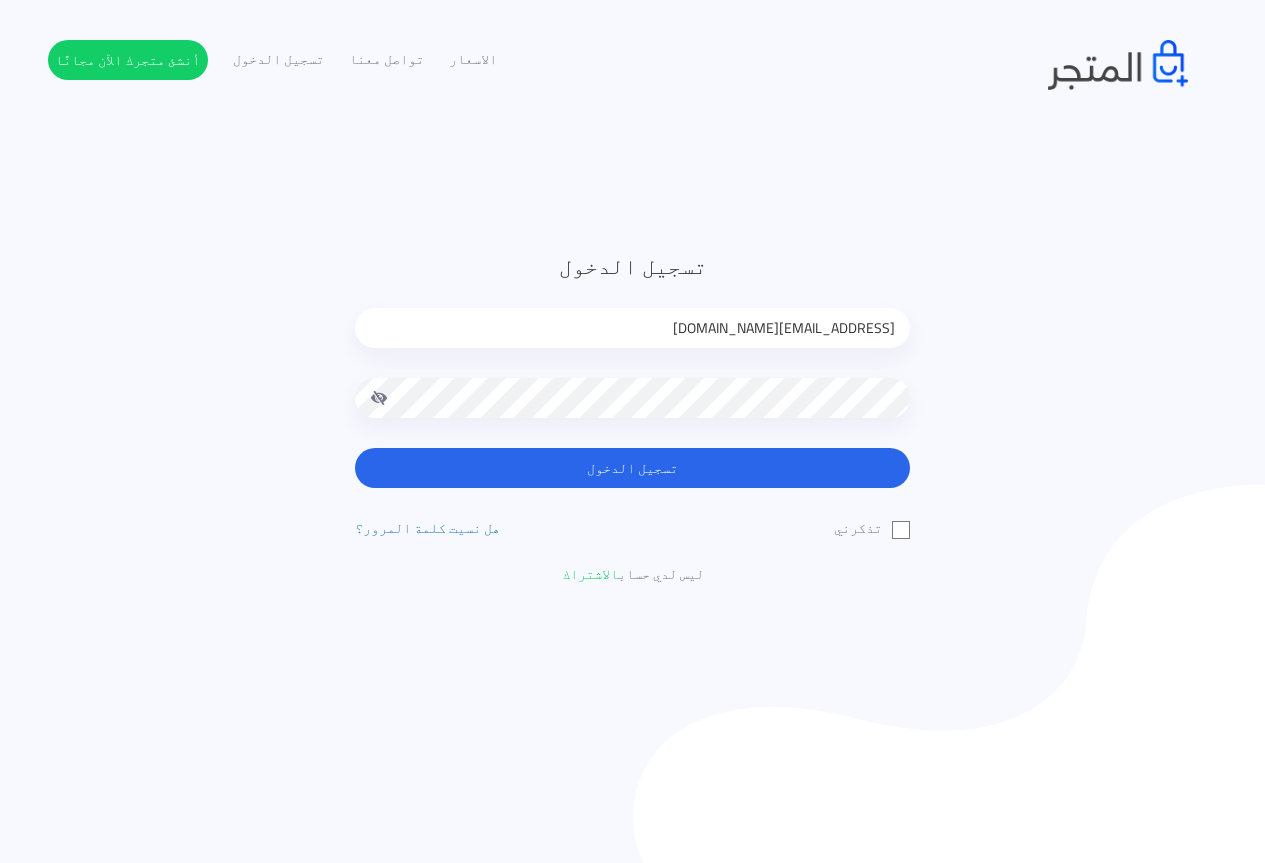 click at bounding box center [379, 398] 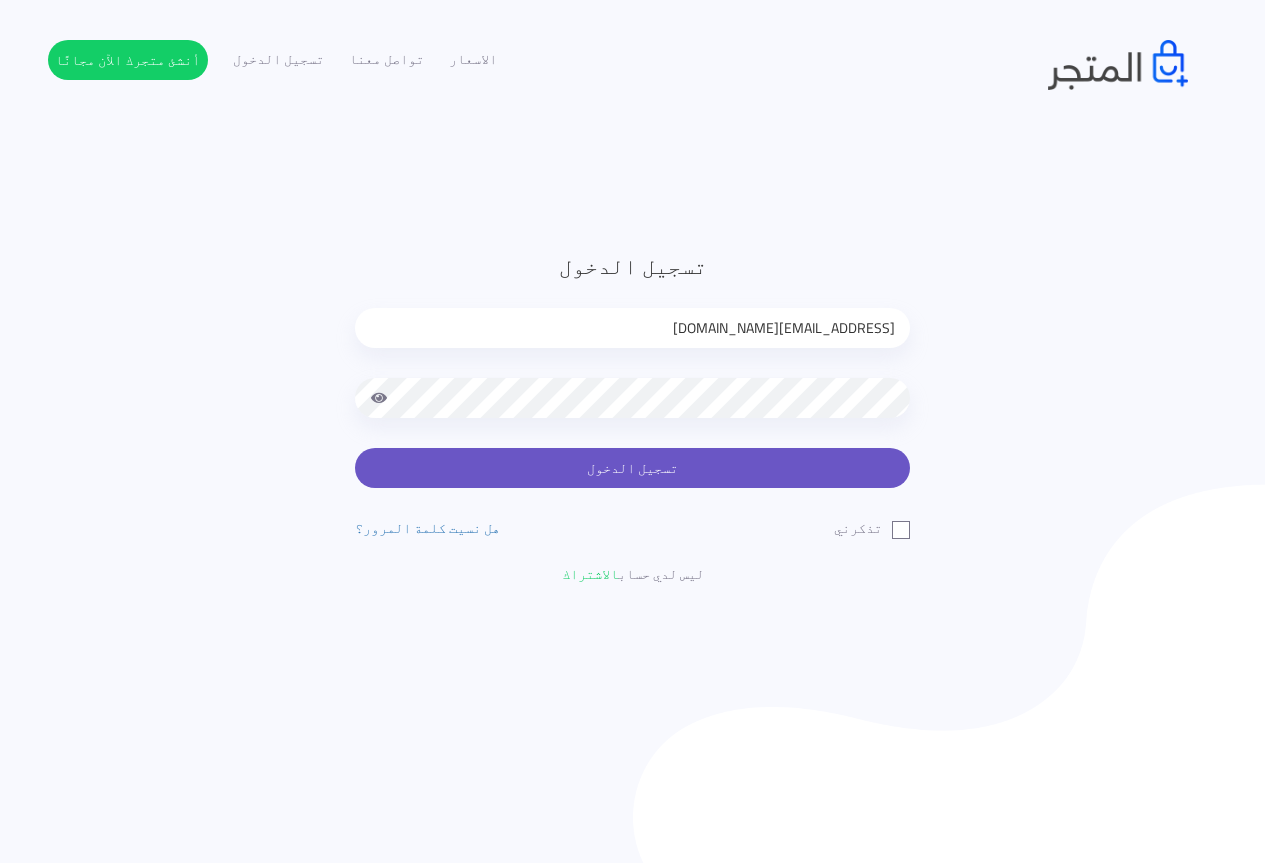click on "تسجيل الدخول" at bounding box center [632, 468] 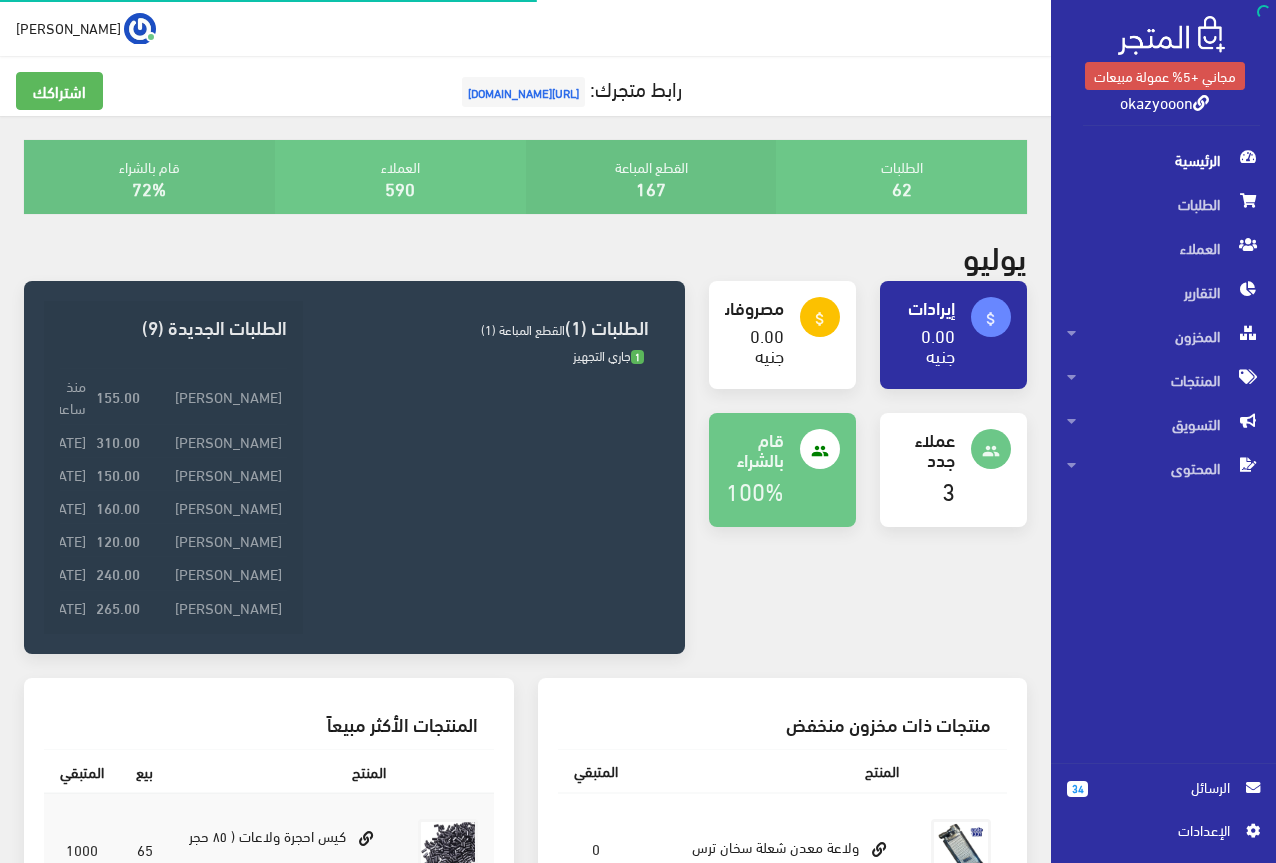 scroll, scrollTop: 0, scrollLeft: 0, axis: both 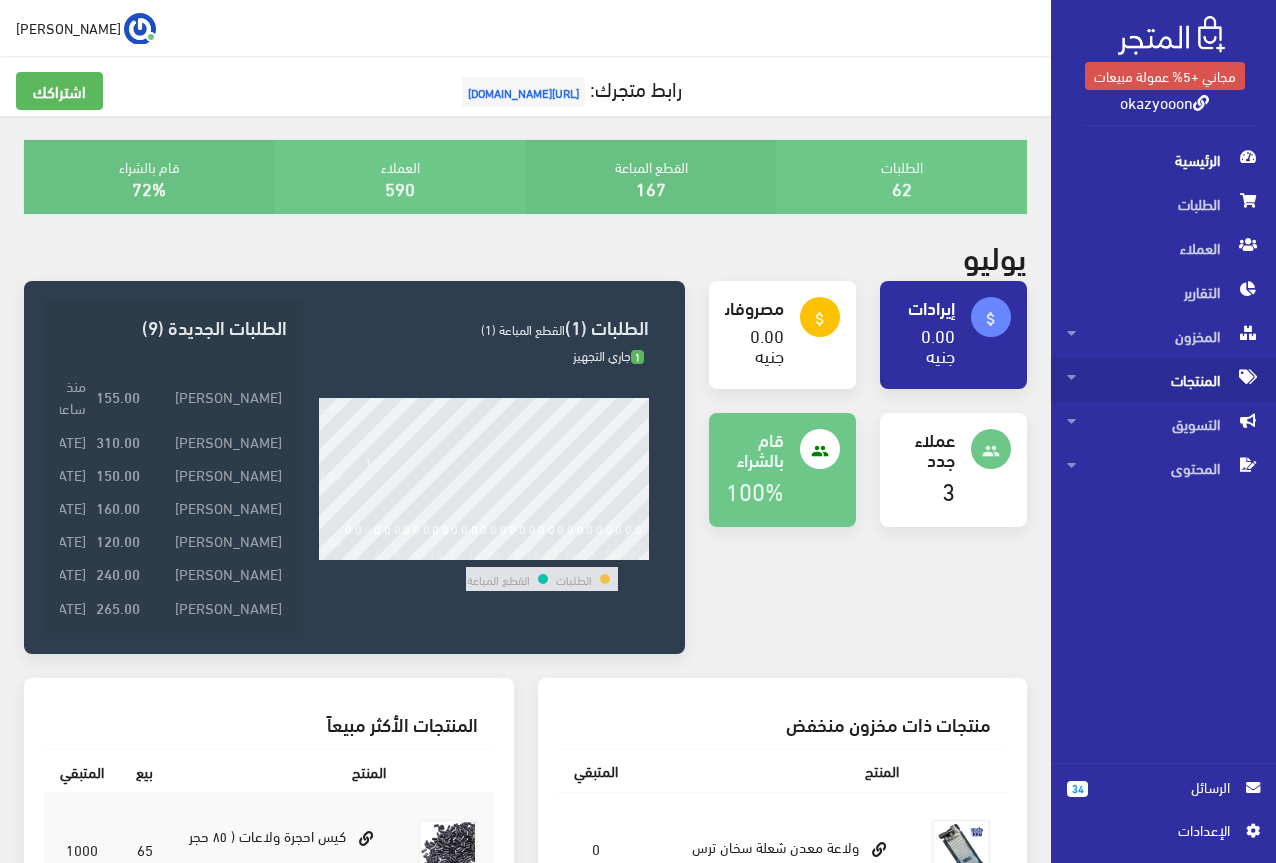 click at bounding box center [1071, 377] 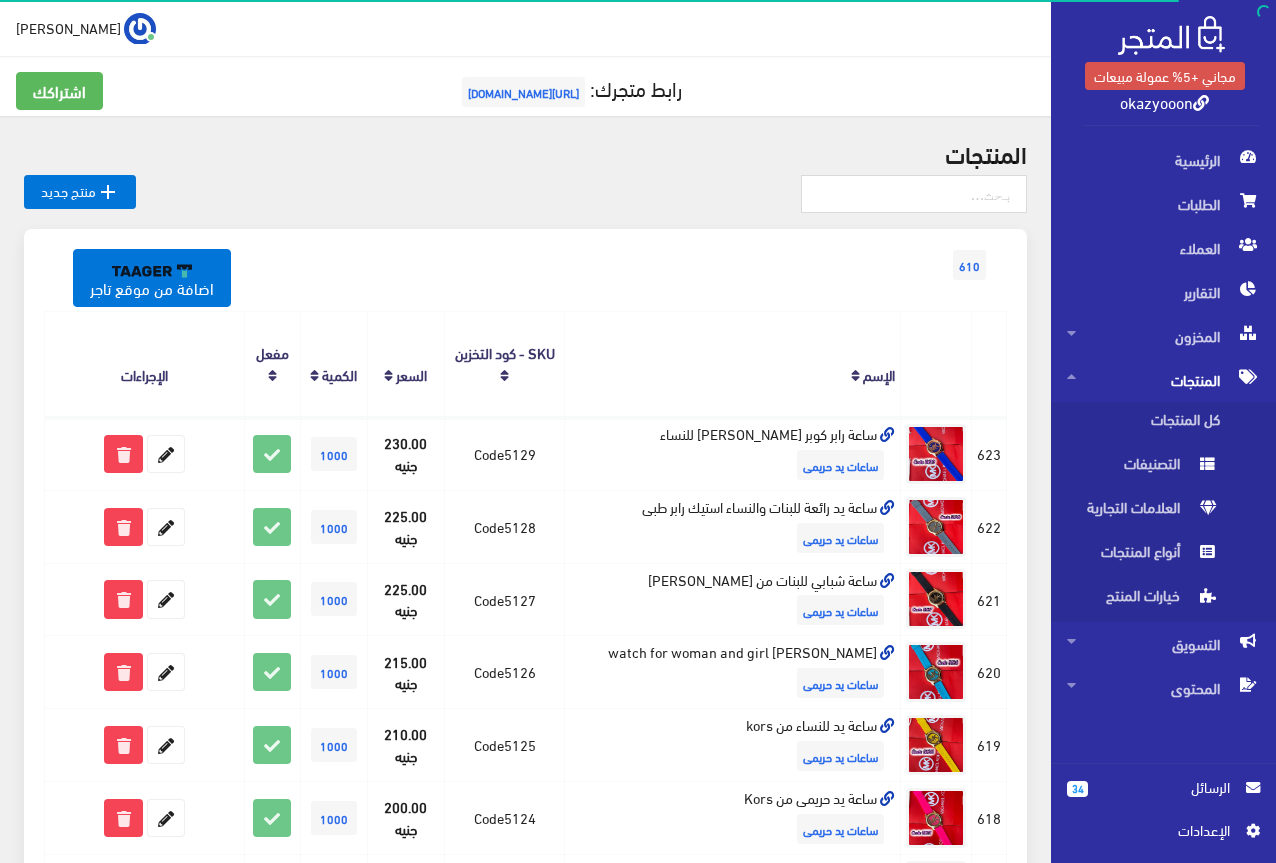 click on "okazyooon" at bounding box center [1164, 101] 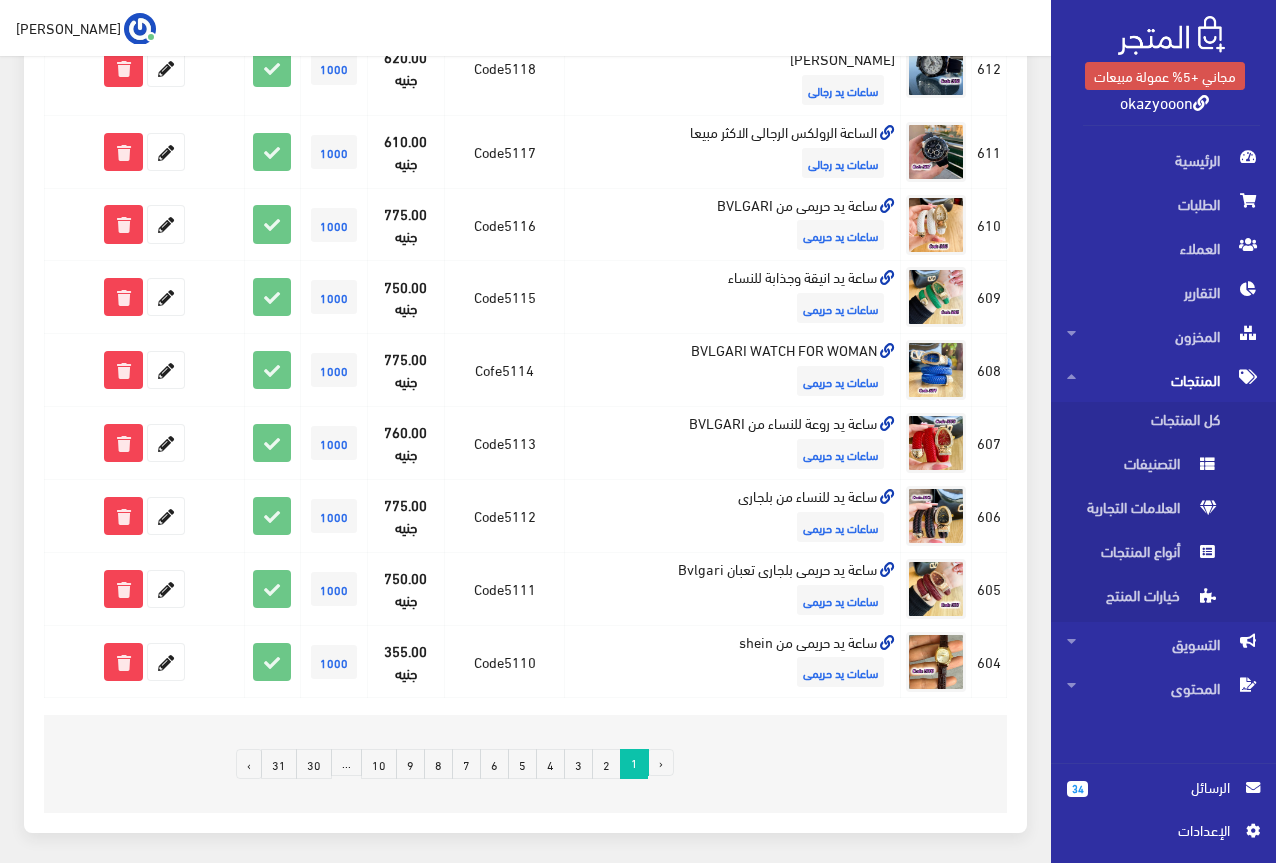 scroll, scrollTop: 1200, scrollLeft: 0, axis: vertical 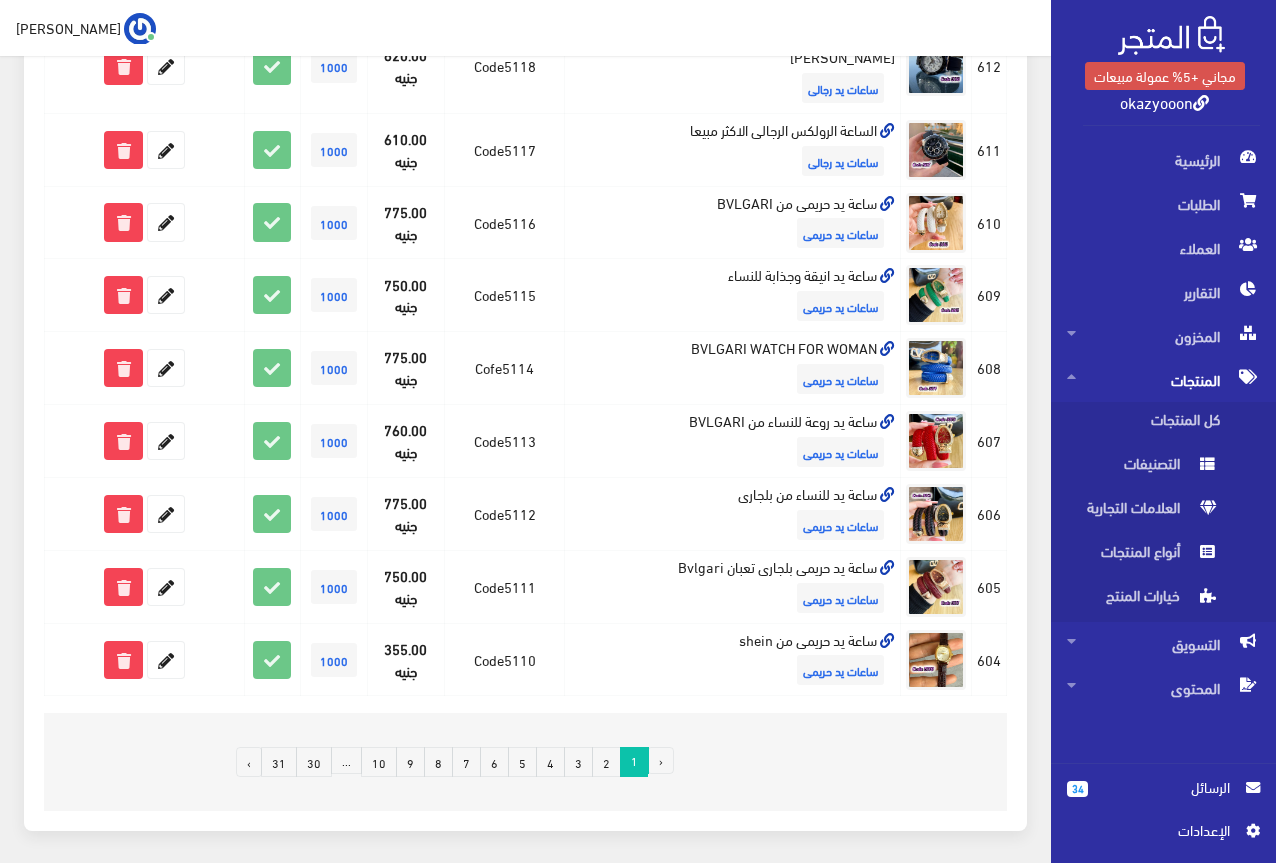 click on "3" at bounding box center [578, 762] 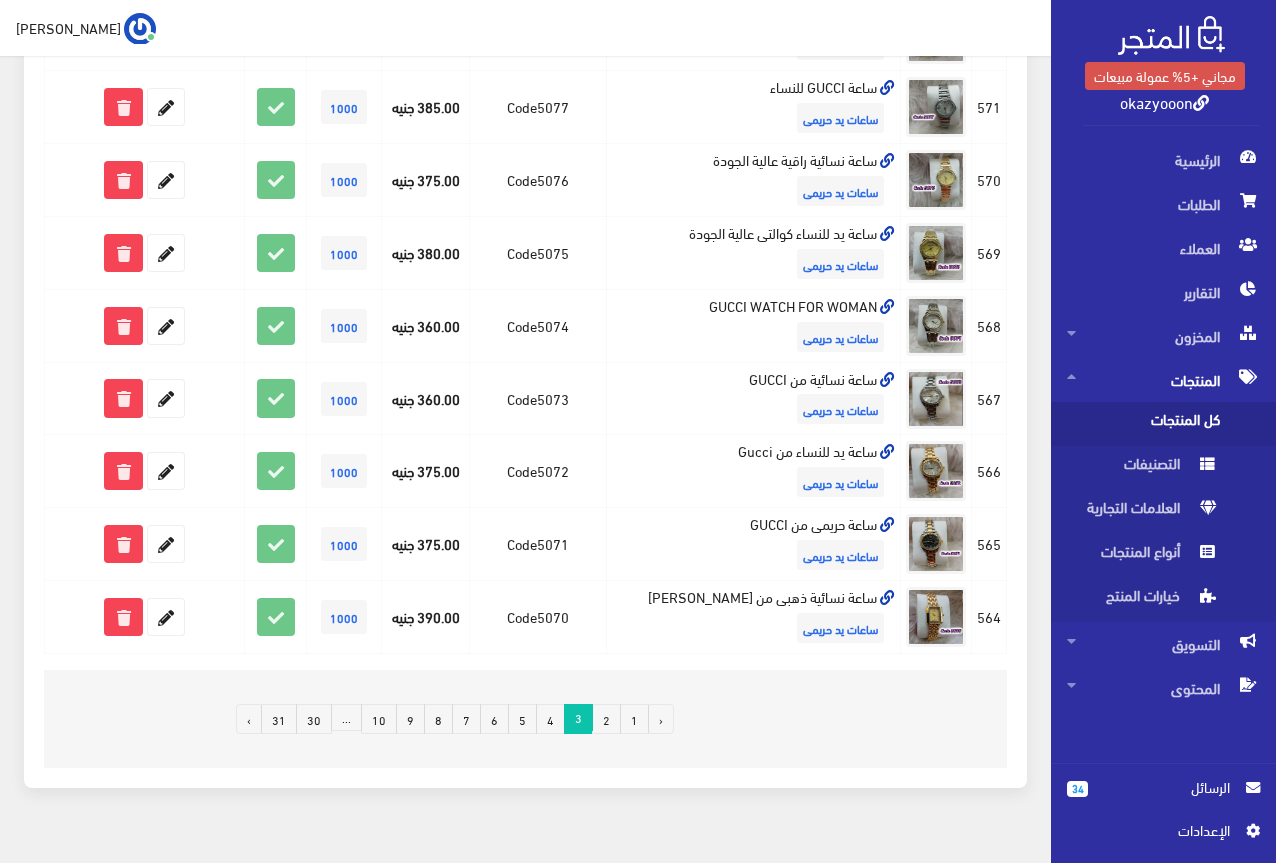 scroll, scrollTop: 1200, scrollLeft: 0, axis: vertical 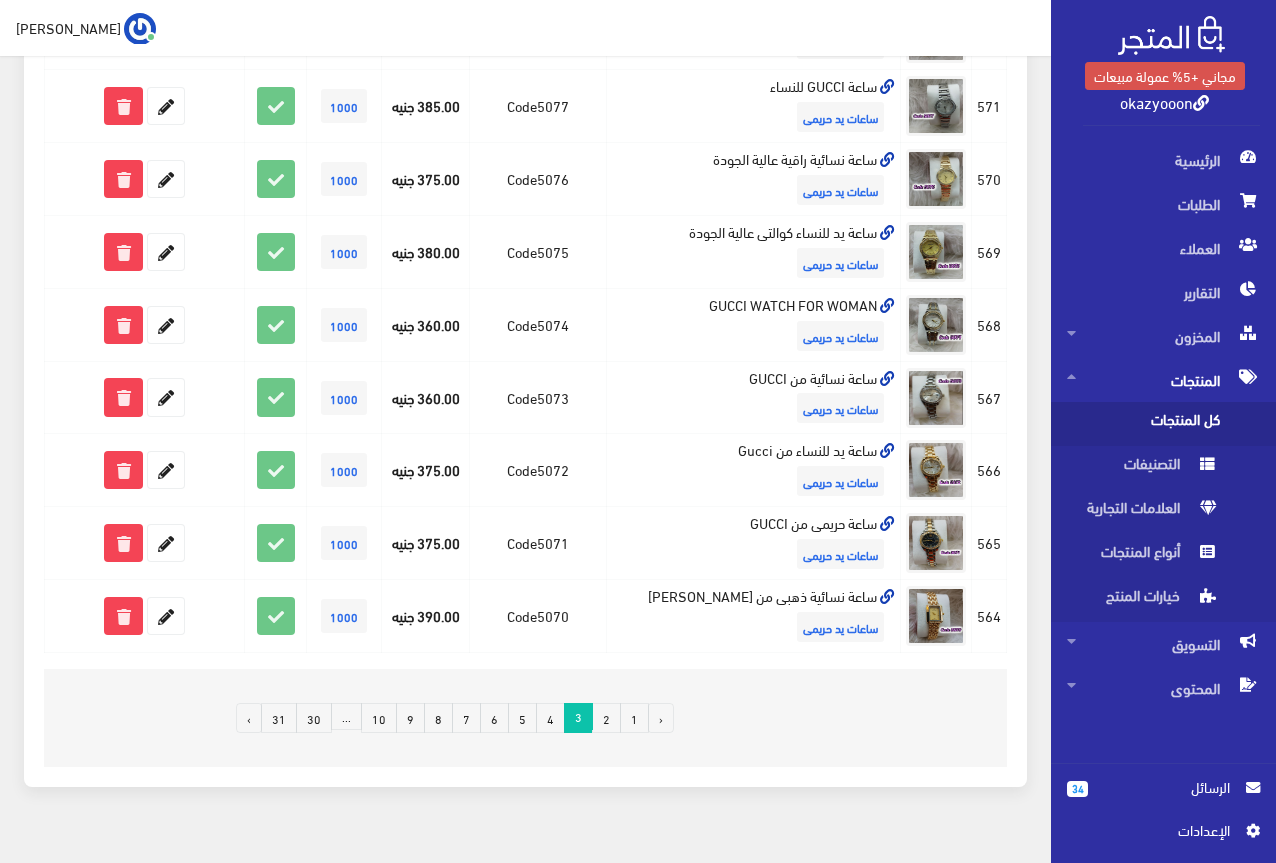 click on "7" at bounding box center [466, 718] 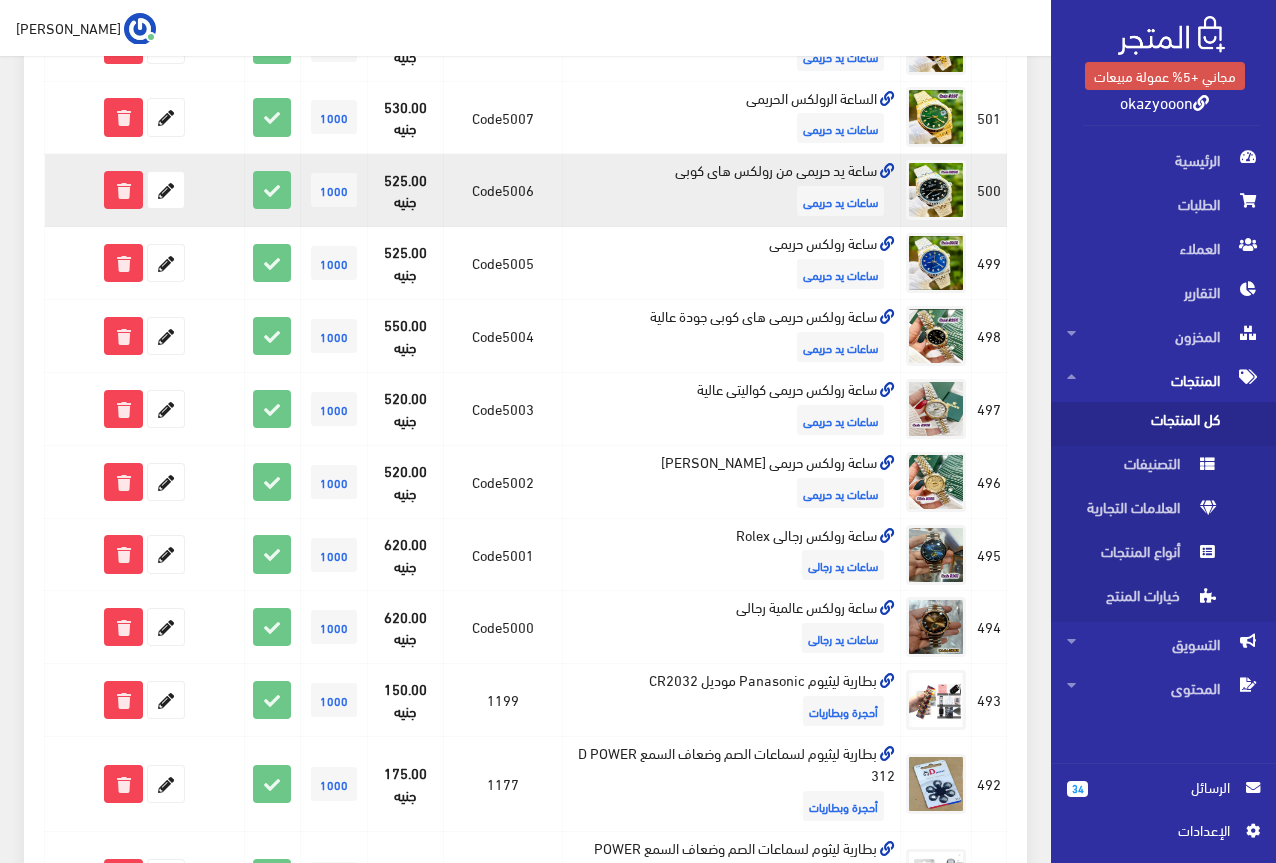 scroll, scrollTop: 500, scrollLeft: 0, axis: vertical 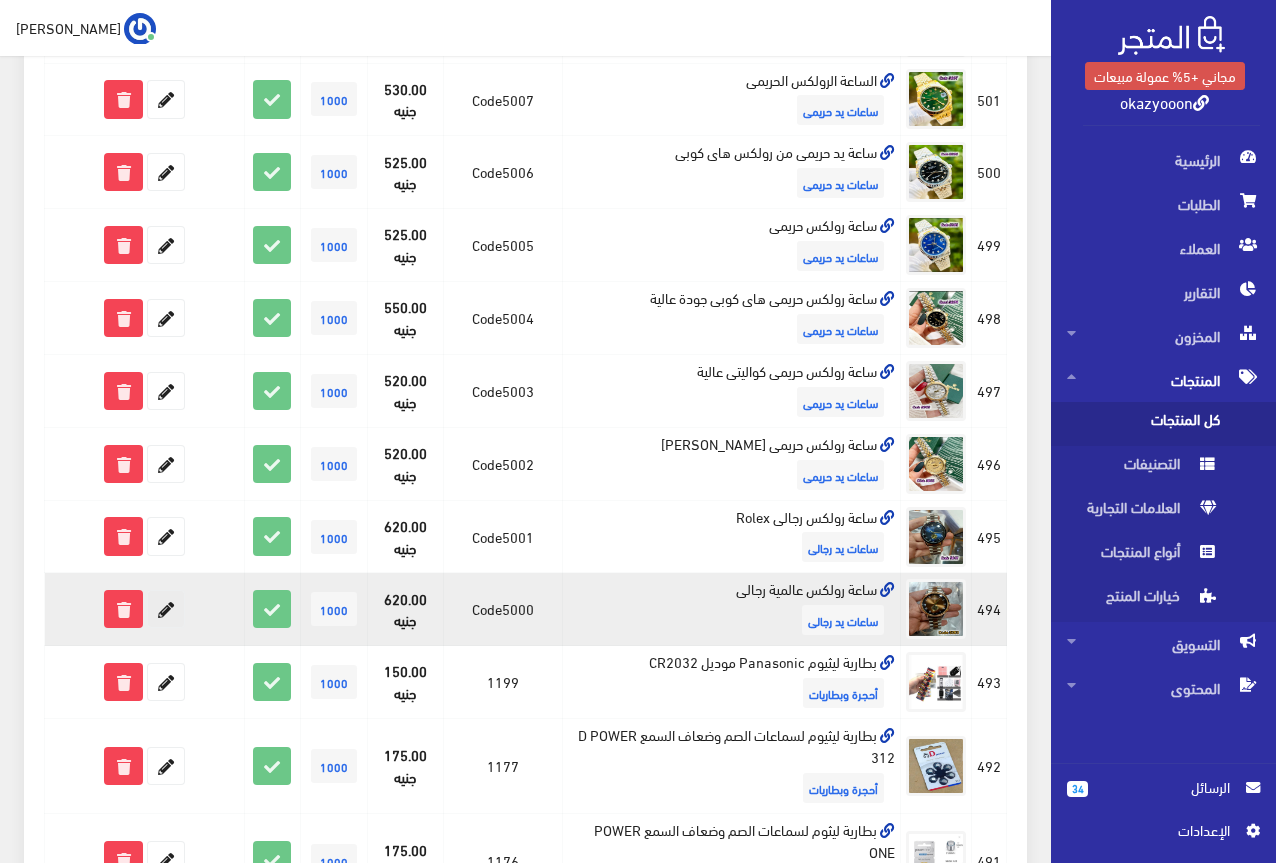click at bounding box center [166, 609] 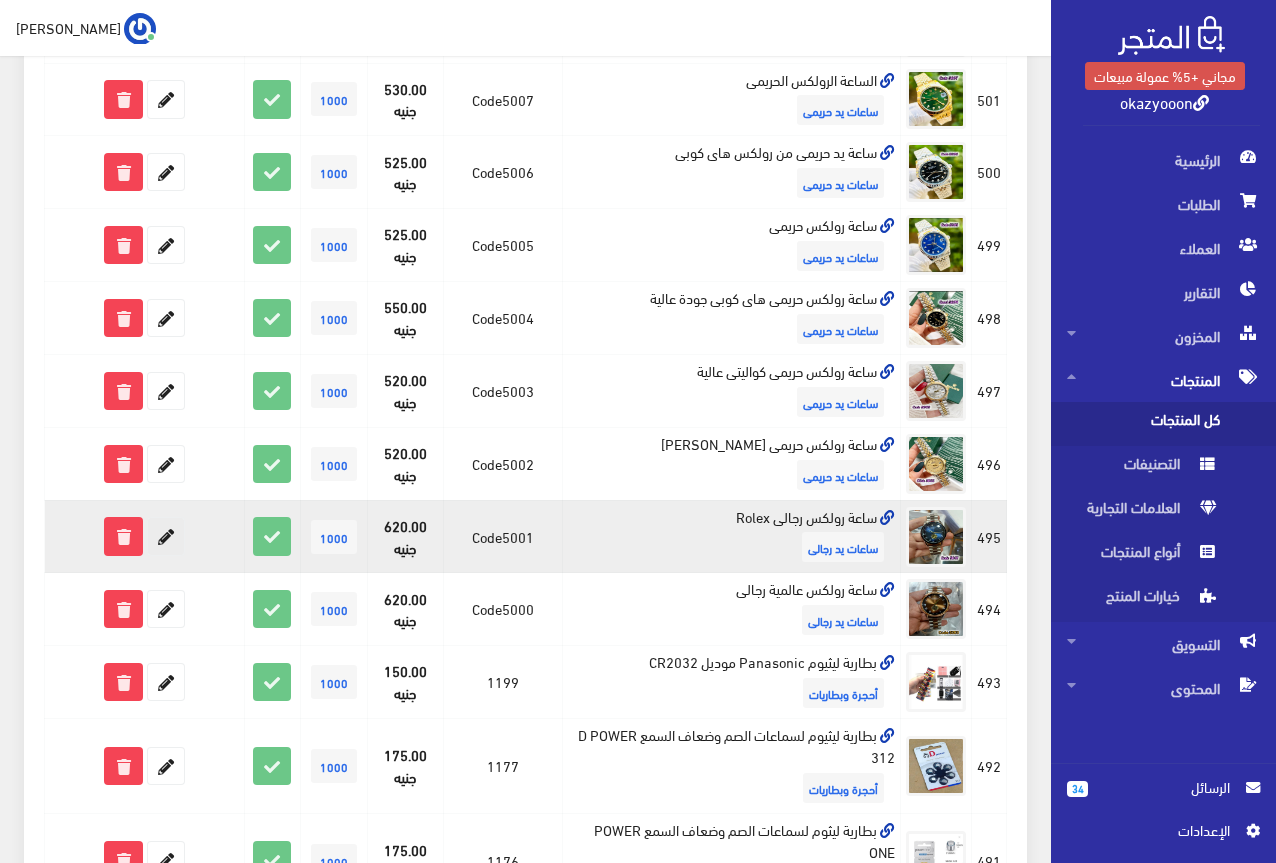 click at bounding box center (166, 536) 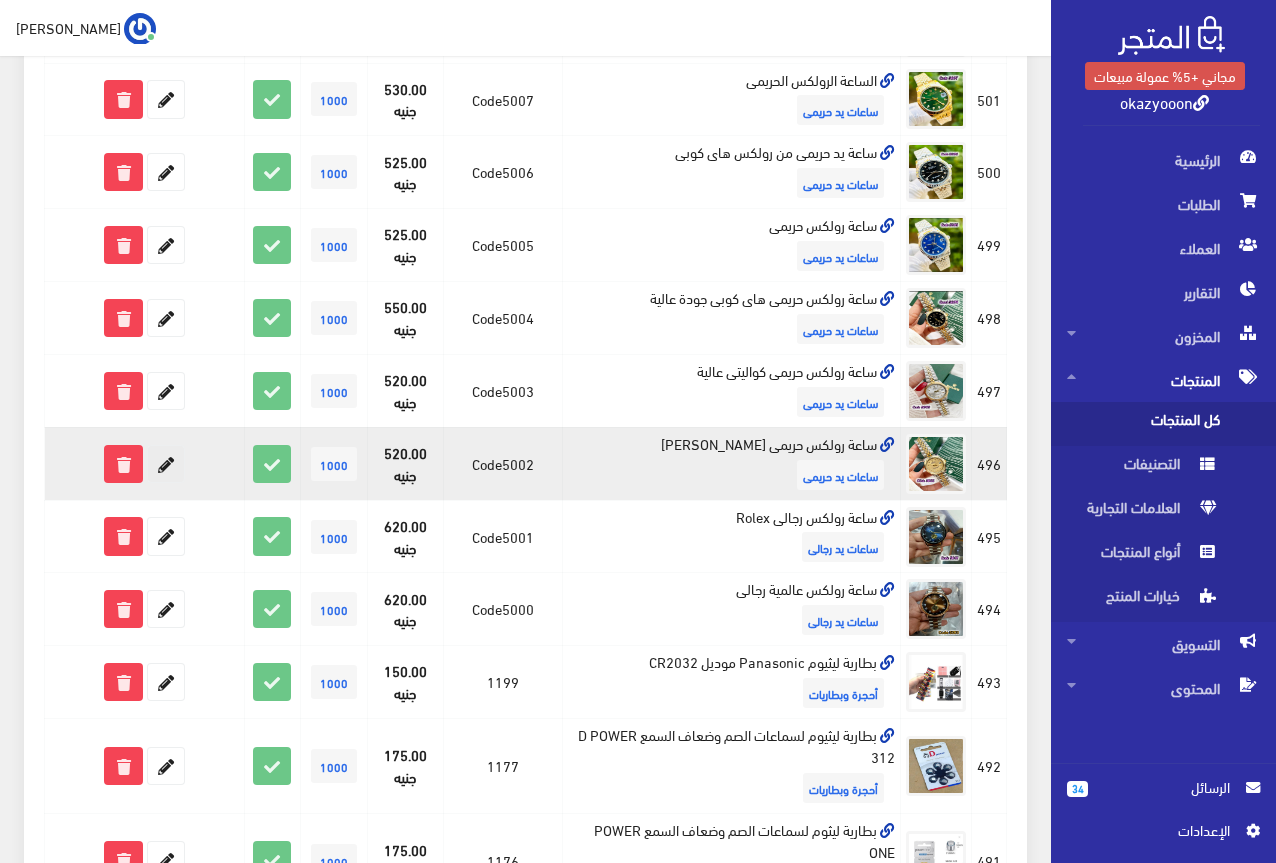 click at bounding box center [166, 464] 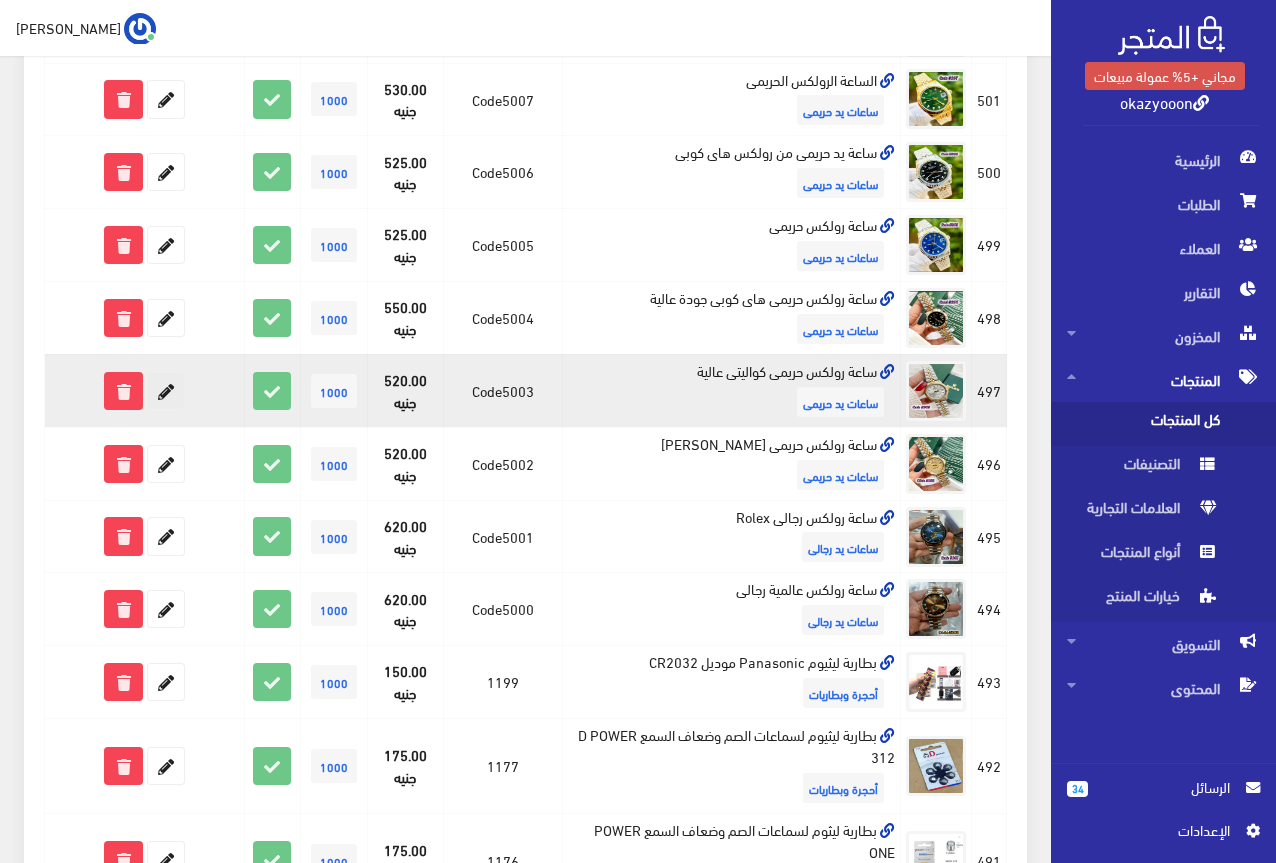 click at bounding box center [166, 391] 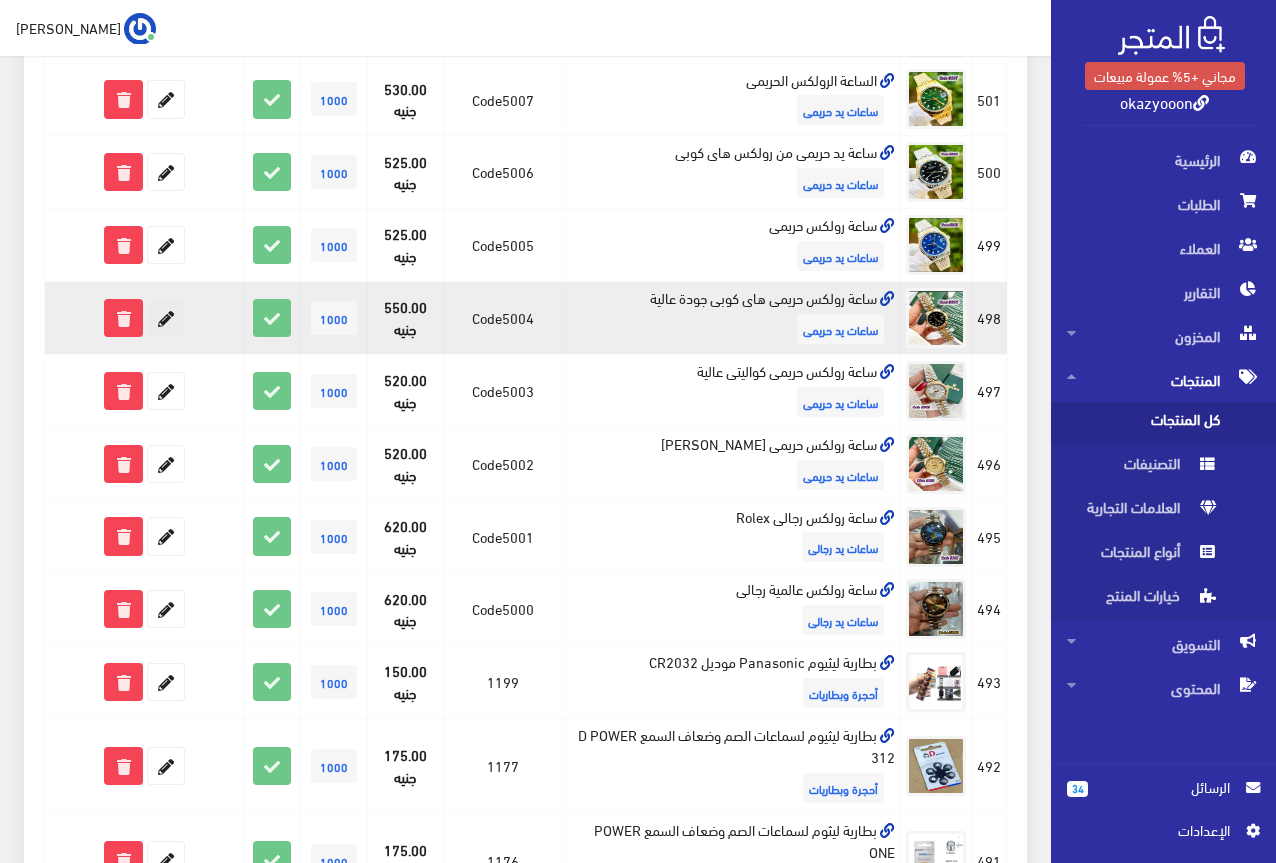 click at bounding box center (166, 318) 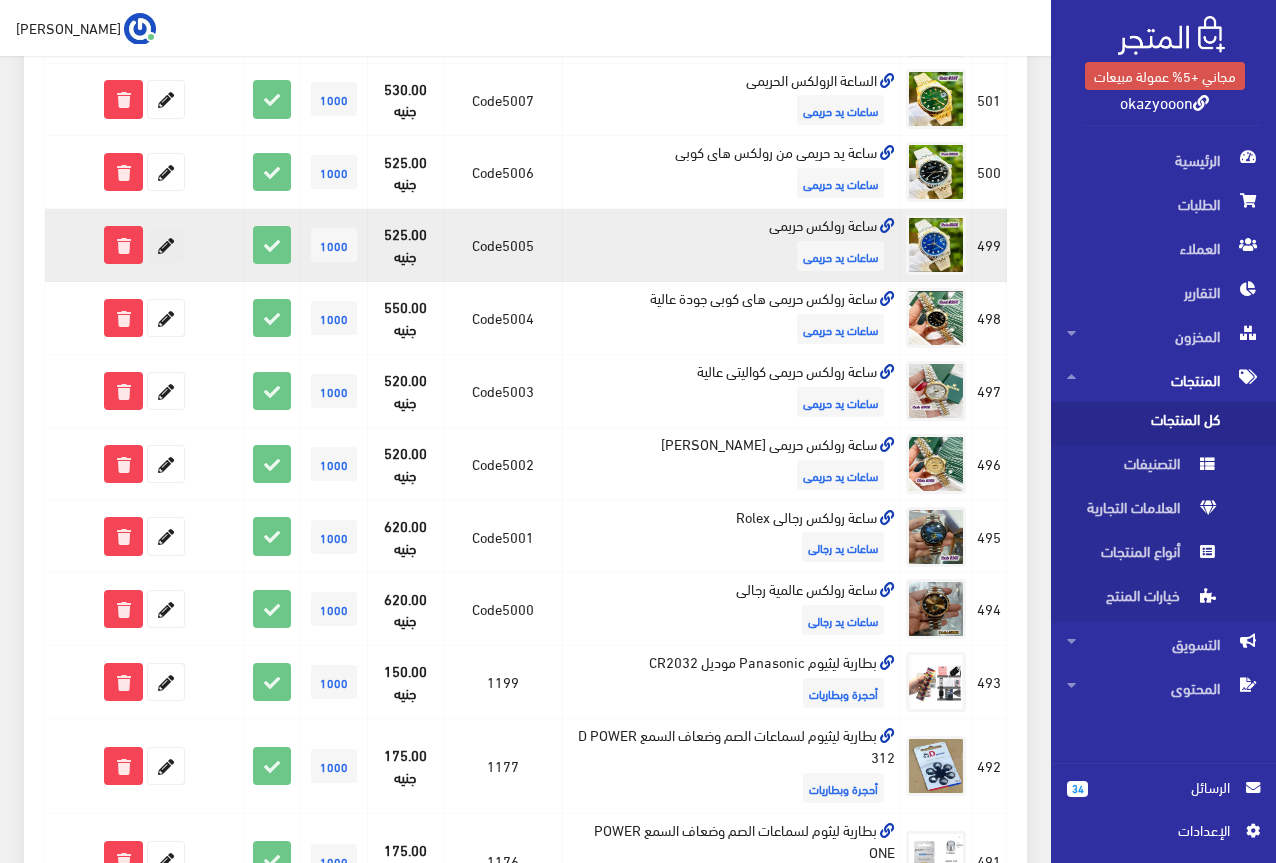 click at bounding box center [166, 245] 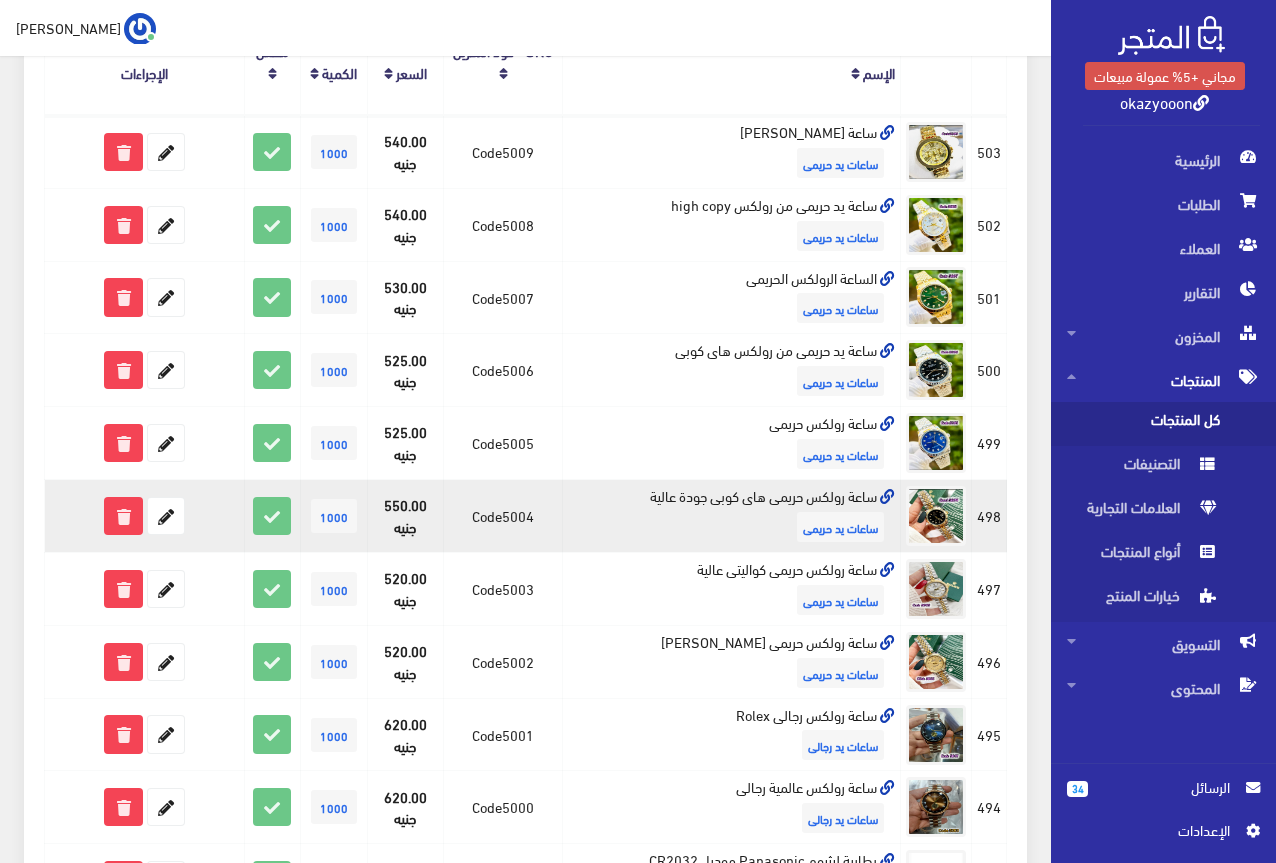 scroll, scrollTop: 300, scrollLeft: 0, axis: vertical 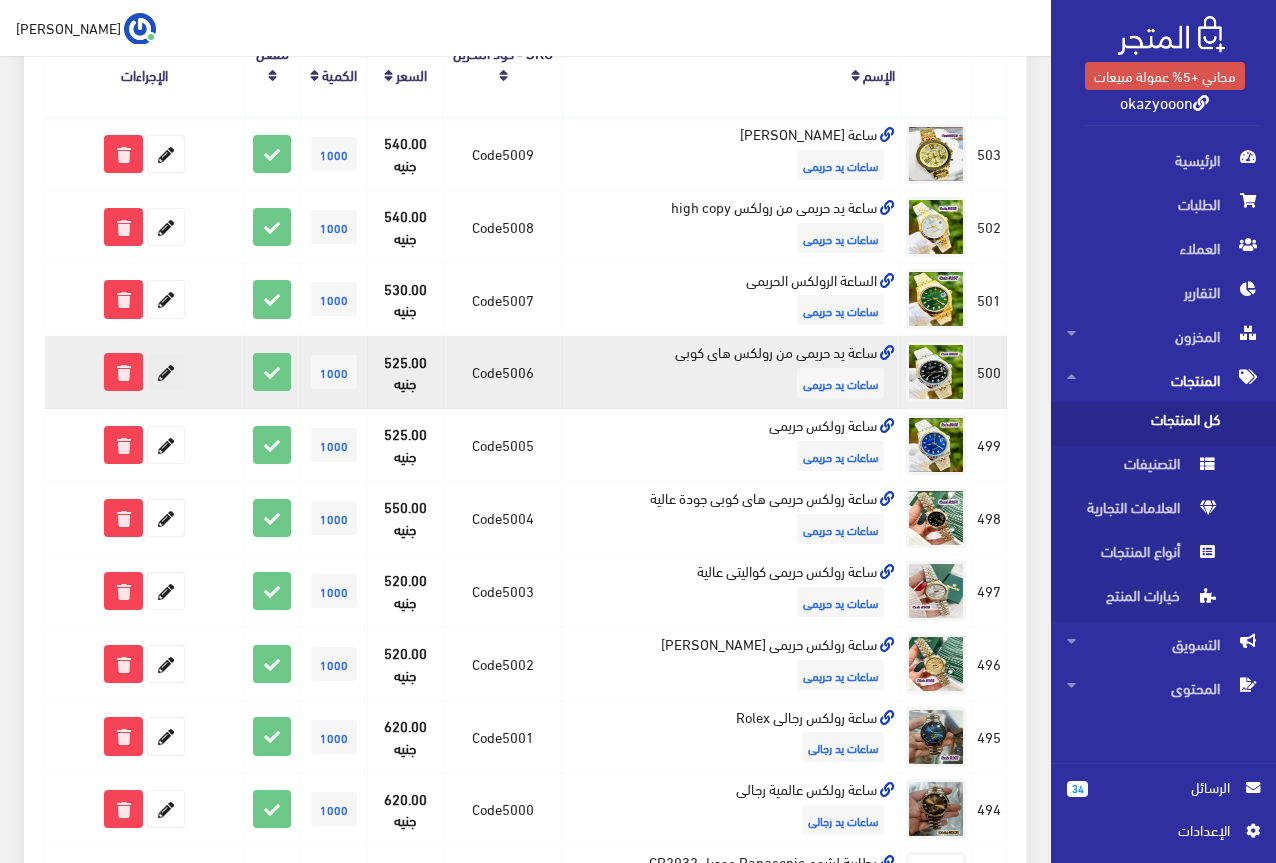 click at bounding box center [166, 372] 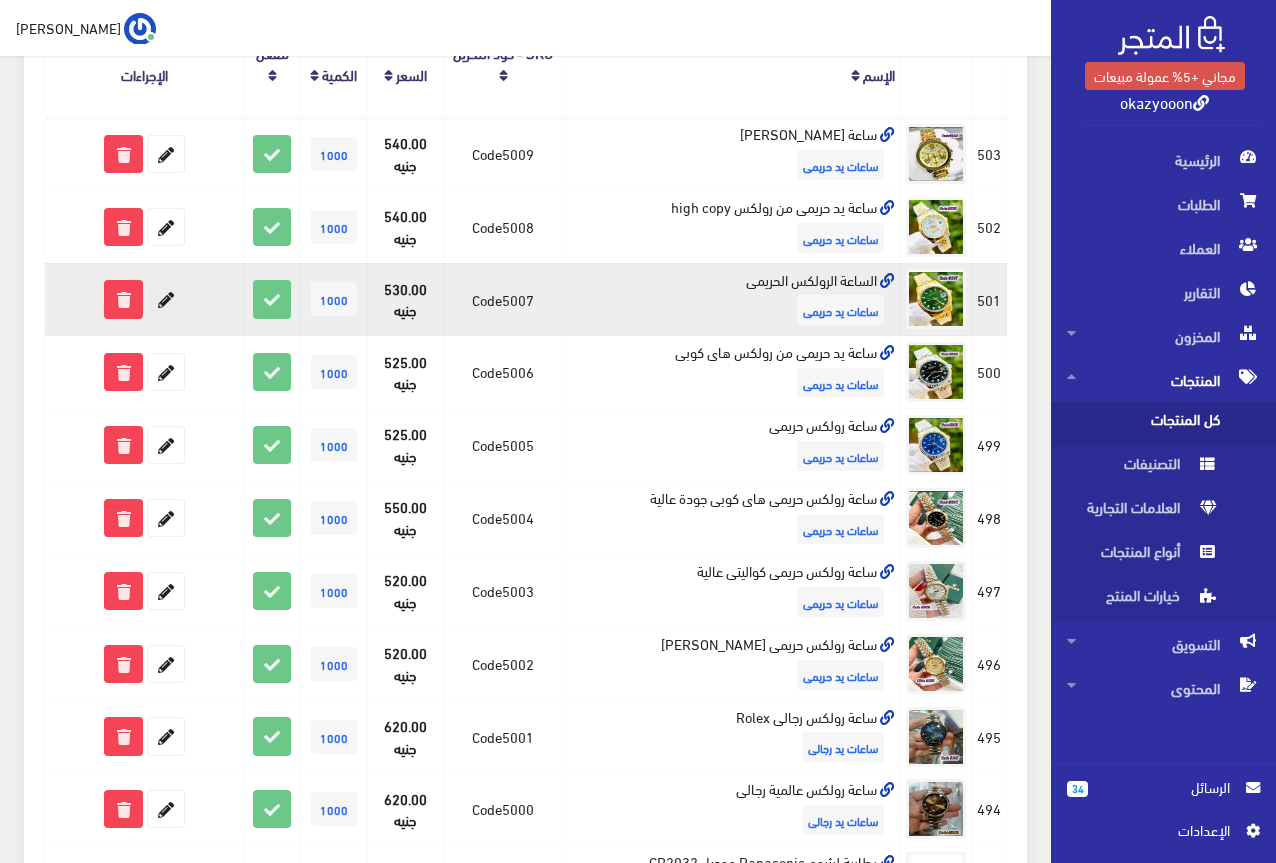 click at bounding box center [166, 299] 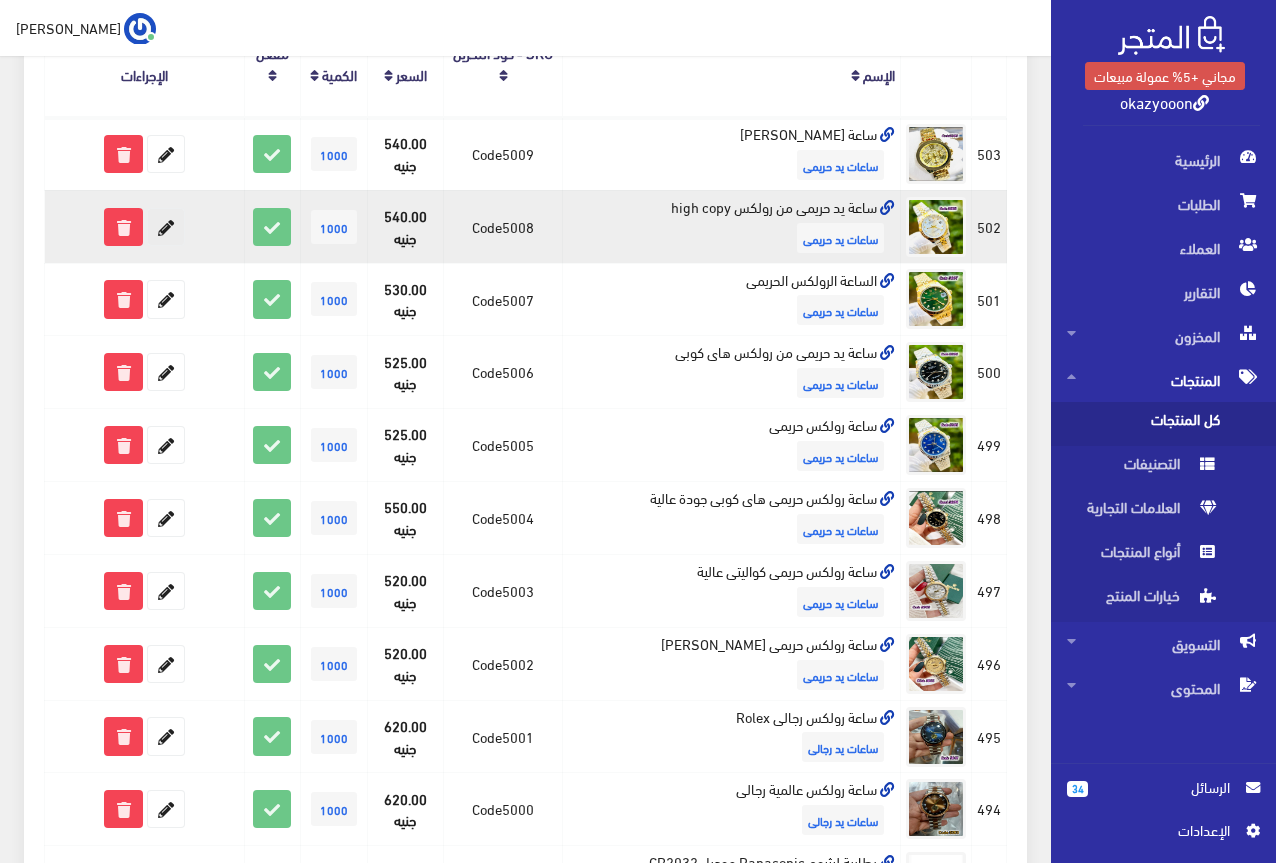 click at bounding box center [166, 227] 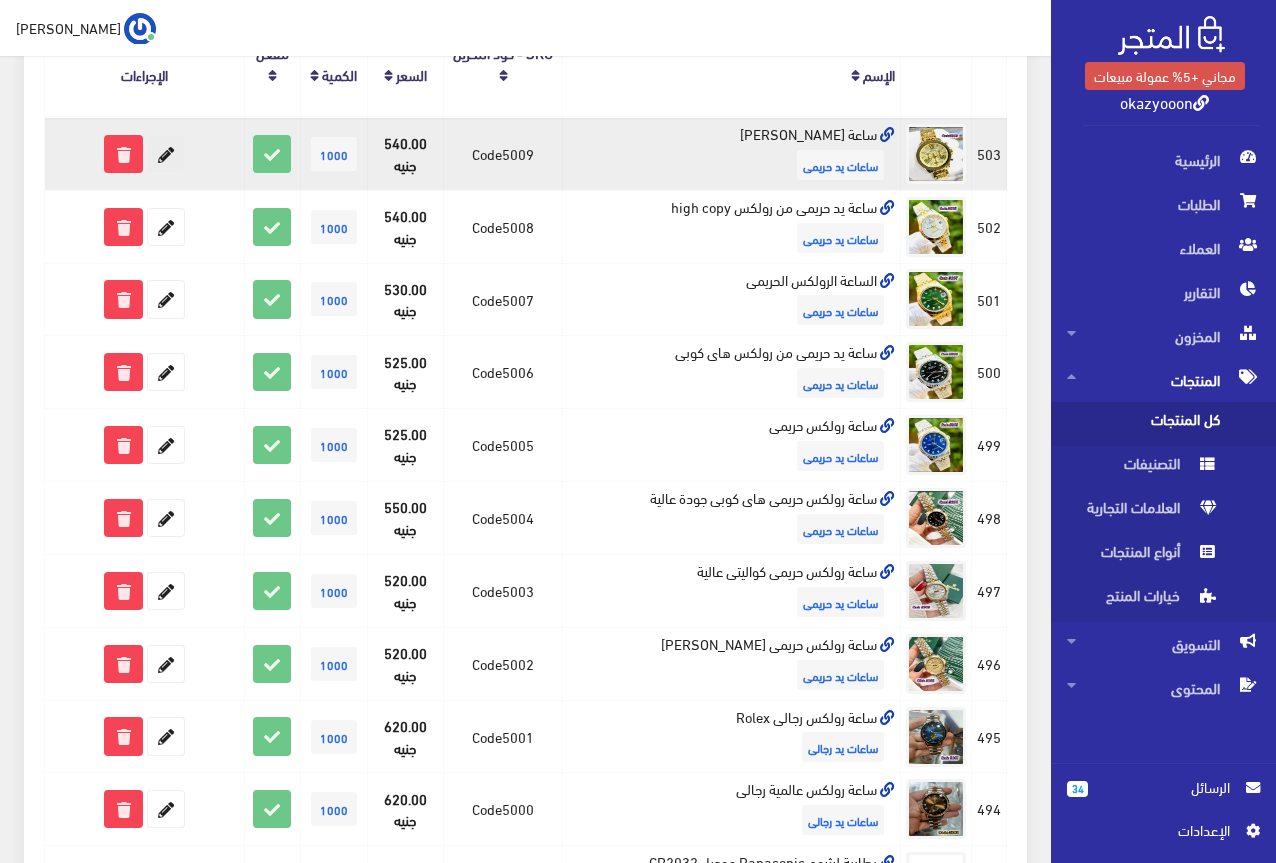 click at bounding box center (166, 154) 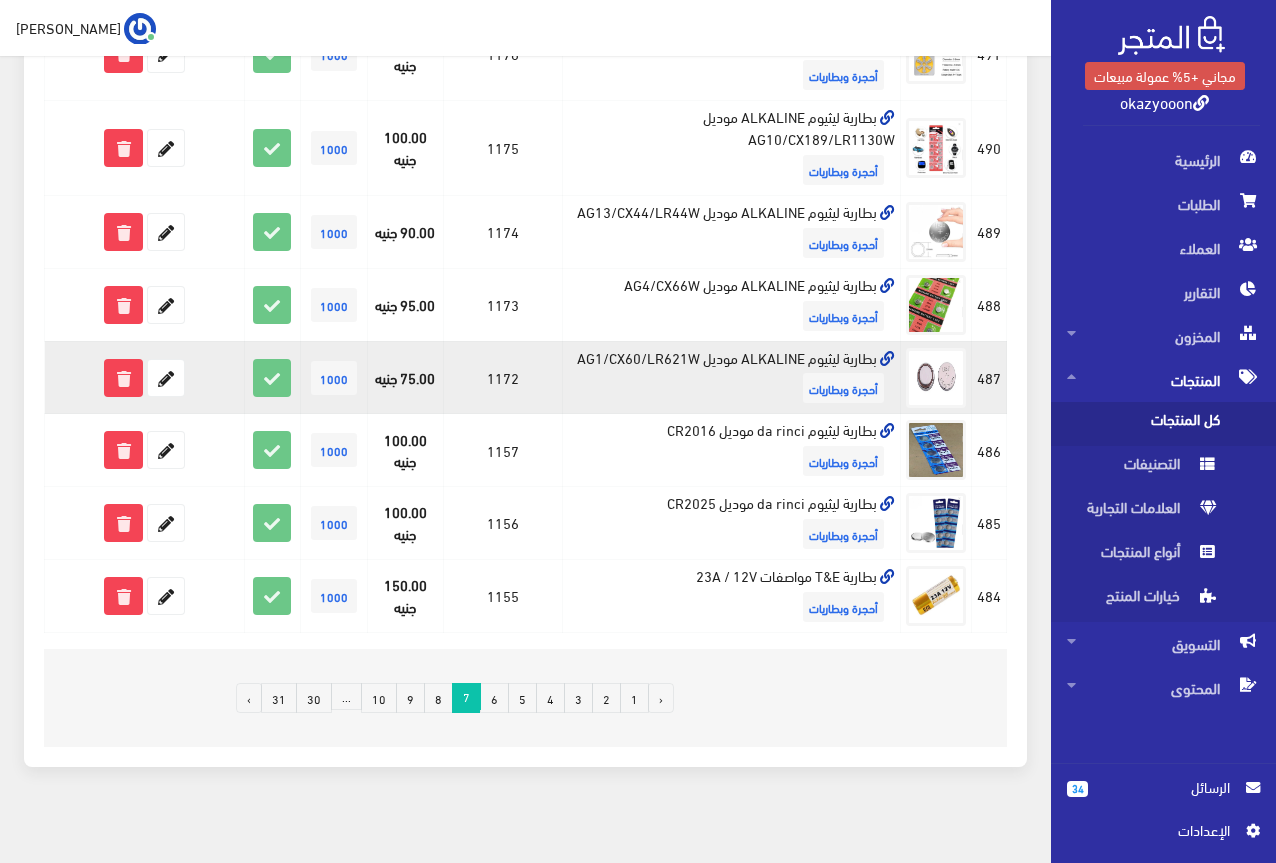 scroll, scrollTop: 1323, scrollLeft: 0, axis: vertical 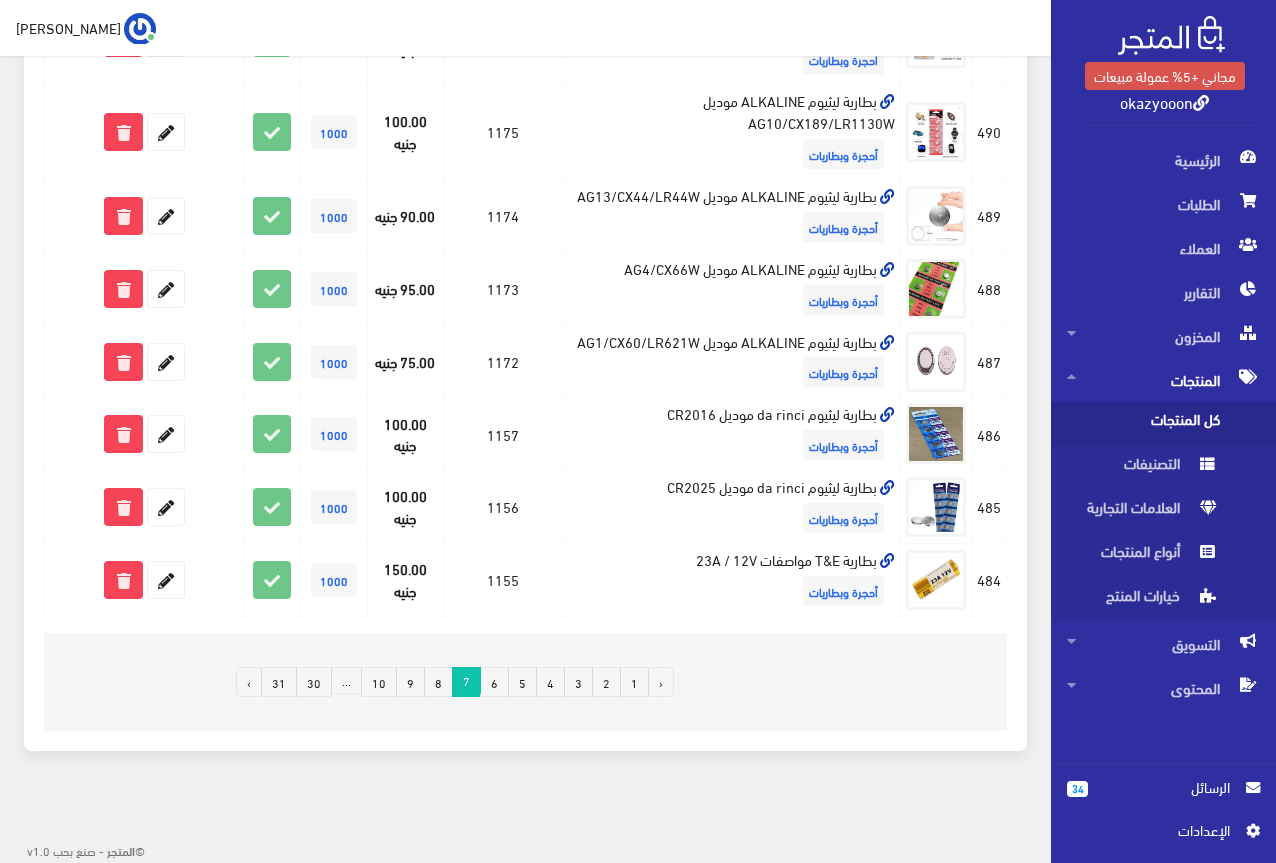 click on "6" at bounding box center [494, 682] 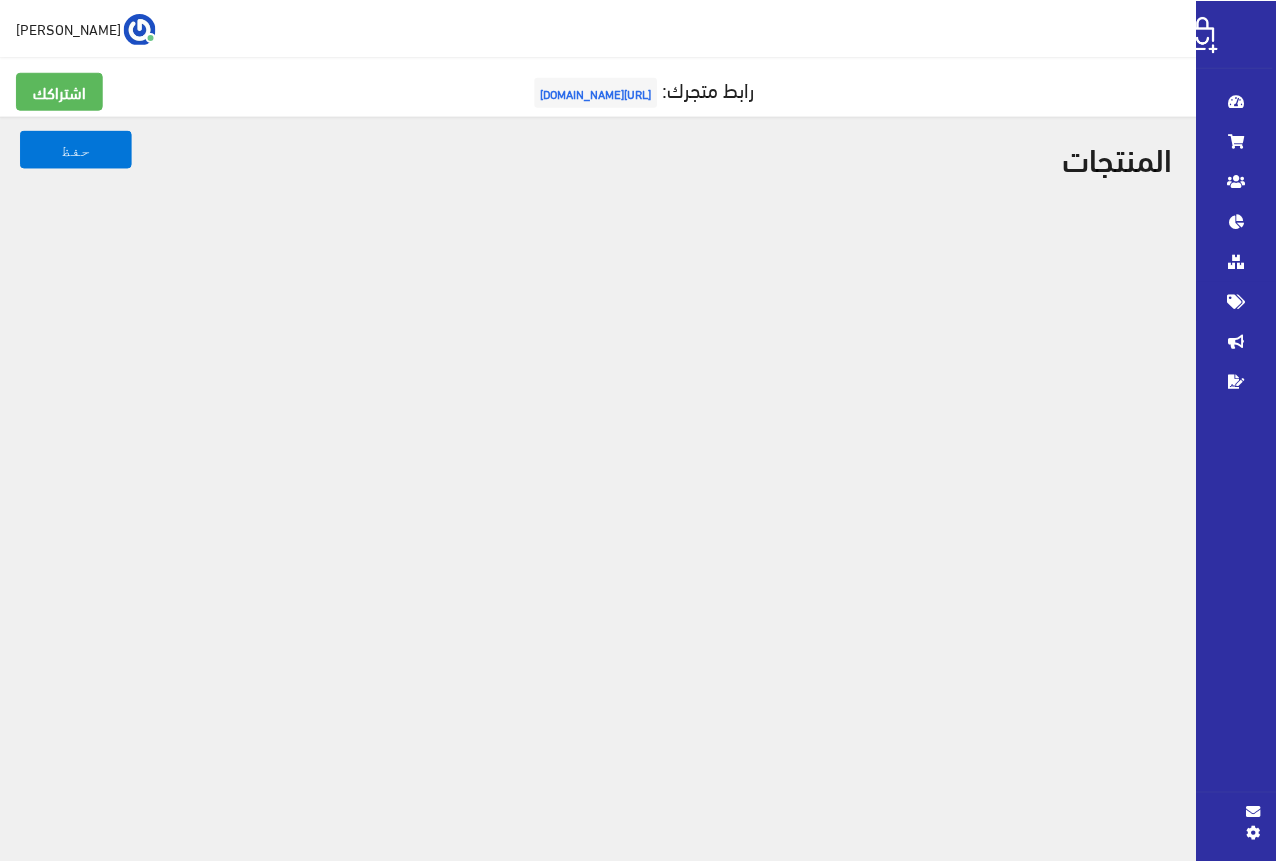 scroll, scrollTop: 0, scrollLeft: 0, axis: both 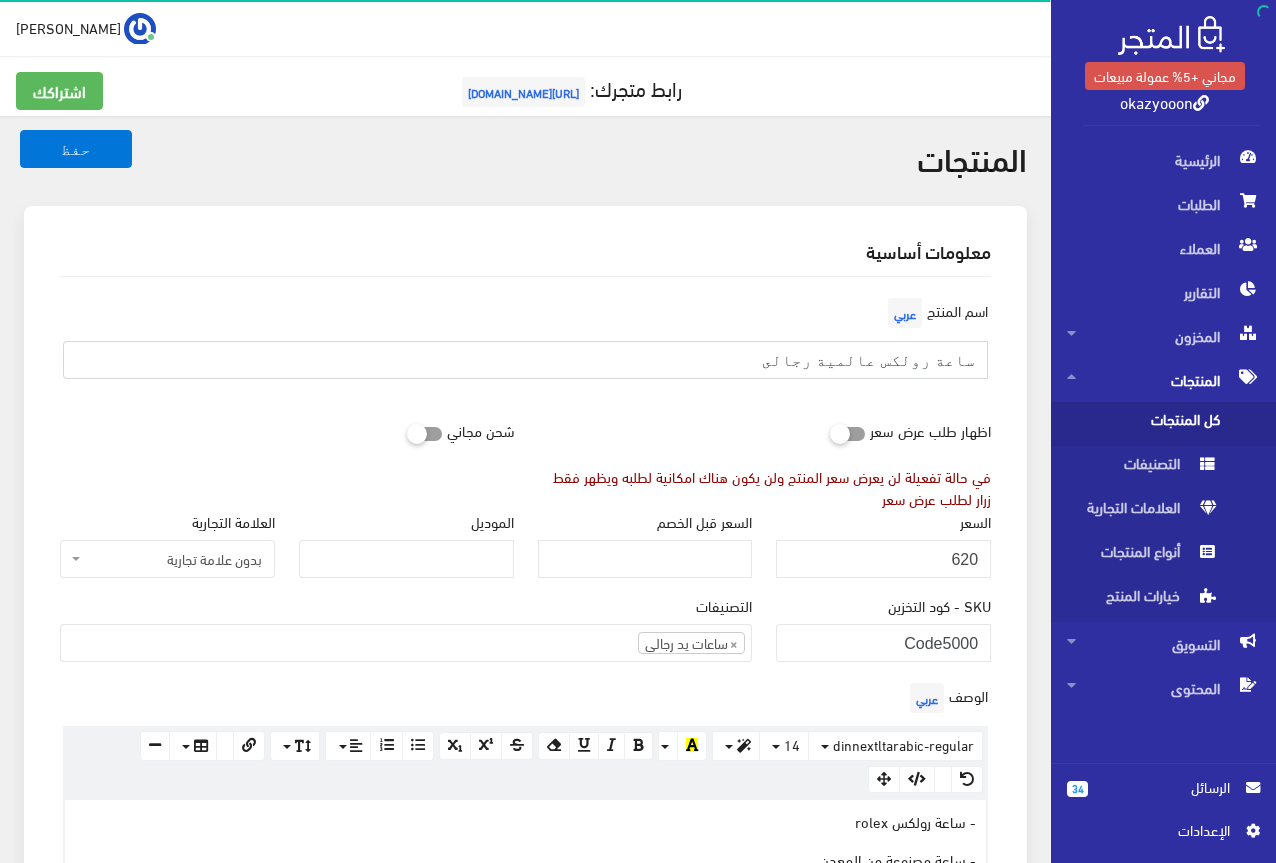click on "ساعة رولكس عالمية رجالى" at bounding box center [525, 360] 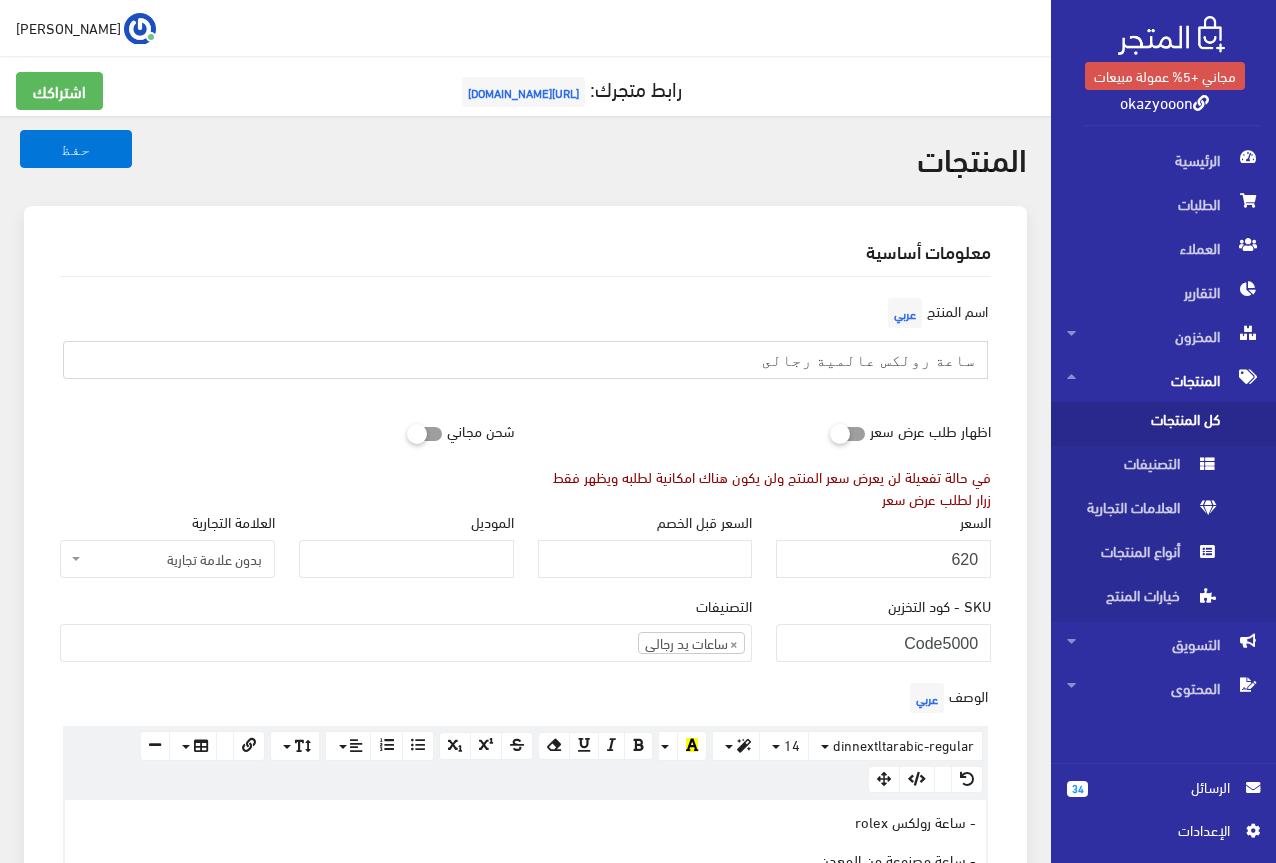 click on "ساعة رولكس عالمية رجالى" at bounding box center (525, 360) 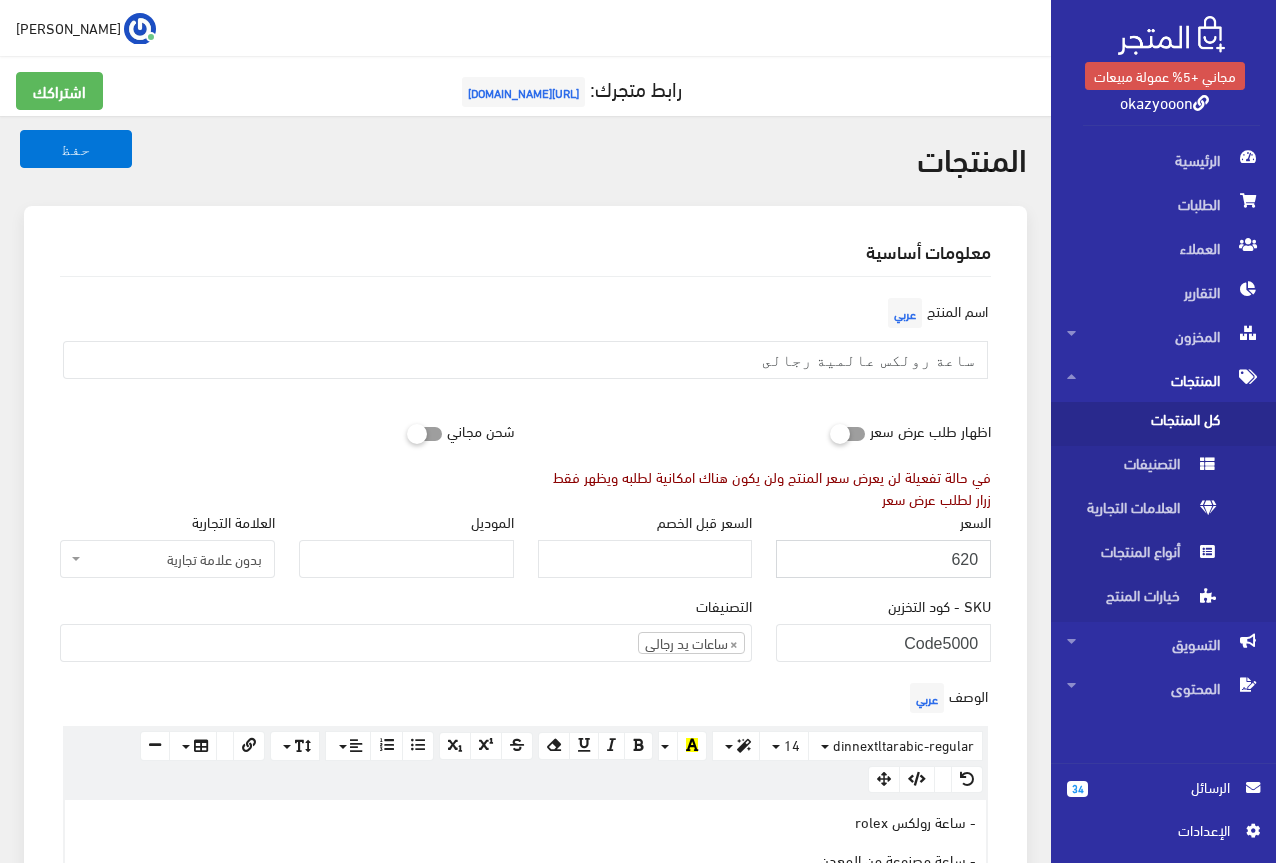 click on "620" at bounding box center (883, 559) 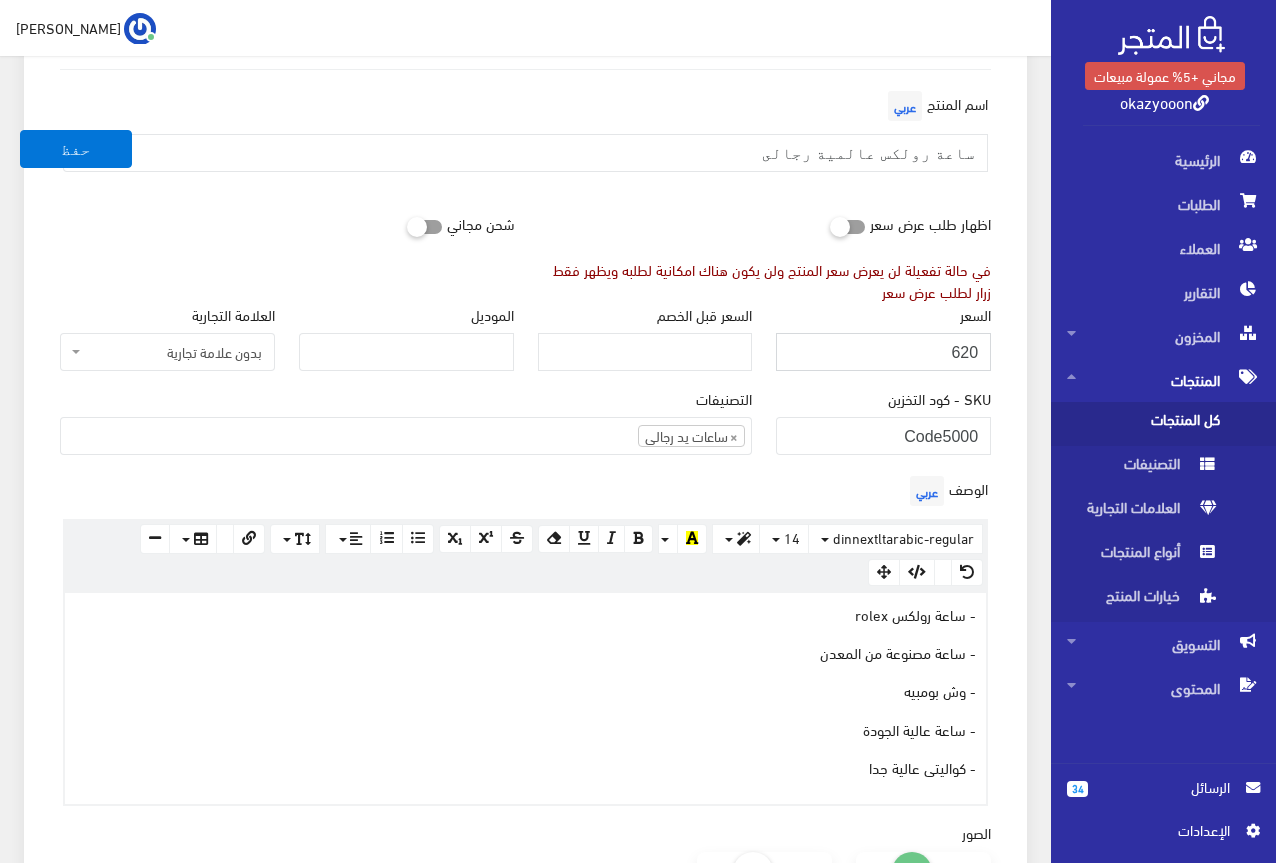 scroll, scrollTop: 400, scrollLeft: 0, axis: vertical 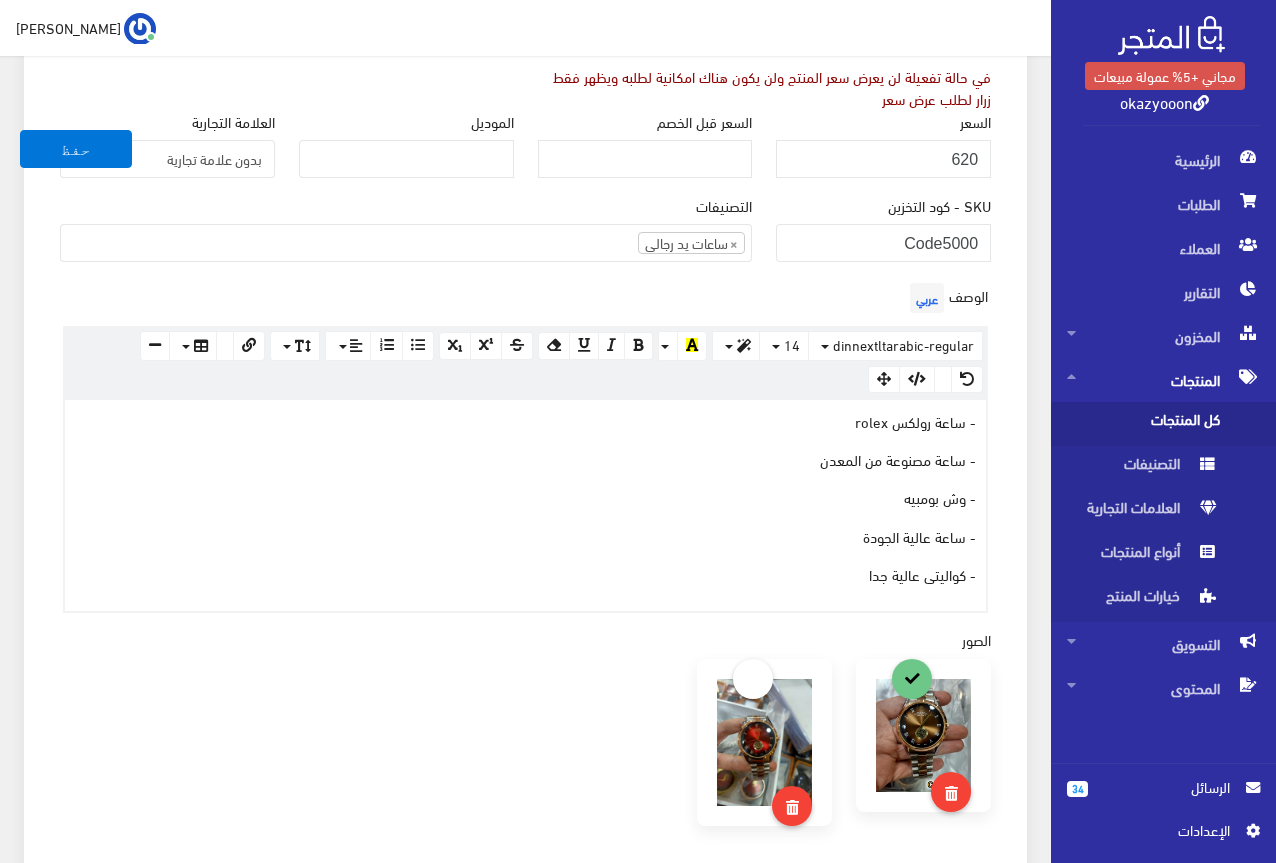 drag, startPoint x: 860, startPoint y: 573, endPoint x: 973, endPoint y: 484, distance: 143.8402 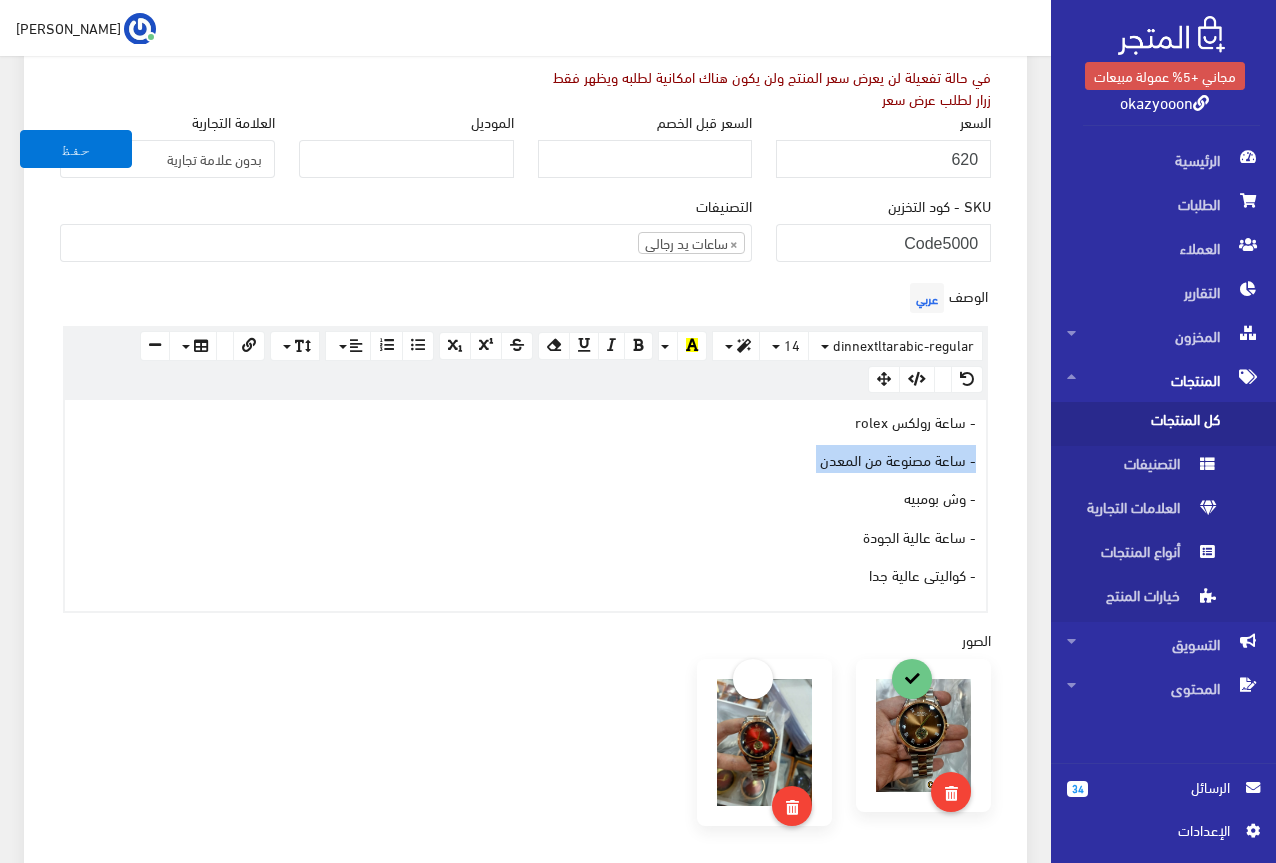 click on "- ساعة رولكس rolex - ساعة مصنوعة من المعدن  - وش بومبيه - ساعة عالية الجودة  - كواليتى عالية جدا" at bounding box center [525, 505] 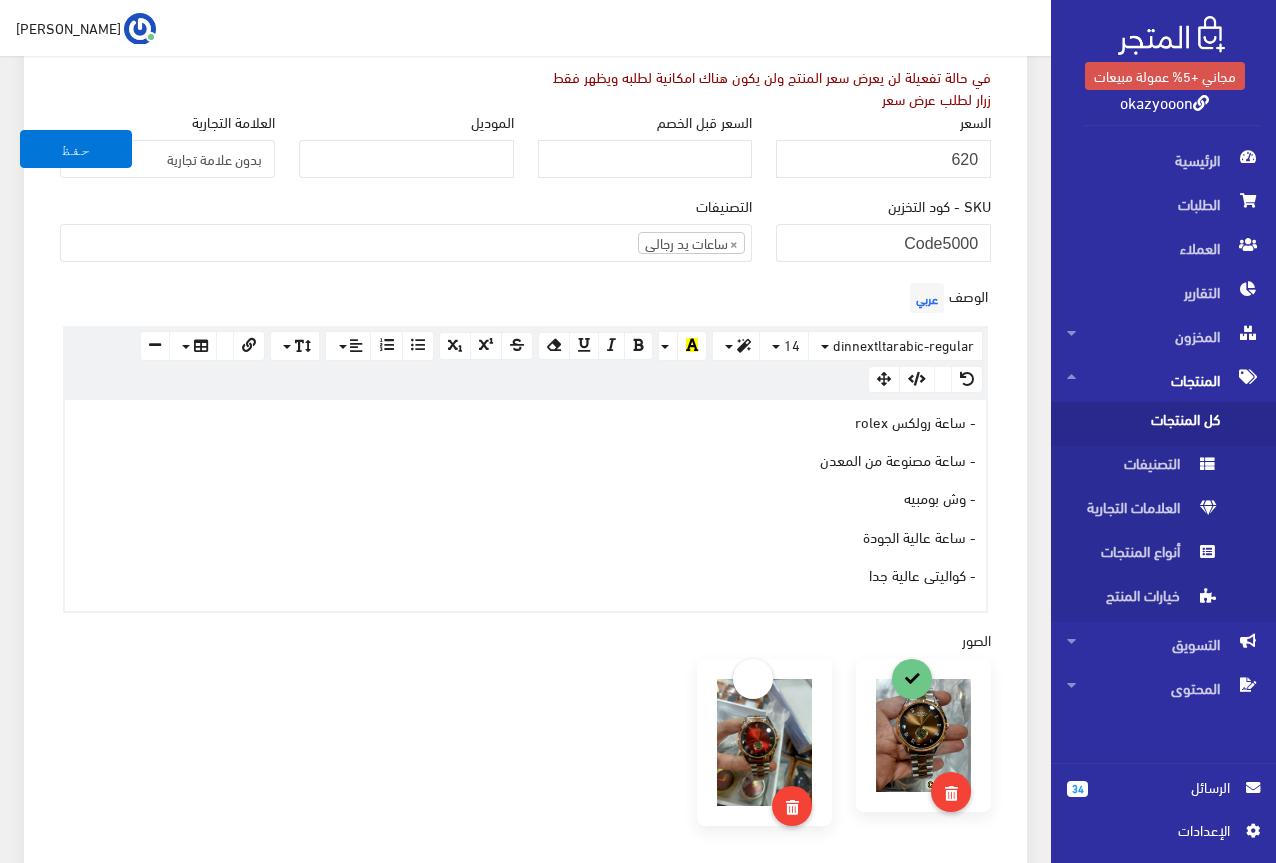 click on "- ساعة رولكس rolex - ساعة مصنوعة من المعدن  - وش بومبيه - ساعة عالية الجودة  - كواليتى عالية جدا" at bounding box center (525, 505) 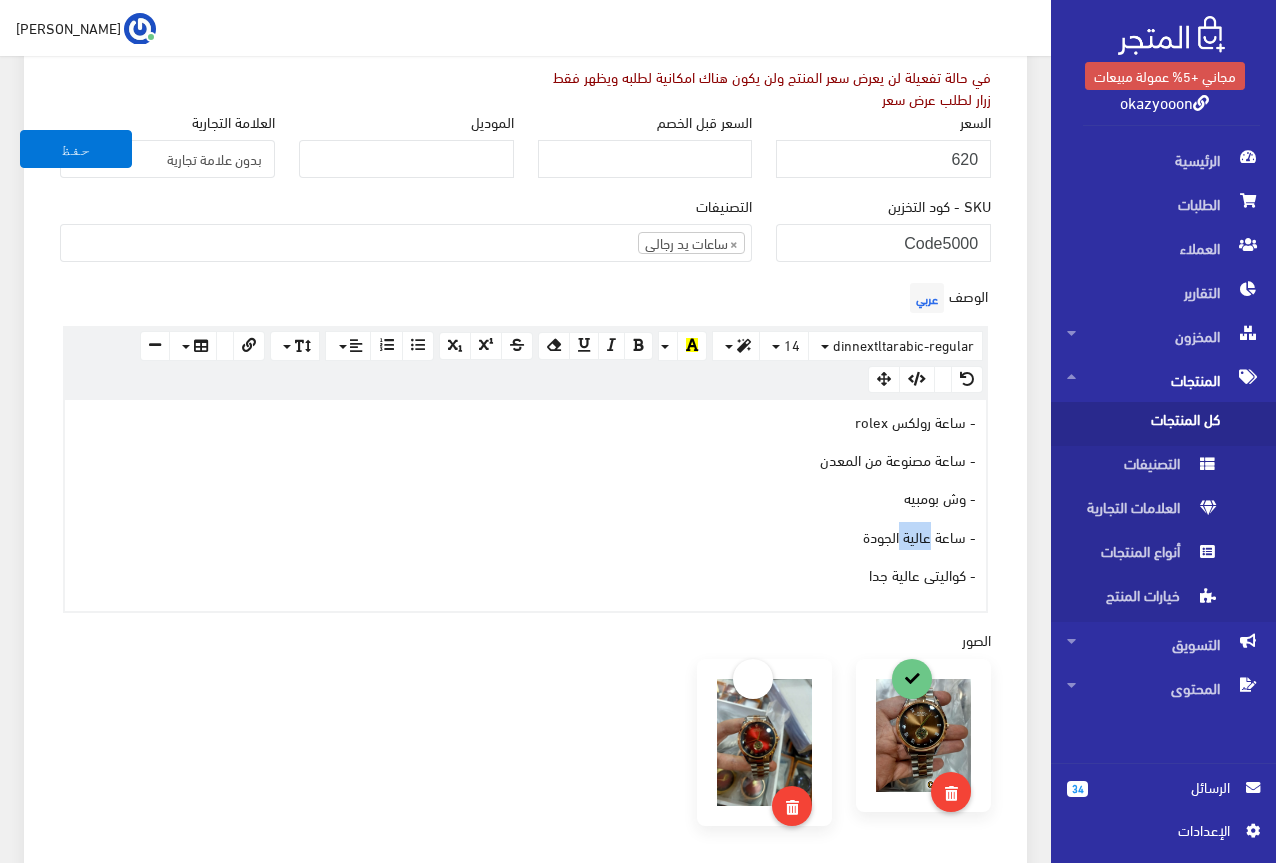 click on "- ساعة رولكس rolex - ساعة مصنوعة من المعدن  - وش بومبيه - ساعة عالية الجودة  - كواليتى عالية جدا" at bounding box center (525, 505) 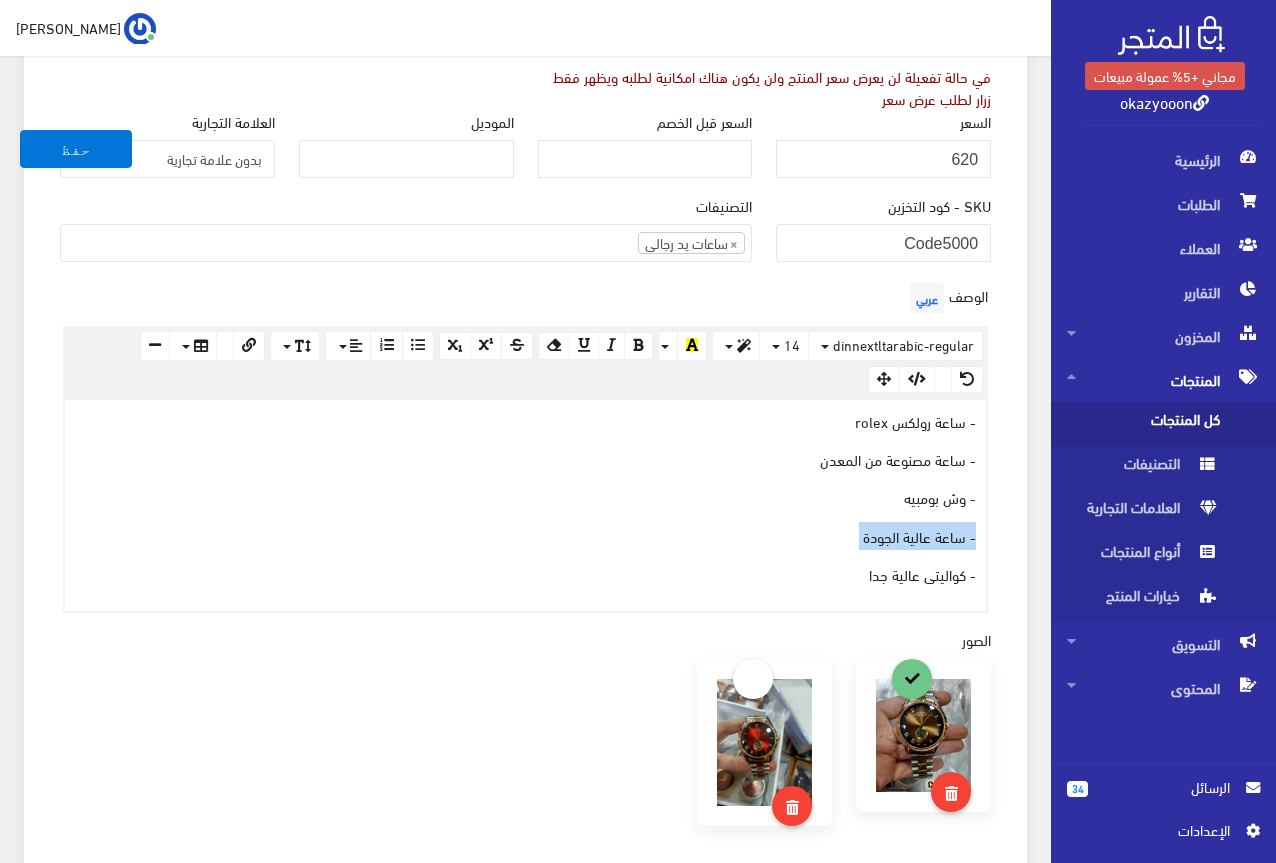 click on "- ساعة رولكس rolex - ساعة مصنوعة من المعدن  - وش بومبيه - ساعة عالية الجودة  - كواليتى عالية جدا" at bounding box center (525, 505) 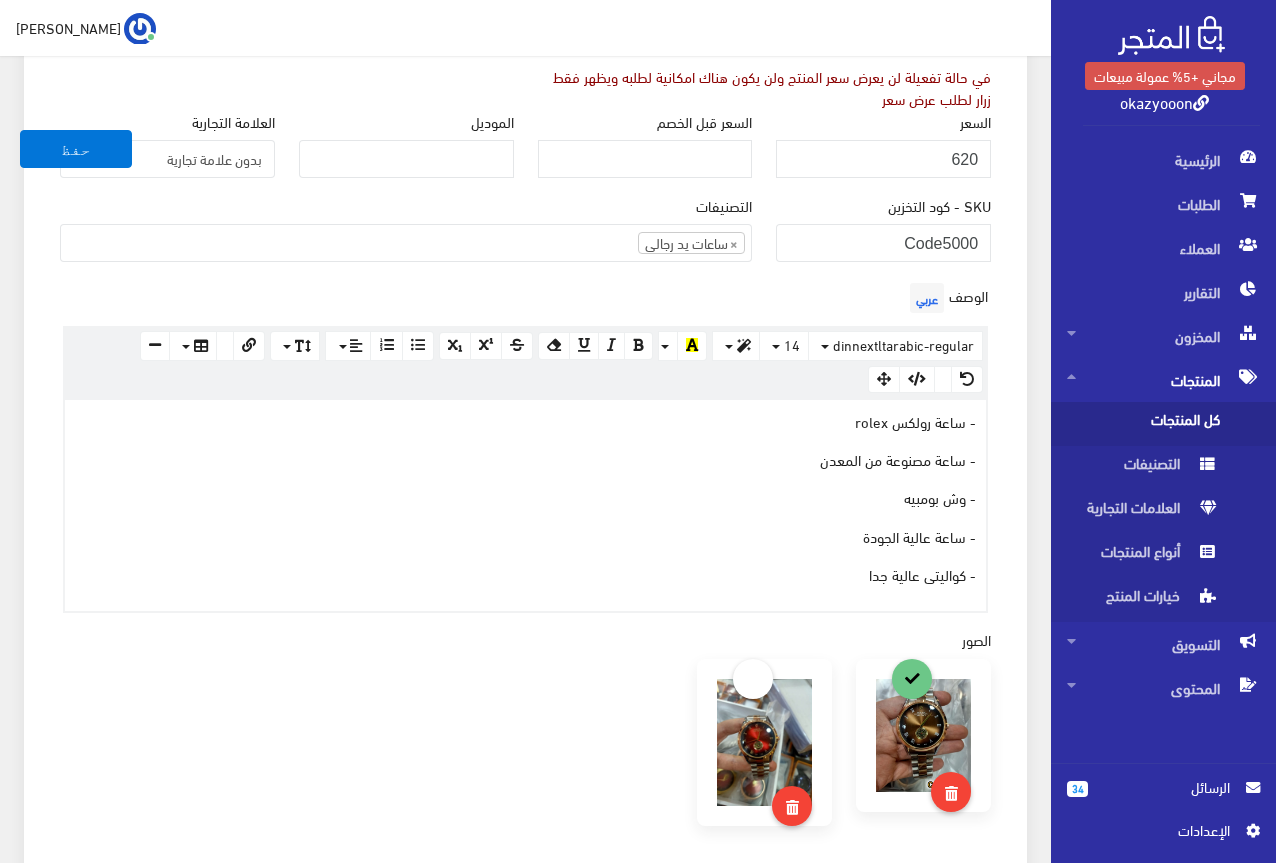 click on "- ساعة رولكس rolex - ساعة مصنوعة من المعدن  - وش بومبيه - ساعة عالية الجودة  - كواليتى عالية جدا" at bounding box center [525, 505] 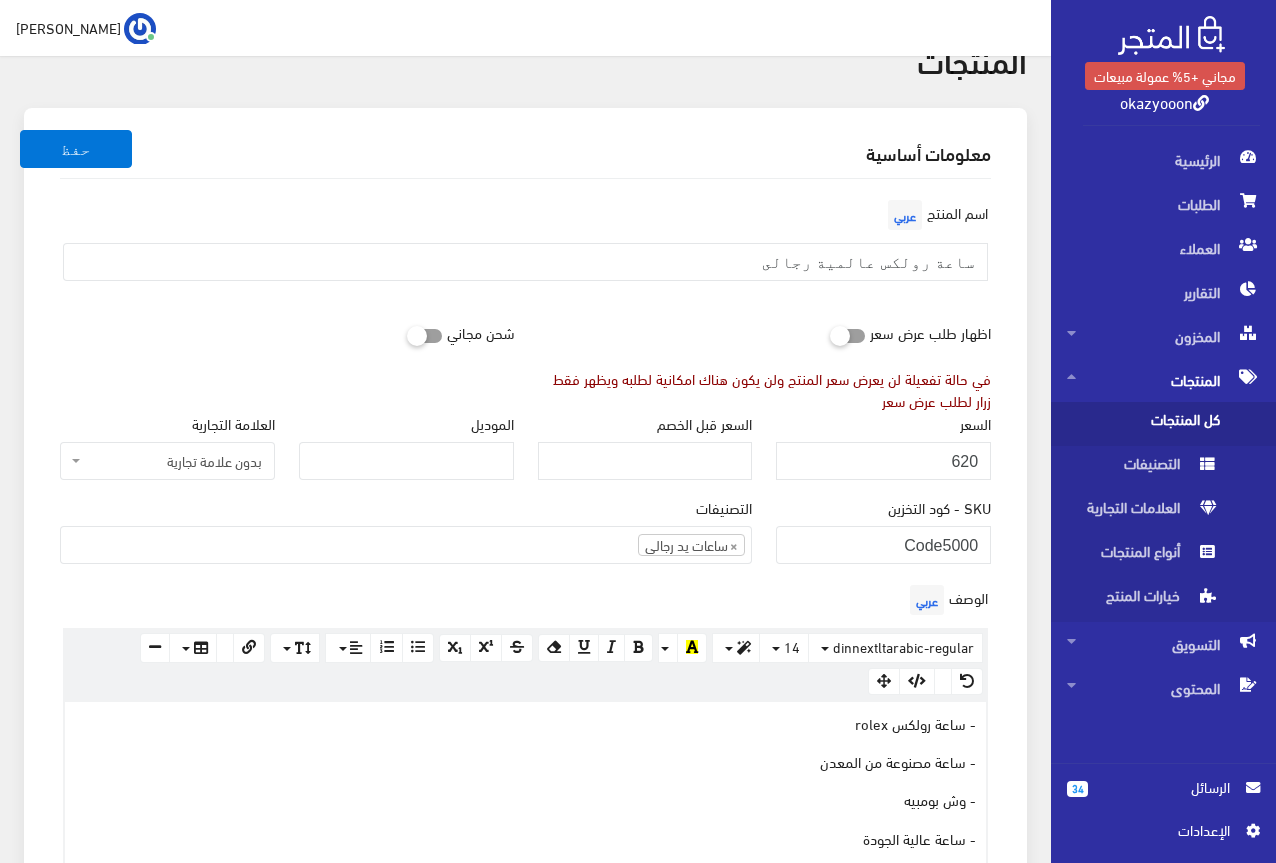 scroll, scrollTop: 0, scrollLeft: 0, axis: both 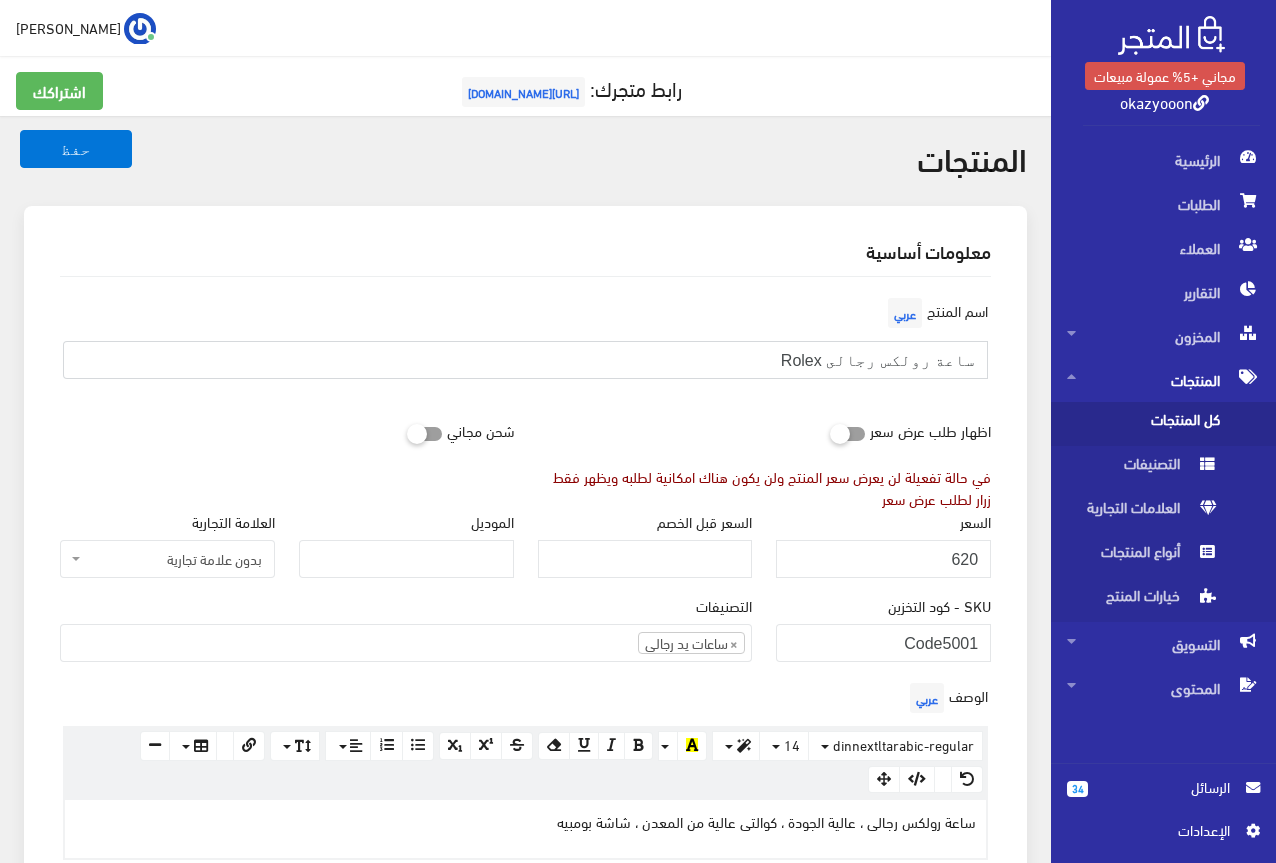 click on "ساعة رولكس رجالى Rolex" at bounding box center (525, 360) 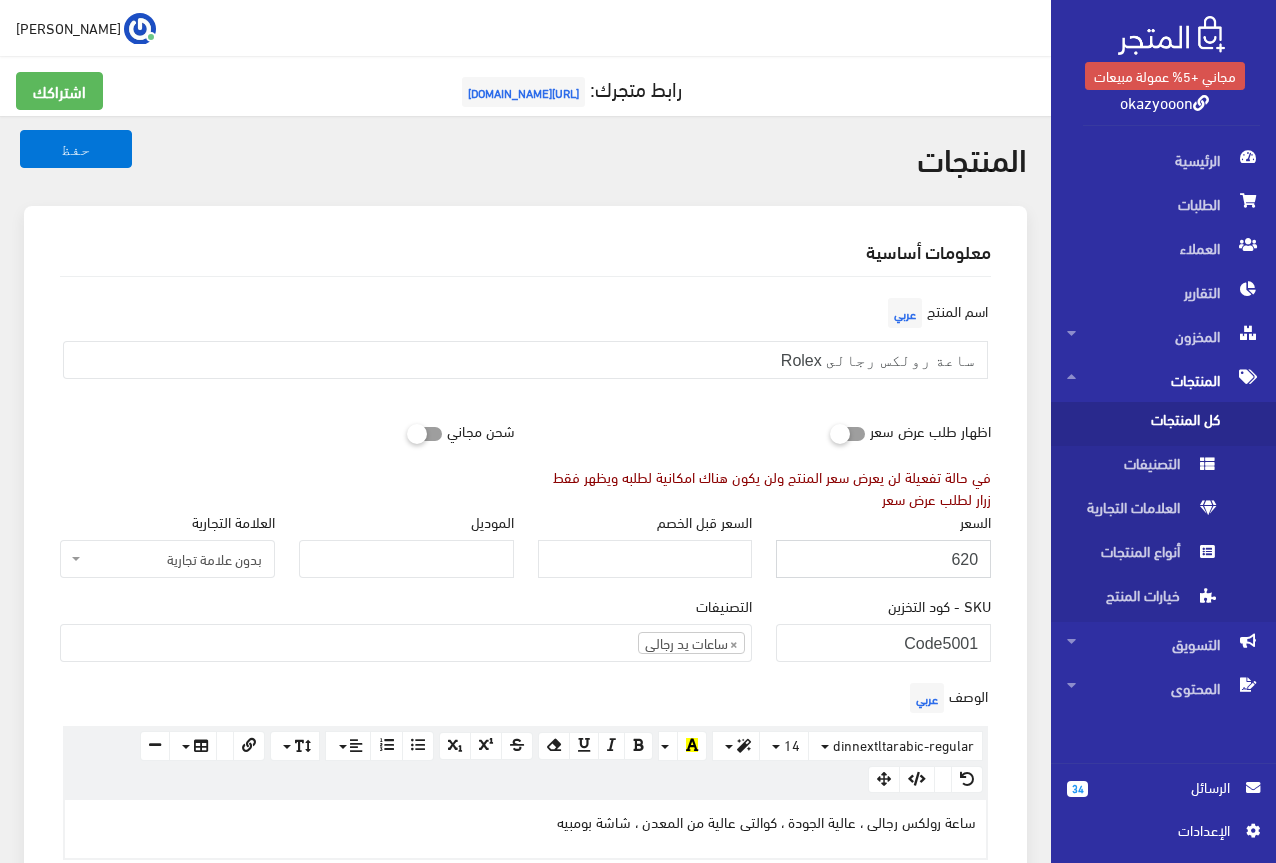 click on "620" at bounding box center [883, 559] 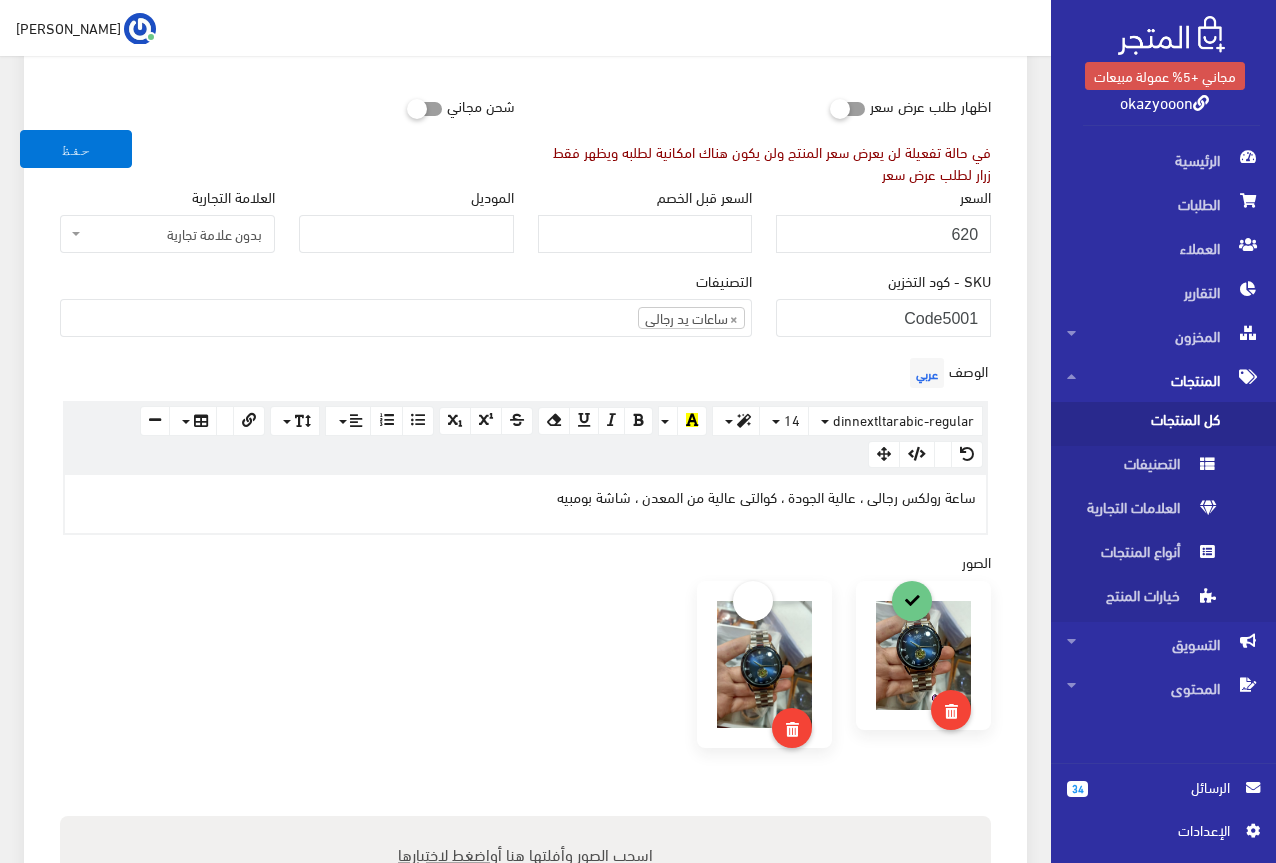 click on "اسم المنتج  عربي
ساعة رولكس رجالى Rolex
اظهار طلب عرض سعر
في حالة تفعيلة لن يعرض سعر المنتج ولن يكون هناك امكانية لطلبه ويظهر فقط زرار لطلب عرض سعر
شحن مجاني
620" at bounding box center (525, 616) 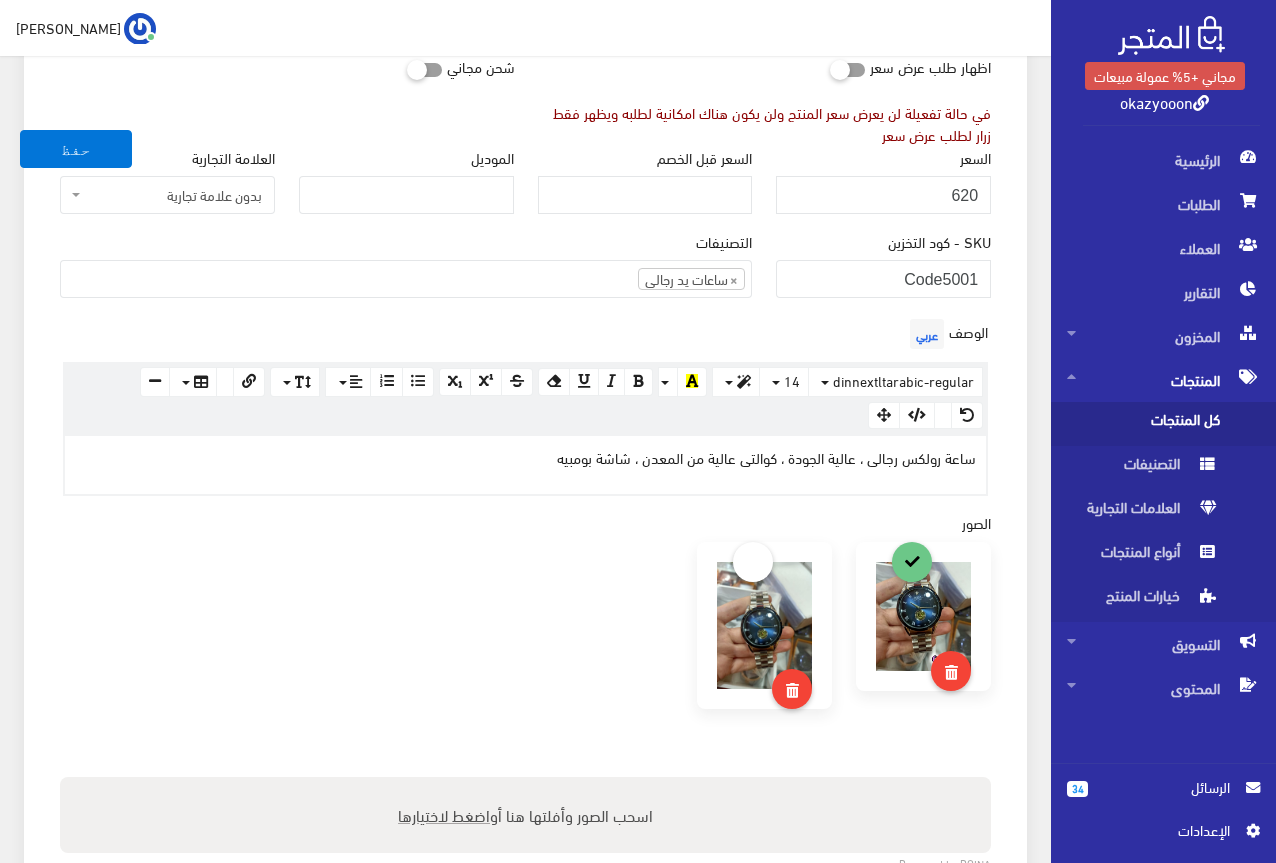 scroll, scrollTop: 400, scrollLeft: 0, axis: vertical 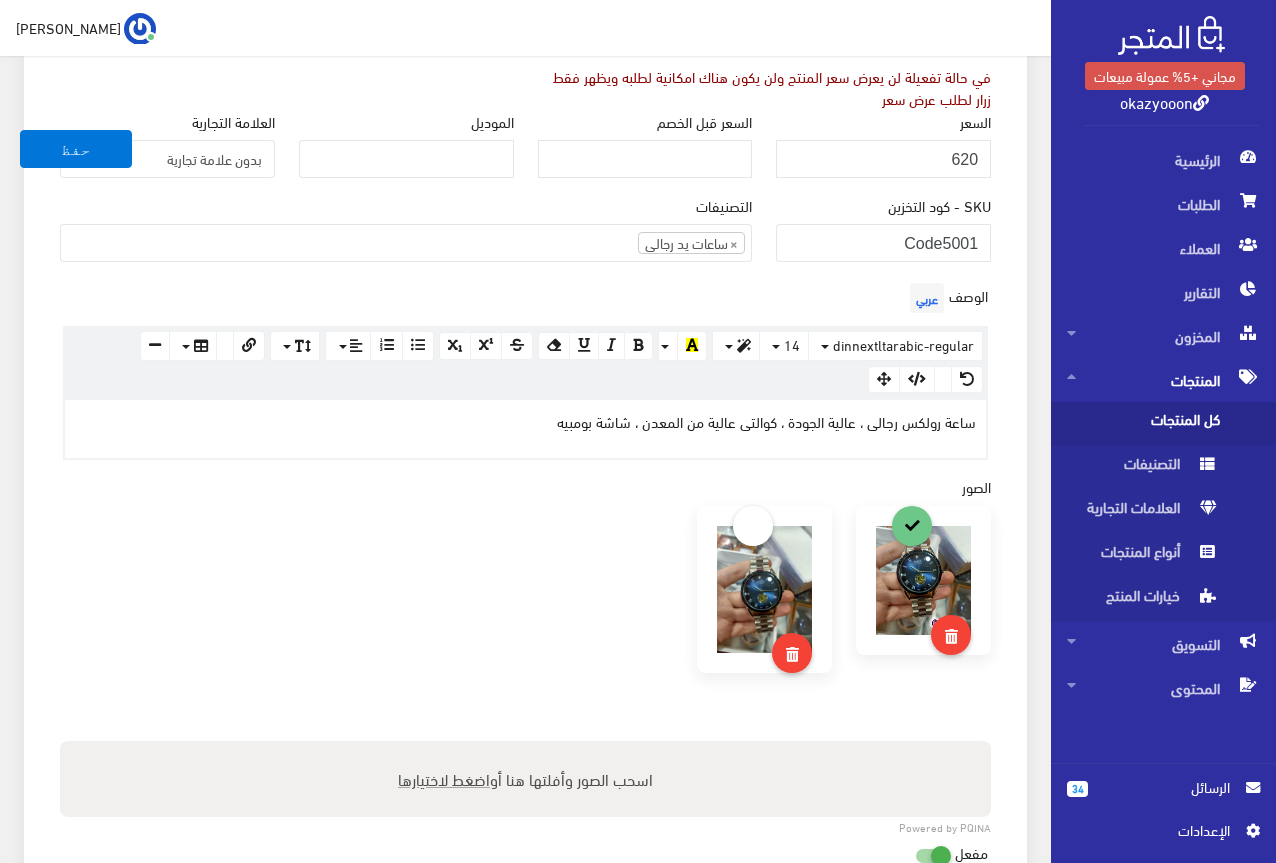 click on "ساعة رولكس رجالى ، عالية الجودة ، كوالتى عالية من المعدن ، شاشة بومبيه" at bounding box center (525, 421) 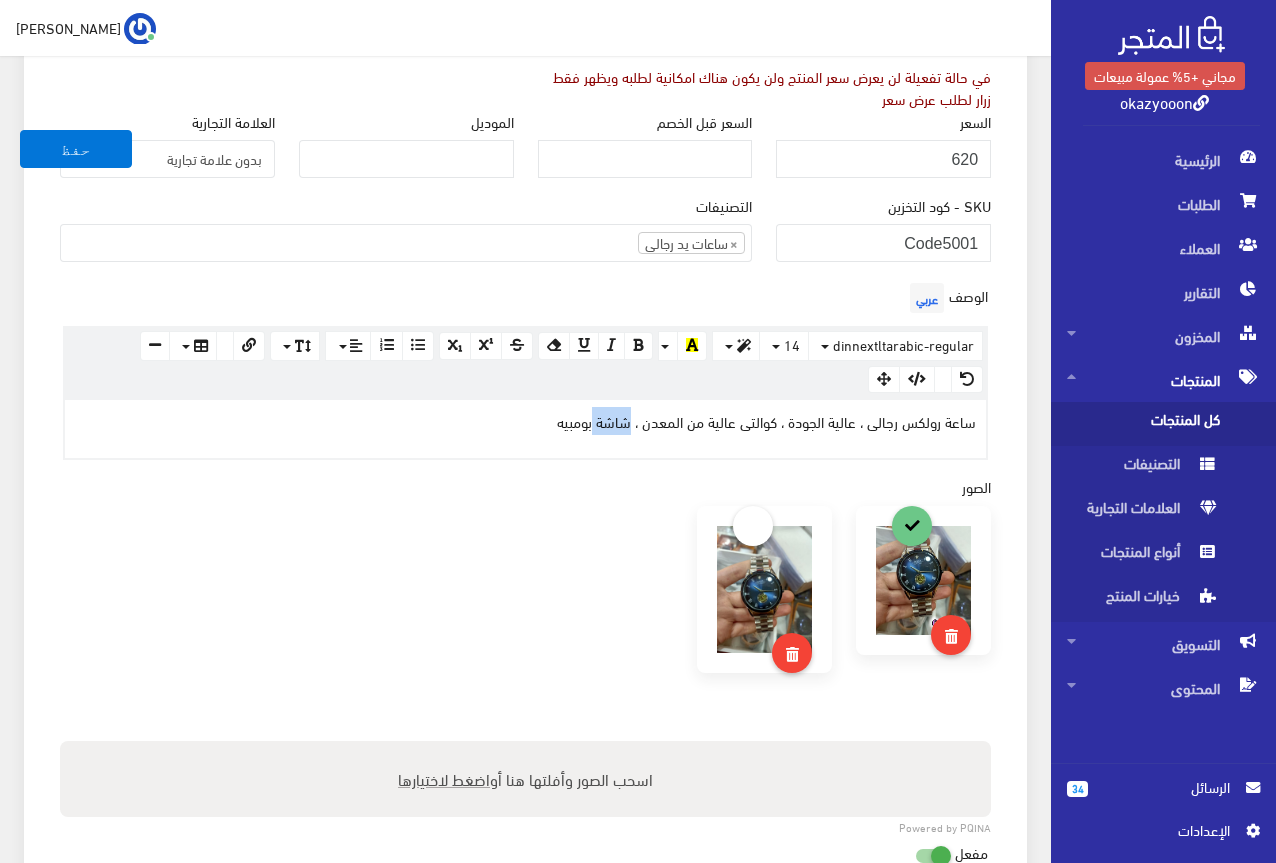 click on "ساعة رولكس رجالى ، عالية الجودة ، كوالتى عالية من المعدن ، شاشة بومبيه" at bounding box center (525, 421) 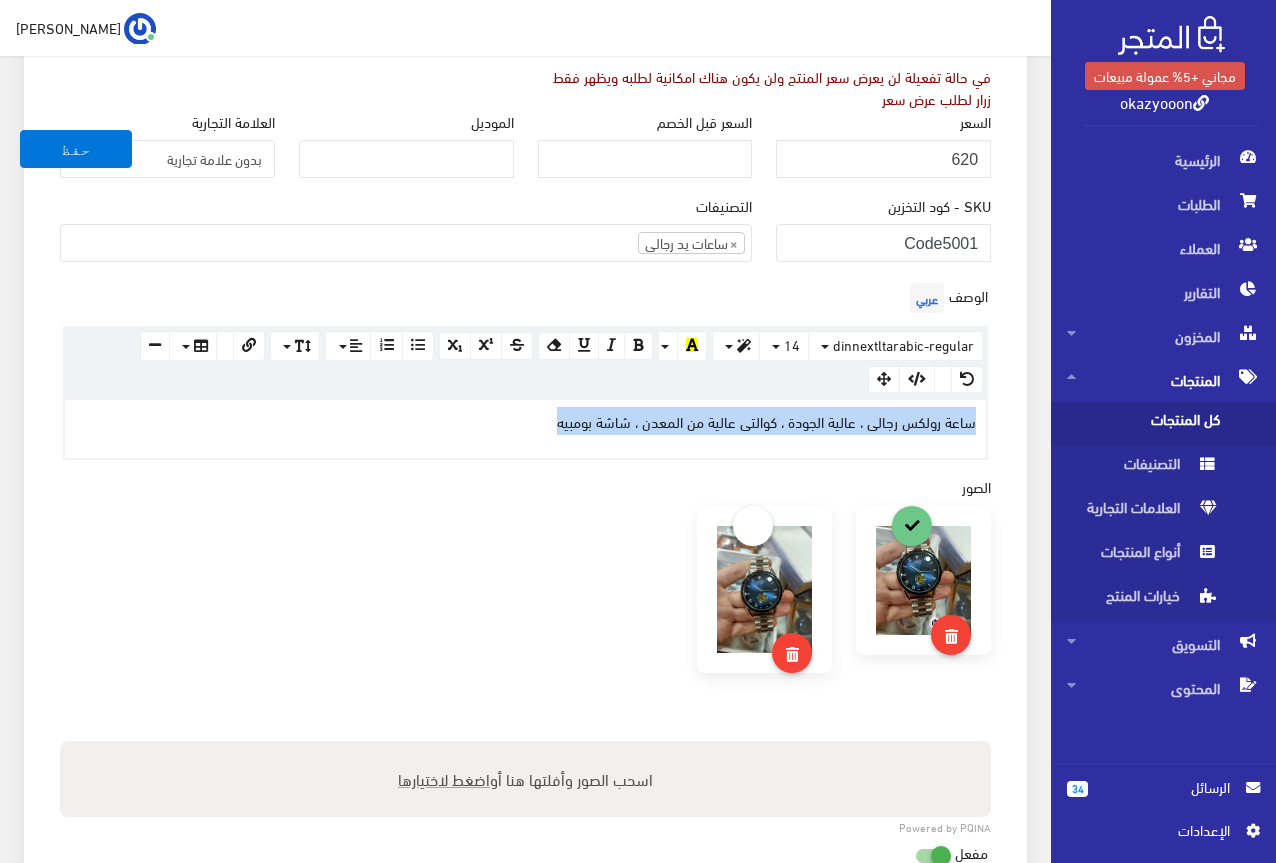 click on "ساعة رولكس رجالى ، عالية الجودة ، كوالتى عالية من المعدن ، شاشة بومبيه" at bounding box center [525, 421] 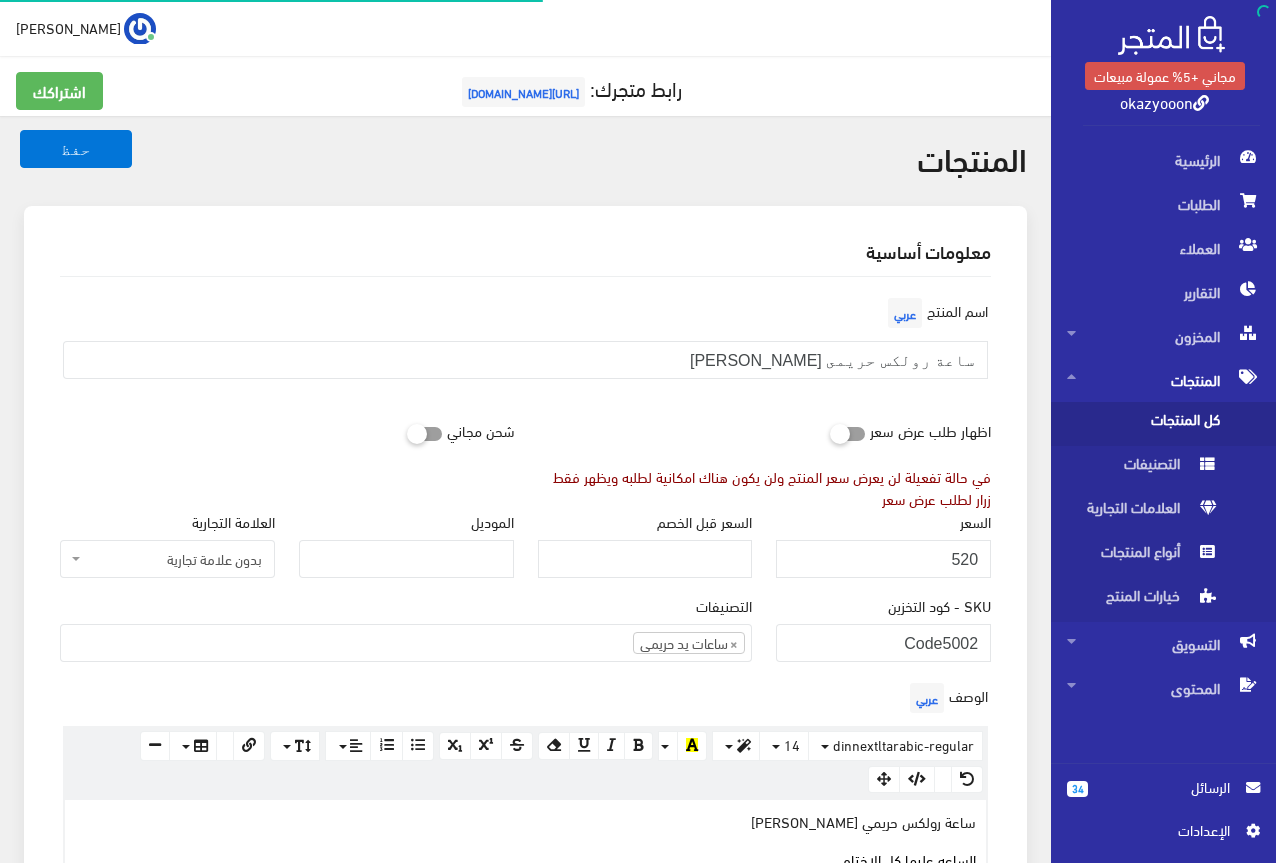 scroll, scrollTop: 0, scrollLeft: 0, axis: both 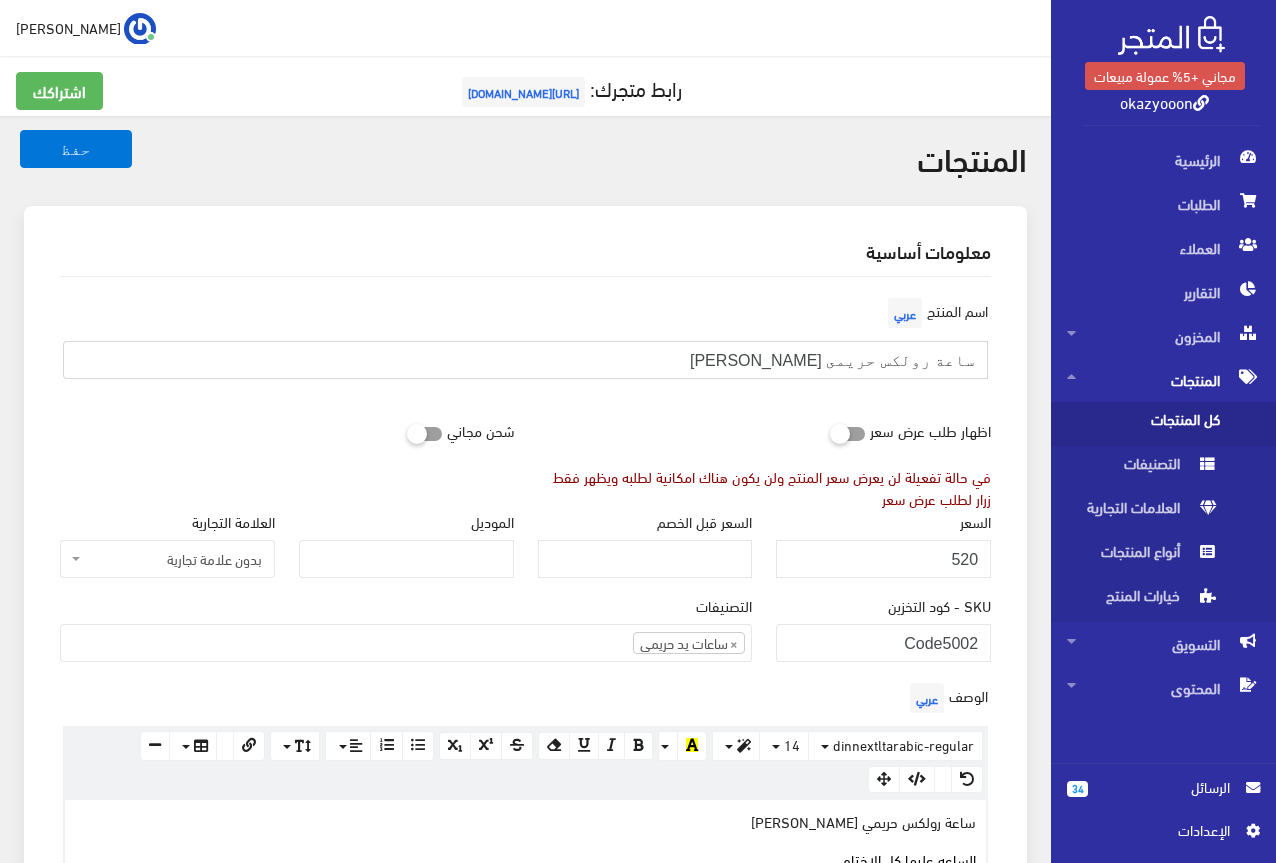click on "ساعة رولكس حريمى [PERSON_NAME]" at bounding box center (525, 360) 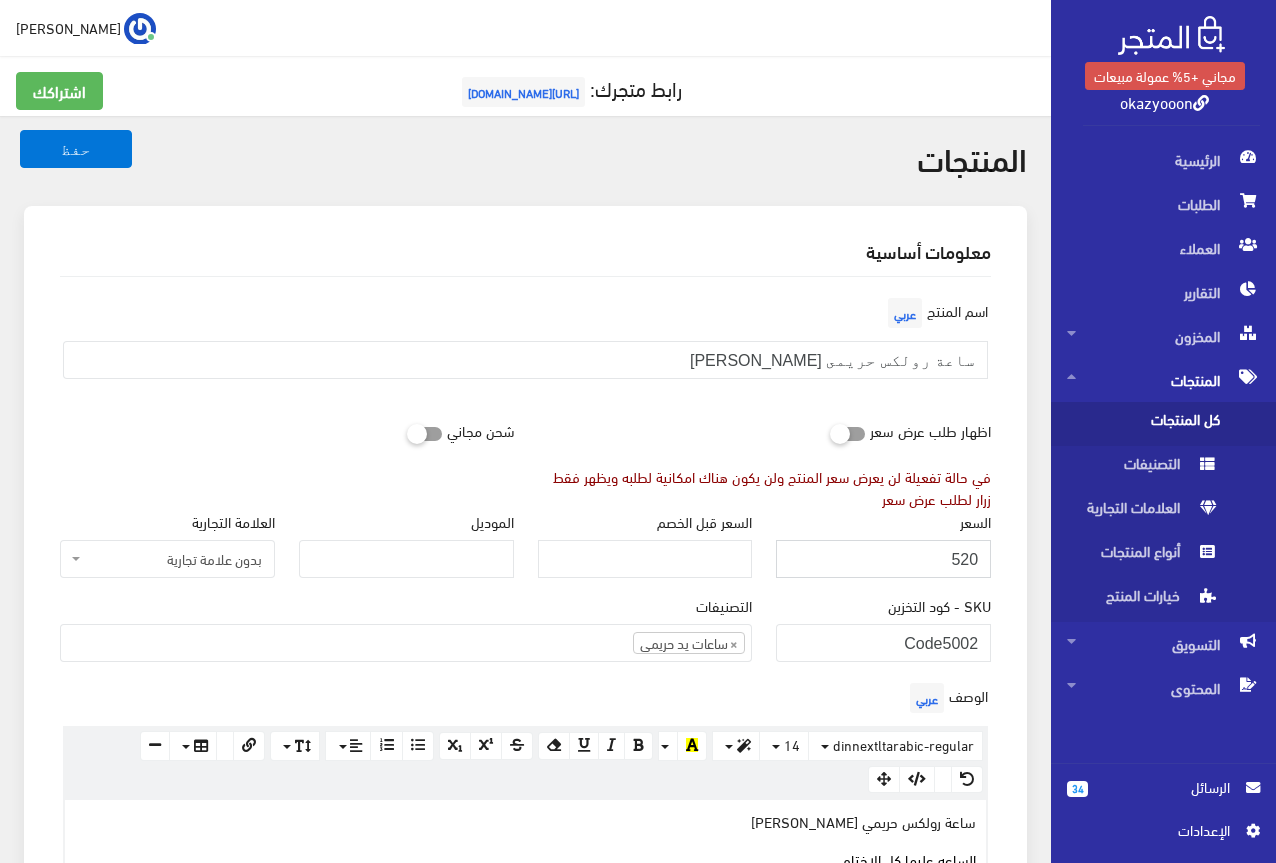click on "520" at bounding box center (883, 559) 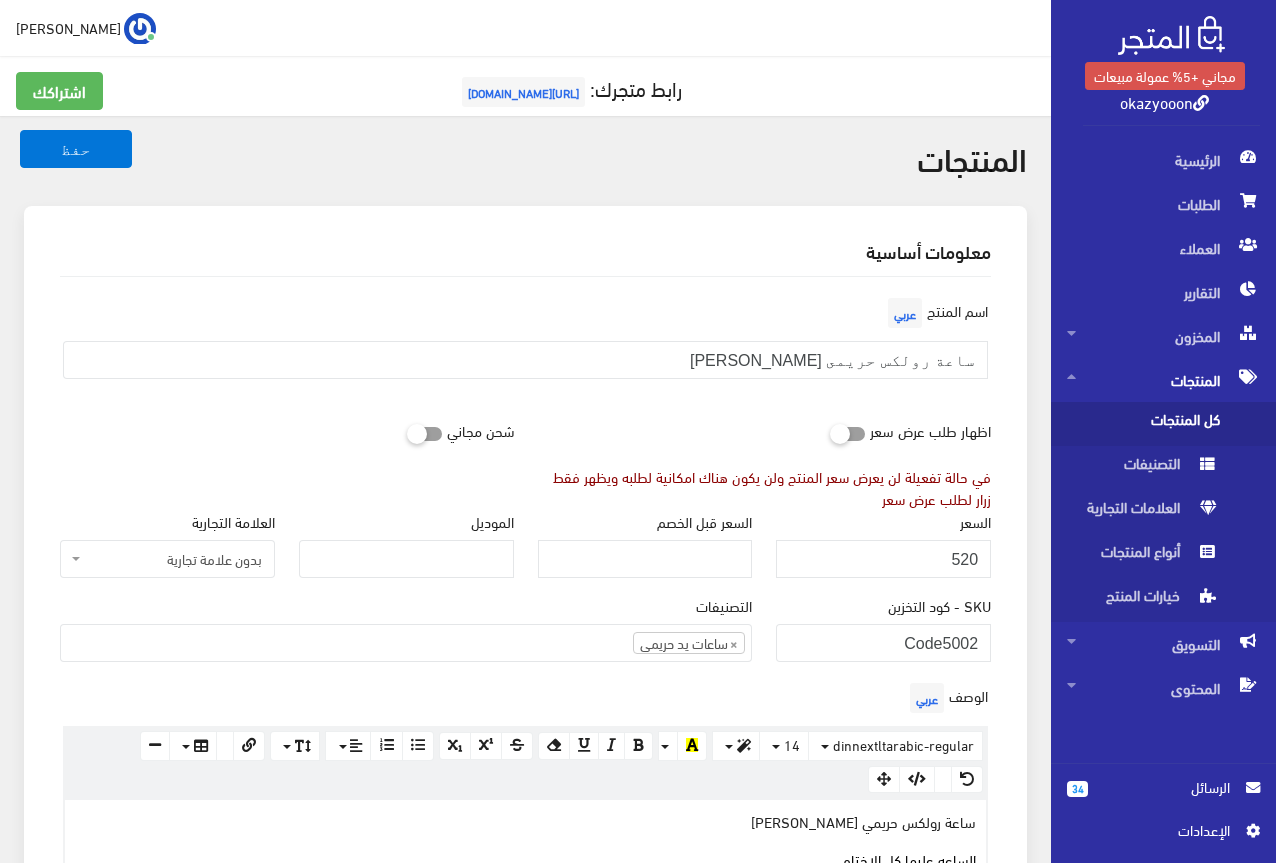 click on "اظهار طلب عرض سعر
في حالة تفعيلة لن يعرض سعر المنتج ولن يكون هناك امكانية لطلبه ويظهر فقط زرار لطلب عرض سعر" at bounding box center (765, 460) 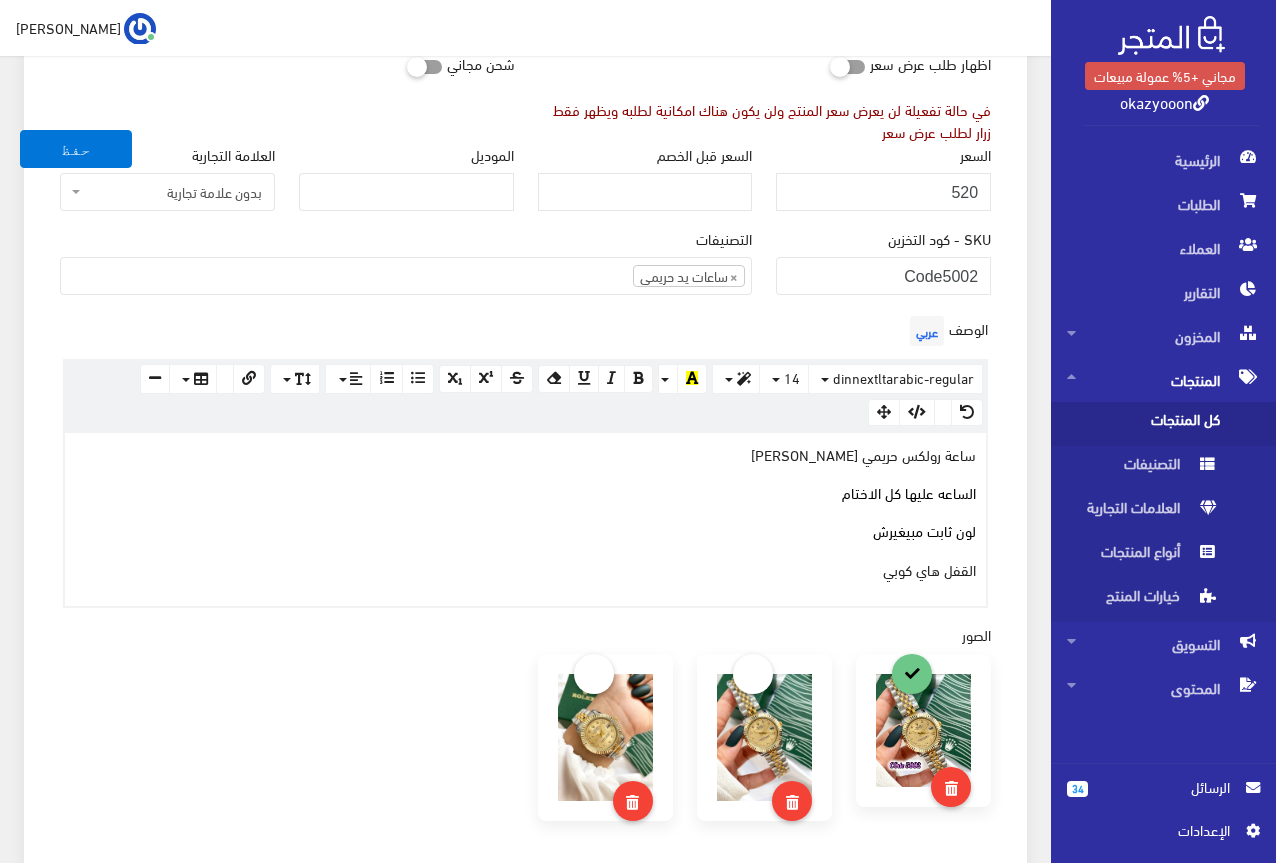 scroll, scrollTop: 400, scrollLeft: 0, axis: vertical 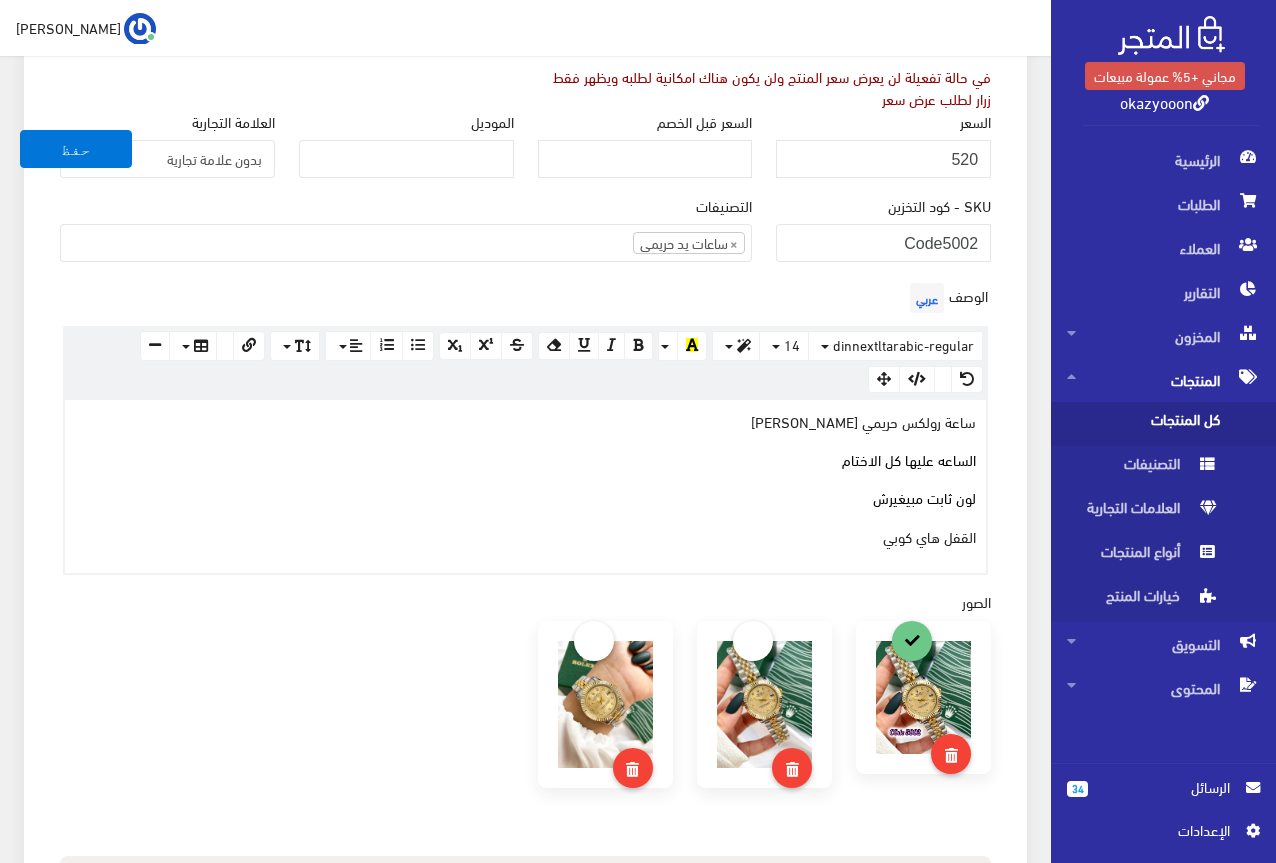 drag, startPoint x: 862, startPoint y: 535, endPoint x: 1017, endPoint y: 410, distance: 199.12308 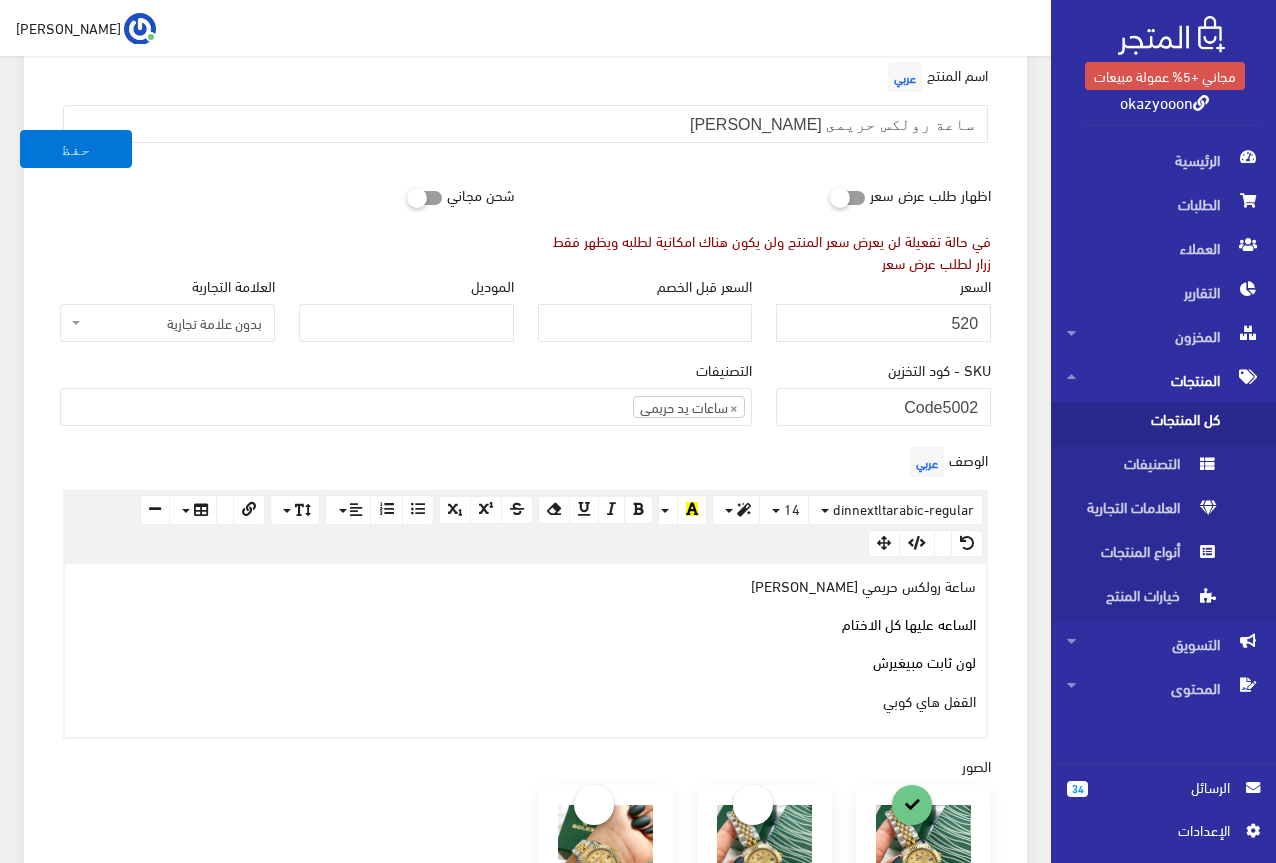 scroll, scrollTop: 200, scrollLeft: 0, axis: vertical 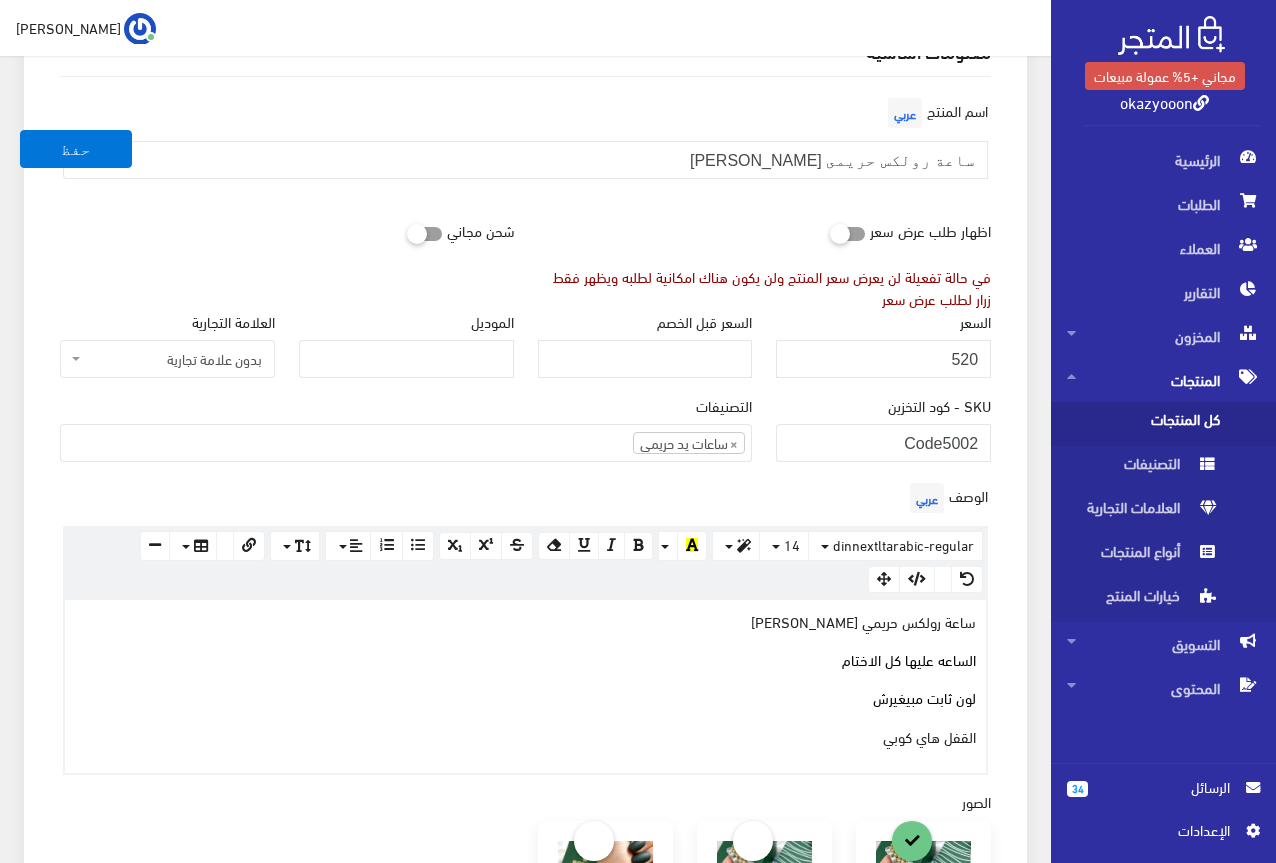 click on "اسم المنتج  عربي
ساعة رولكس حريمى هاى كوبى" at bounding box center [525, 152] 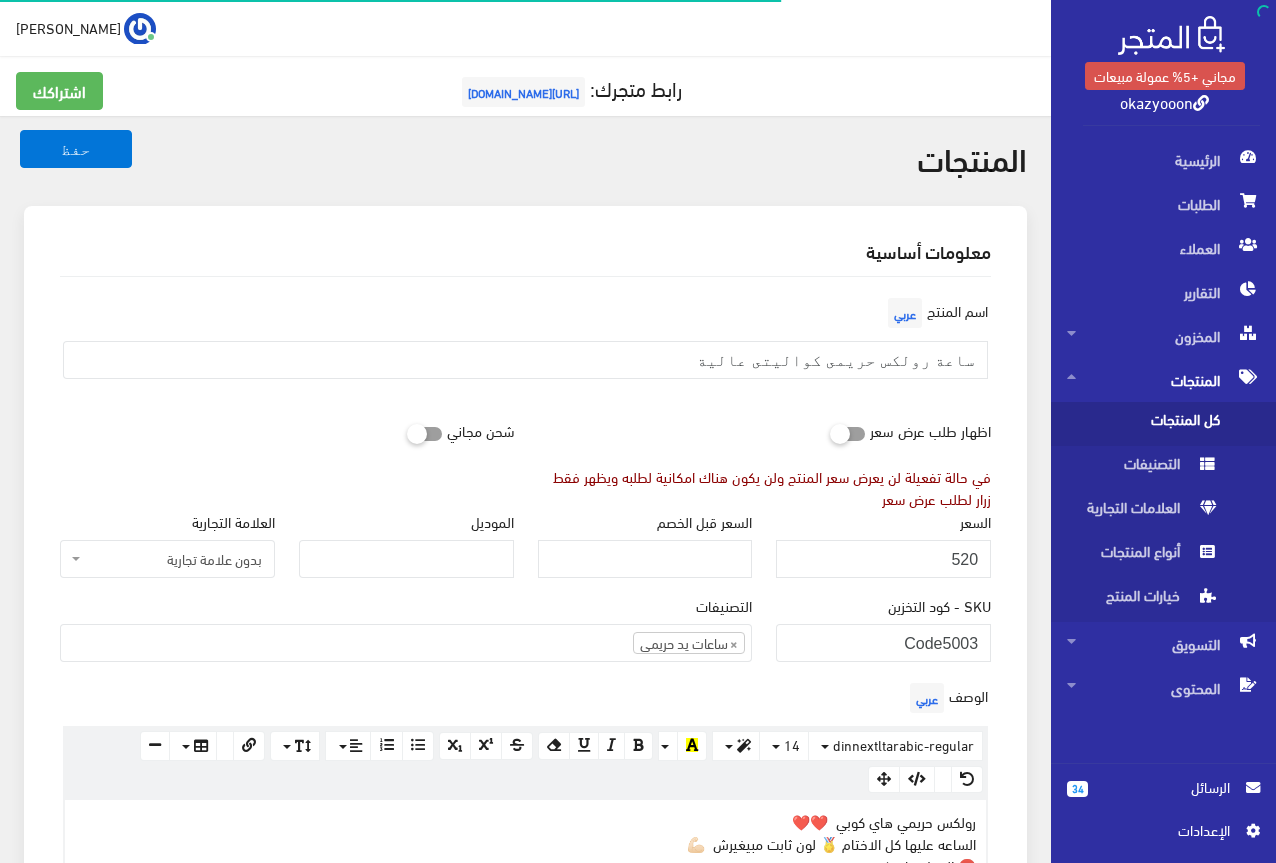 scroll, scrollTop: 0, scrollLeft: 0, axis: both 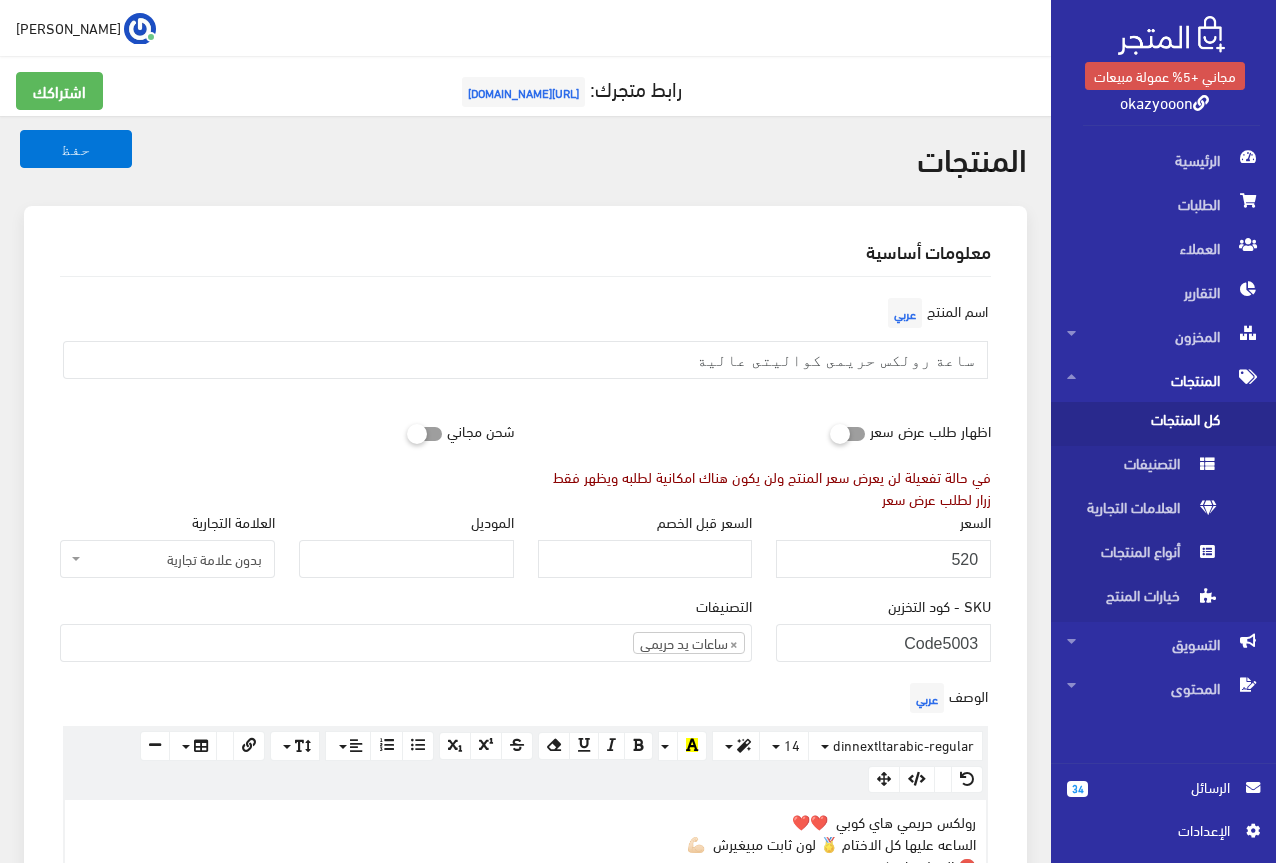 click on "معلومات أساسية" at bounding box center [525, 251] 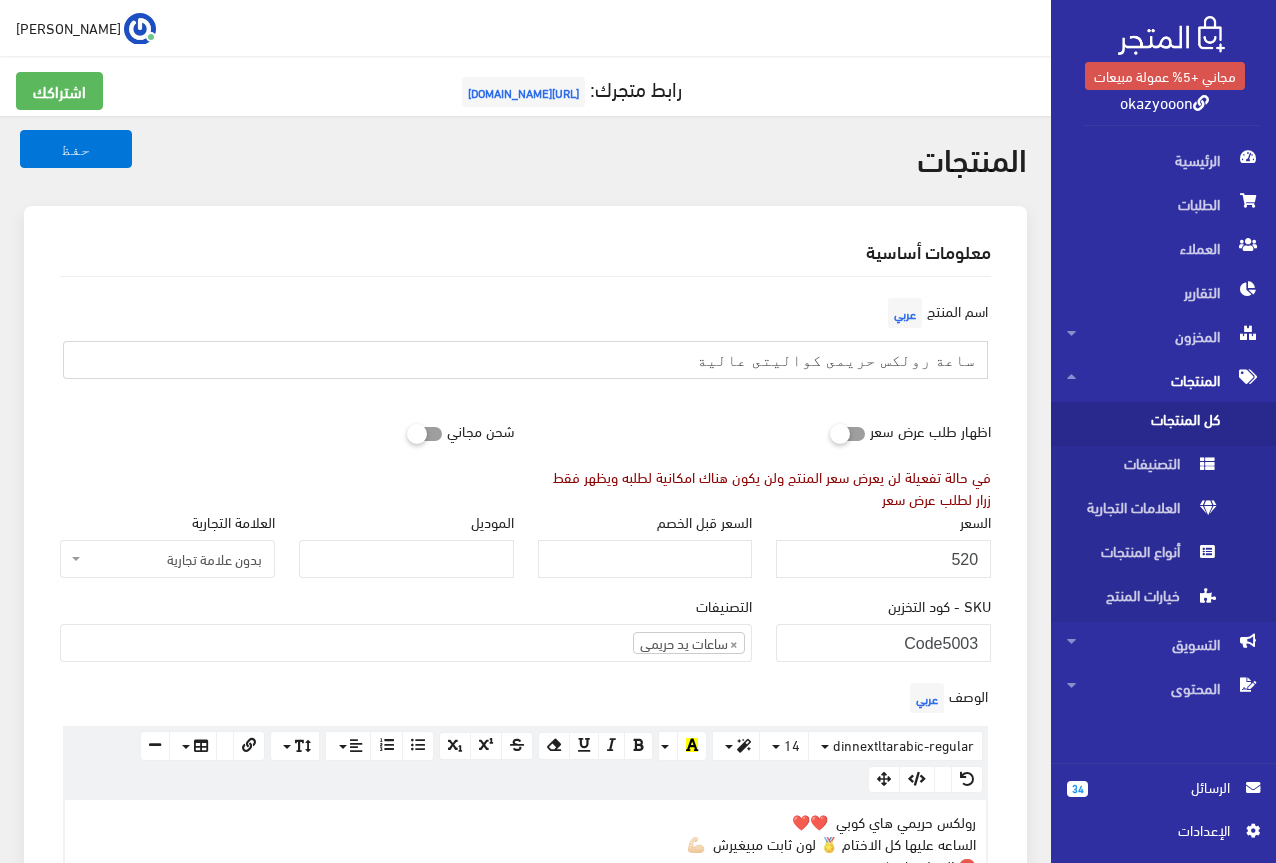 click on "ساعة رولكس حريمى كواليتى عالية" at bounding box center [525, 360] 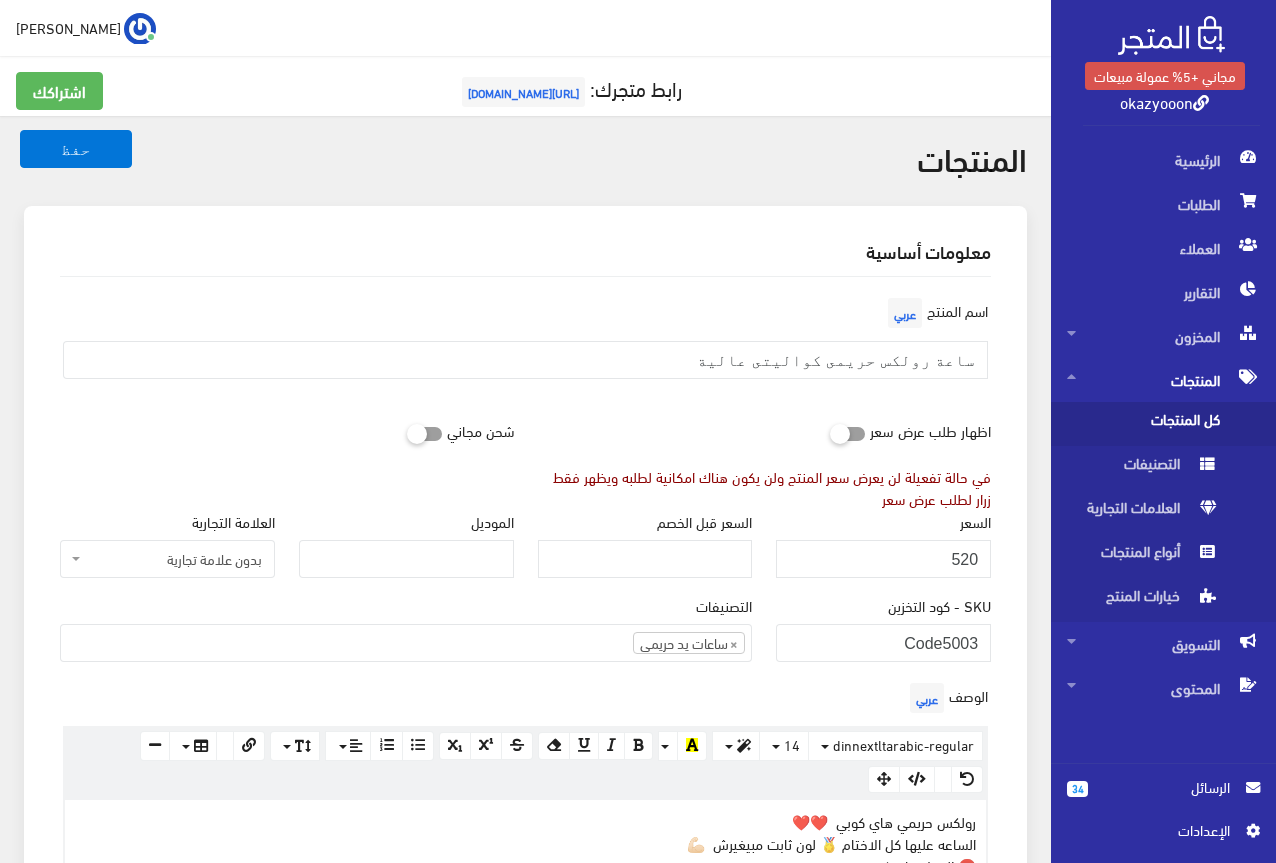 drag, startPoint x: 850, startPoint y: 355, endPoint x: 631, endPoint y: 247, distance: 244.18231 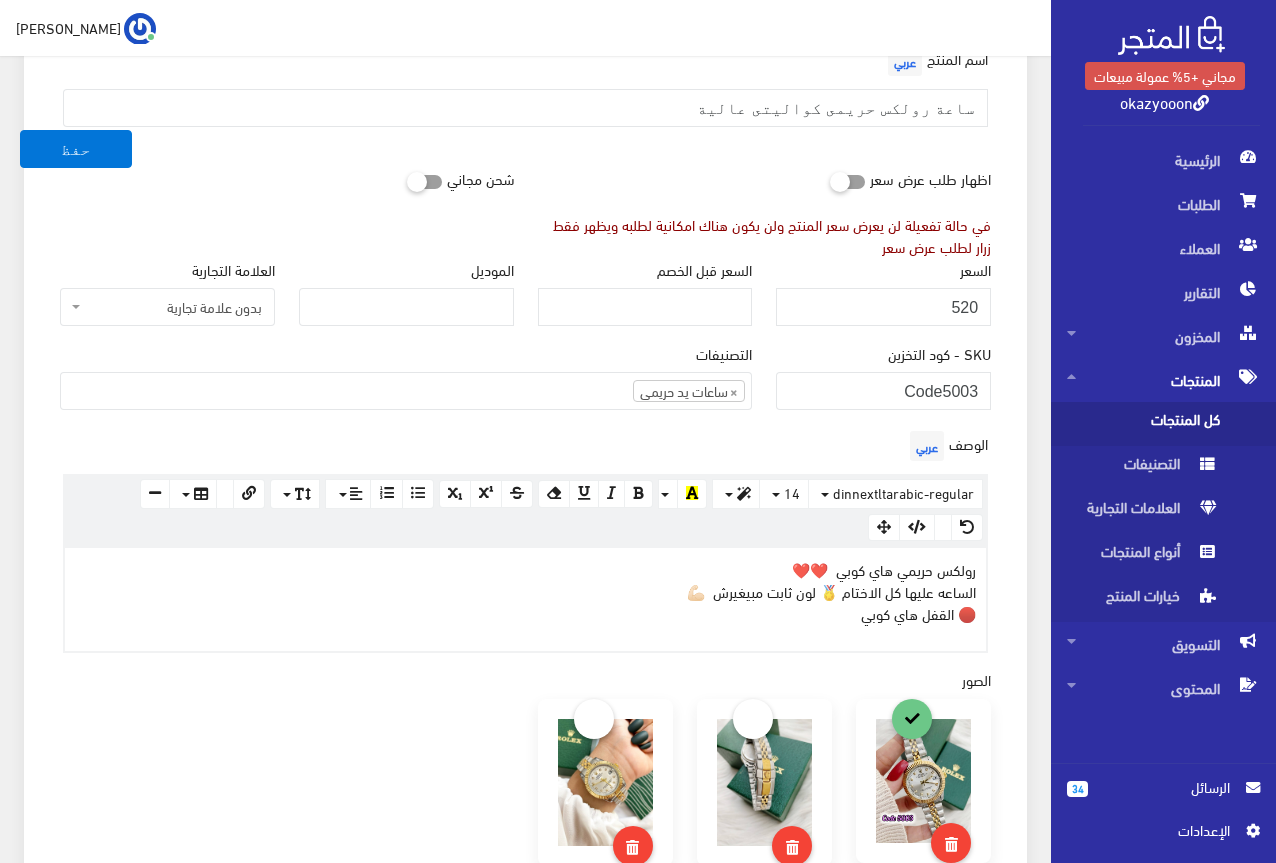 scroll, scrollTop: 300, scrollLeft: 0, axis: vertical 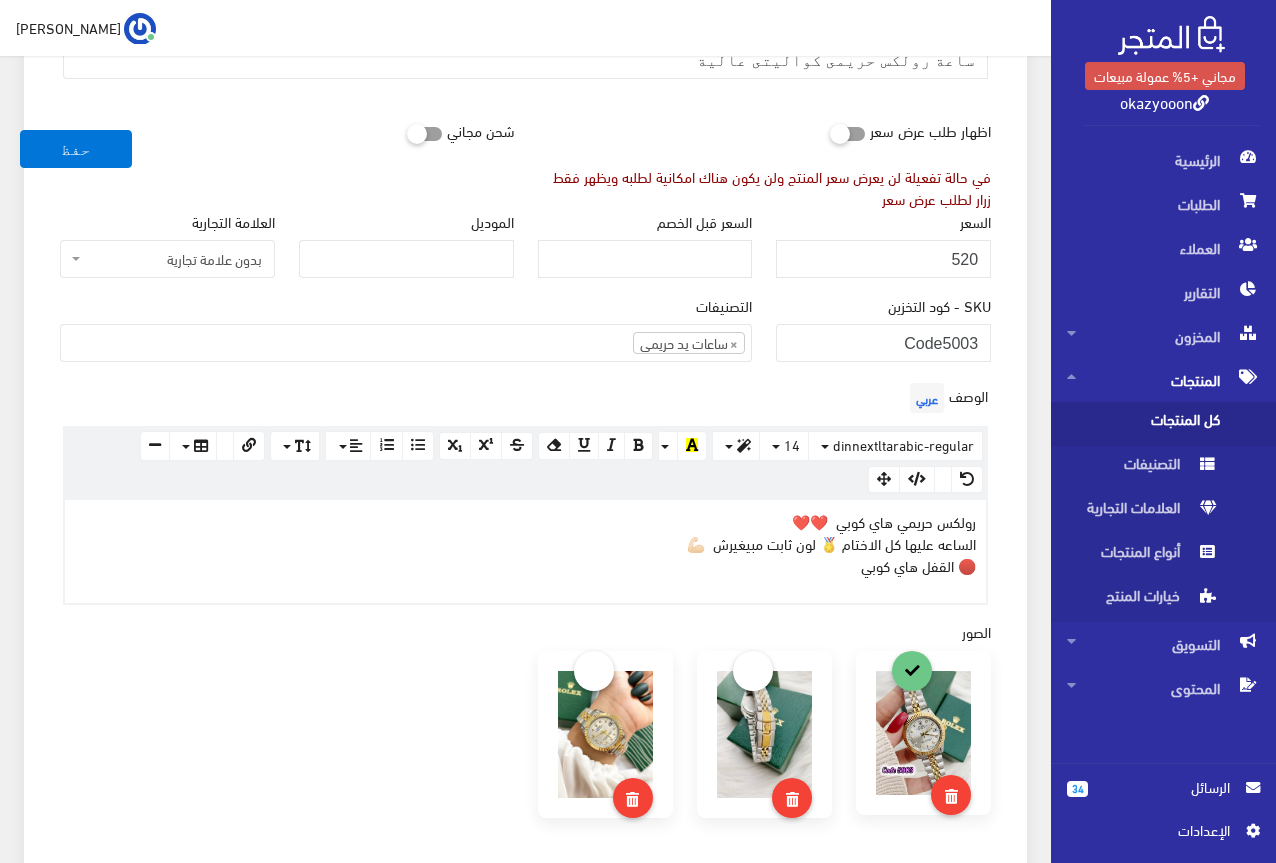 drag, startPoint x: 839, startPoint y: 576, endPoint x: 986, endPoint y: 521, distance: 156.95222 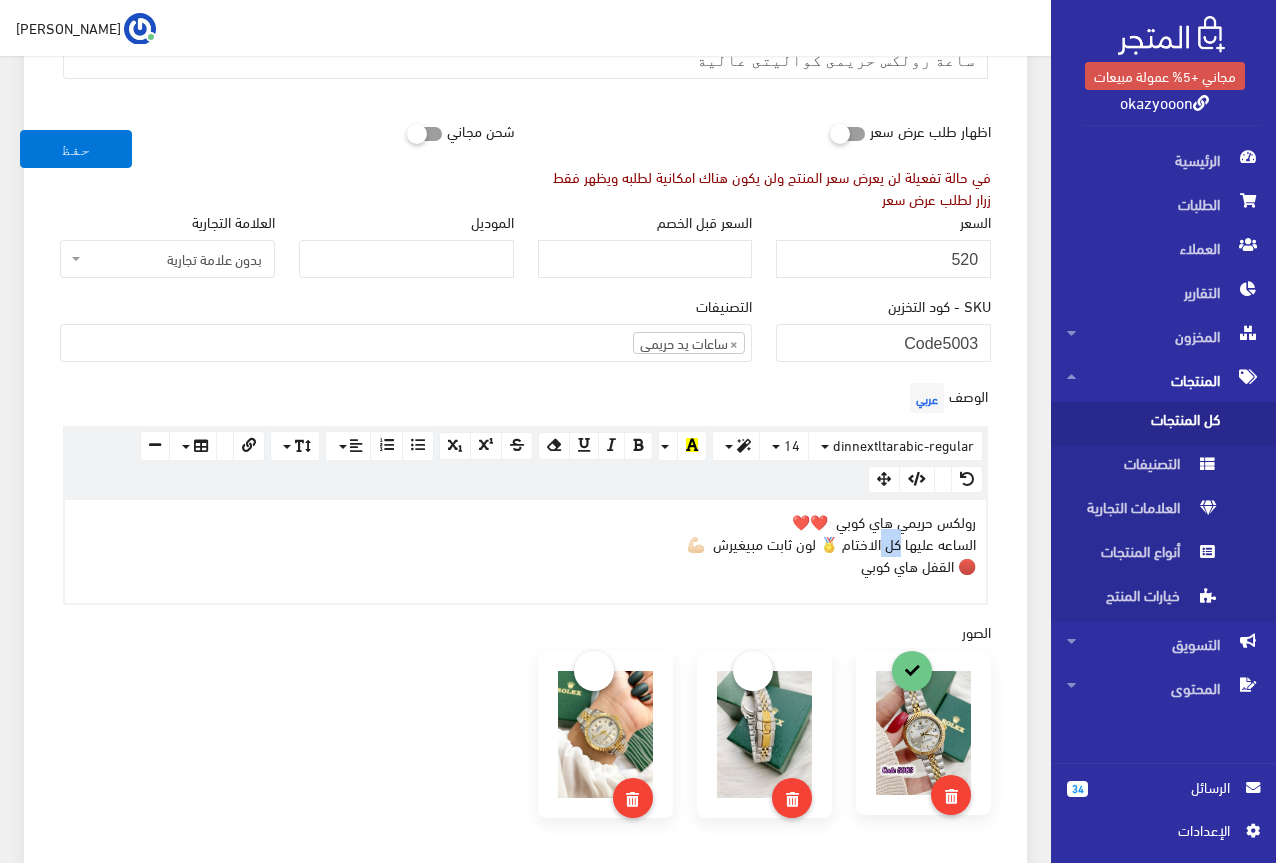 click on "رولكس حريمي هاي كوبي  ❤️❤️ الساعه عليها كل الاختام 🏅 لون ثابت مبيغيرش  💪🏻  🔴 القفل هاي كوبي" at bounding box center [525, 543] 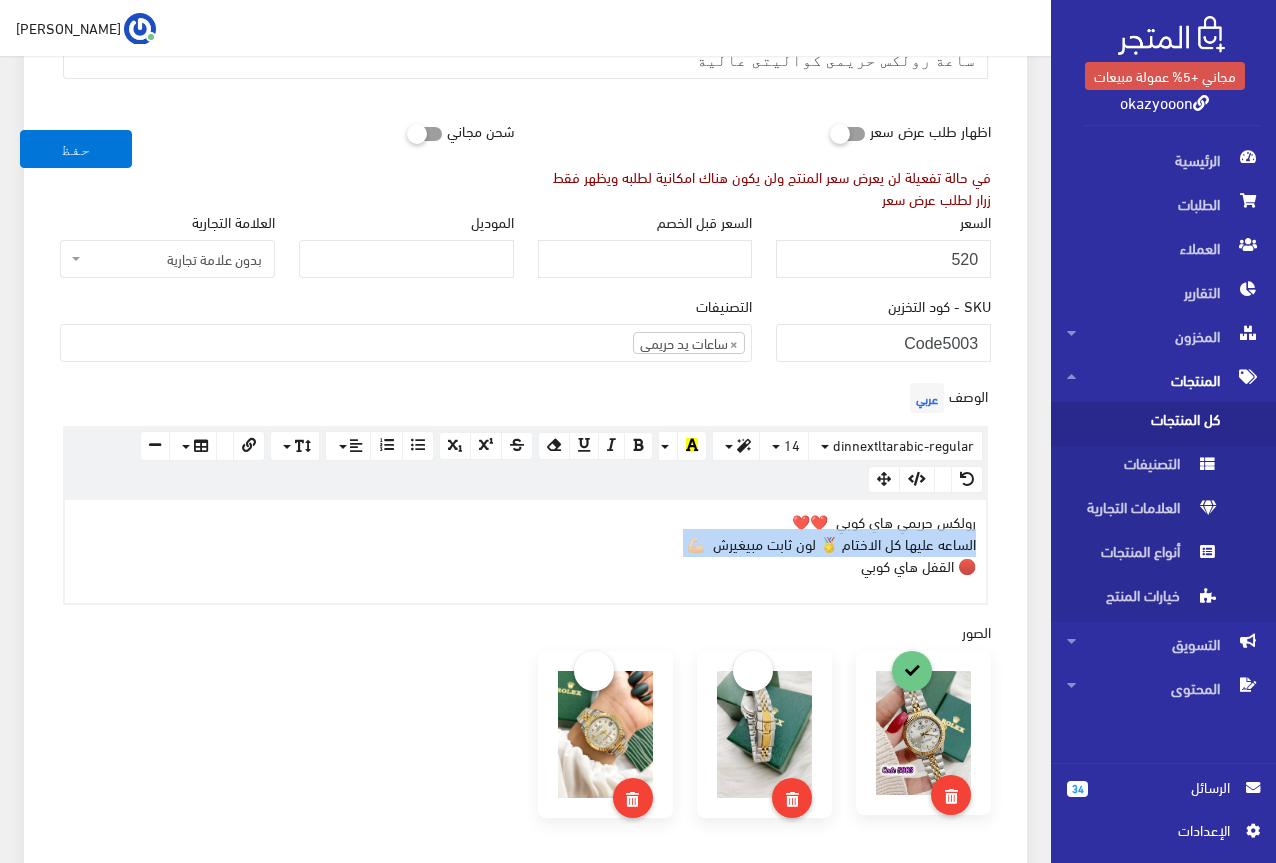 click on "رولكس حريمي هاي كوبي  ❤️❤️ الساعه عليها كل الاختام 🏅 لون ثابت مبيغيرش  💪🏻  🔴 القفل هاي كوبي" at bounding box center (525, 543) 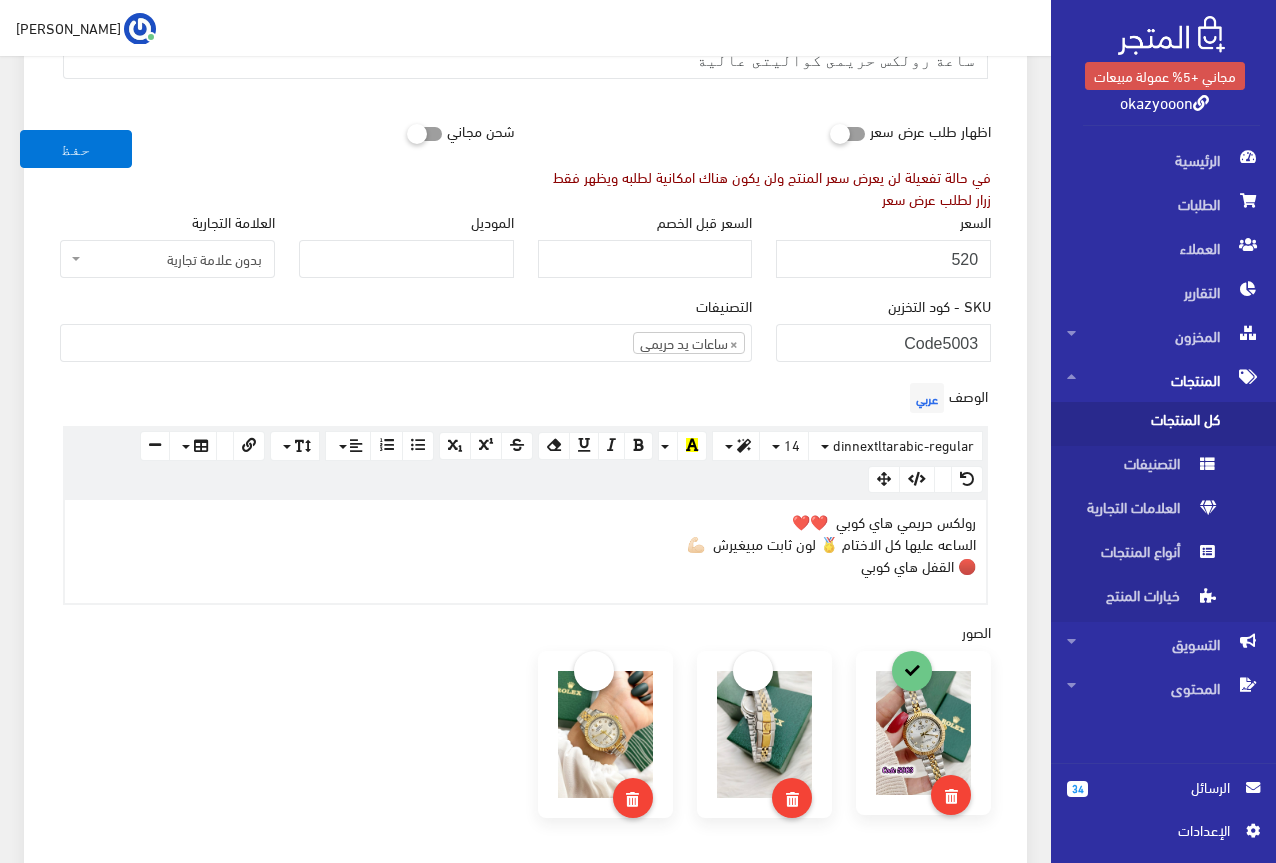 click on "الوصف  عربي
<p>رولكس حريمي هاي كوبي  ❤️❤️<br>الساعه عليها كل الاختام 🏅 لون ثابت مبيغيرش  💪🏻 <br>🔴 القفل هاي كوبي <br></p> × Insert Image Select from files Image URL Insert Image × Insert Link Text to display To what URL should this link go? http://  Open in new window Insert Link Close Keyboard shortcuts Action Ctrl + Z Undo Ctrl + Shift + Z Redo Ctrl + ] Indent Ctrl + [ Outdent Ctrl + ENTER Insert Horizontal Rule Text formatting Ctrl + B Bold Ctrl + I Italic Ctrl + U Underline Ctrl + \ Remove Font Style Document Style Ctrl + NUM0 Normal Ctrl + NUM1 Header 1 Ctrl + NUM2 Header 2 Ctrl + NUM3 Header 3 Ctrl + NUM4 Header 4 Ctrl + NUM5 Header 5 Ctrl + NUM6 Header 6 Paragraph formatting Ctrl + Shift + L Align left Ctrl + Shift + E Align center Ctrl + Shift + R Align right Ctrl + Shift + J Justify full Ctrl + Shift + NUM7 Ordered list Ctrl + Shift + NUM8 Unordered list  ·  Project" at bounding box center [525, 491] 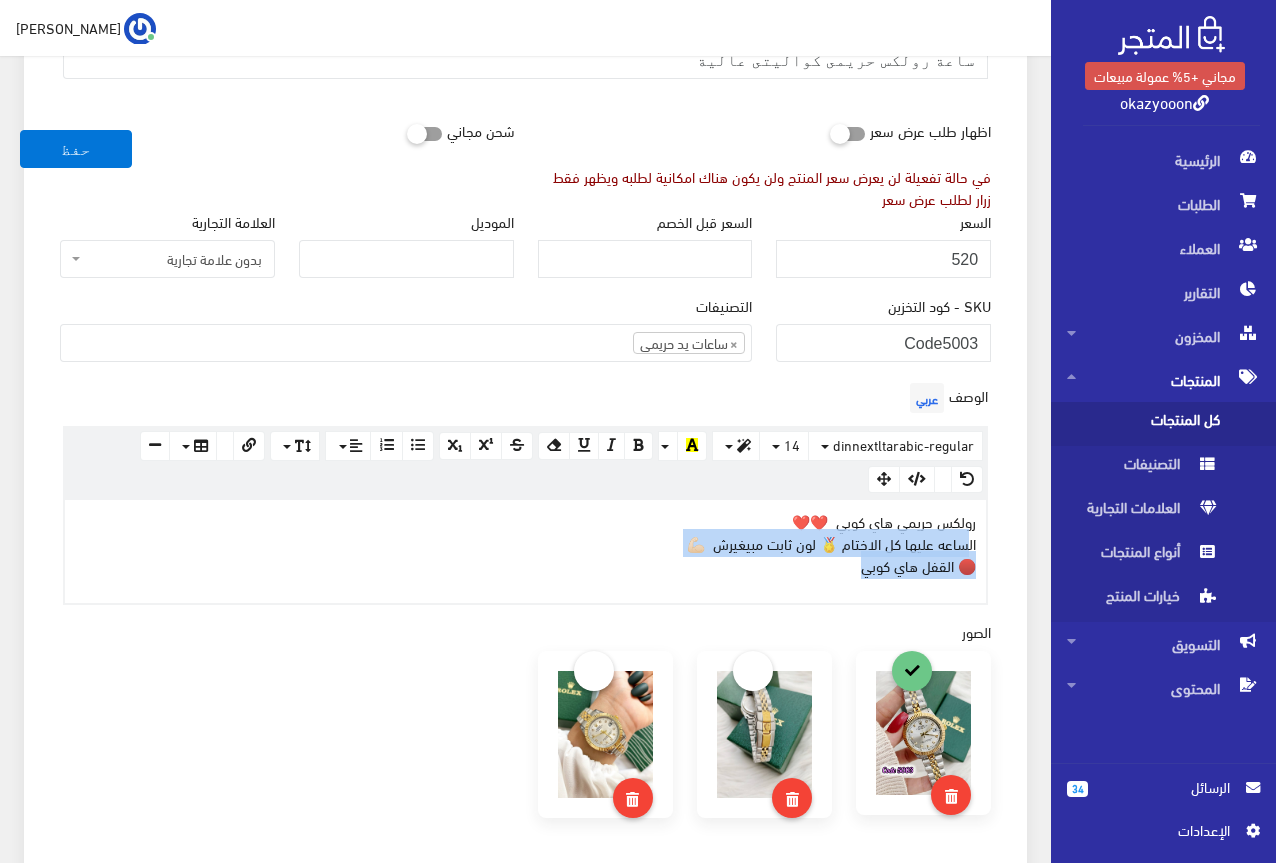 drag, startPoint x: 859, startPoint y: 566, endPoint x: 972, endPoint y: 537, distance: 116.6619 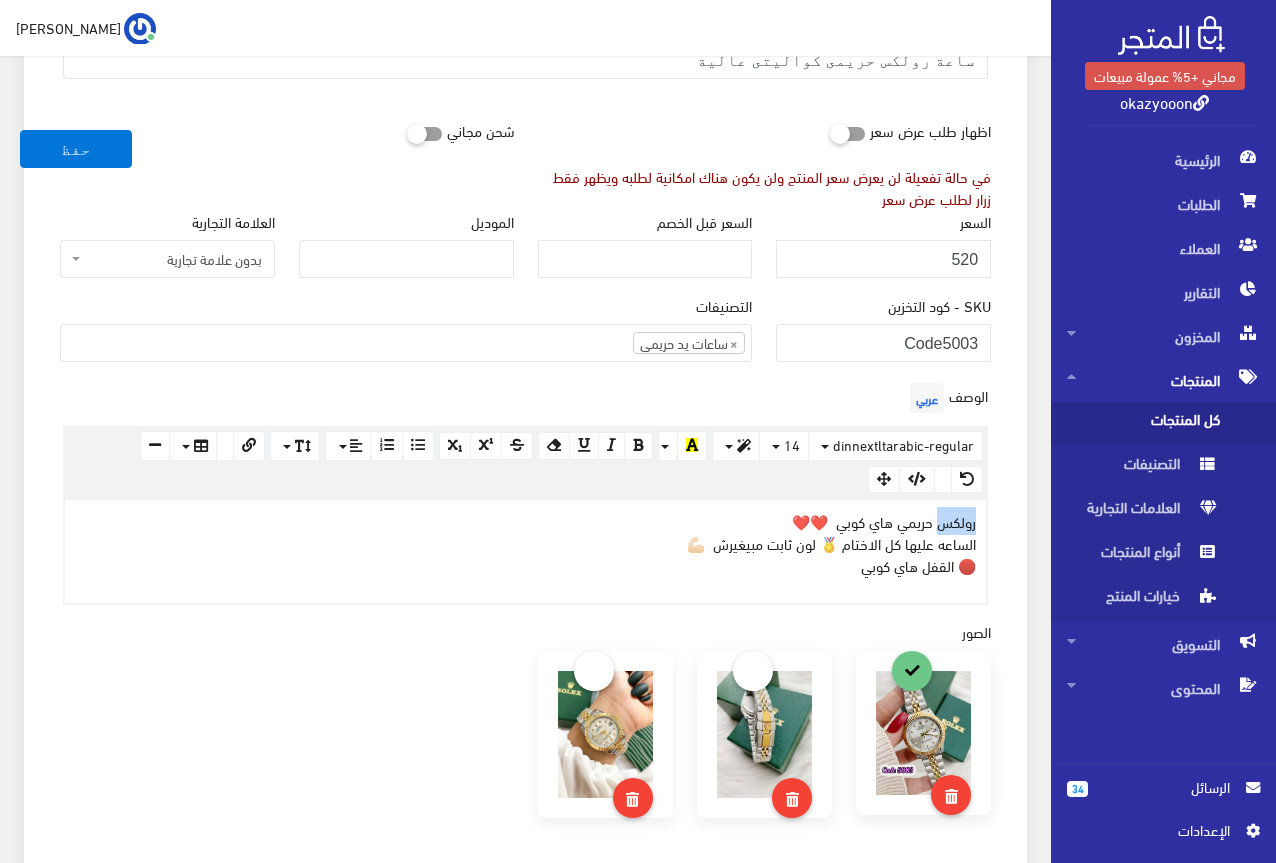click on "رولكس حريمي هاي كوبي  ❤️❤️ الساعه عليها كل الاختام 🏅 لون ثابت مبيغيرش  💪🏻  🔴 القفل هاي كوبي" at bounding box center (525, 551) 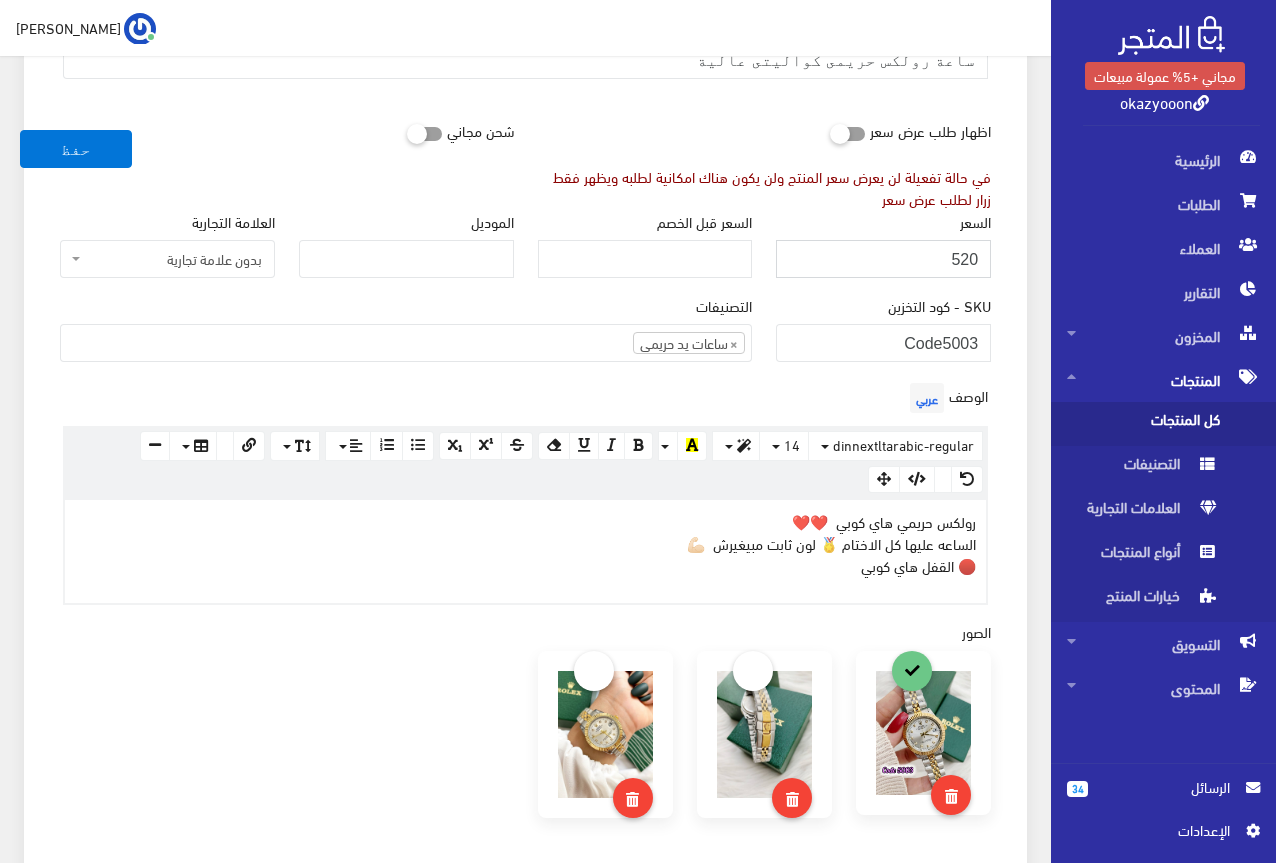 click on "520" at bounding box center (883, 259) 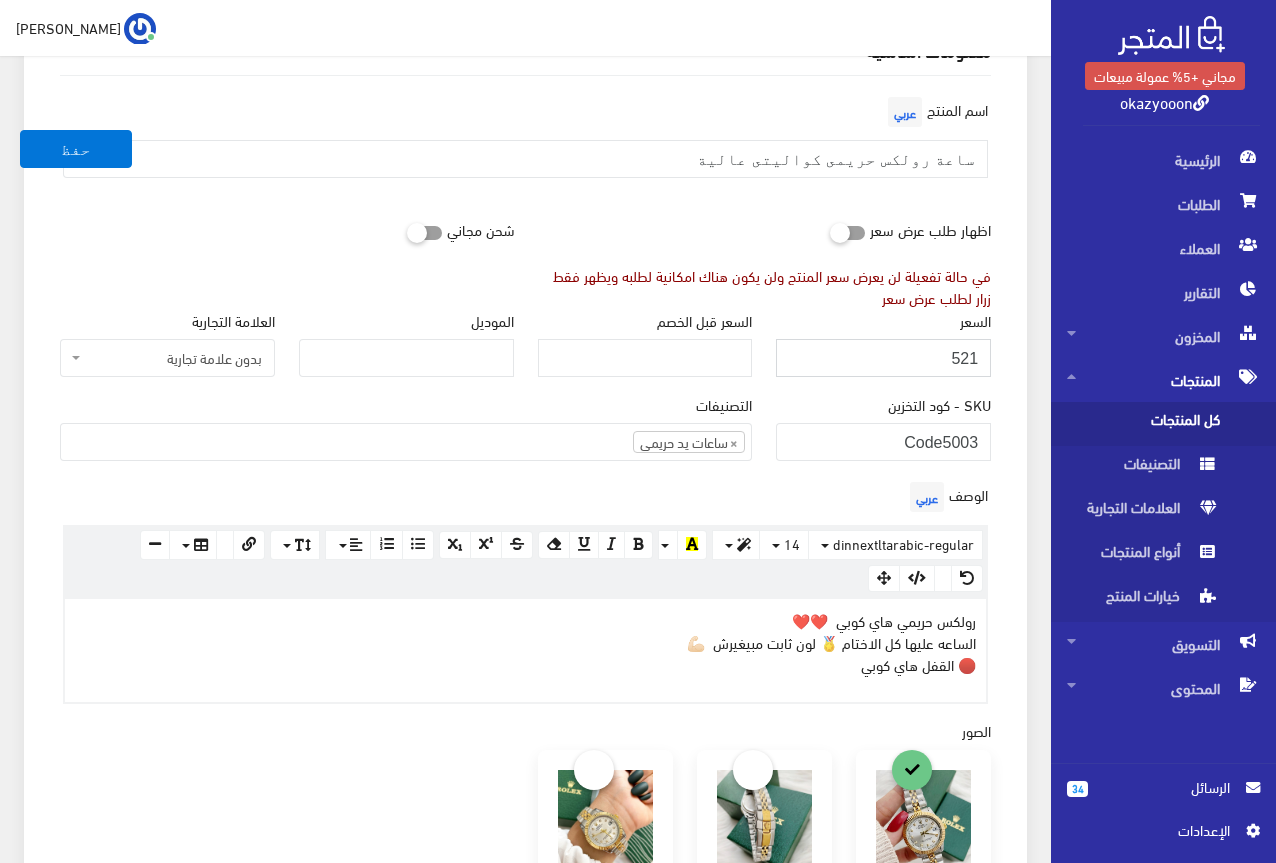 scroll, scrollTop: 200, scrollLeft: 0, axis: vertical 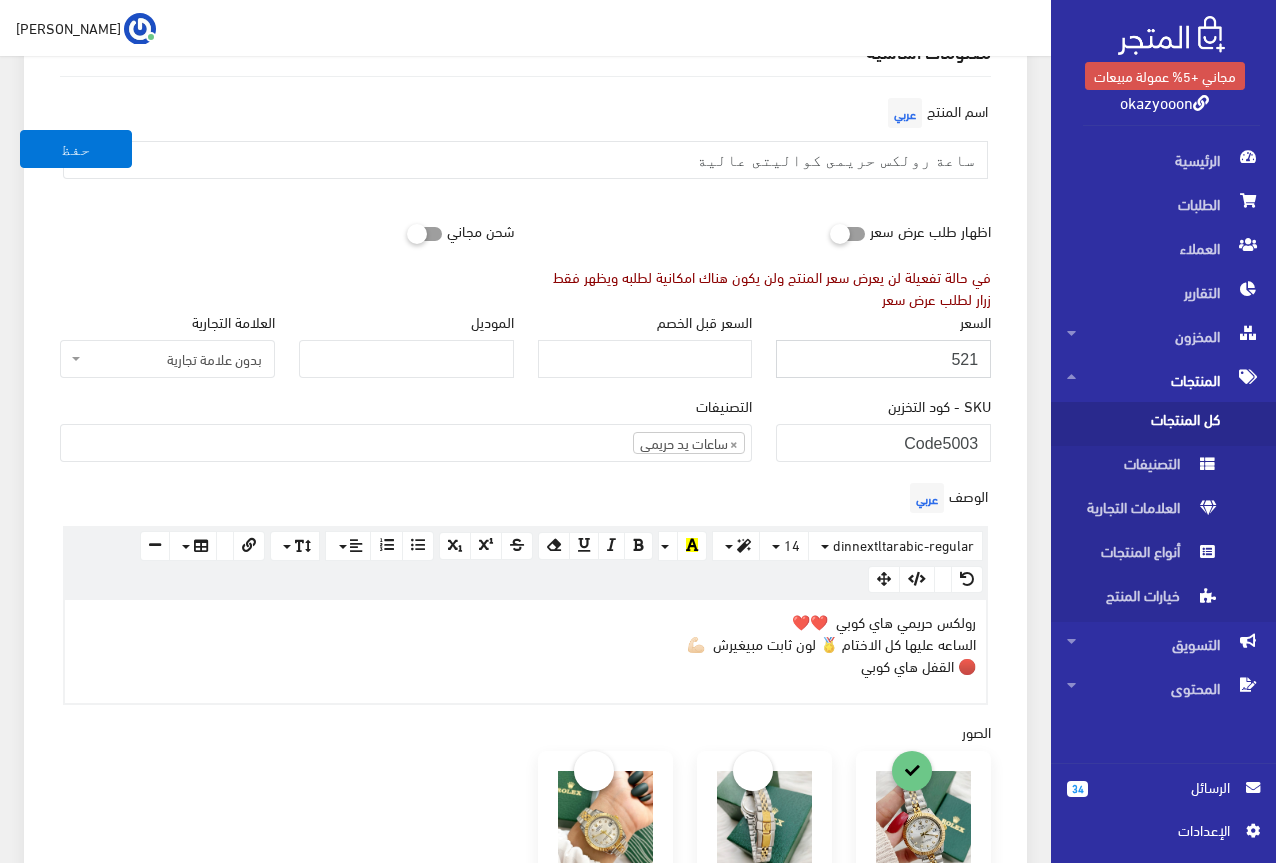 drag, startPoint x: 969, startPoint y: 252, endPoint x: 984, endPoint y: 358, distance: 107.05606 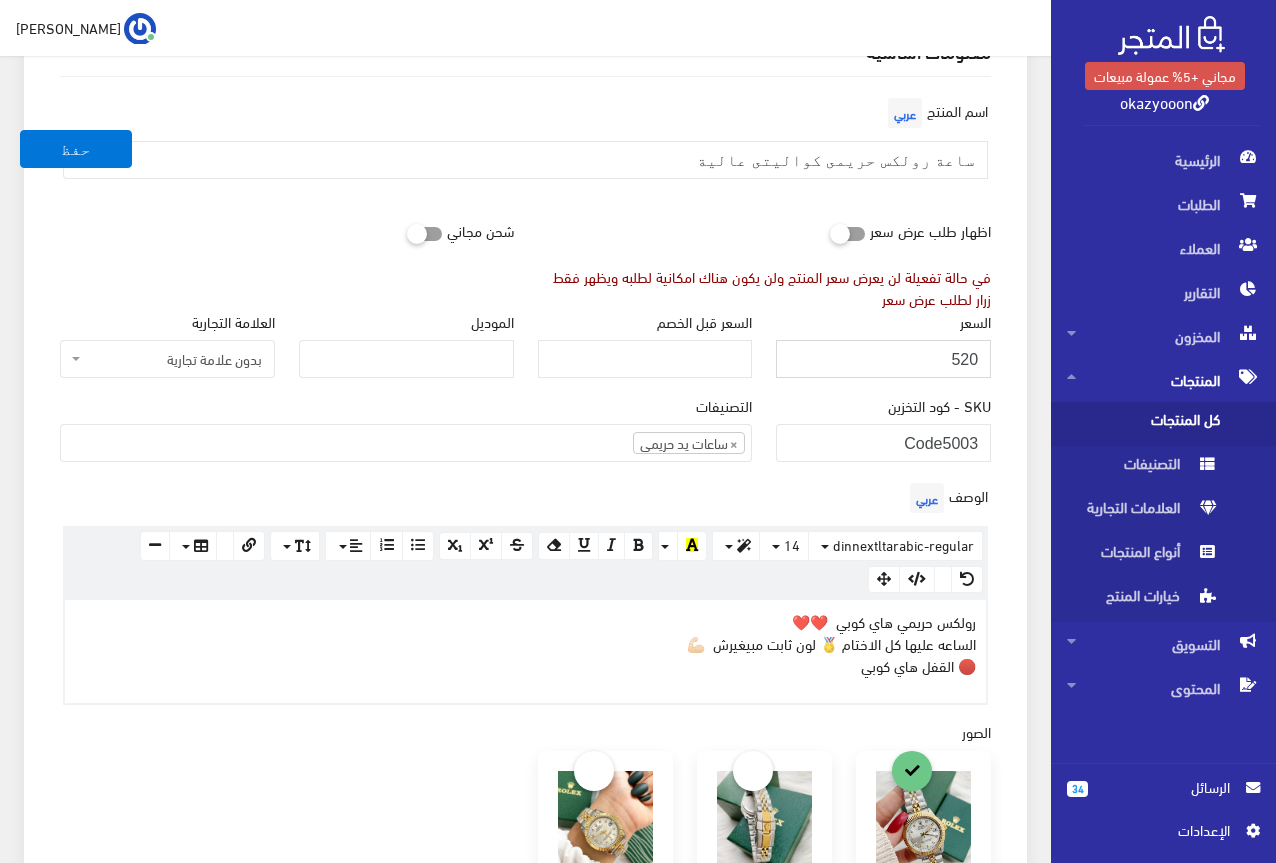click on "520" at bounding box center [883, 359] 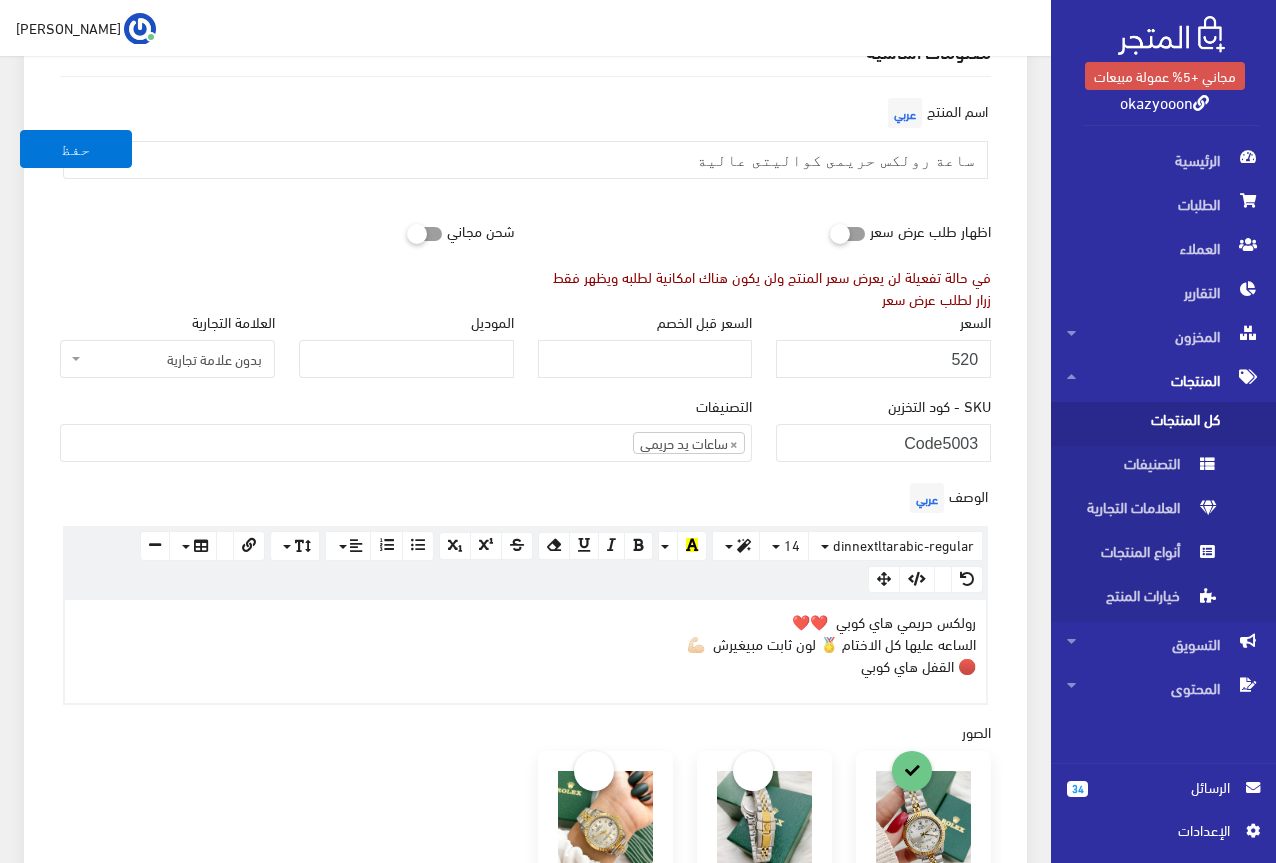 click on "معلومات أساسية
اسم المنتج  عربي
ساعة رولكس حريمى كواليتى عالية
اظهار طلب عرض سعر
في حالة تفعيلة لن يعرض سعر المنتج ولن يكون هناك امكانية لطلبه ويظهر فقط زرار لطلب عرض سعر" at bounding box center (525, 738) 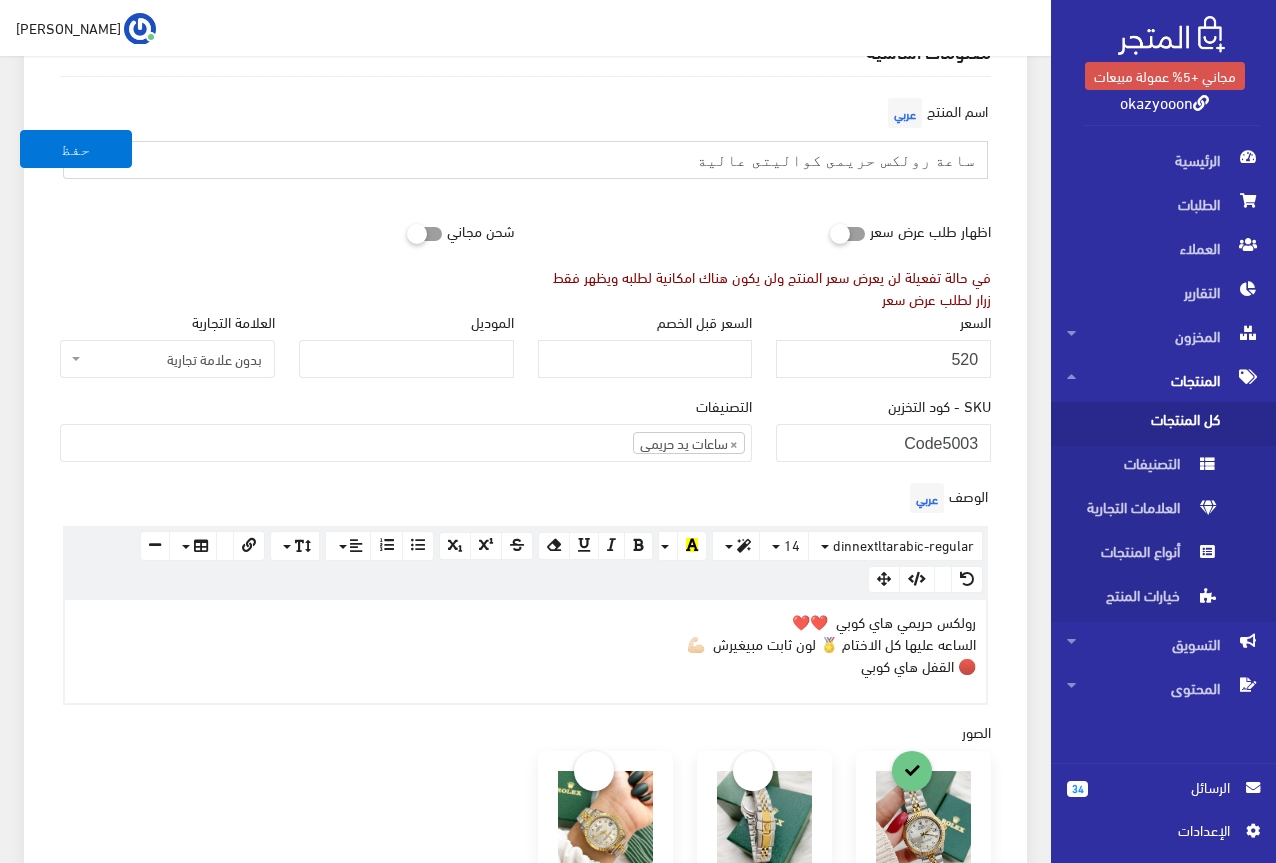 click on "ساعة رولكس حريمى كواليتى عالية" at bounding box center [525, 160] 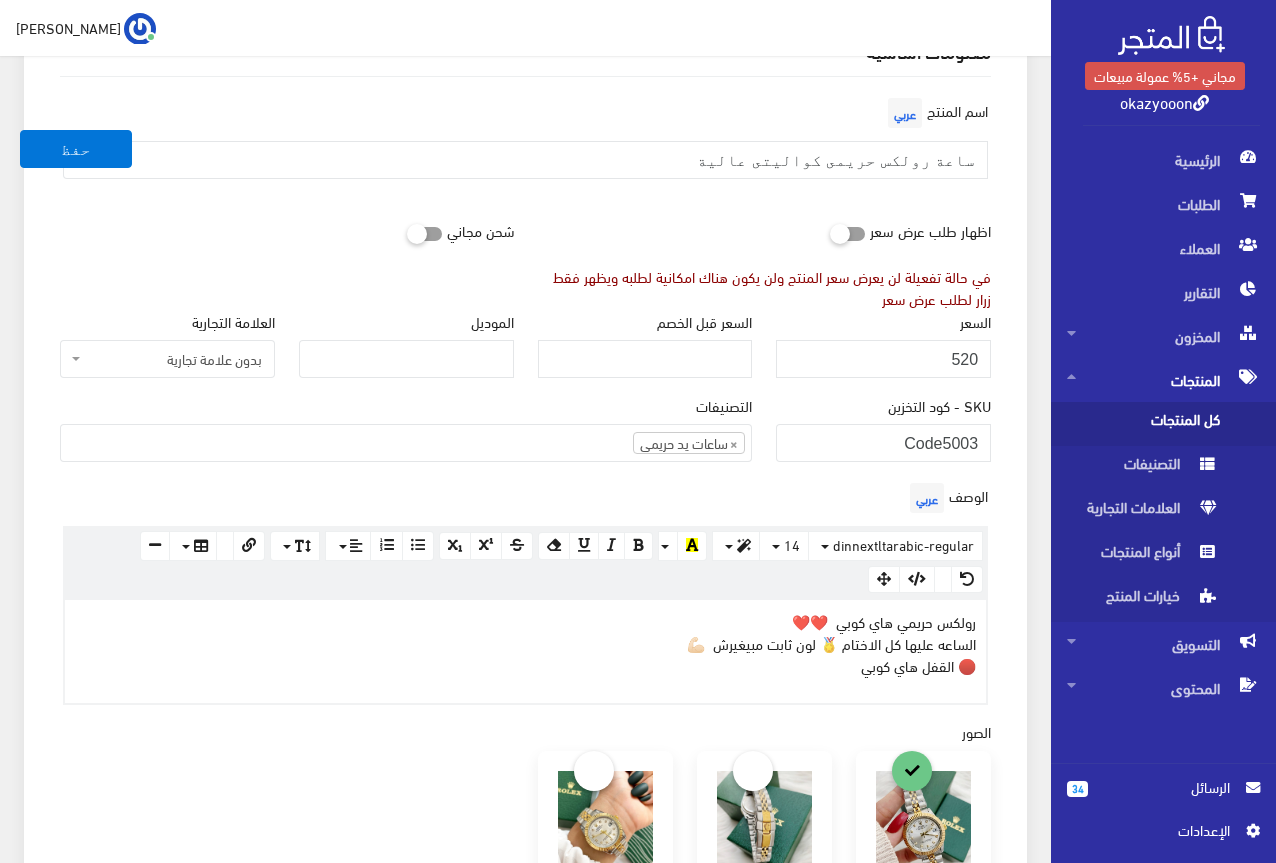 click on "اسم المنتج  عربي
ساعة رولكس حريمى كواليتى عالية" at bounding box center [525, 152] 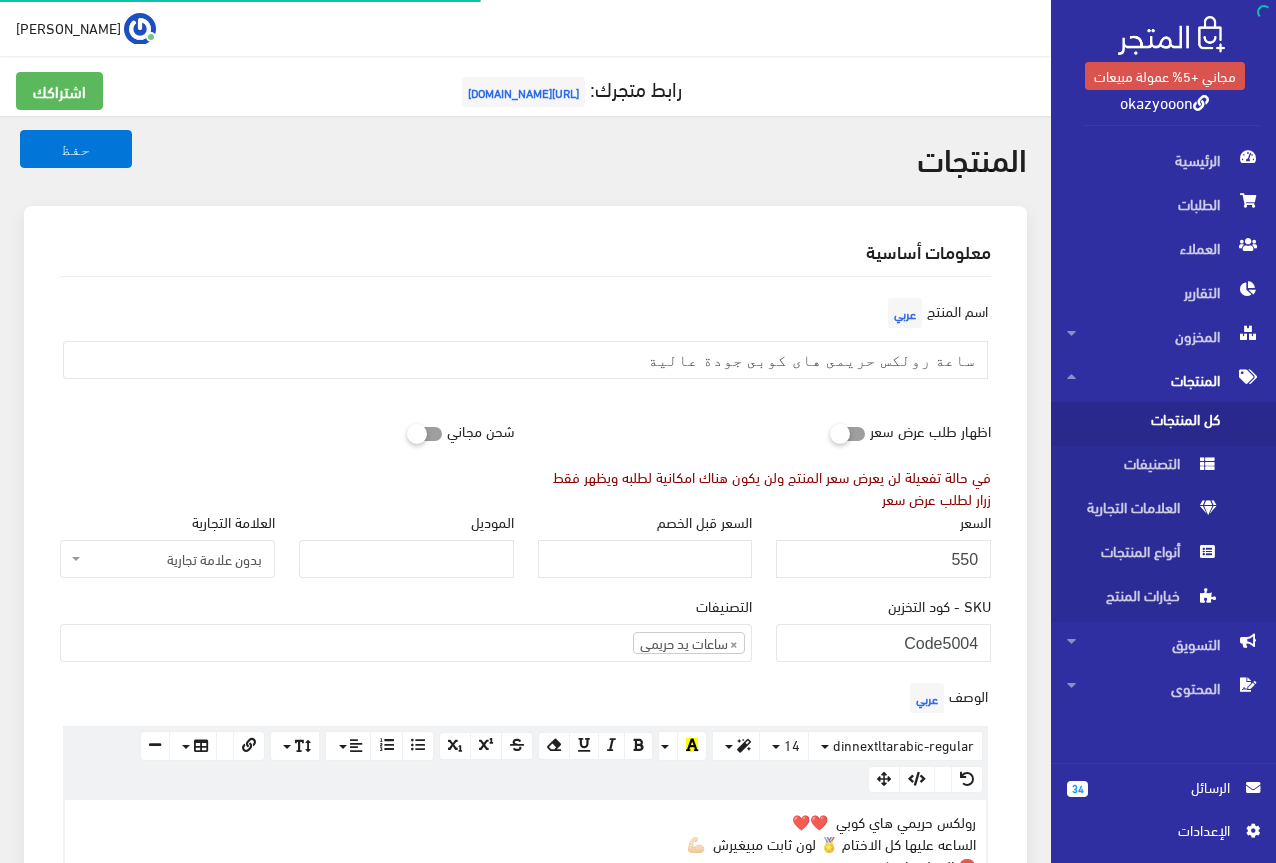 scroll, scrollTop: 0, scrollLeft: 0, axis: both 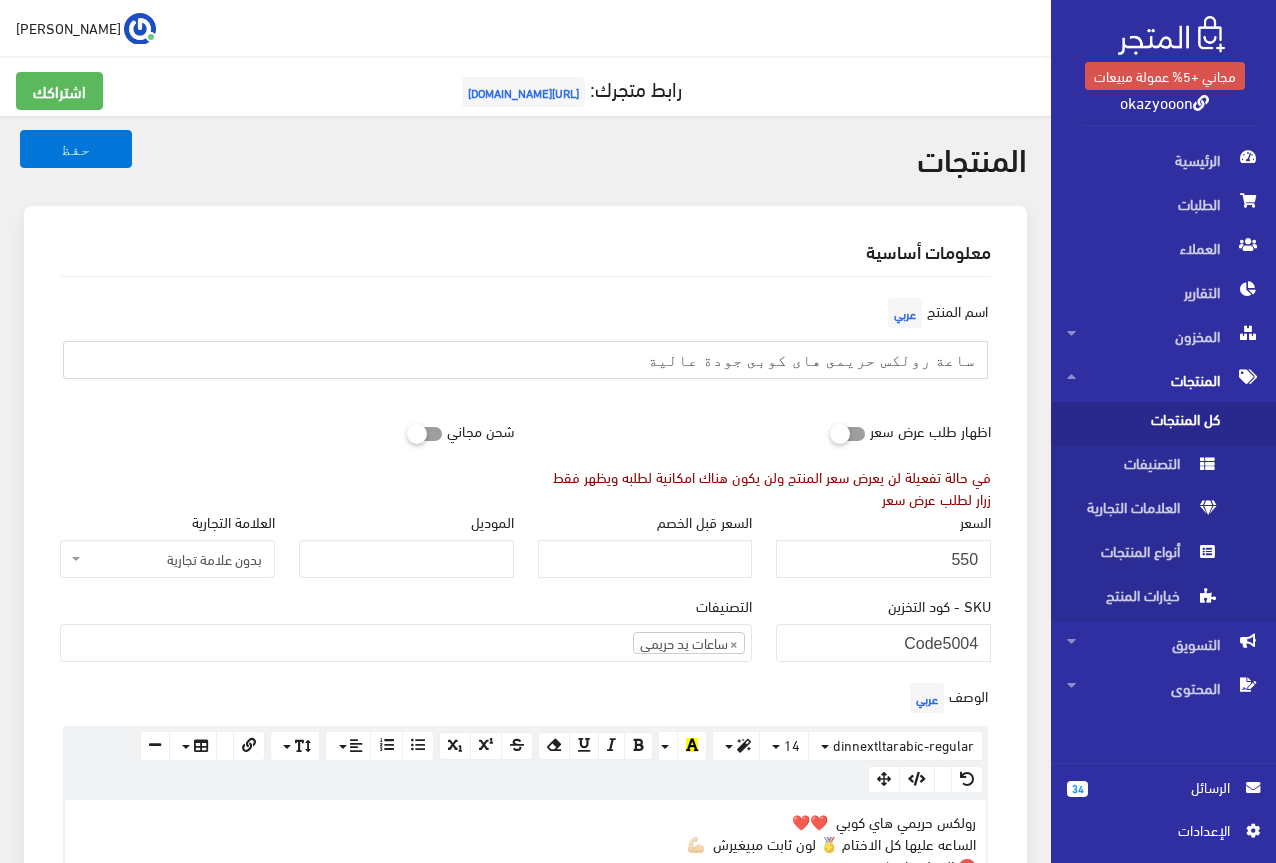 click on "ساعة رولكس حريمى هاى كوبى جودة عالية" at bounding box center [525, 360] 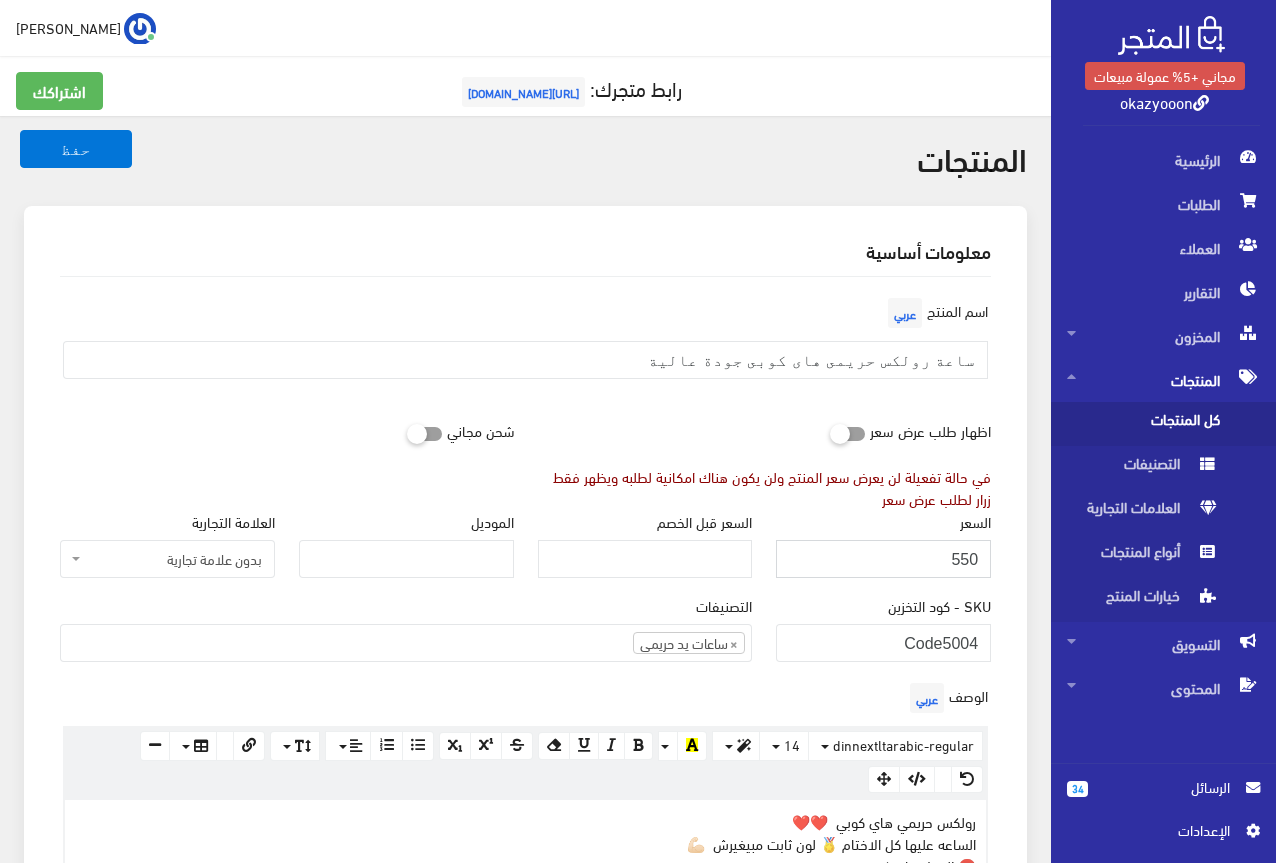 click on "550" at bounding box center (883, 559) 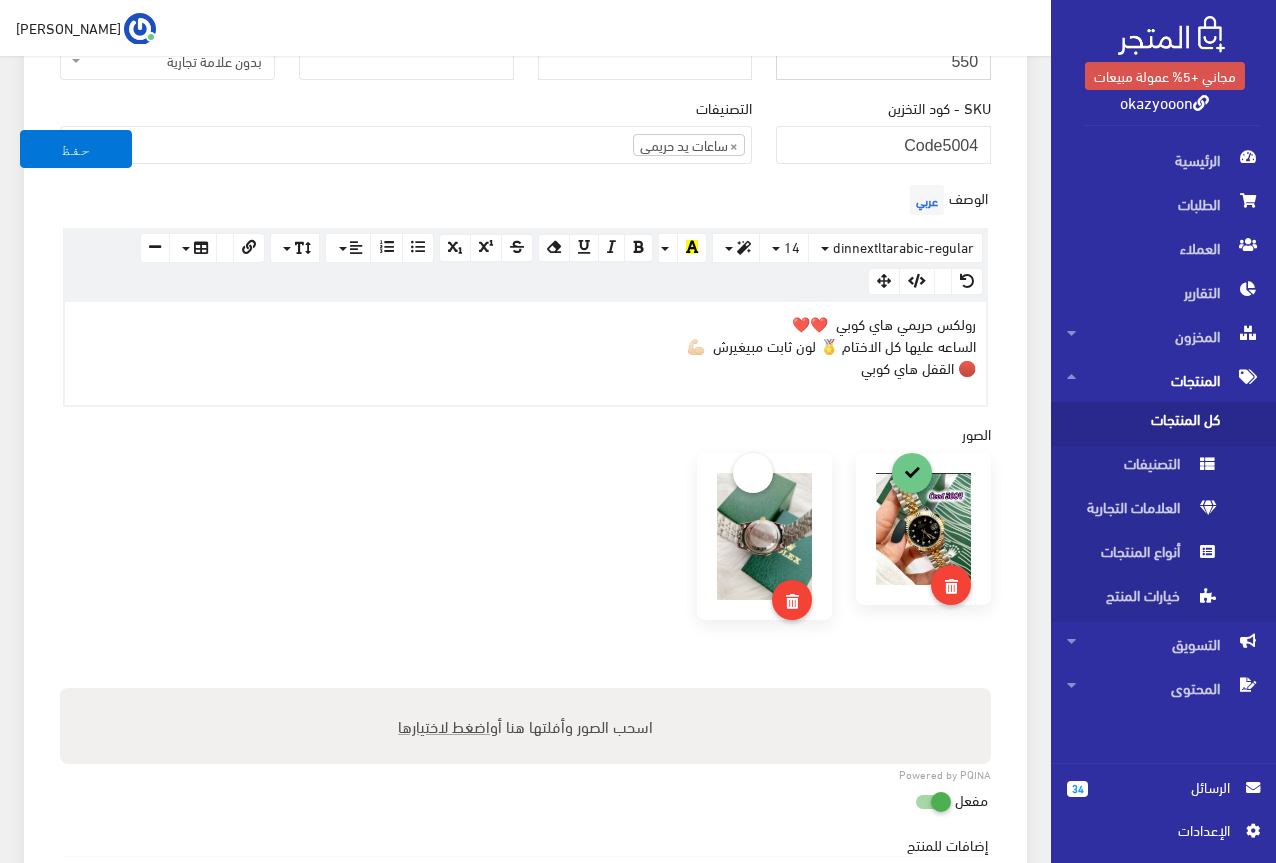 scroll, scrollTop: 500, scrollLeft: 0, axis: vertical 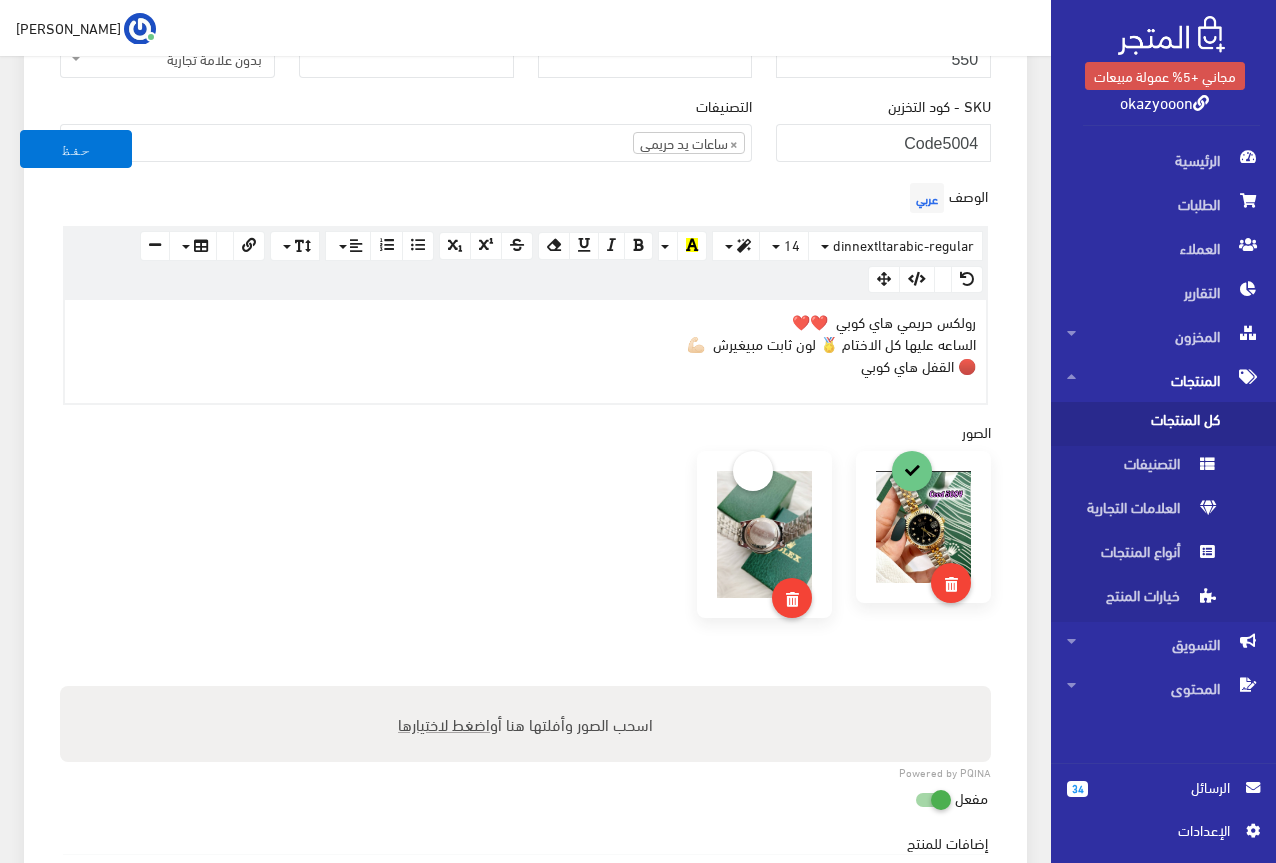 click on "الوصف  عربي
<p>رولكس حريمي هاي كوبي  ❤️❤️<br>الساعه عليها كل الاختام 🏅 لون ثابت مبيغيرش  💪🏻 <br>🔴 القفل هاي كوبي <br></p> × Insert Image Select from files Image URL Insert Image × Insert Link Text to display To what URL should this link go? http://  Open in new window Insert Link Close Keyboard shortcuts Action Ctrl + Z Undo Ctrl + Shift + Z Redo Ctrl + ] Indent Ctrl + [ Outdent Ctrl + ENTER Insert Horizontal Rule Text formatting Ctrl + B Bold Ctrl + I Italic Ctrl + U Underline Ctrl + \ Remove Font Style Document Style Ctrl + NUM0 Normal Ctrl + NUM1 Header 1 Ctrl + NUM2 Header 2 Ctrl + NUM3 Header 3 Ctrl + NUM4 Header 4 Ctrl + NUM5 Header 5 Ctrl + NUM6 Header 6 Paragraph formatting Ctrl + Shift + L Align left Ctrl + Shift + E Align center Ctrl + Shift + R Align right Ctrl + Shift + J Justify full Ctrl + Shift + NUM7 Ordered list Ctrl + Shift + NUM8 Unordered list  ·  Project" at bounding box center [525, 291] 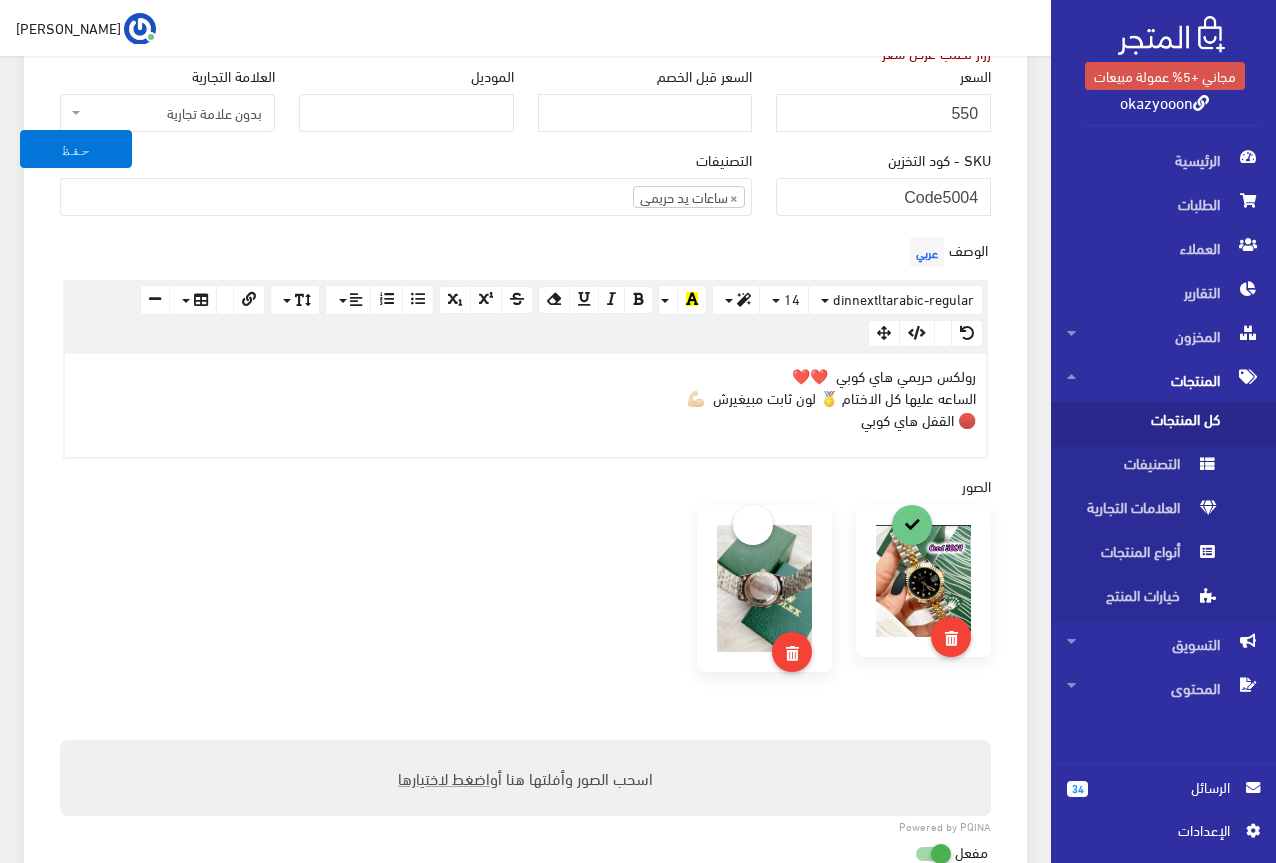 scroll, scrollTop: 400, scrollLeft: 0, axis: vertical 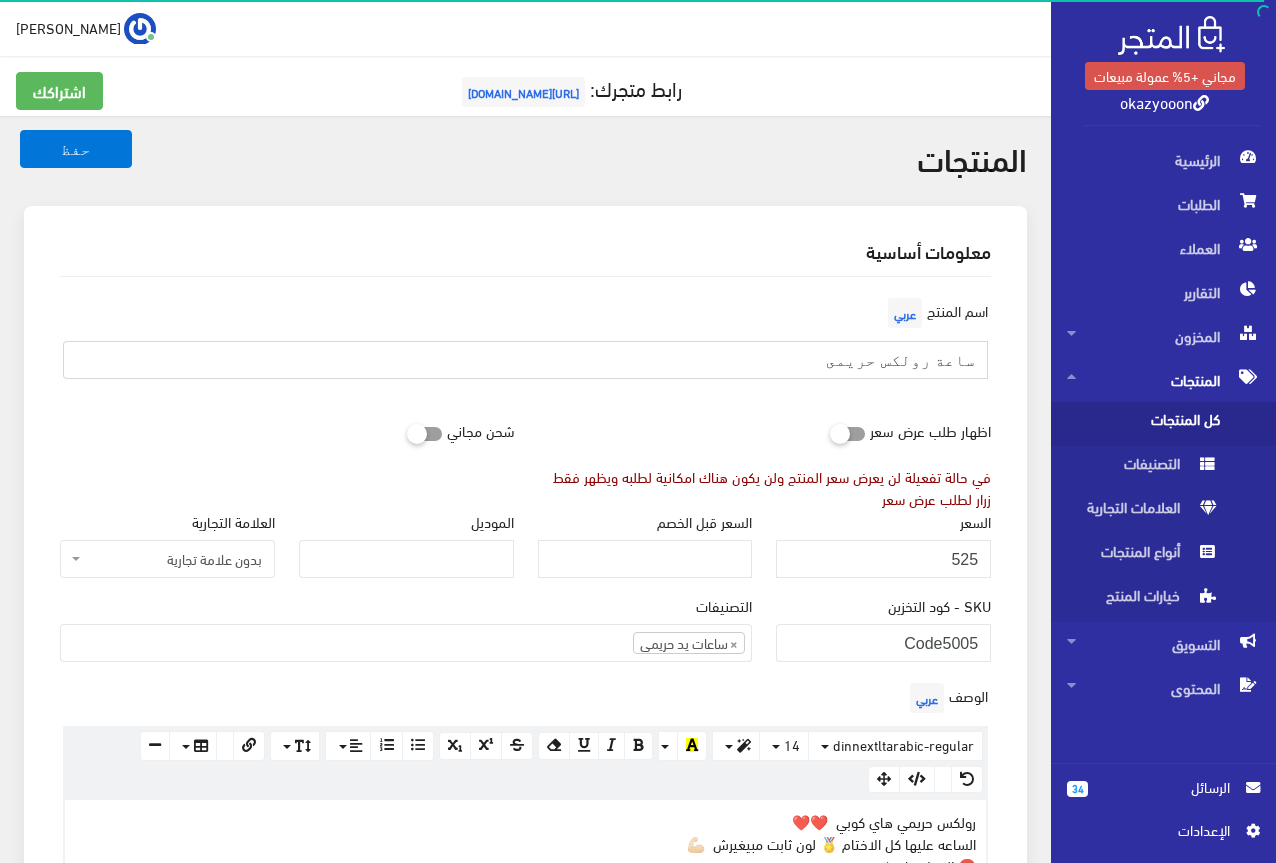 click on "ساعة رولكس حريمى" at bounding box center (525, 360) 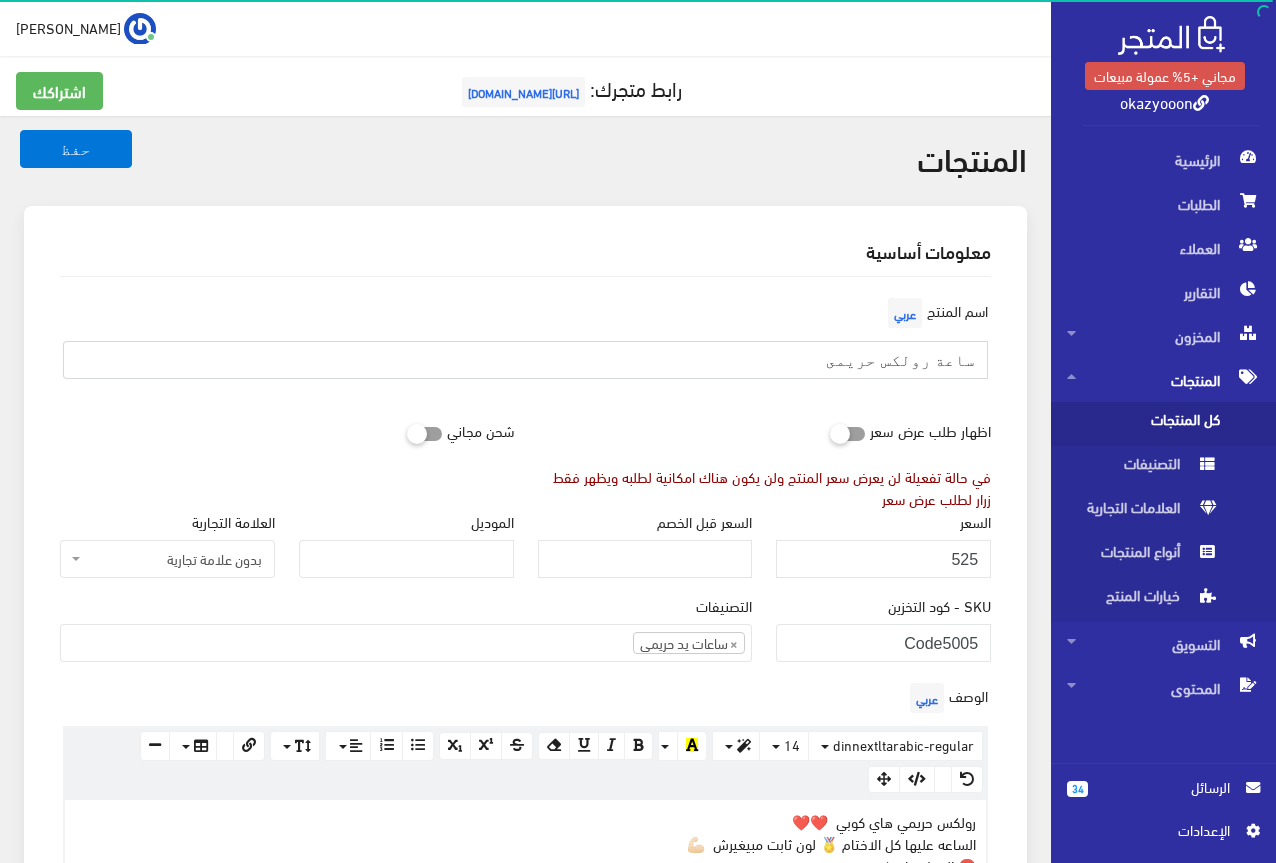 click on "ساعة رولكس حريمى" at bounding box center [525, 360] 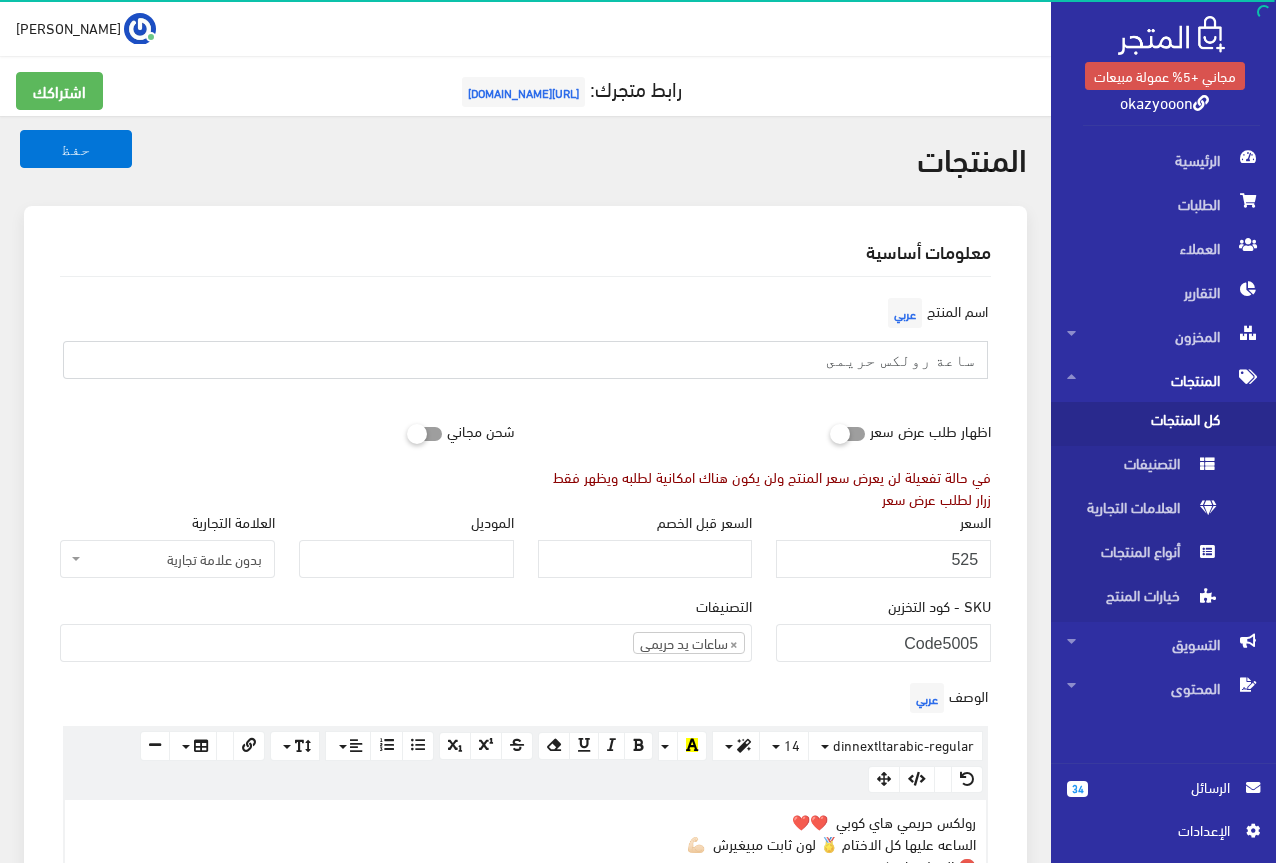 click on "ساعة رولكس حريمى" at bounding box center [525, 360] 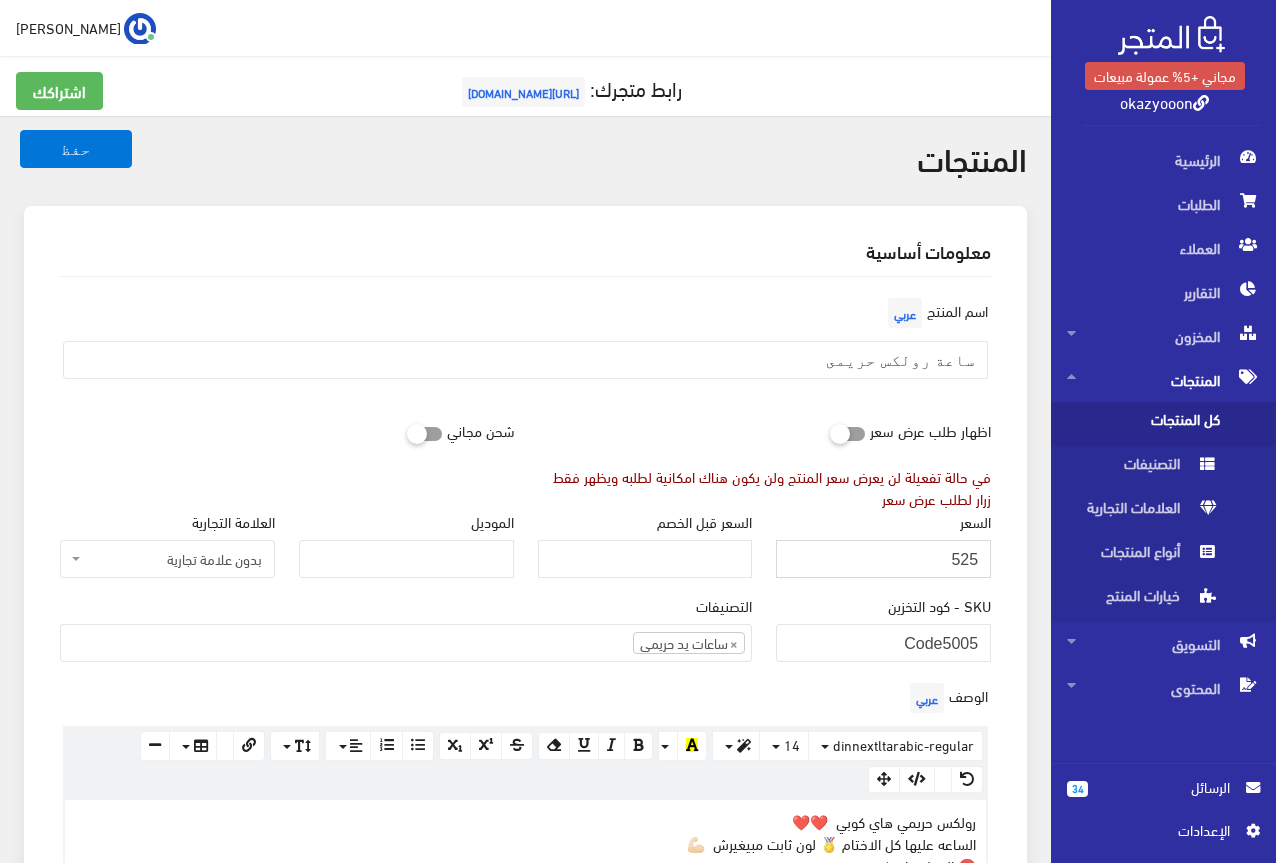 click on "525" at bounding box center (883, 559) 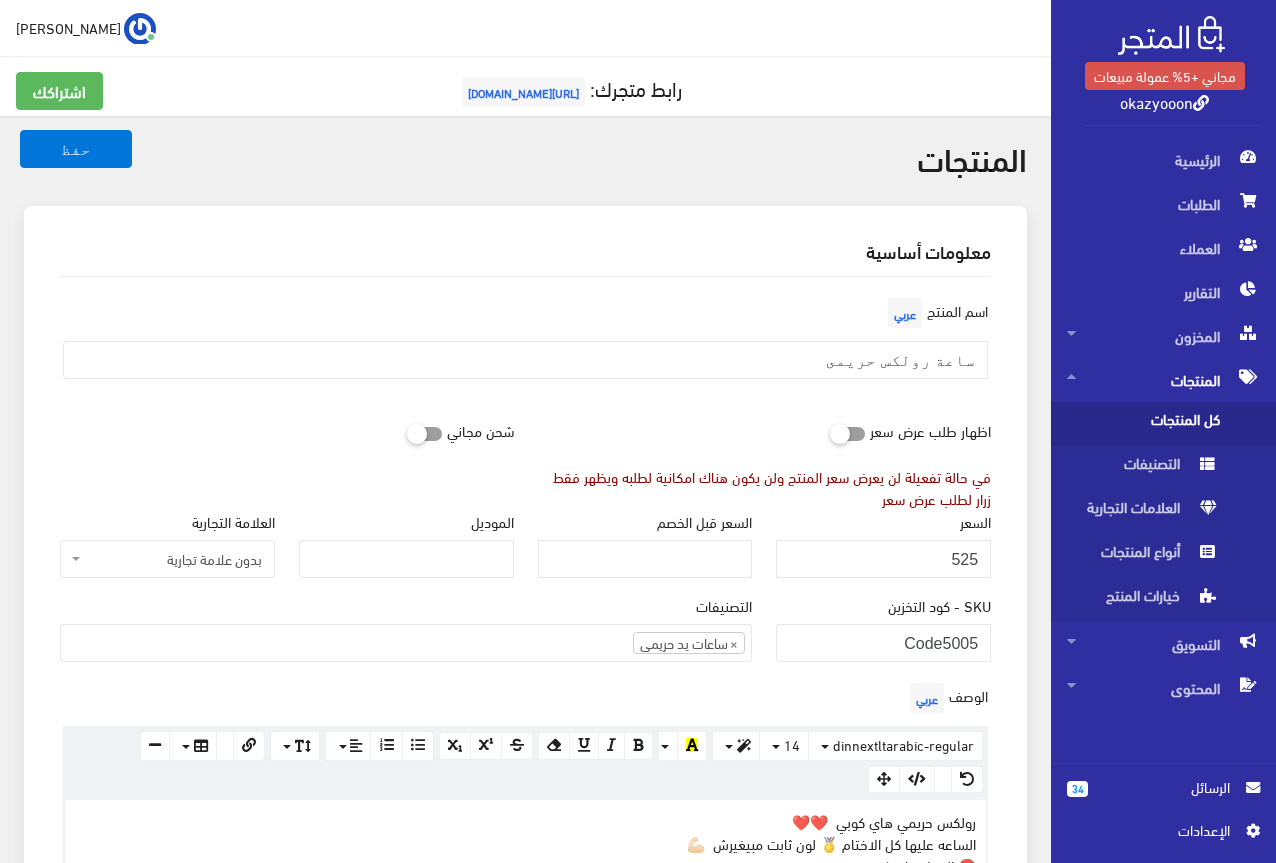 click on "معلومات أساسية" at bounding box center [525, 251] 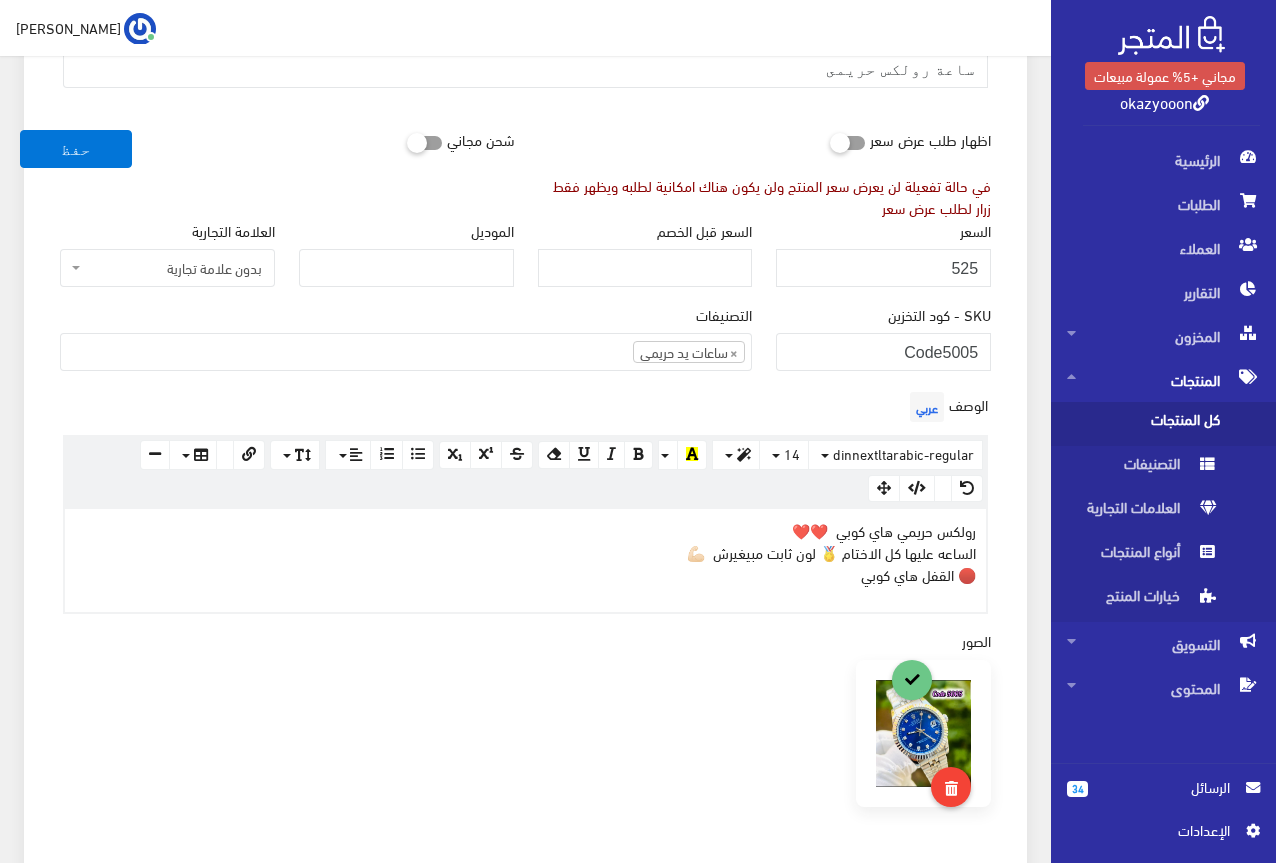 scroll, scrollTop: 400, scrollLeft: 0, axis: vertical 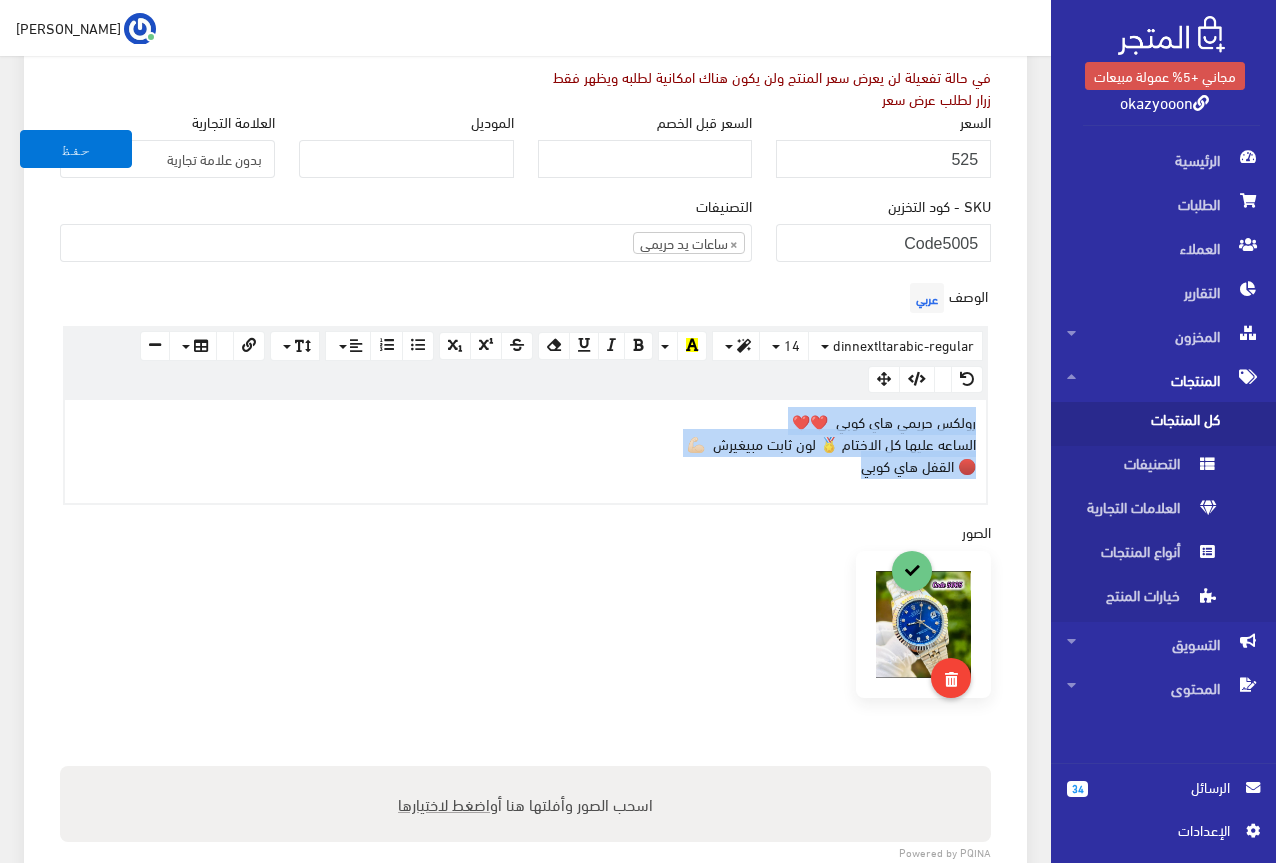 drag, startPoint x: 859, startPoint y: 475, endPoint x: 1005, endPoint y: 419, distance: 156.37135 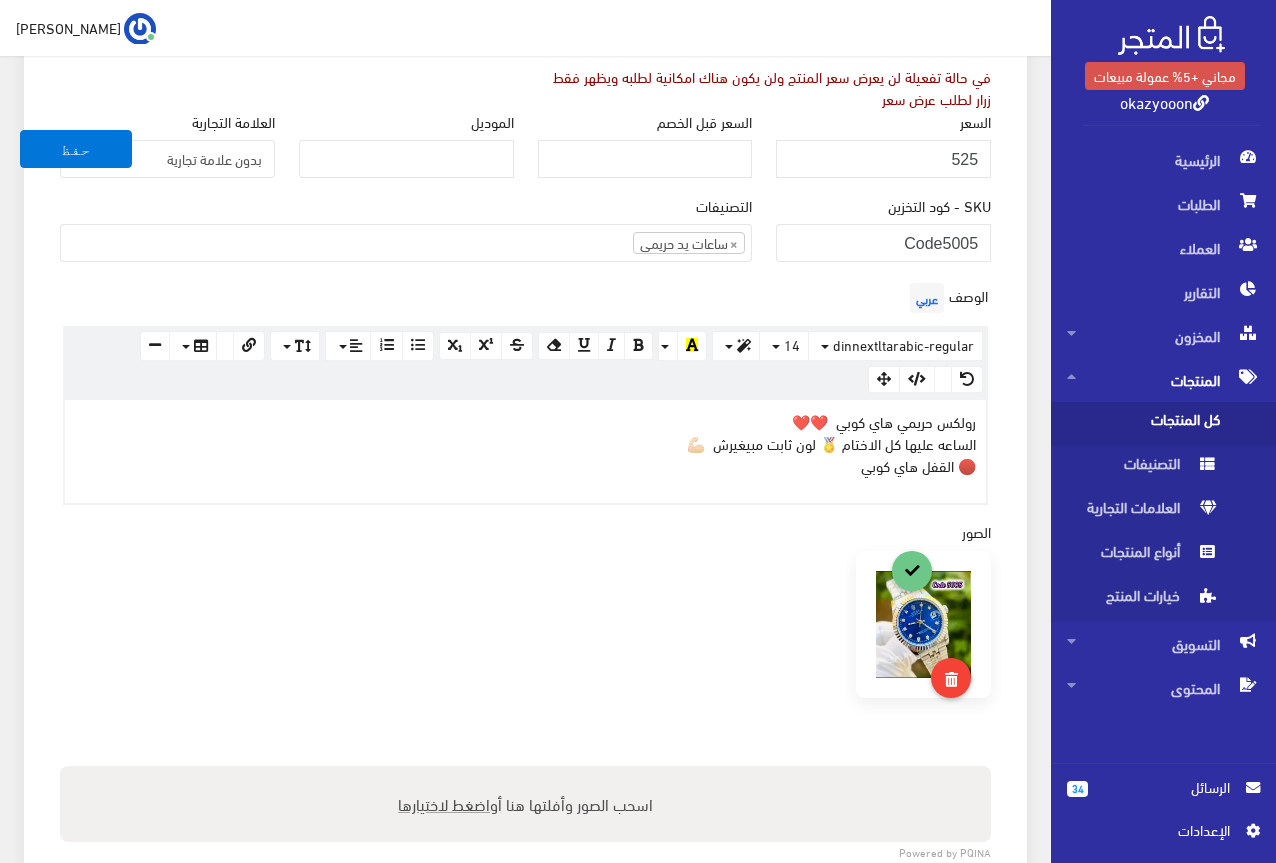 click on "شحن مجاني" at bounding box center (287, 60) 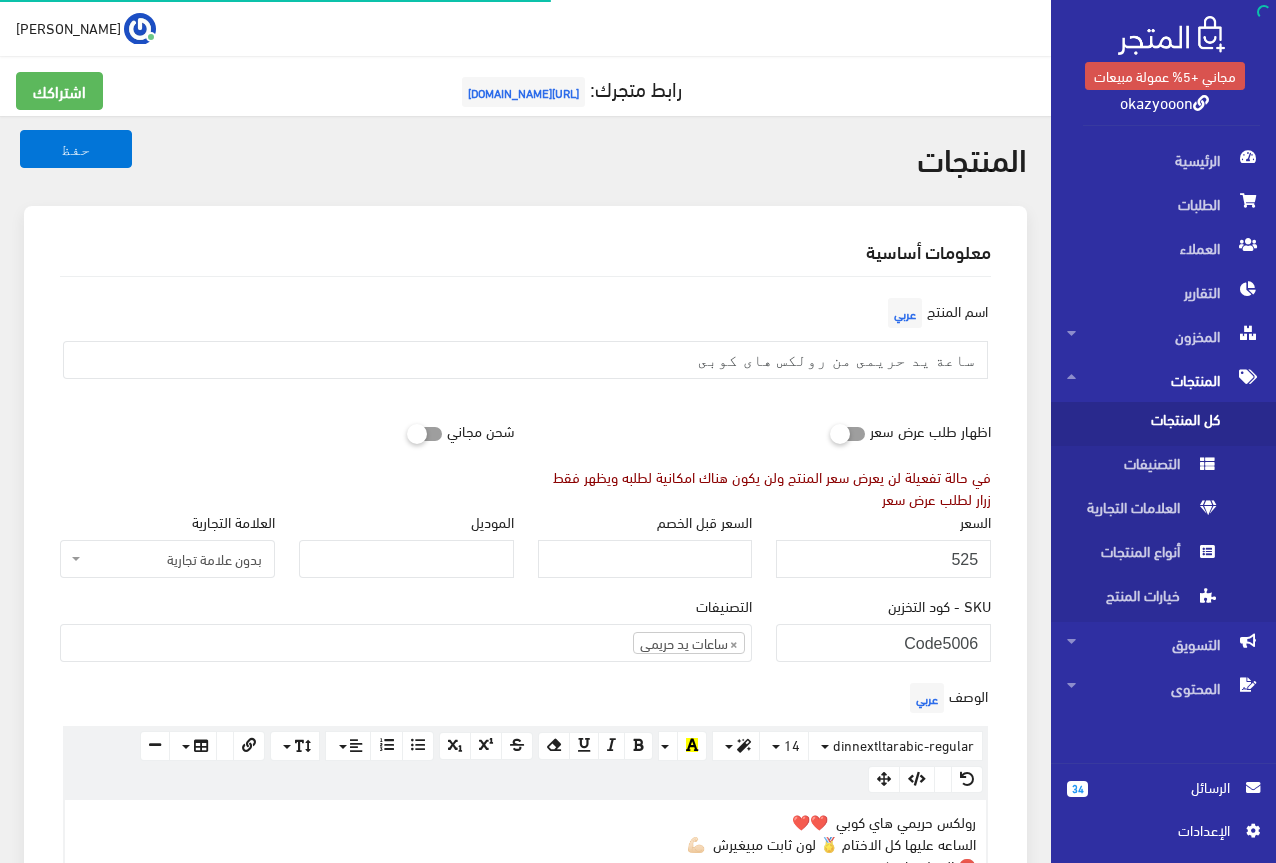 scroll, scrollTop: 0, scrollLeft: 0, axis: both 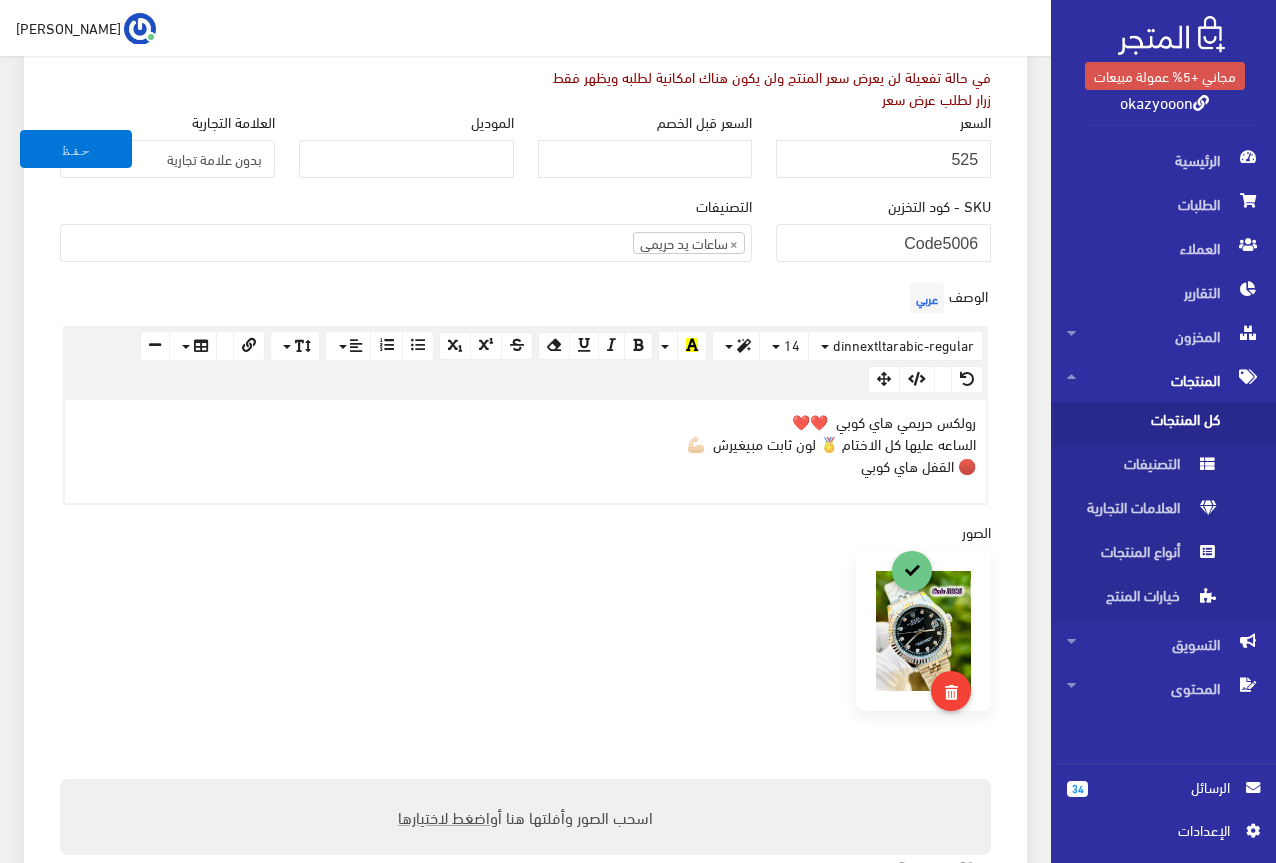 drag, startPoint x: 857, startPoint y: 468, endPoint x: 998, endPoint y: 432, distance: 145.5232 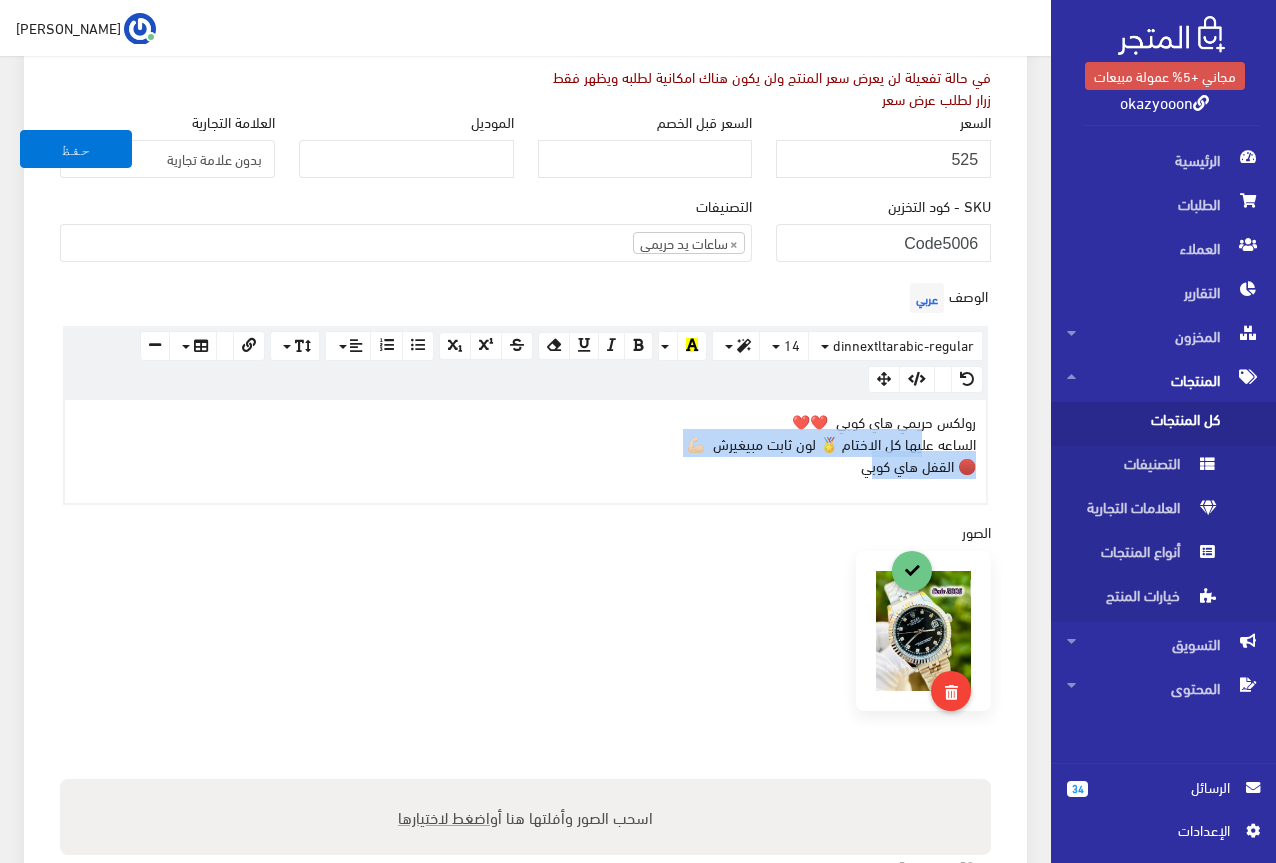 drag, startPoint x: 906, startPoint y: 457, endPoint x: 935, endPoint y: 440, distance: 33.61547 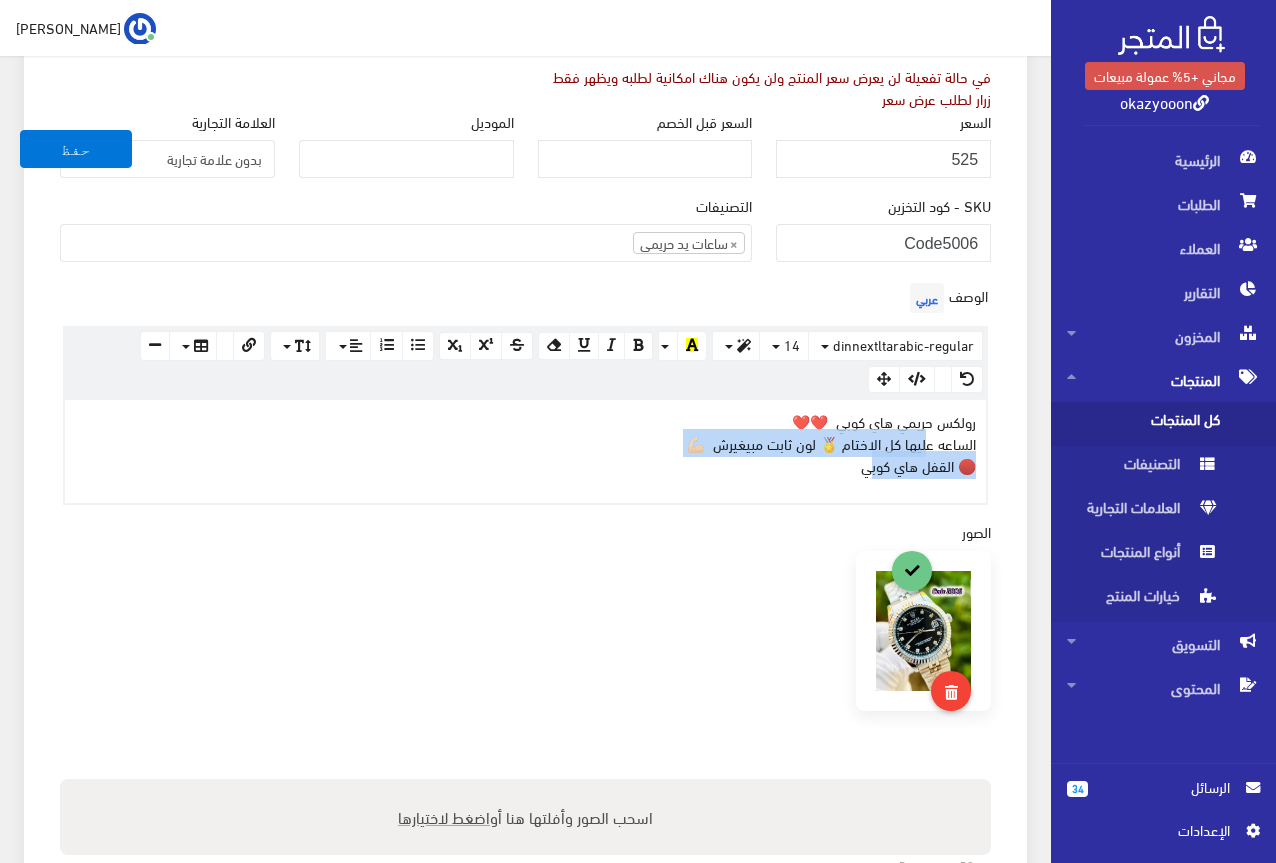 click on "رولكس حريمي هاي كوبي  ❤️❤️ الساعه عليها كل الاختام 🏅 لون ثابت مبيغيرش  💪🏻  🔴 القفل هاي كوبي" at bounding box center (525, 443) 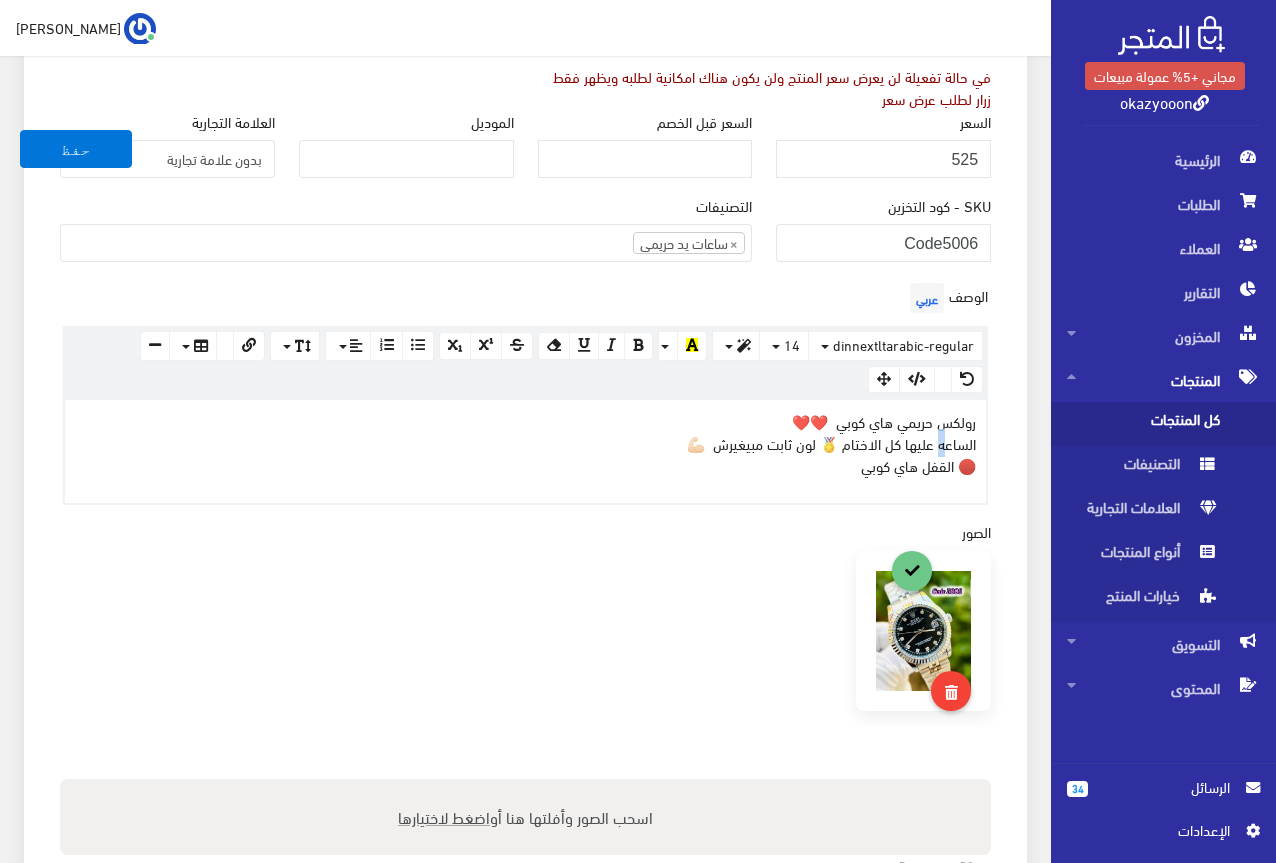 click on "رولكس حريمي هاي كوبي  ❤️❤️ الساعه عليها كل الاختام 🏅 لون ثابت مبيغيرش  💪🏻  🔴 القفل هاي كوبي" at bounding box center [525, 443] 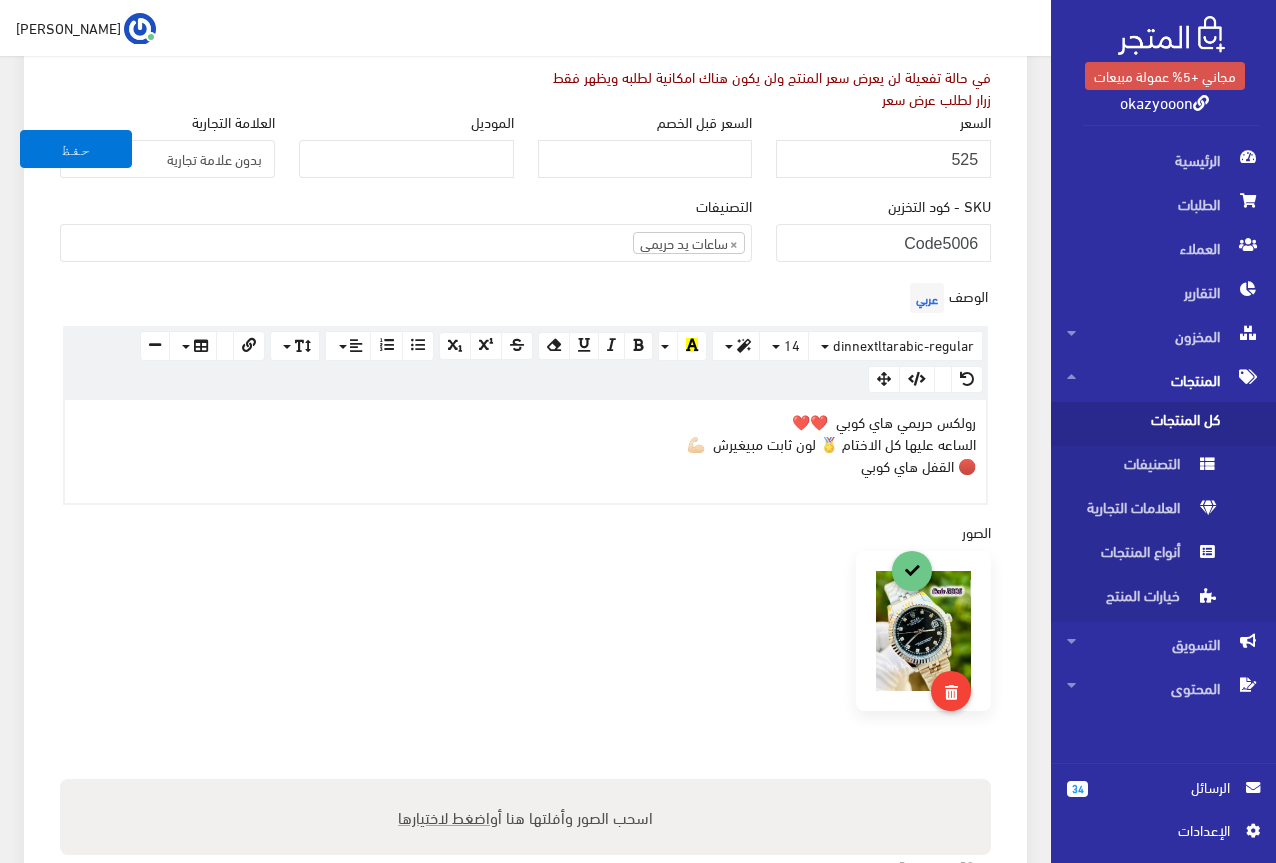 click on "رولكس حريمي هاي كوبي  ❤️❤️ الساعه عليها كل الاختام 🏅 لون ثابت مبيغيرش  💪🏻  🔴 القفل هاي كوبي" at bounding box center (525, 443) 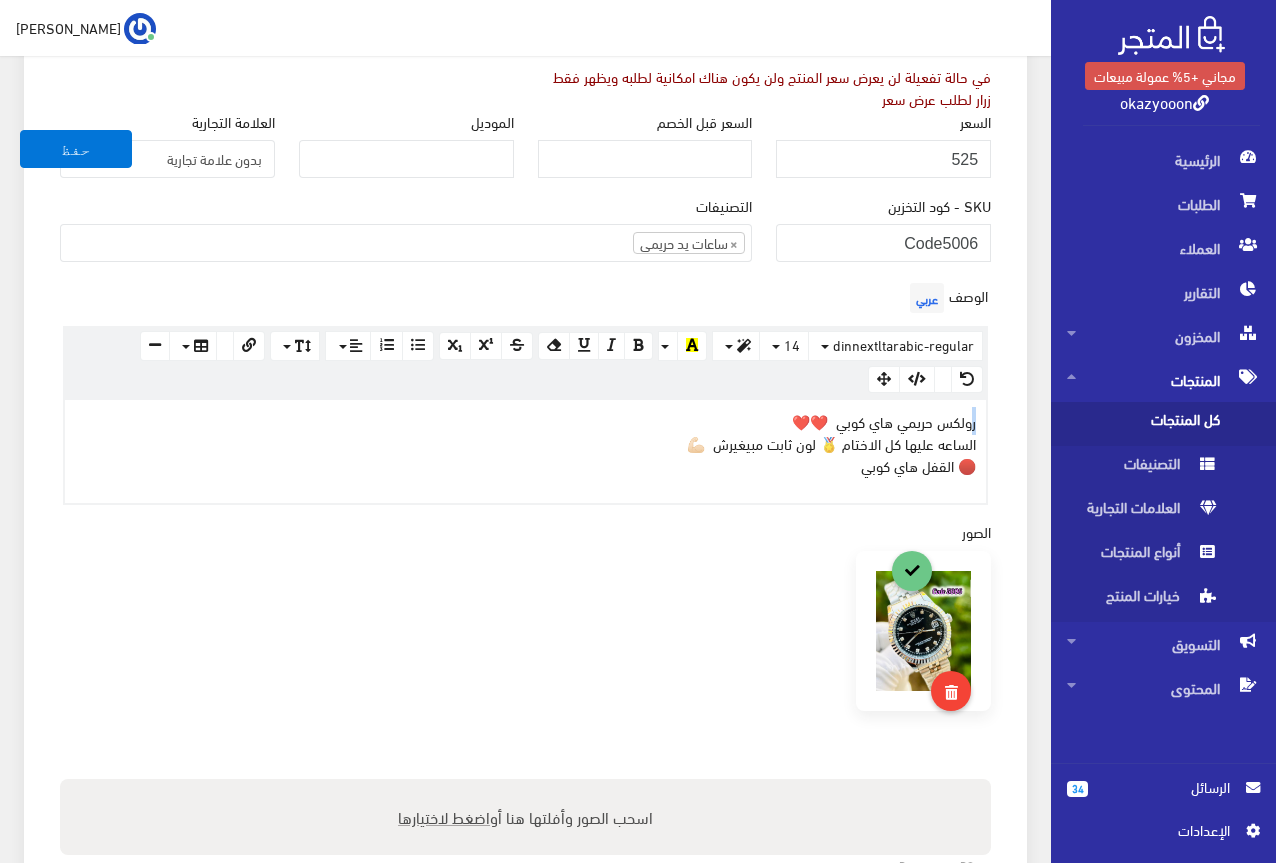 drag, startPoint x: 969, startPoint y: 431, endPoint x: 979, endPoint y: 428, distance: 10.440307 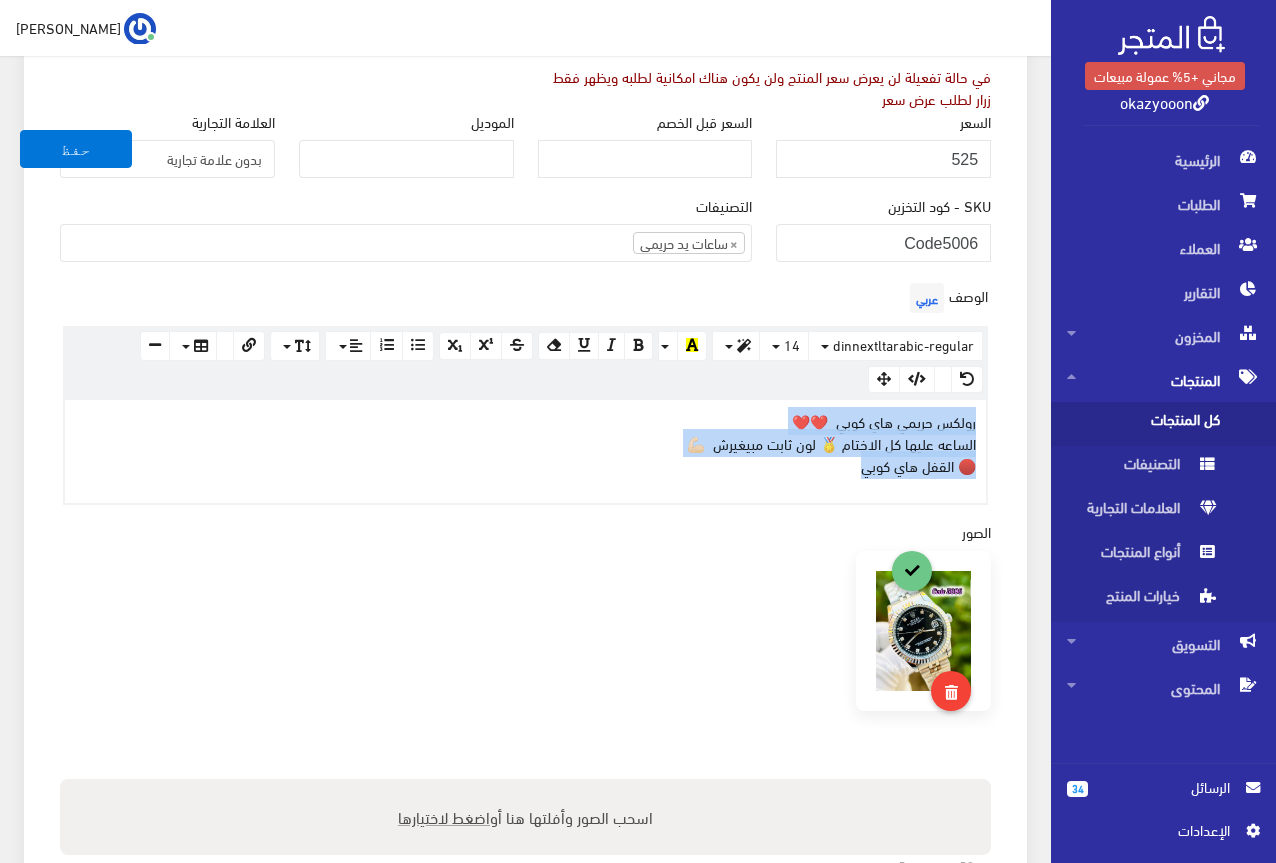 drag, startPoint x: 860, startPoint y: 464, endPoint x: 982, endPoint y: 425, distance: 128.082 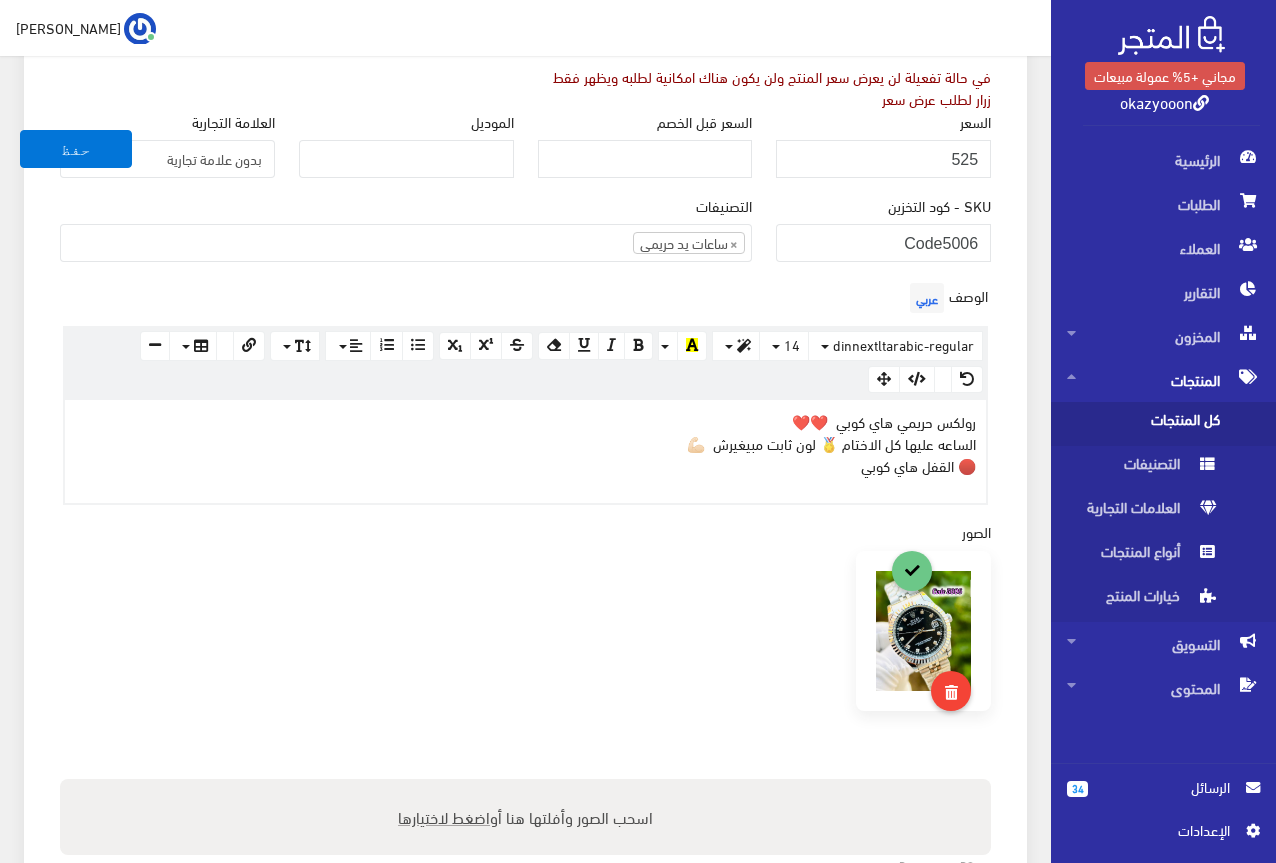 click on "الوصف  عربي
<p>رولكس حريمي هاي كوبي  ❤️❤️<br>الساعه عليها كل الاختام 🏅 لون ثابت مبيغيرش  💪🏻 <br>🔴 القفل هاي كوبي <br></p> × Insert Image Select from files Image URL Insert Image × Insert Link Text to display To what URL should this link go? http://  Open in new window Insert Link Close Keyboard shortcuts Action Ctrl + Z Undo Ctrl + Shift + Z Redo Ctrl + ] Indent Ctrl + [ Outdent Ctrl + ENTER Insert Horizontal Rule Text formatting Ctrl + B Bold Ctrl + I Italic Ctrl + U Underline Ctrl + \ Remove Font Style Document Style Ctrl + NUM0 Normal Ctrl + NUM1 Header 1 Ctrl + NUM2 Header 2 Ctrl + NUM3 Header 3 Ctrl + NUM4 Header 4 Ctrl + NUM5 Header 5 Ctrl + NUM6 Header 6 Paragraph formatting Ctrl + Shift + L Align left Ctrl + Shift + E Align center Ctrl + Shift + R Align right Ctrl + Shift + J Justify full Ctrl + Shift + NUM7 Ordered list Ctrl + Shift + NUM8 Unordered list  ·  Project" at bounding box center (525, 391) 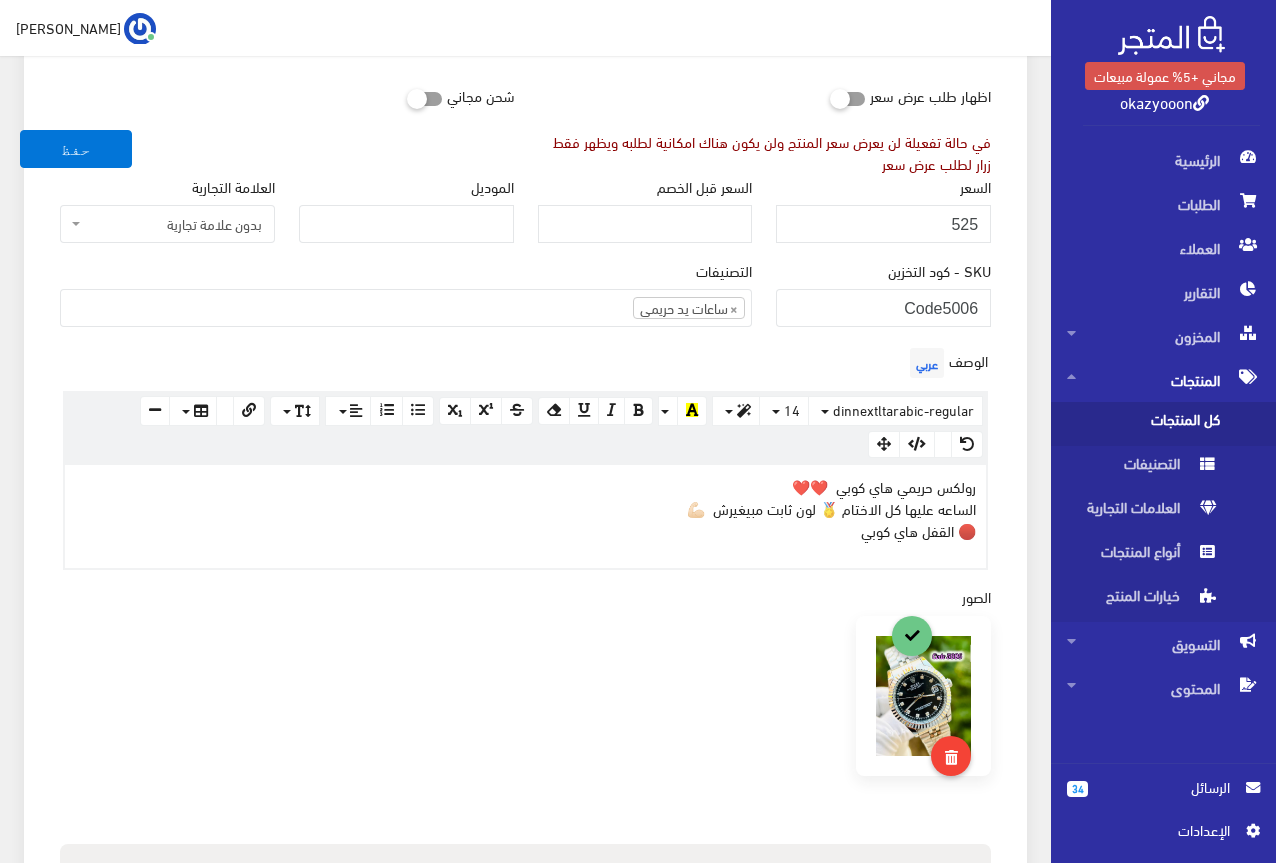 scroll, scrollTop: 300, scrollLeft: 0, axis: vertical 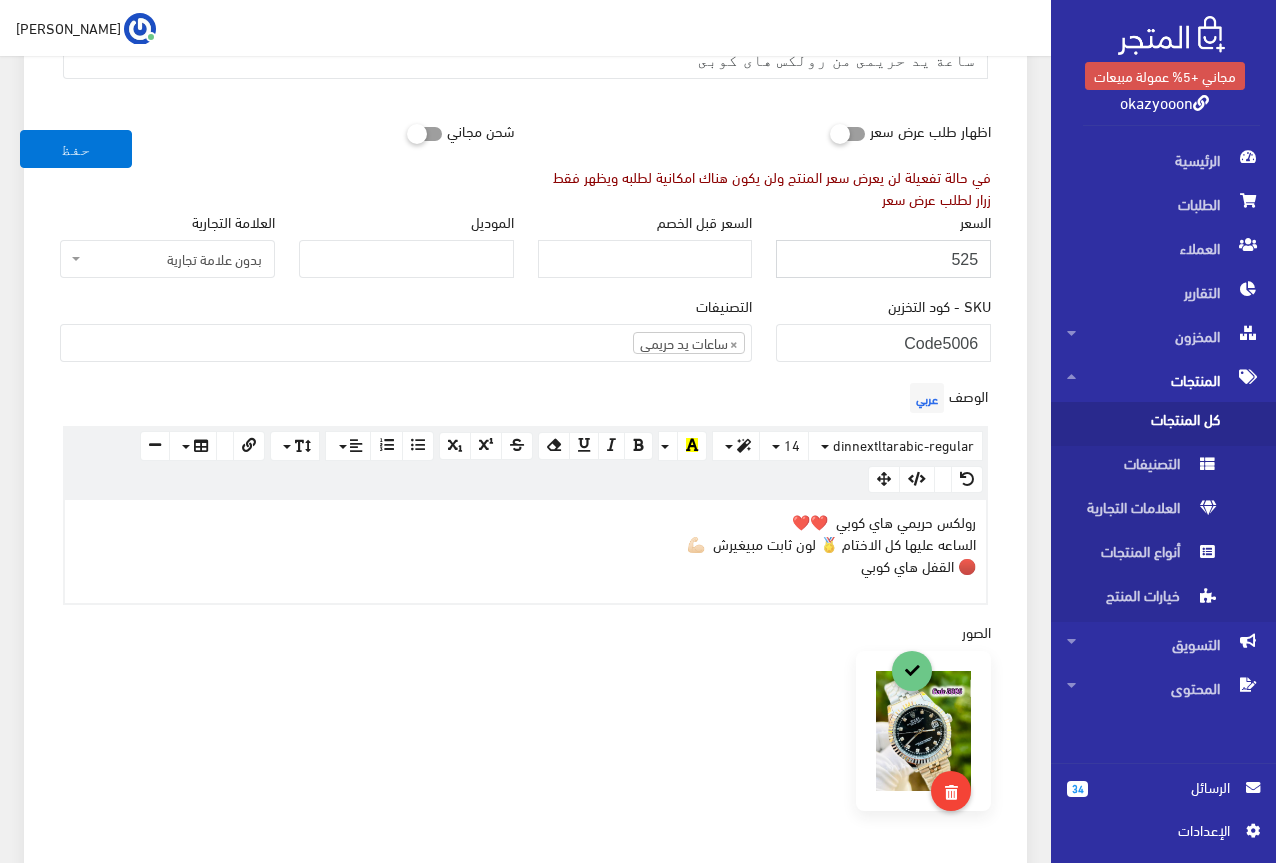 click on "525" at bounding box center [883, 259] 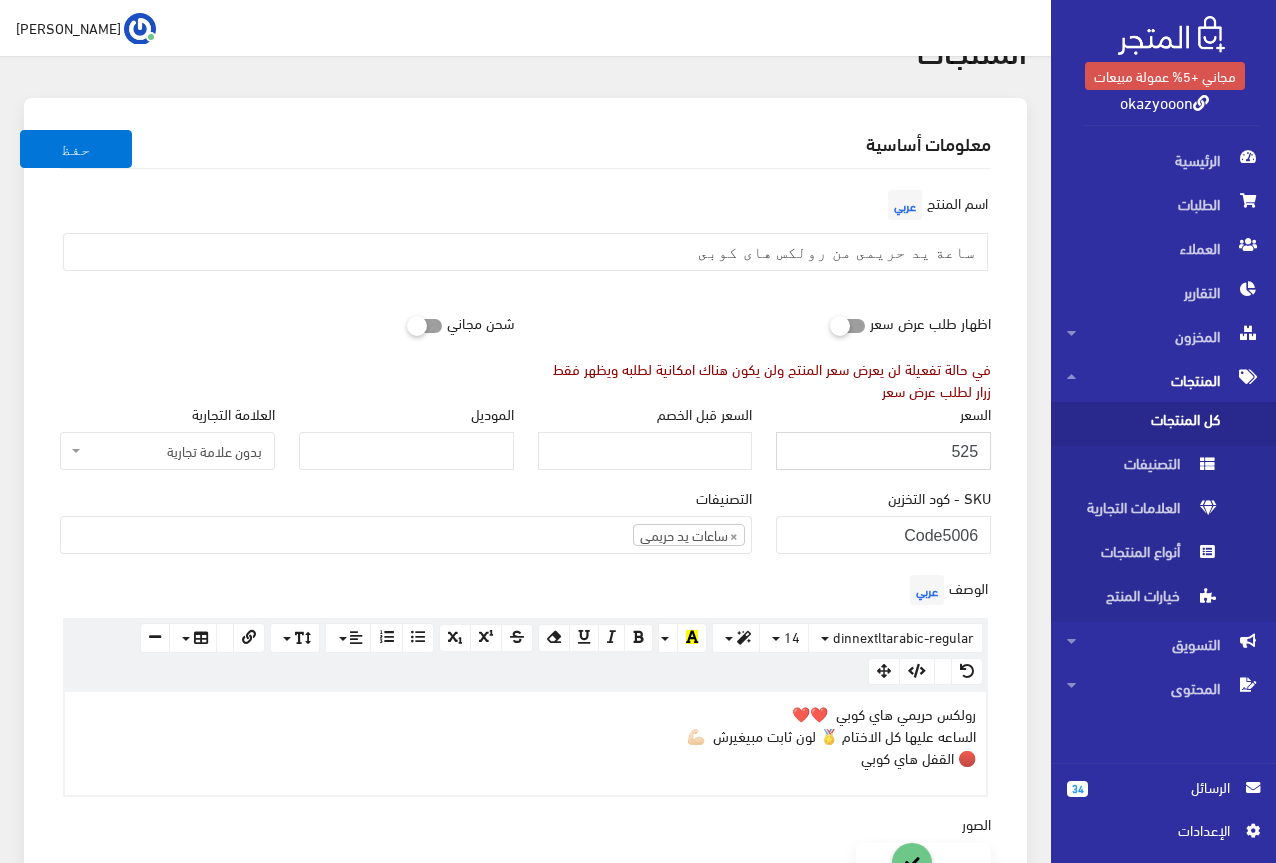 scroll, scrollTop: 100, scrollLeft: 0, axis: vertical 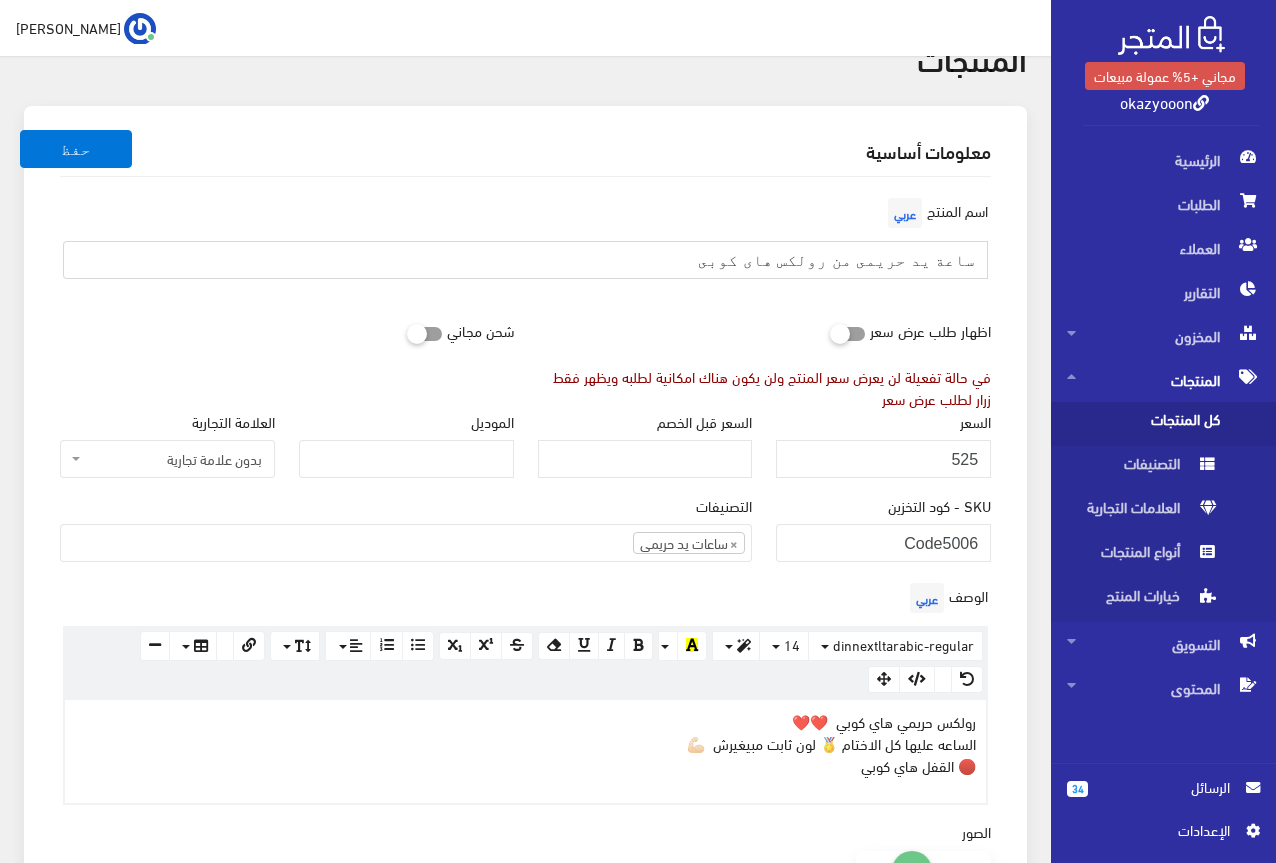 click on "ساعة يد حريمى من رولكس هاى كوبى" at bounding box center (525, 260) 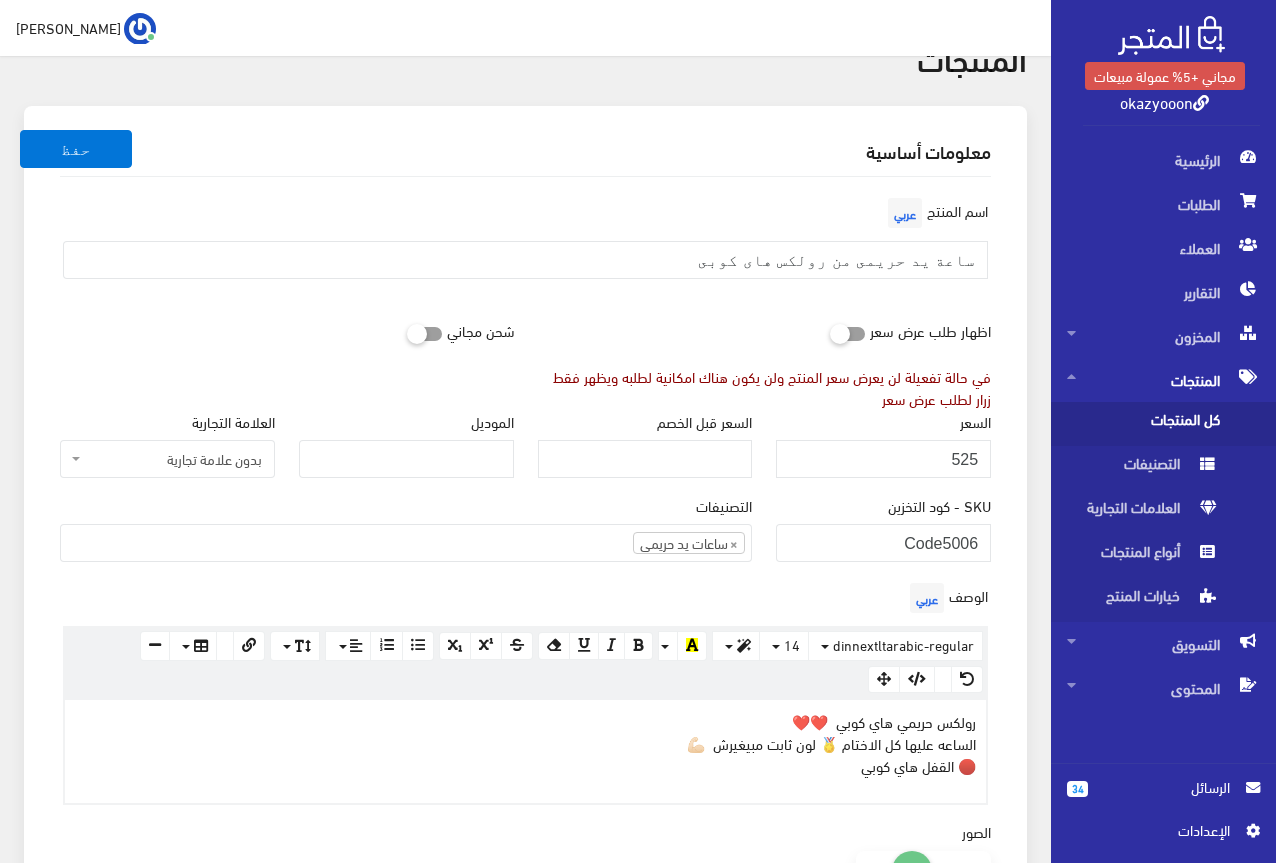 click on "معلومات أساسية" at bounding box center [525, 151] 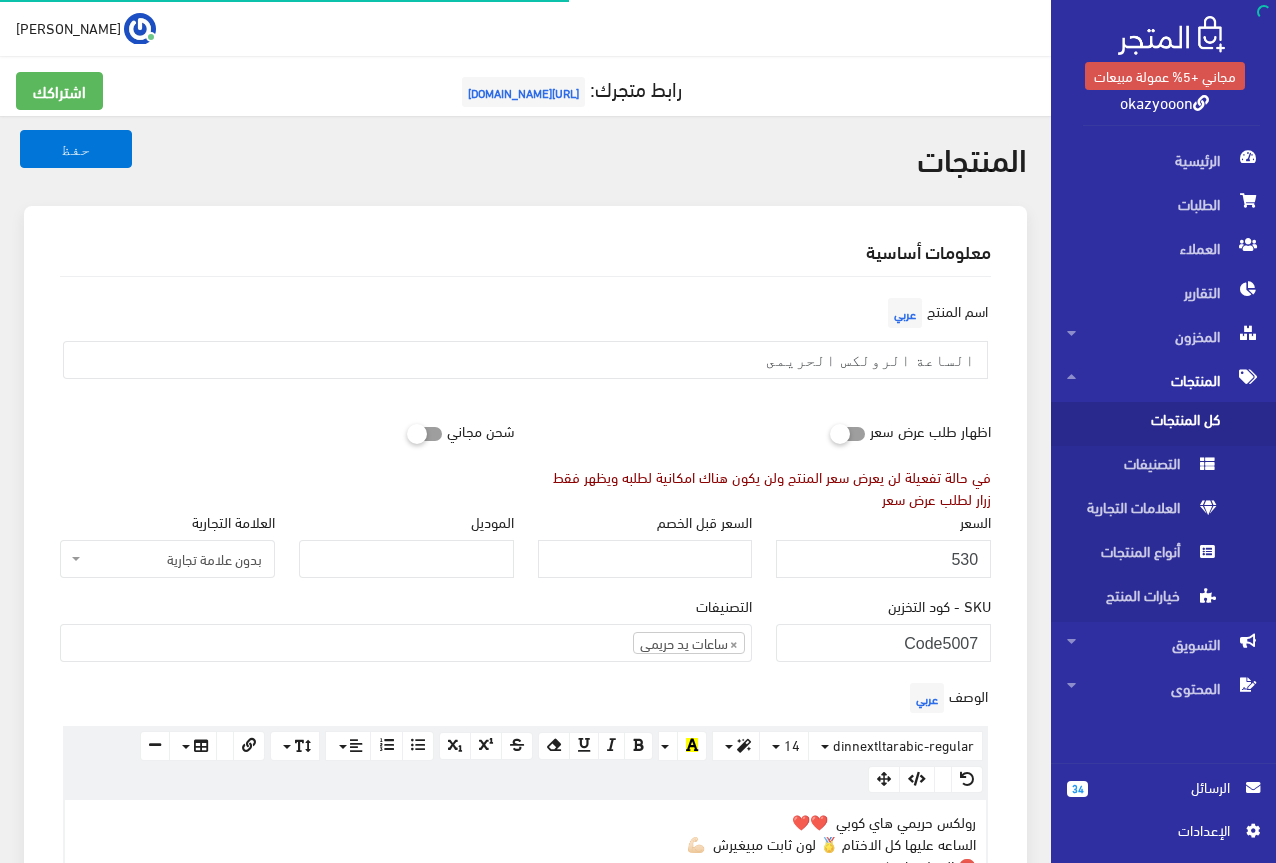scroll, scrollTop: 0, scrollLeft: 0, axis: both 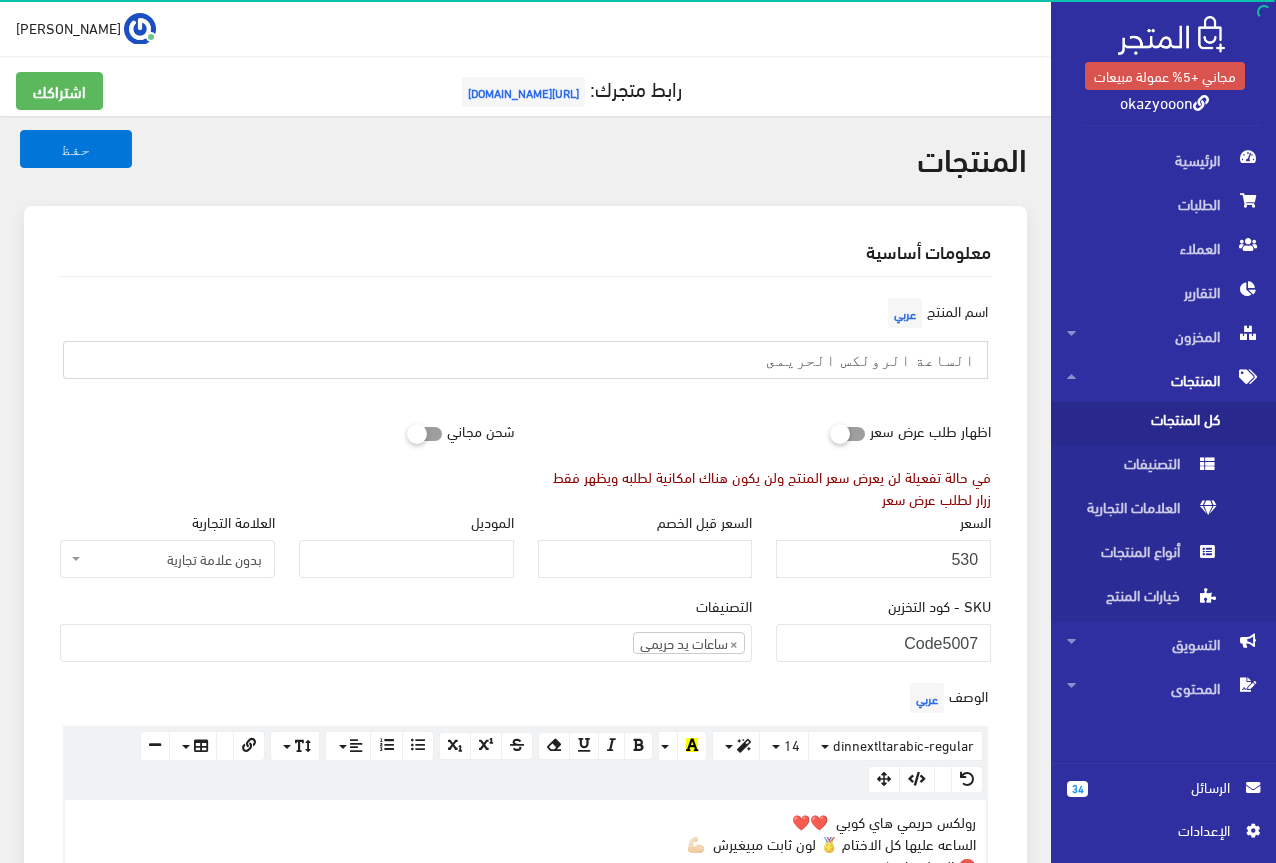 click on "الساعة الرولكس الحريمى" at bounding box center (525, 360) 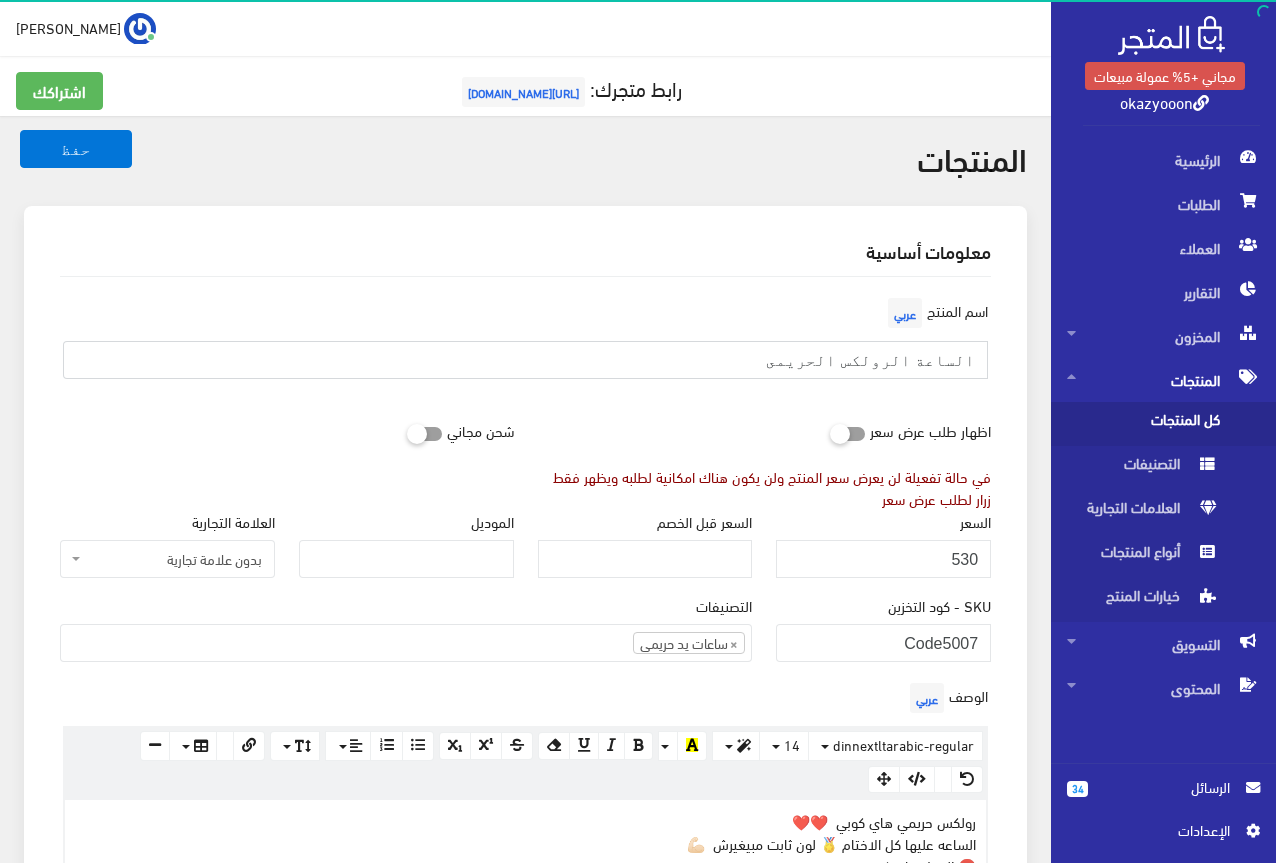 click on "الساعة الرولكس الحريمى" at bounding box center (525, 360) 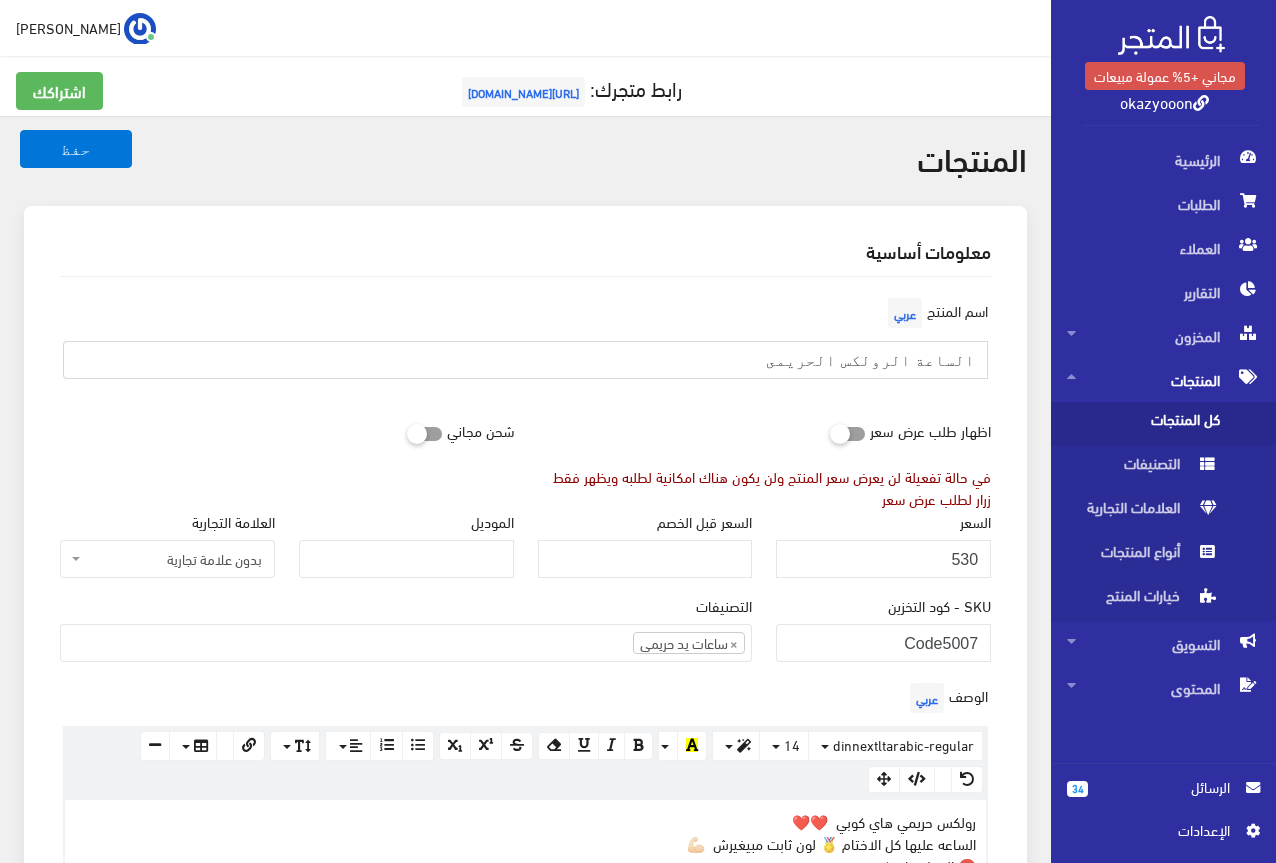 click on "الساعة الرولكس الحريمى" at bounding box center (525, 360) 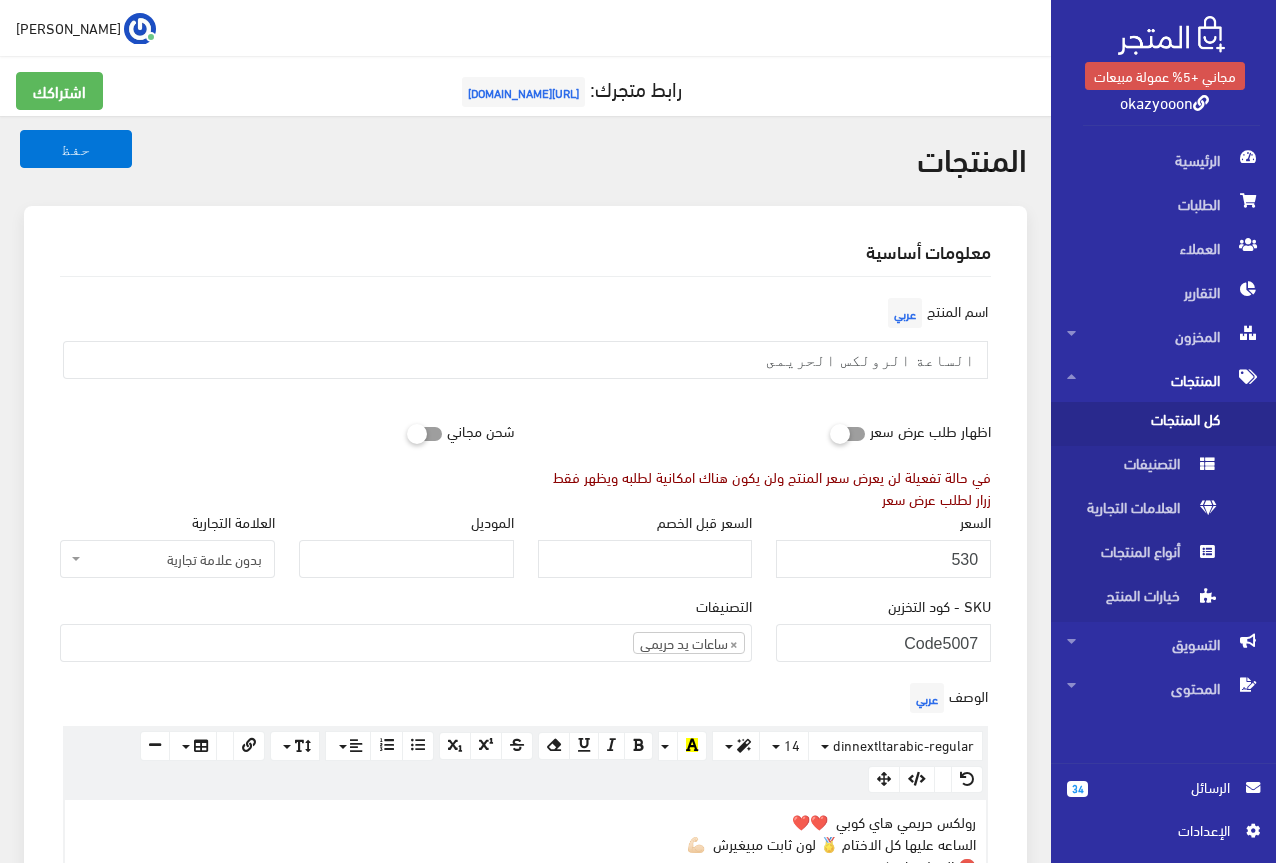 click on "اسم المنتج  عربي
الساعة الرولكس الحريمى" at bounding box center (525, 352) 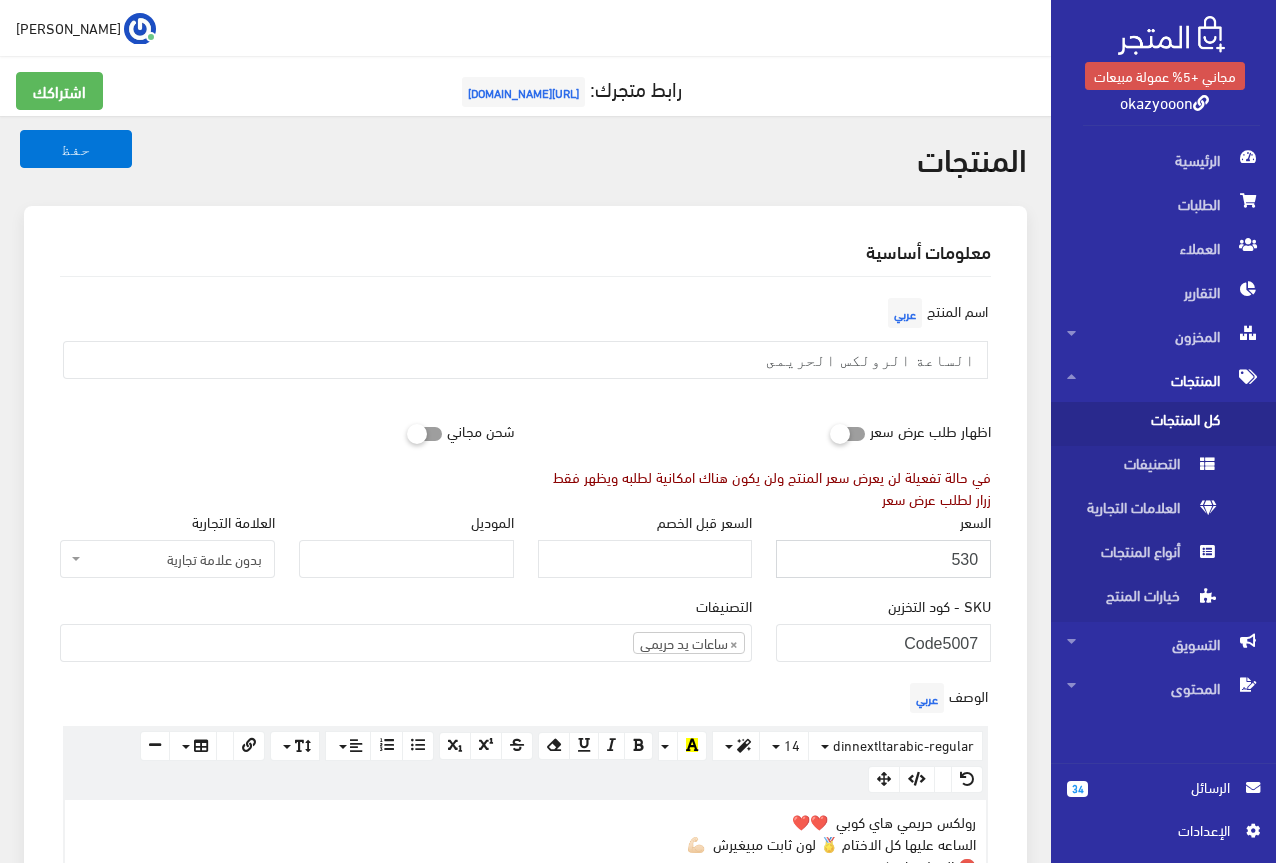 click on "530" at bounding box center [883, 559] 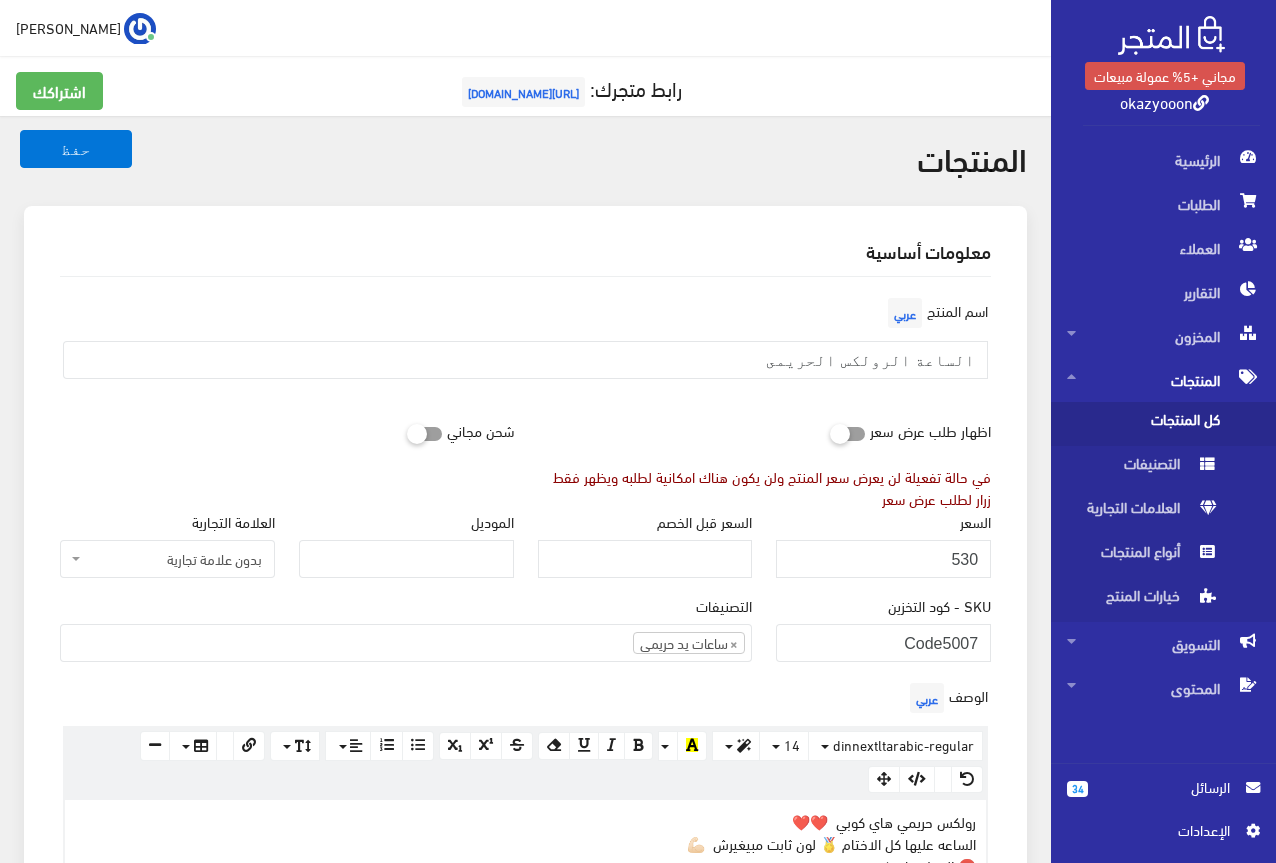 click on "معلومات أساسية" at bounding box center [525, 251] 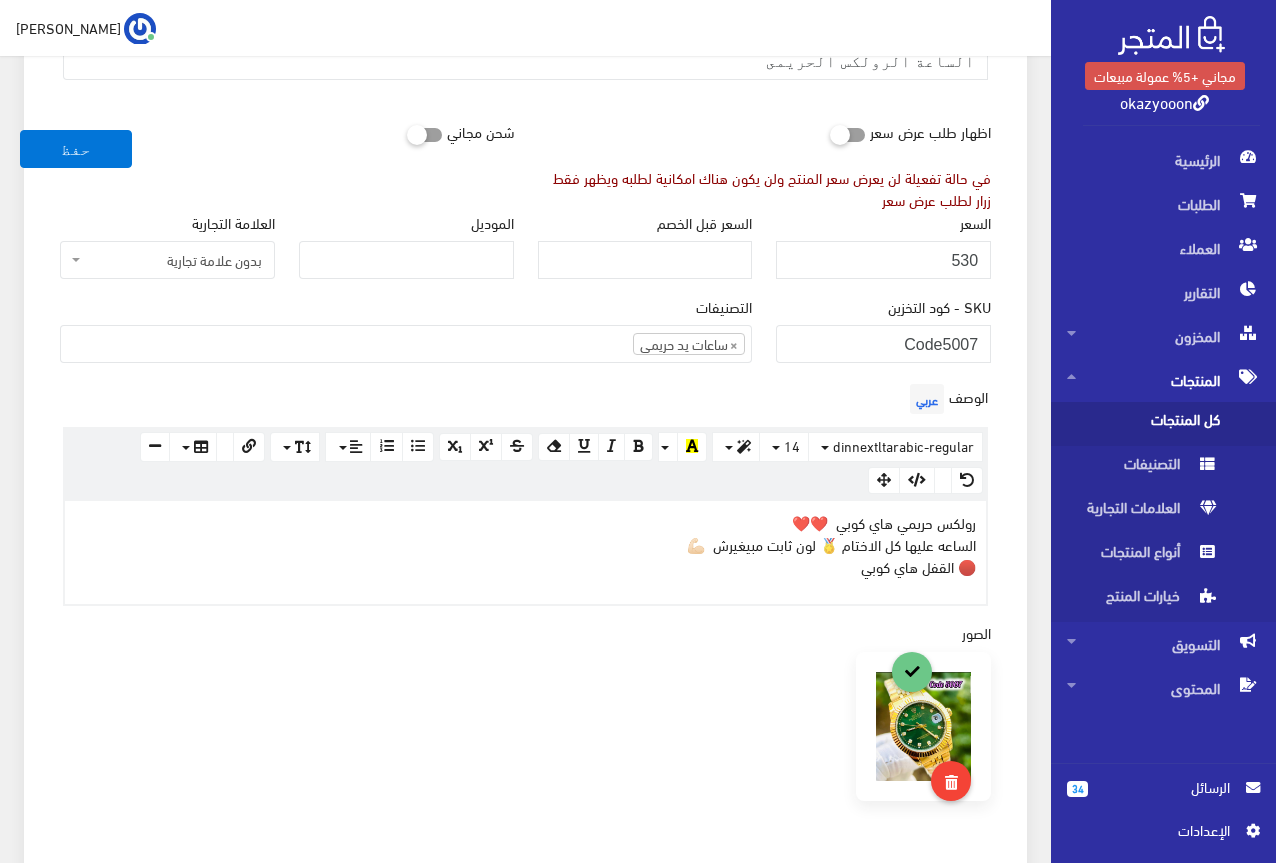 scroll, scrollTop: 300, scrollLeft: 0, axis: vertical 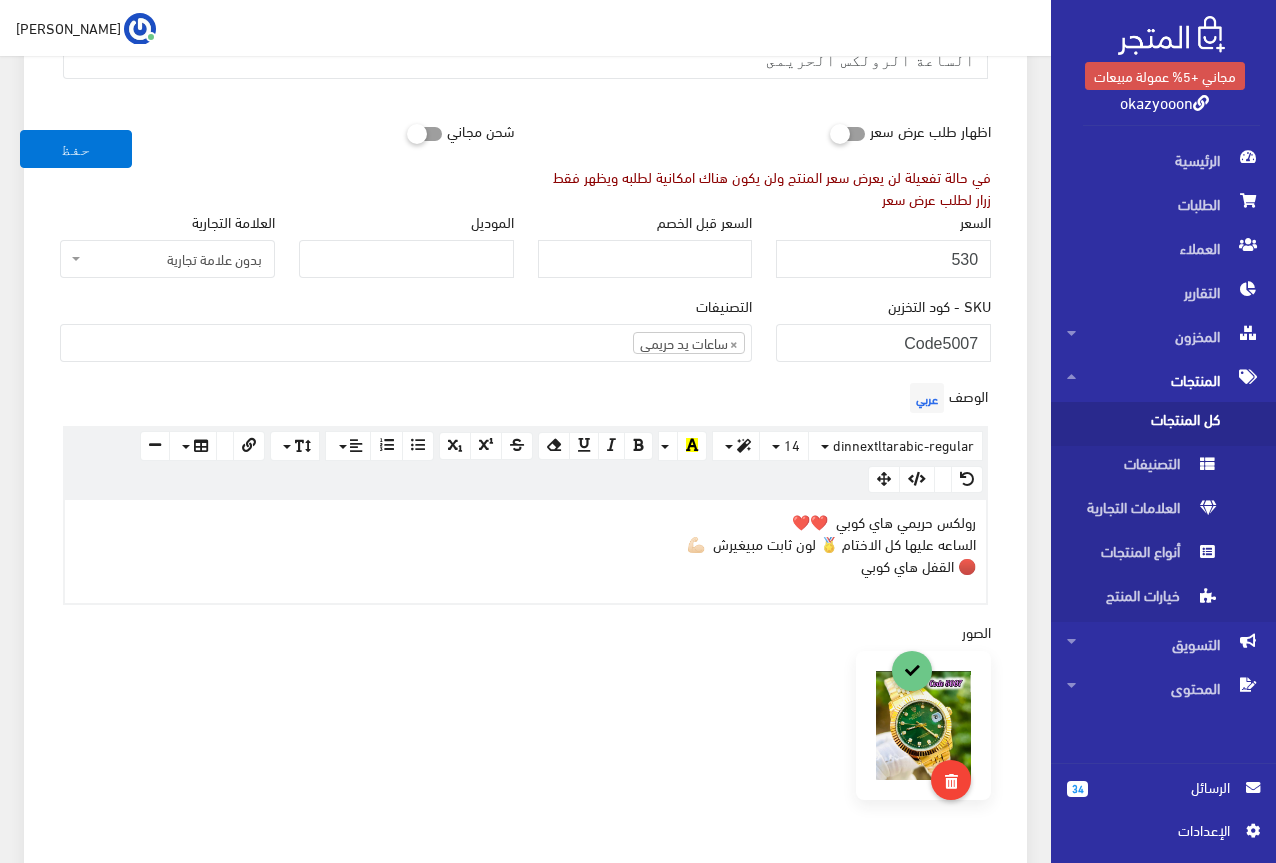drag, startPoint x: 837, startPoint y: 566, endPoint x: 995, endPoint y: 530, distance: 162.04938 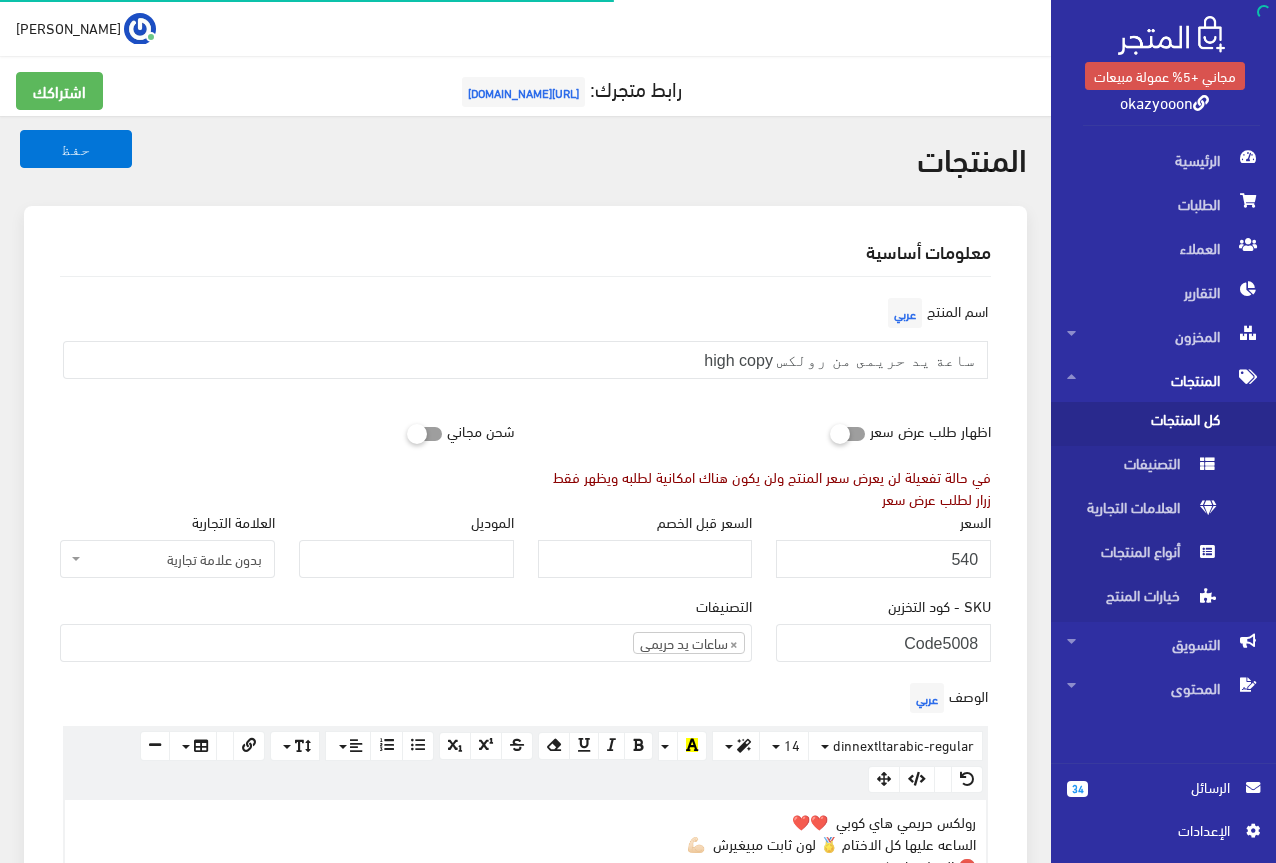 scroll, scrollTop: 0, scrollLeft: 0, axis: both 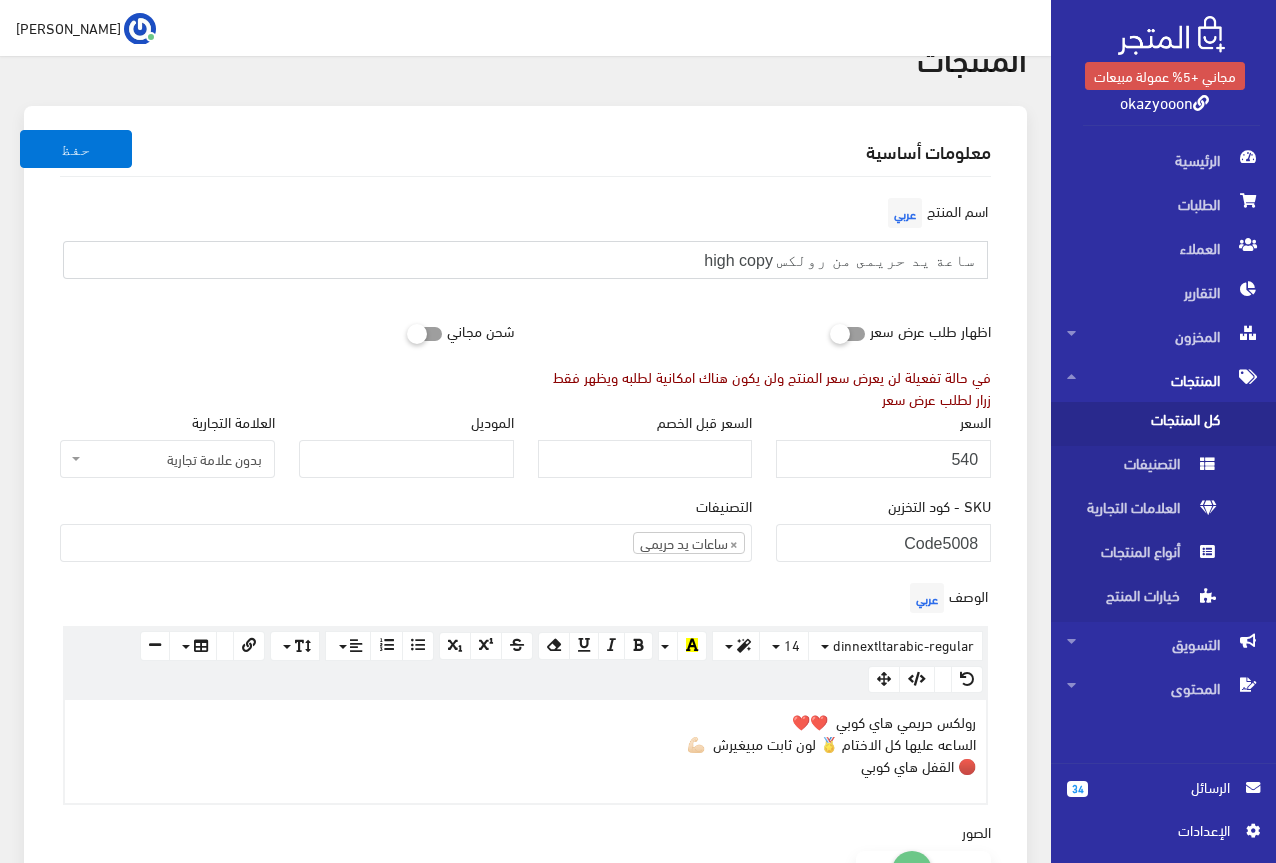 click on "ساعة يد حريمى من رولكس high copy" at bounding box center (525, 260) 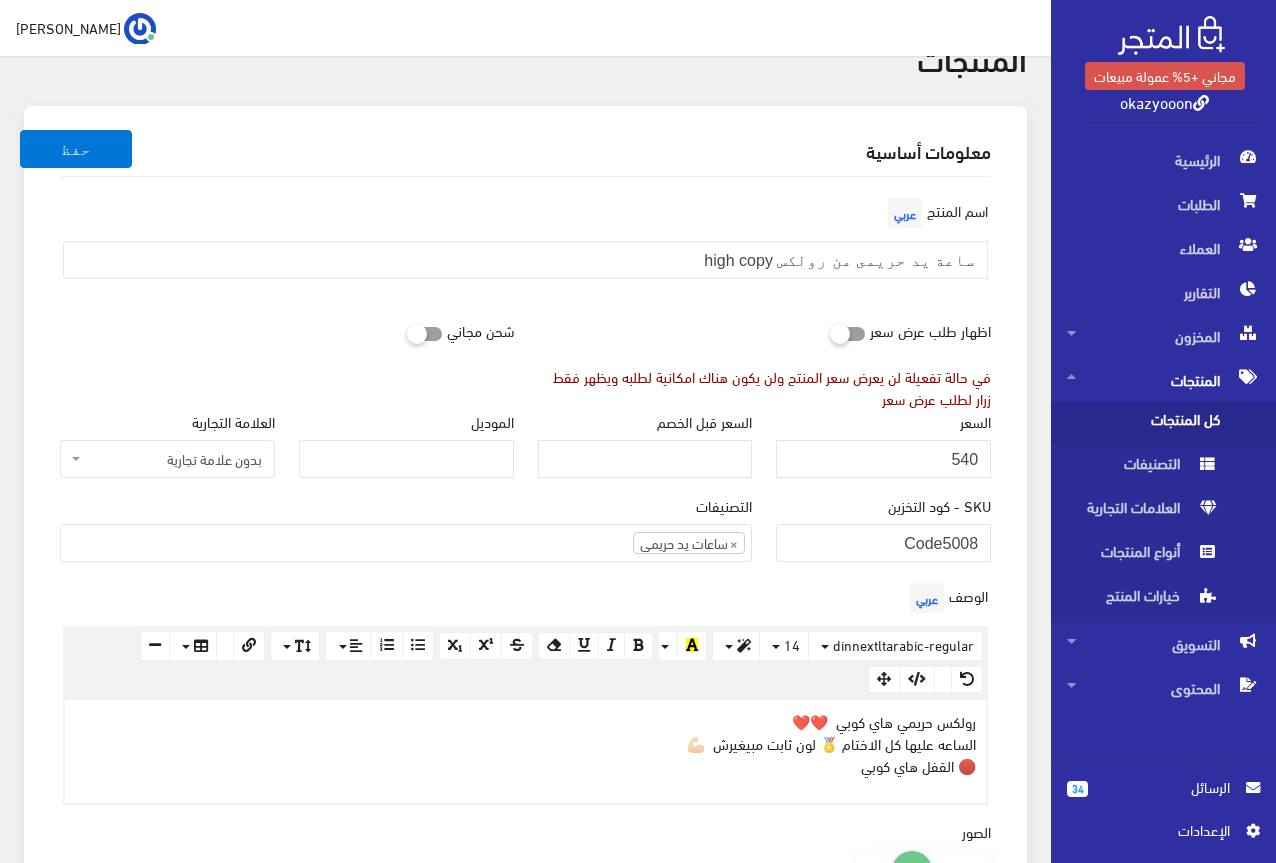 drag, startPoint x: 929, startPoint y: 256, endPoint x: 699, endPoint y: 201, distance: 236.48466 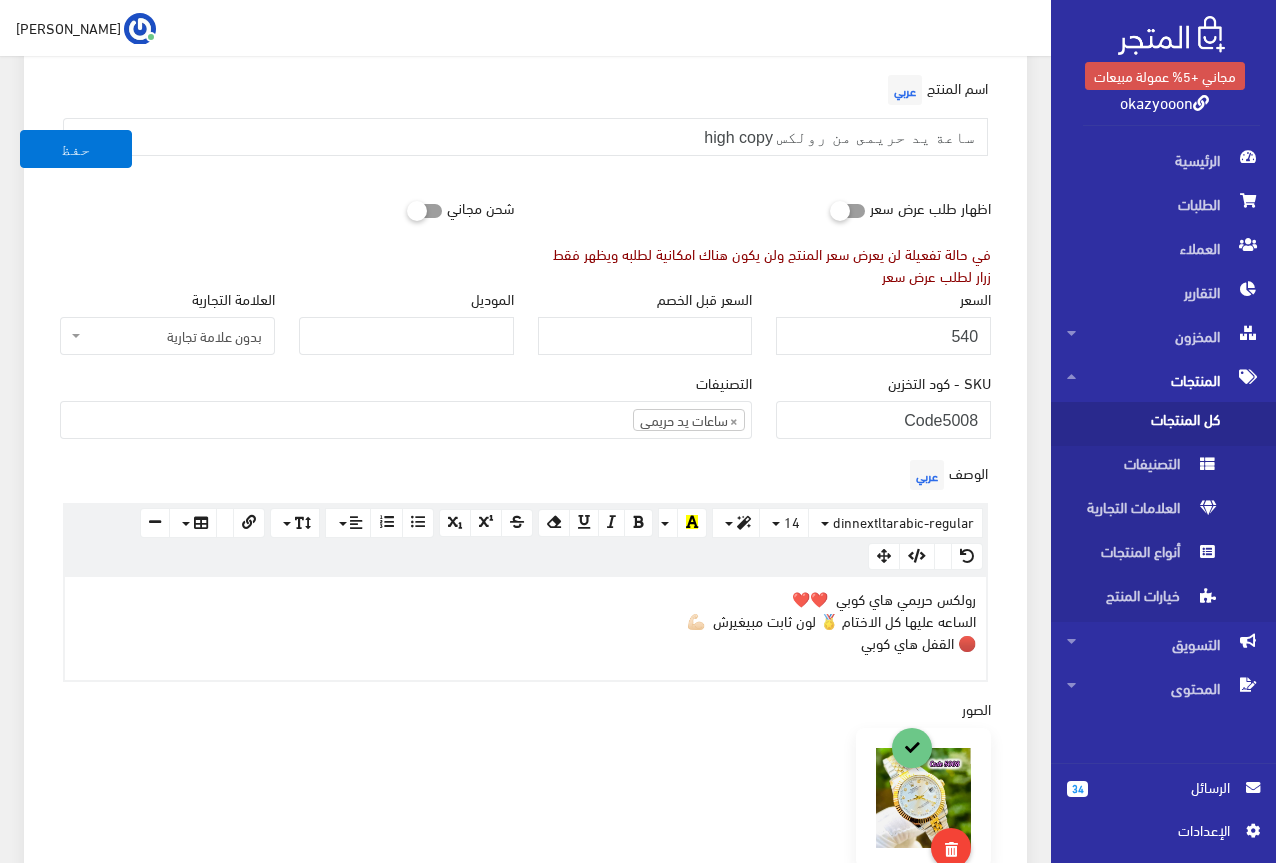 scroll, scrollTop: 300, scrollLeft: 0, axis: vertical 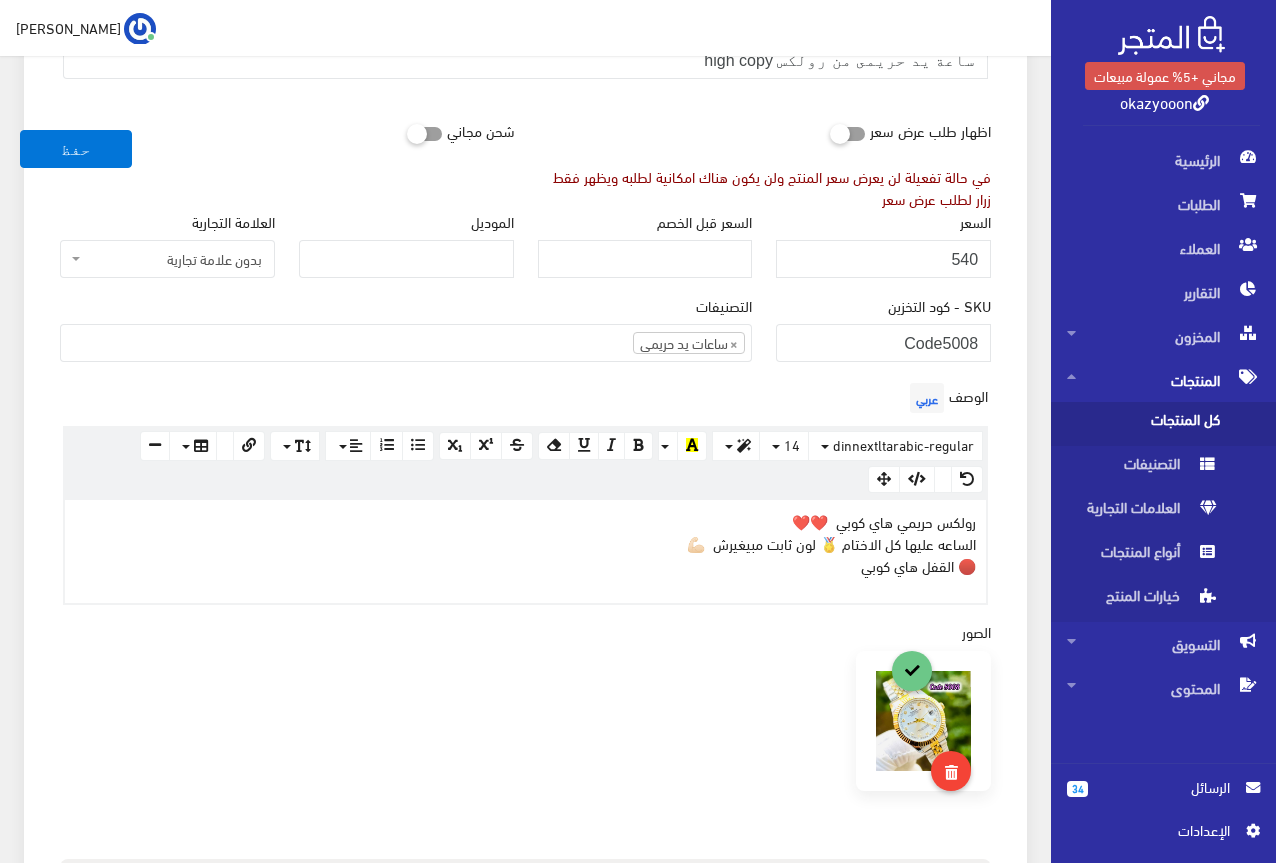 drag, startPoint x: 856, startPoint y: 575, endPoint x: 994, endPoint y: 522, distance: 147.8276 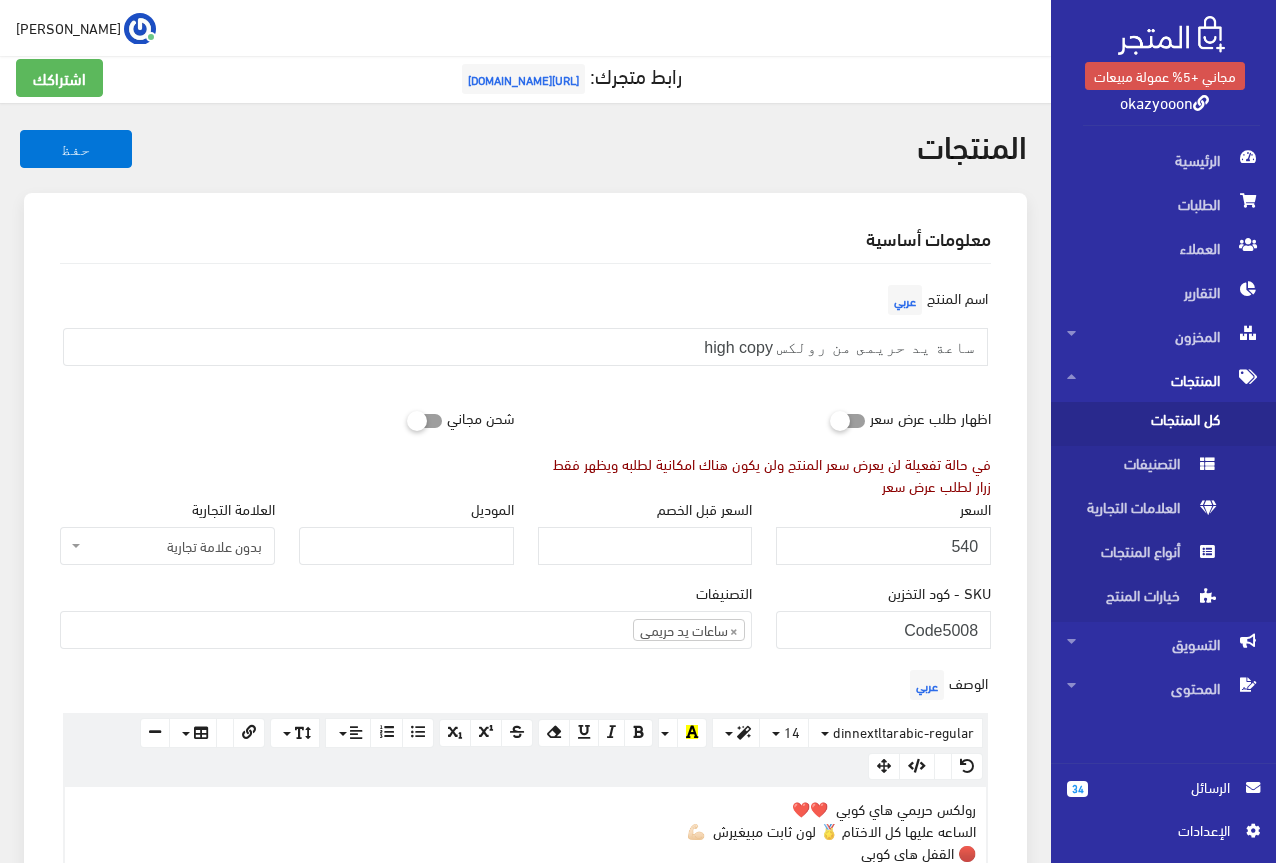 scroll, scrollTop: 0, scrollLeft: 0, axis: both 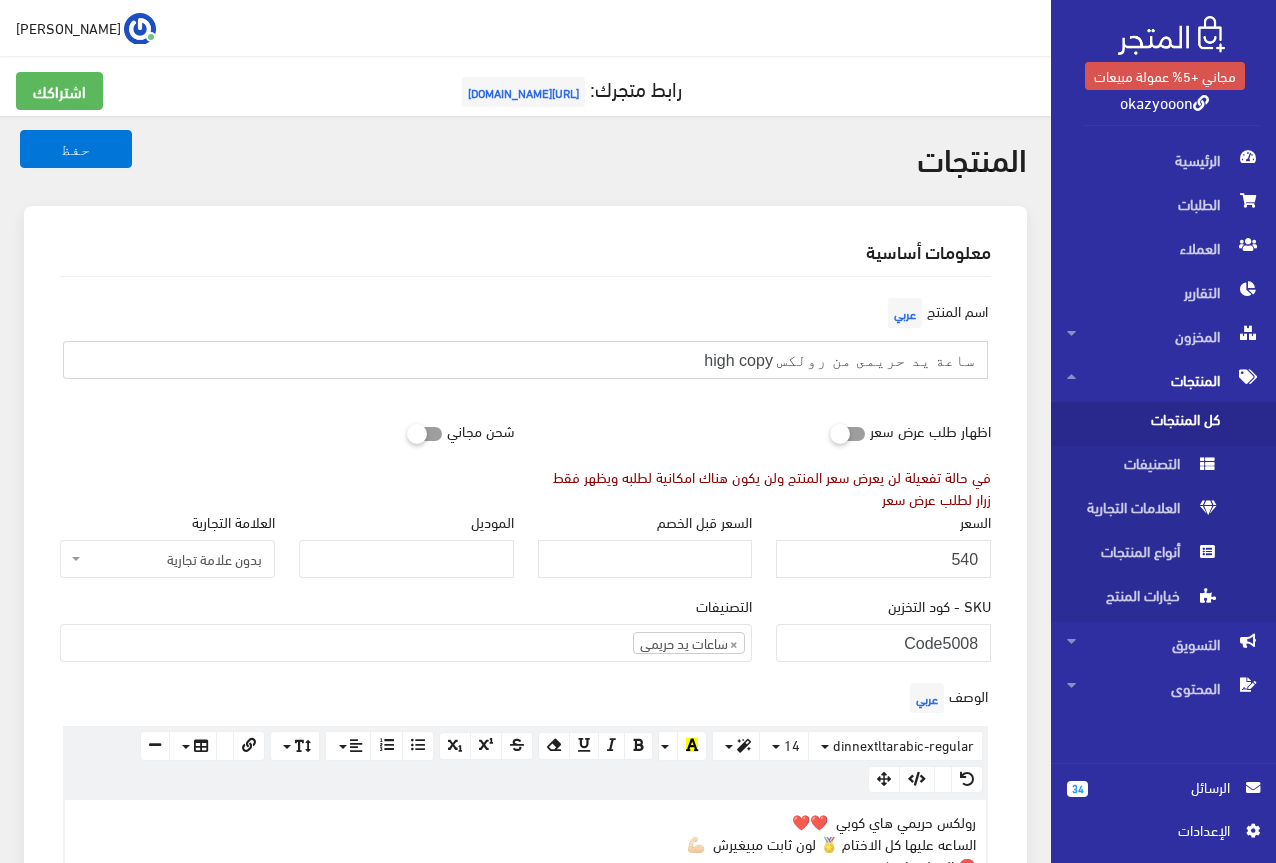 click on "ساعة يد حريمى من رولكس high copy" at bounding box center [525, 360] 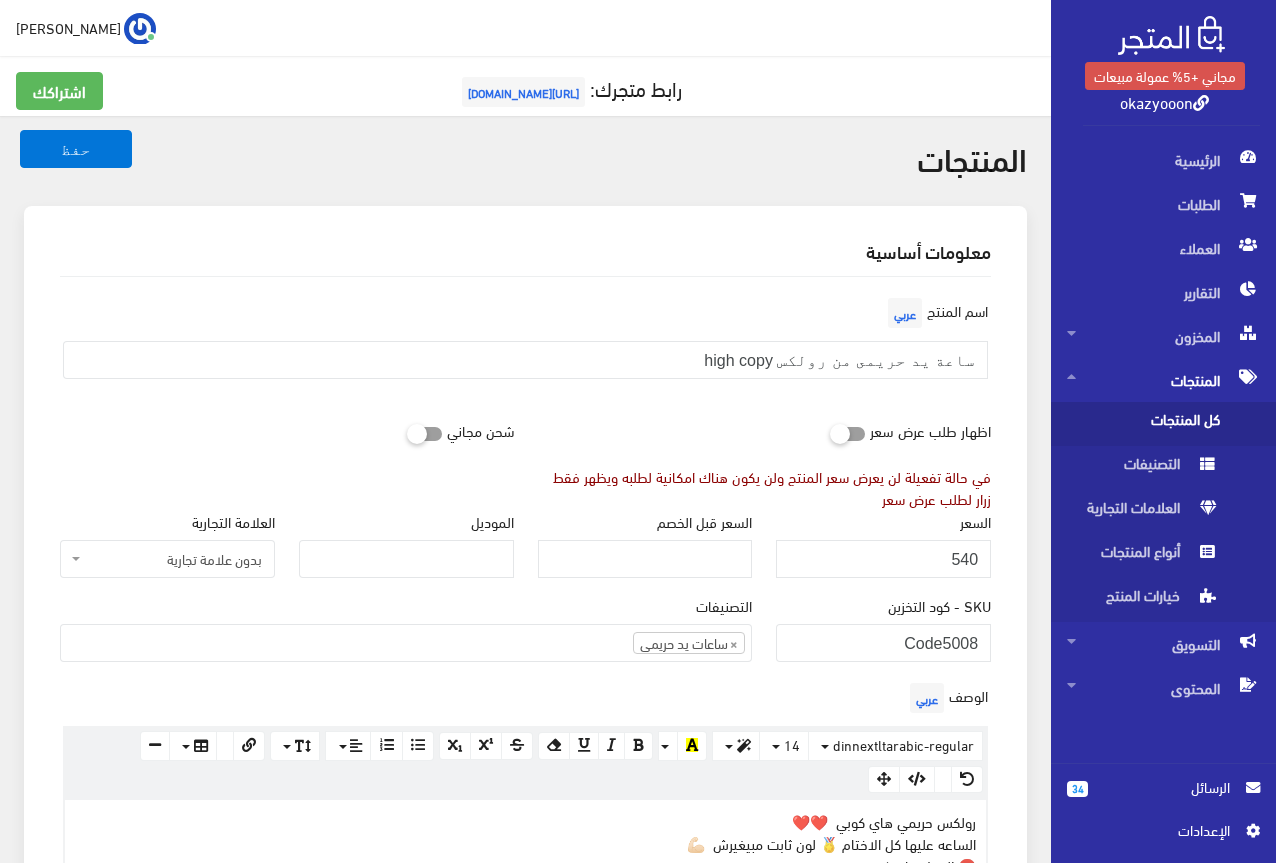 click on "رابط متجرك:
https://okazyooon.almatjar.store" at bounding box center [525, 92] 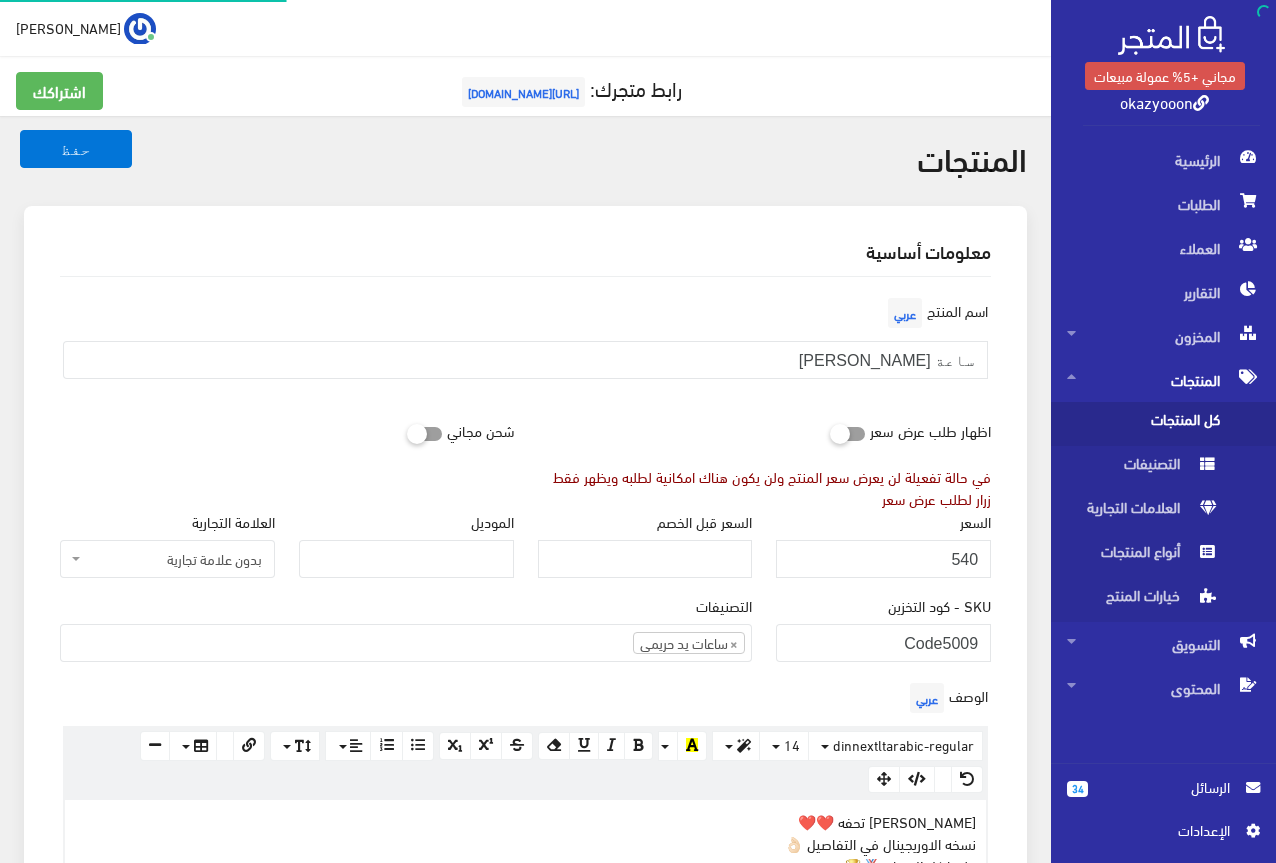 scroll, scrollTop: 0, scrollLeft: 0, axis: both 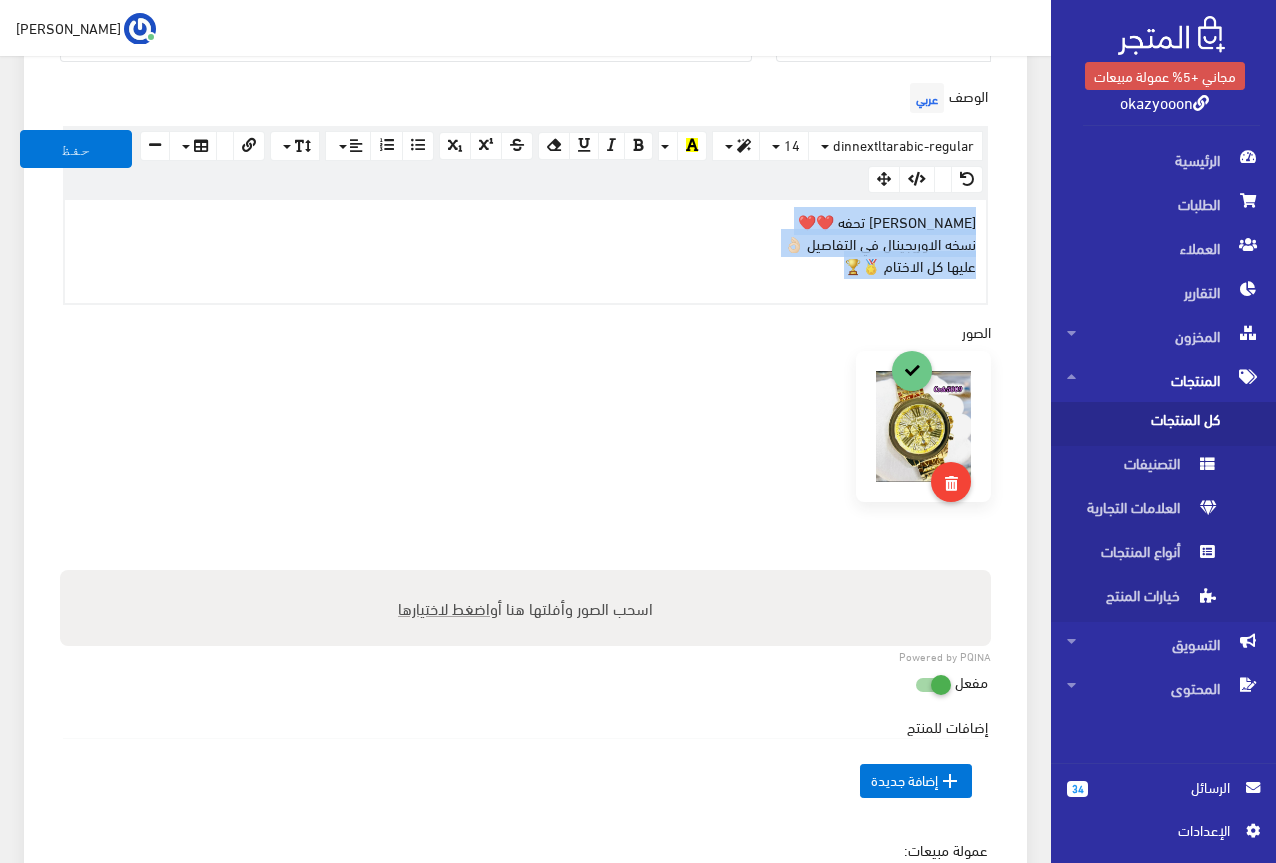 drag, startPoint x: 840, startPoint y: 261, endPoint x: 978, endPoint y: 226, distance: 142.36923 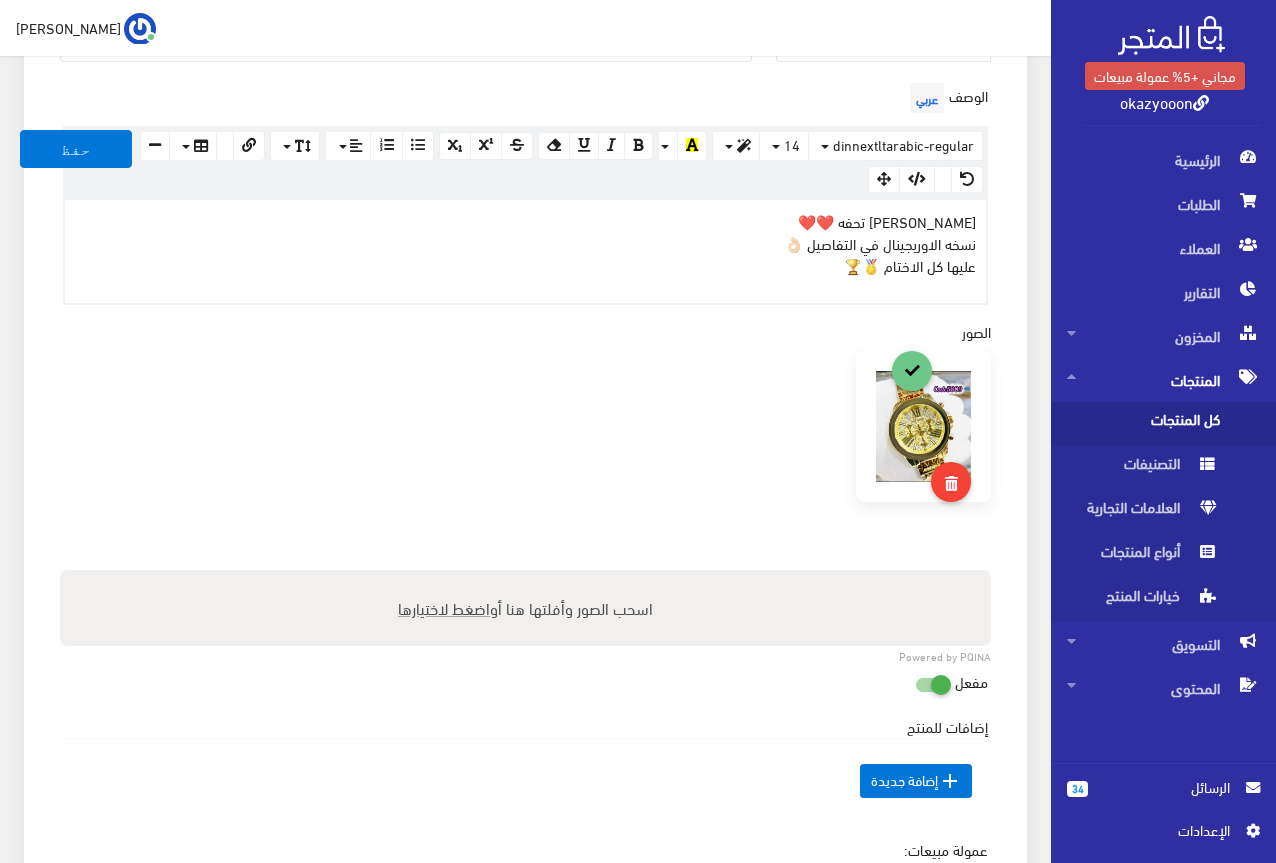 click at bounding box center (525, 461) 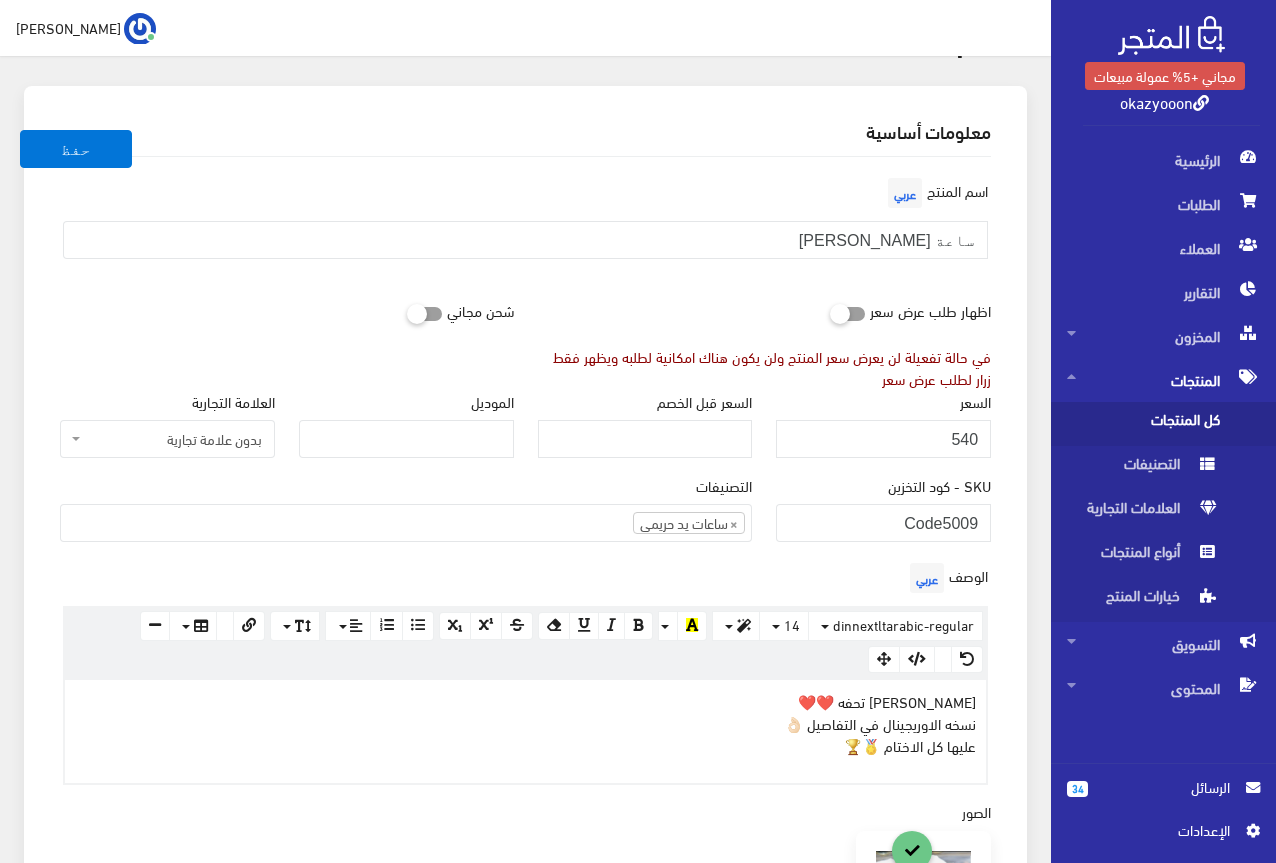 scroll, scrollTop: 0, scrollLeft: 0, axis: both 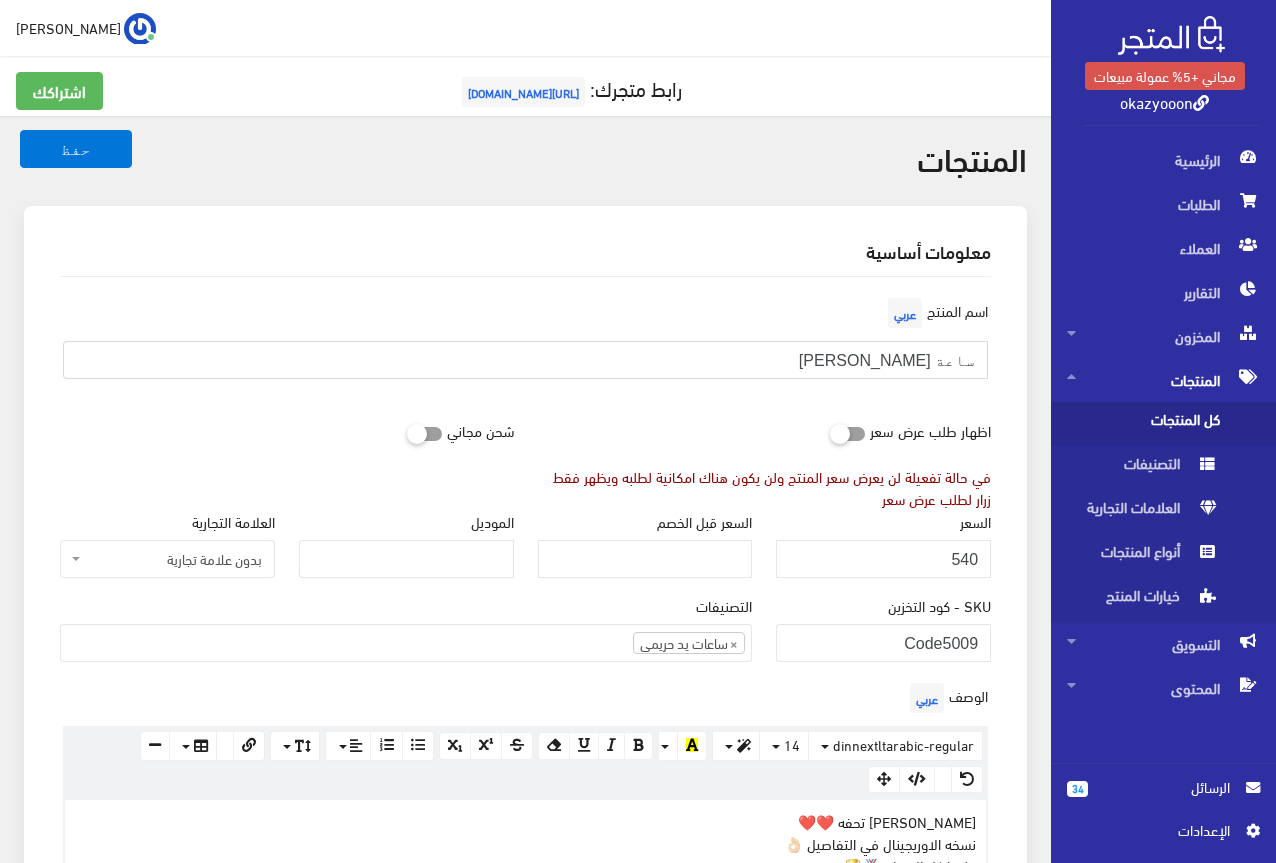 click on "ساعة مايكل كروس حريمى" at bounding box center (525, 360) 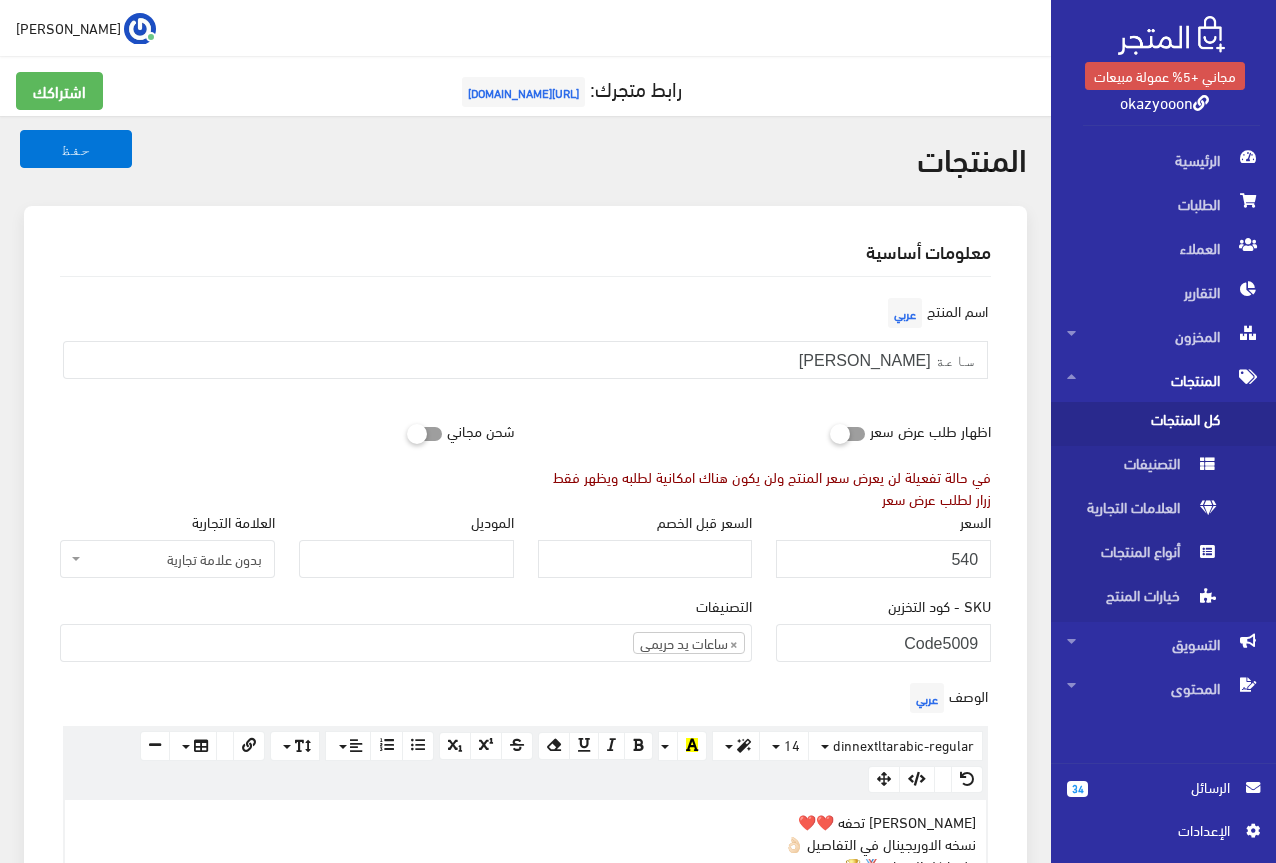 click on "اسم المنتج  عربي
ساعة مايكل كروس حريمى" at bounding box center (525, 352) 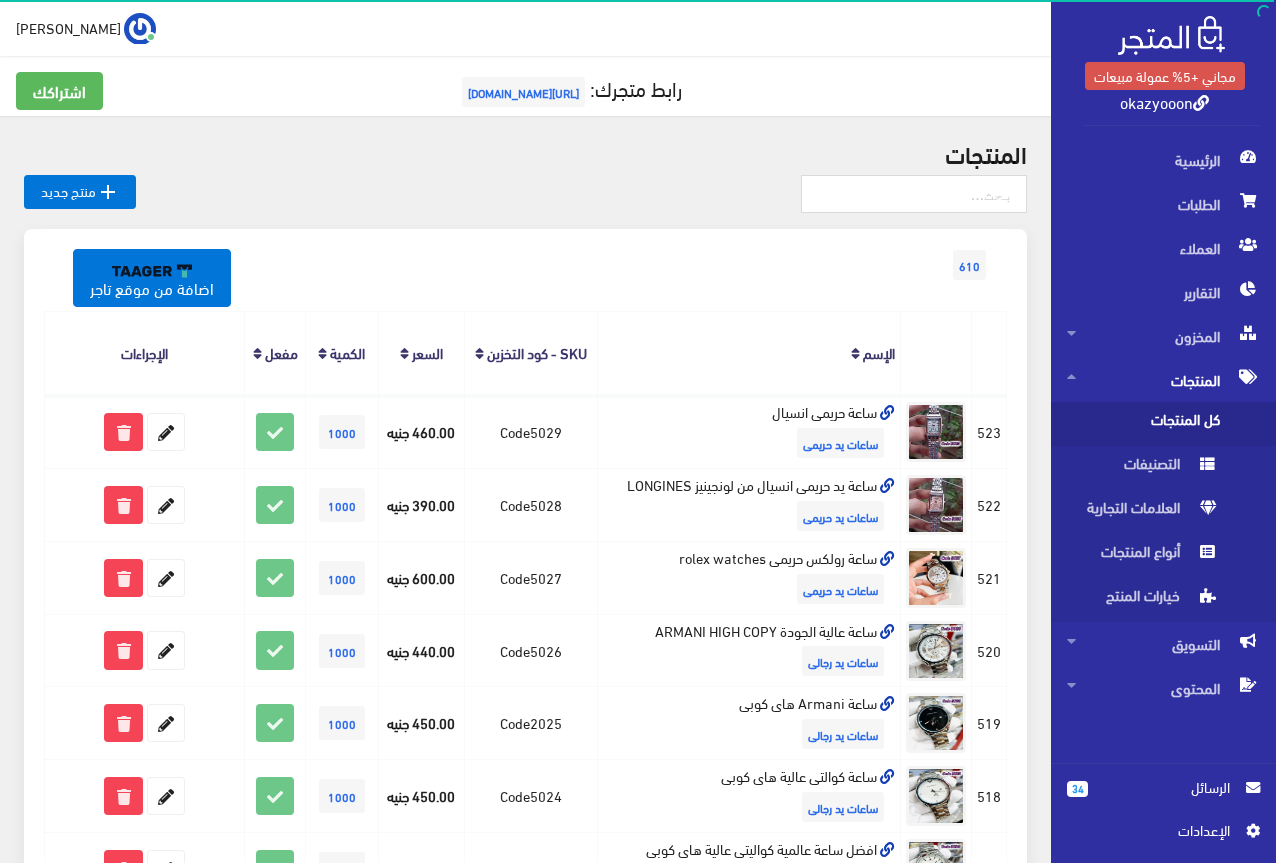 scroll, scrollTop: 1236, scrollLeft: 0, axis: vertical 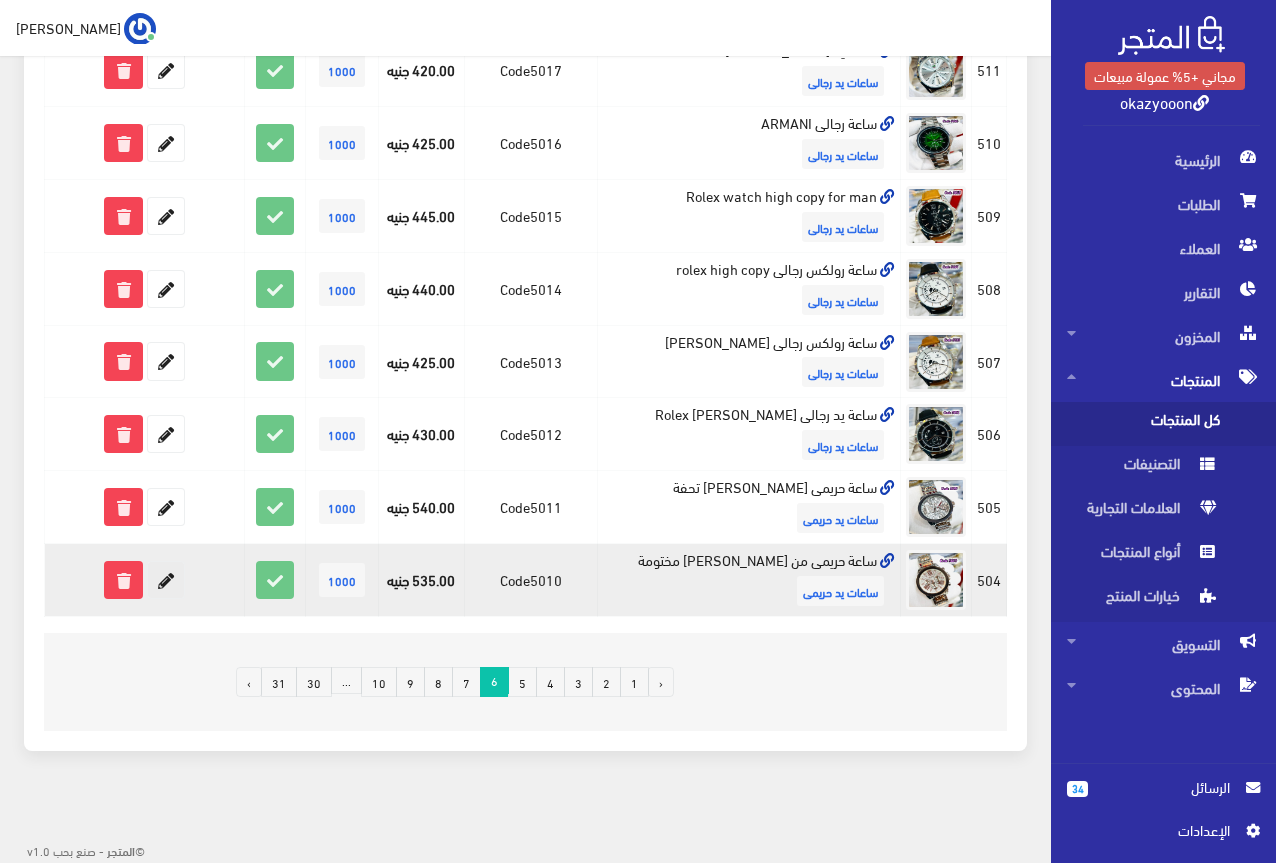 click at bounding box center [166, 580] 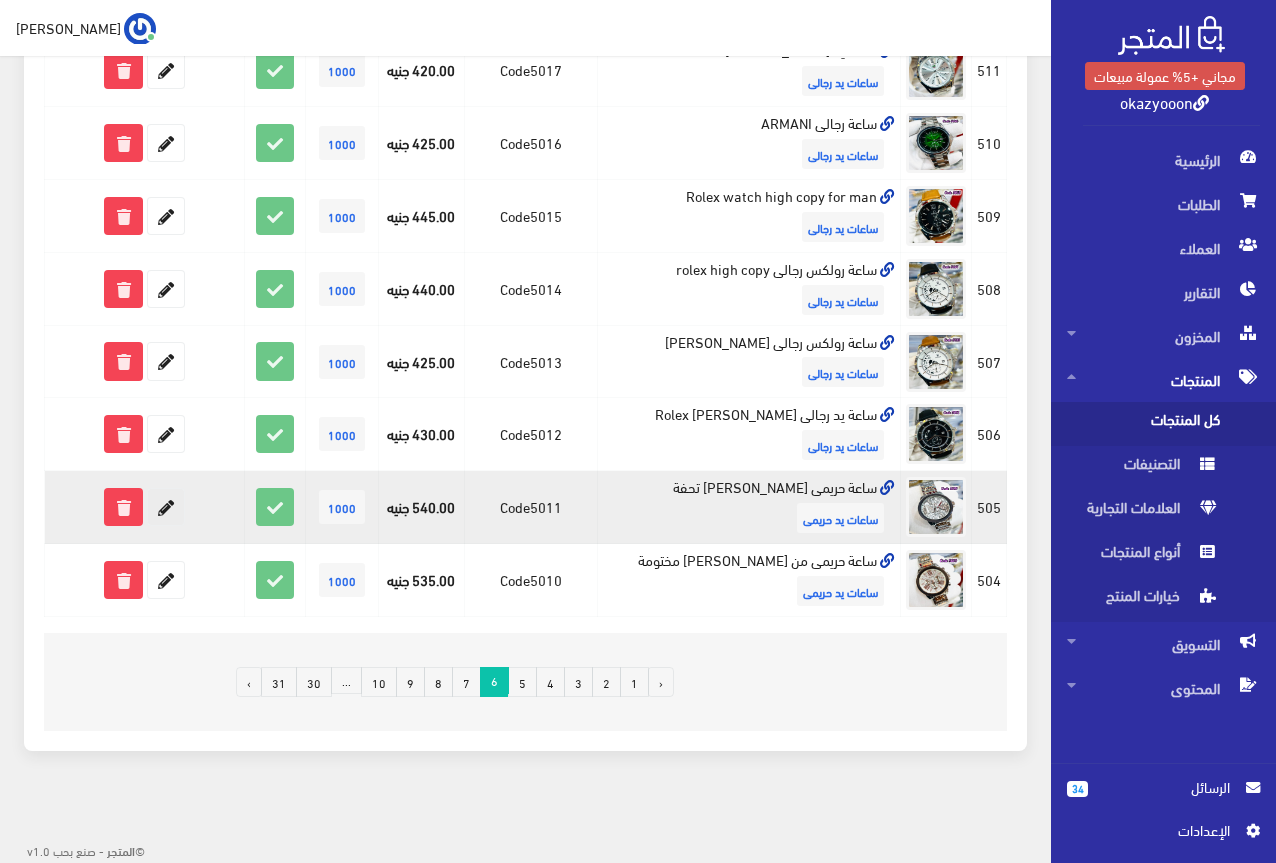click at bounding box center (166, 507) 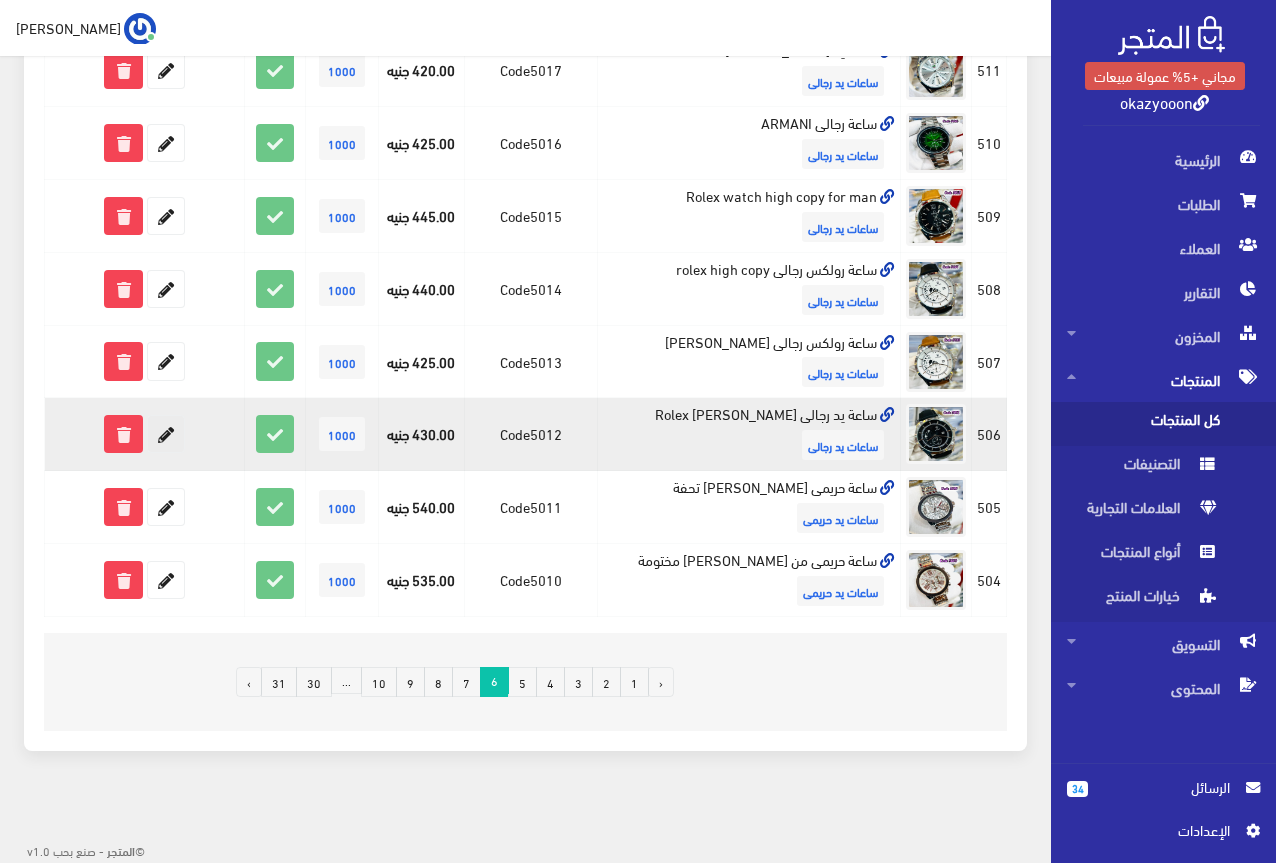 click at bounding box center [166, 434] 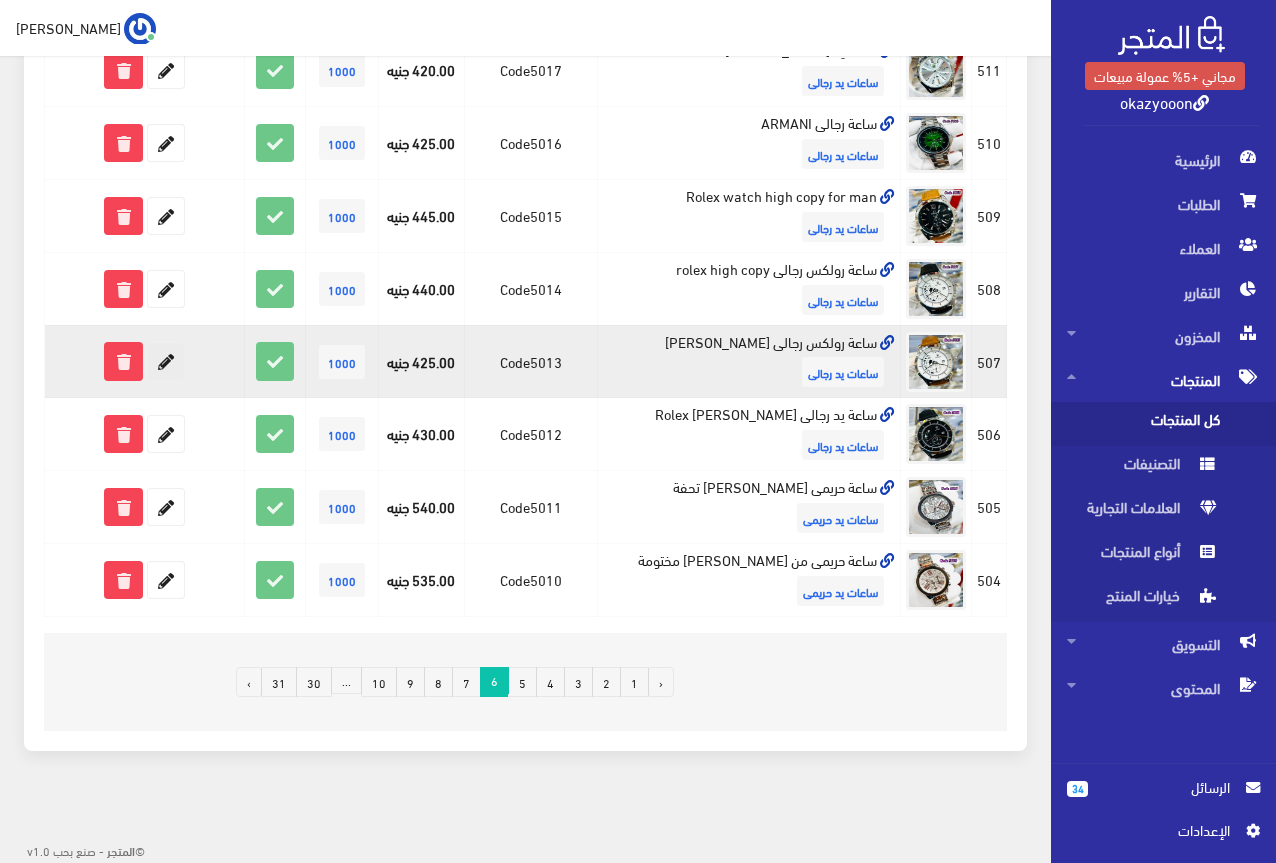 click at bounding box center [166, 361] 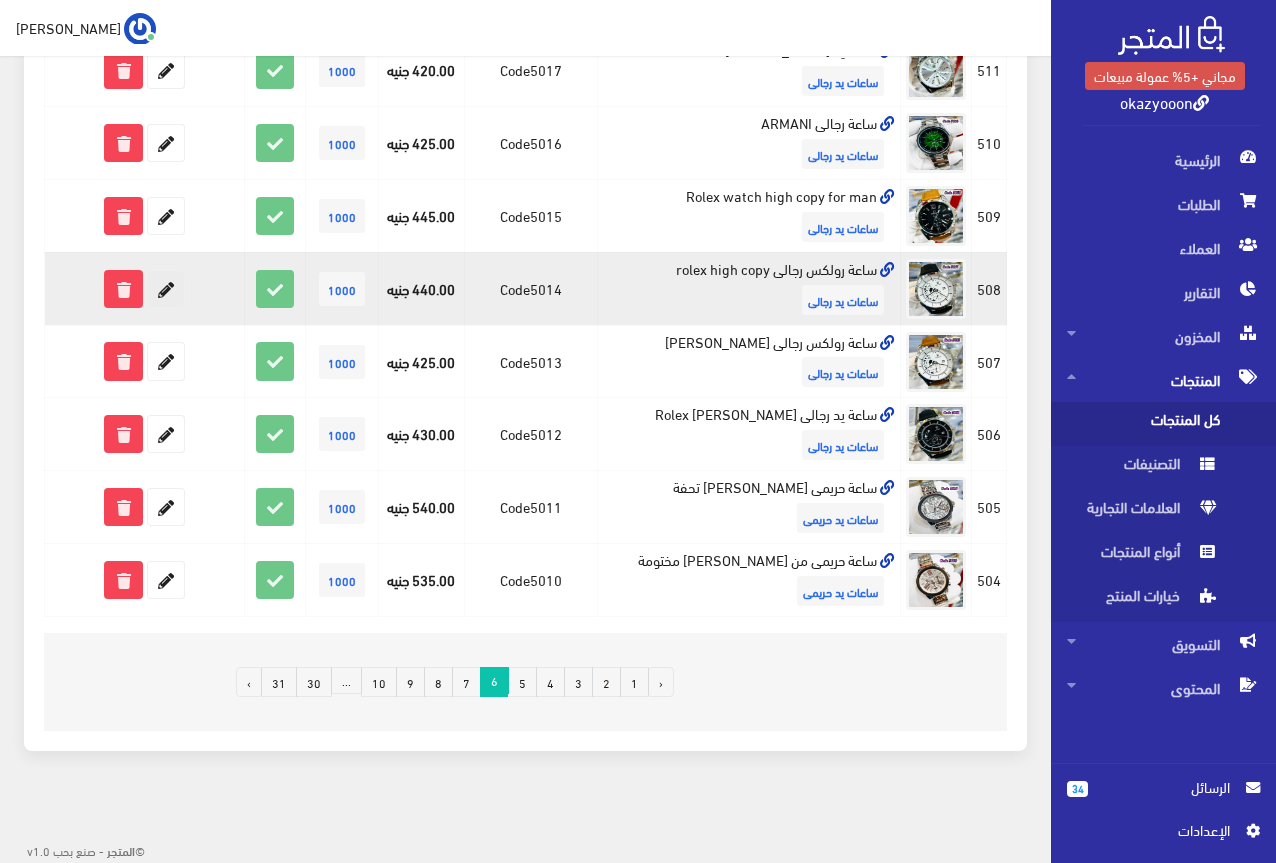 click at bounding box center [166, 289] 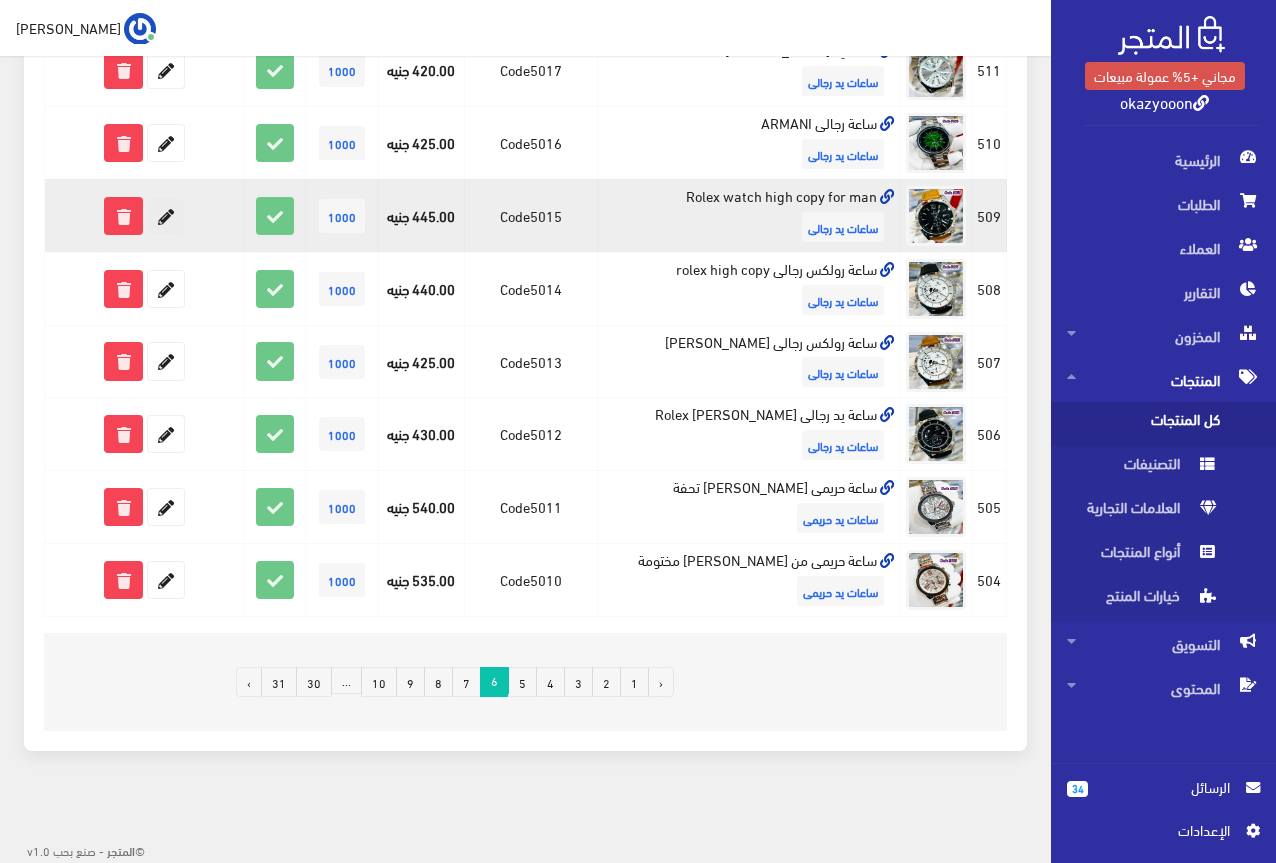click at bounding box center [166, 216] 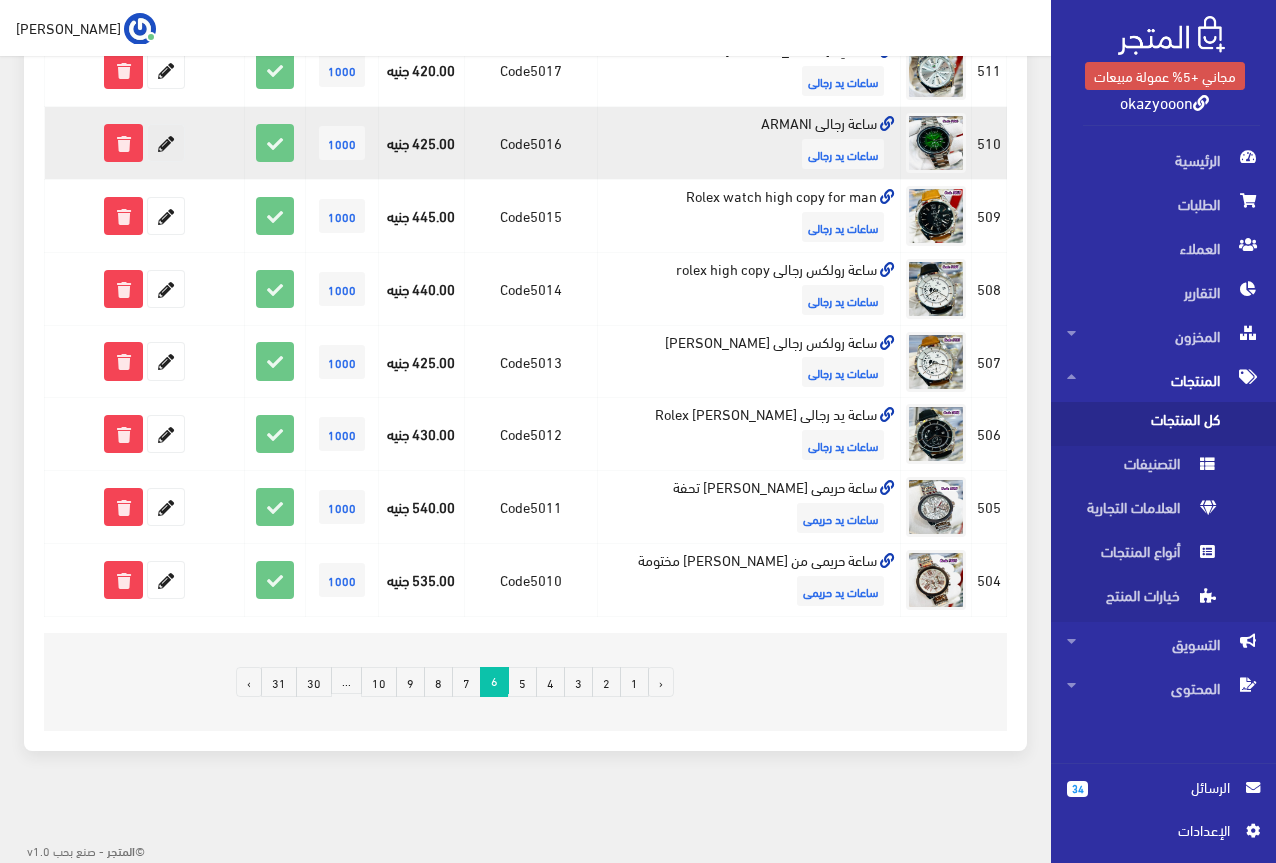 click at bounding box center (166, 143) 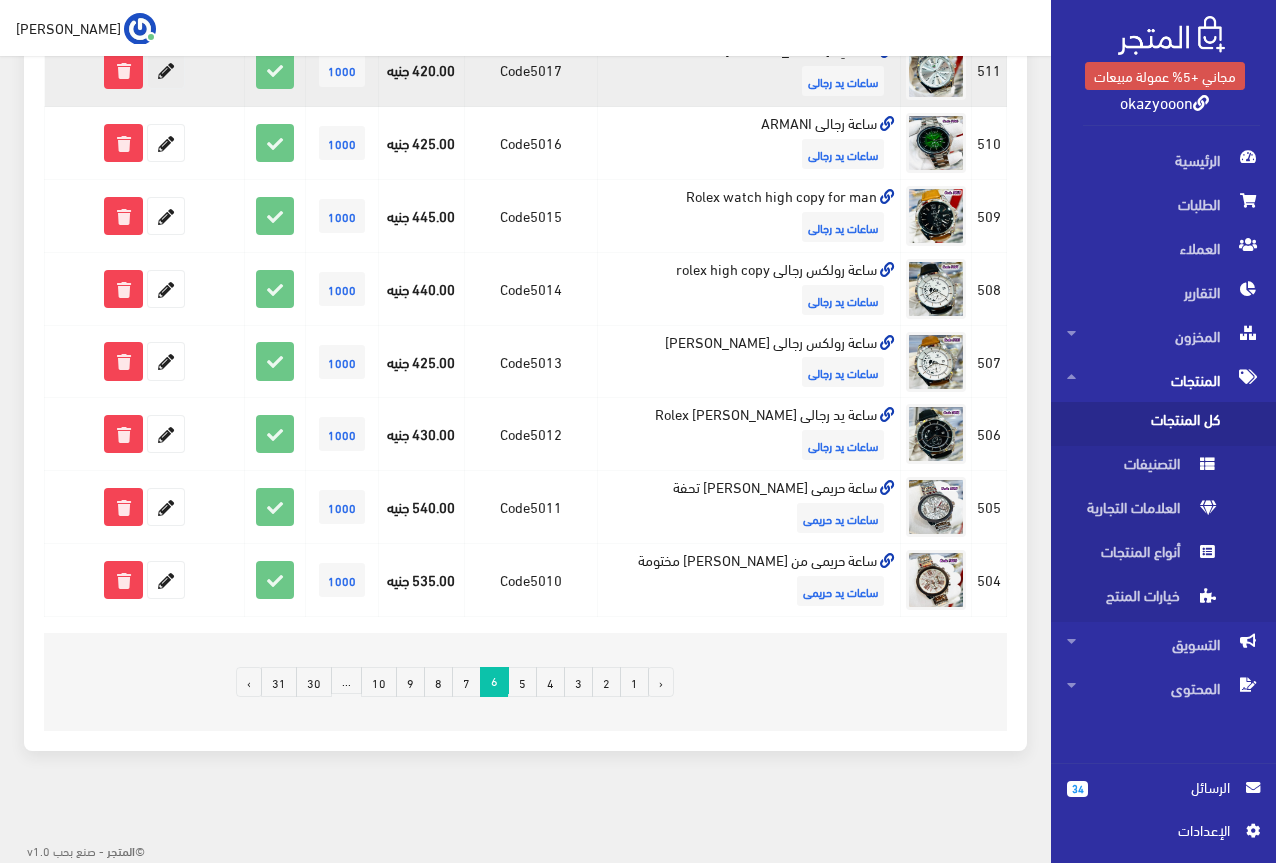 click at bounding box center (166, 70) 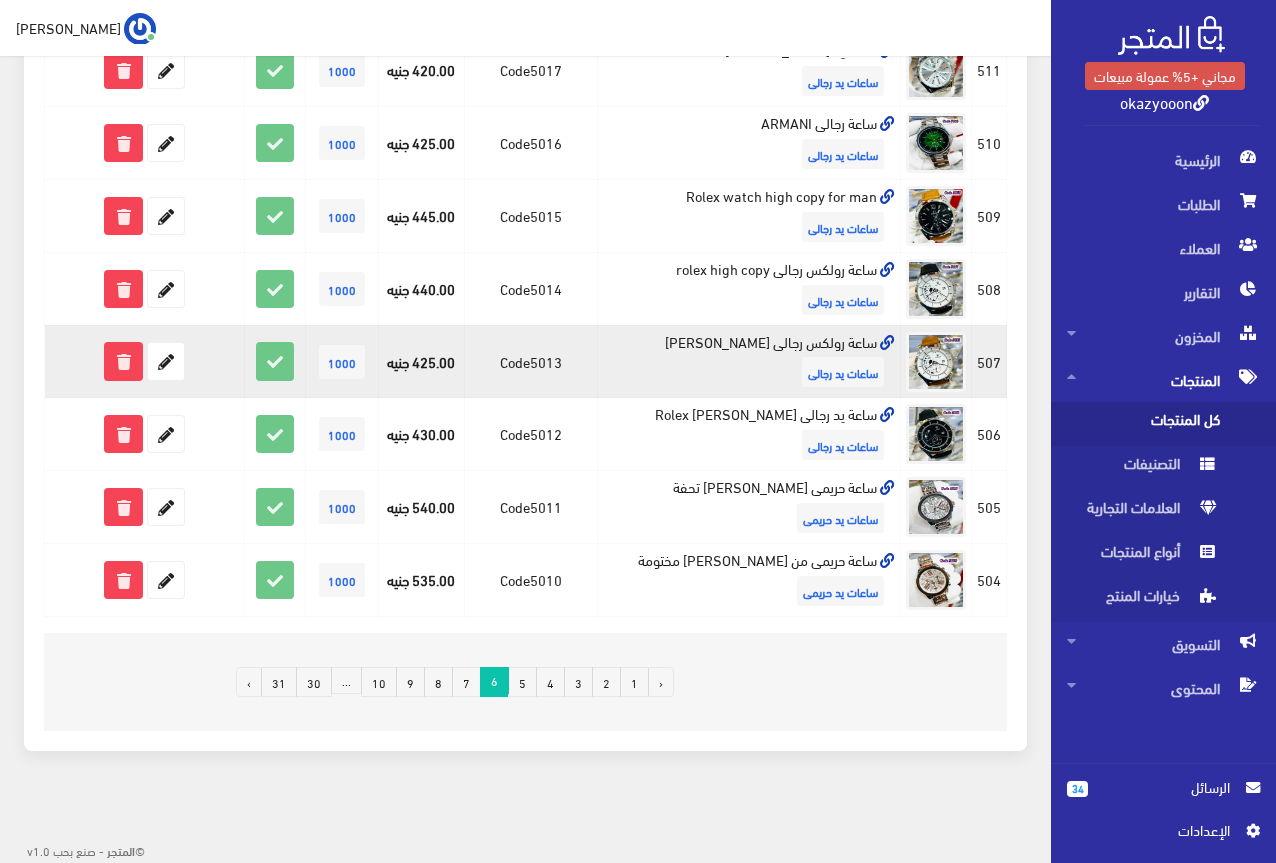 scroll, scrollTop: 1136, scrollLeft: 0, axis: vertical 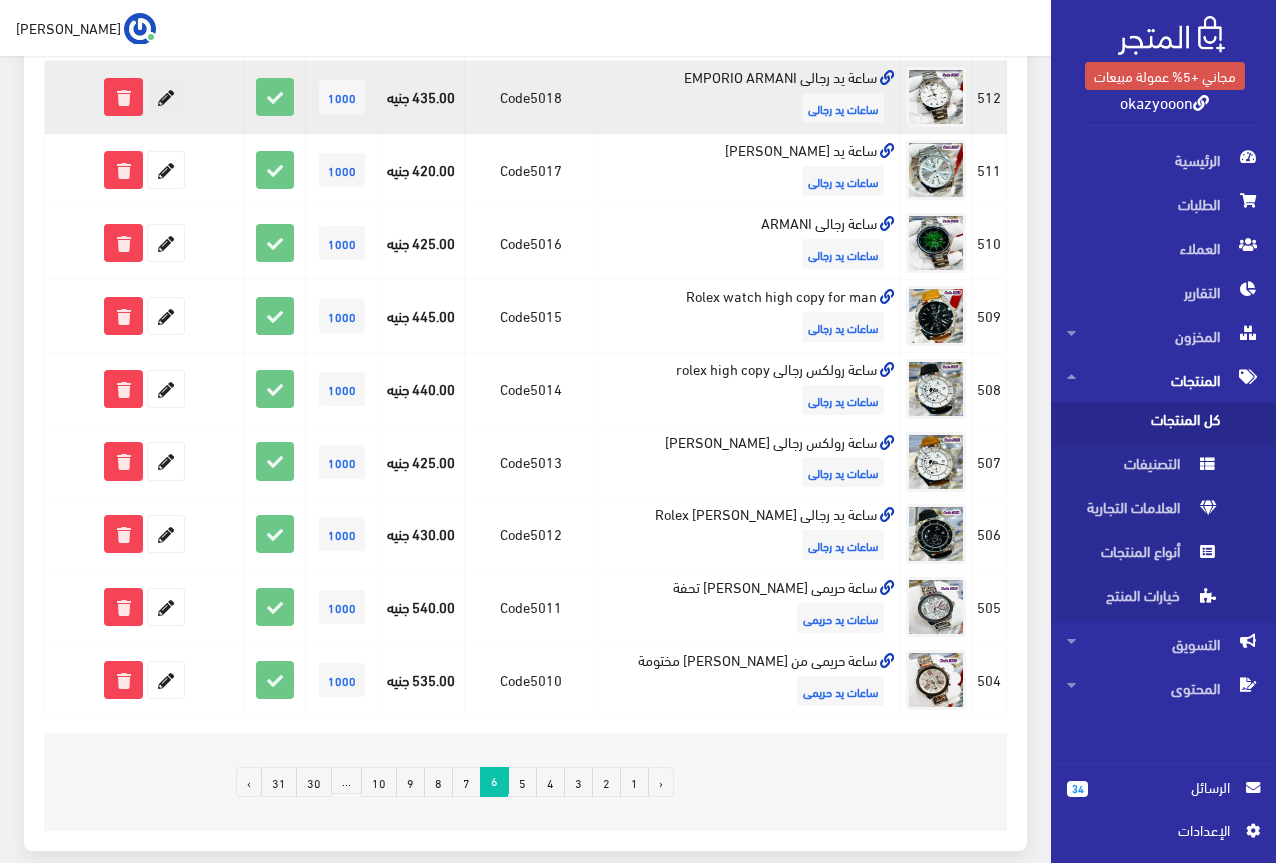 click at bounding box center [166, 97] 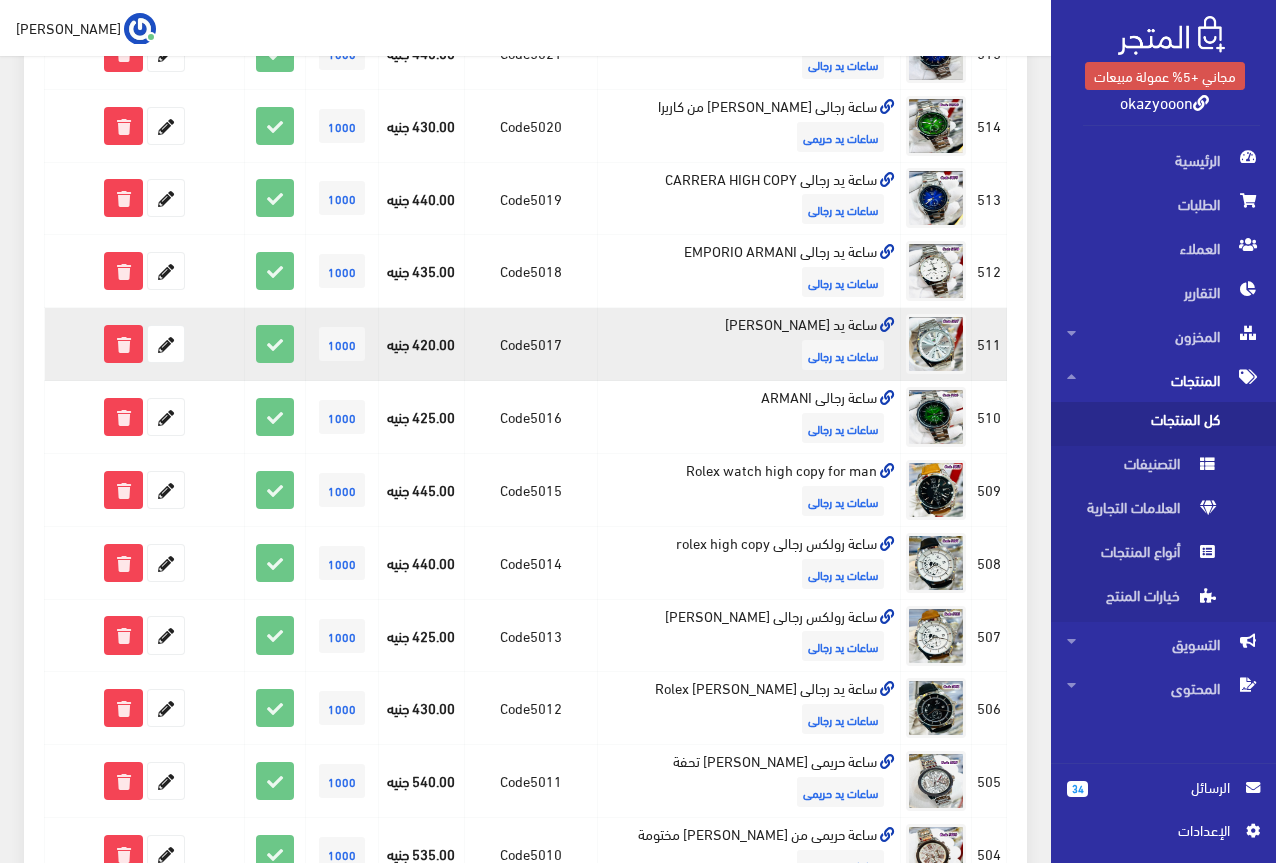 scroll, scrollTop: 936, scrollLeft: 0, axis: vertical 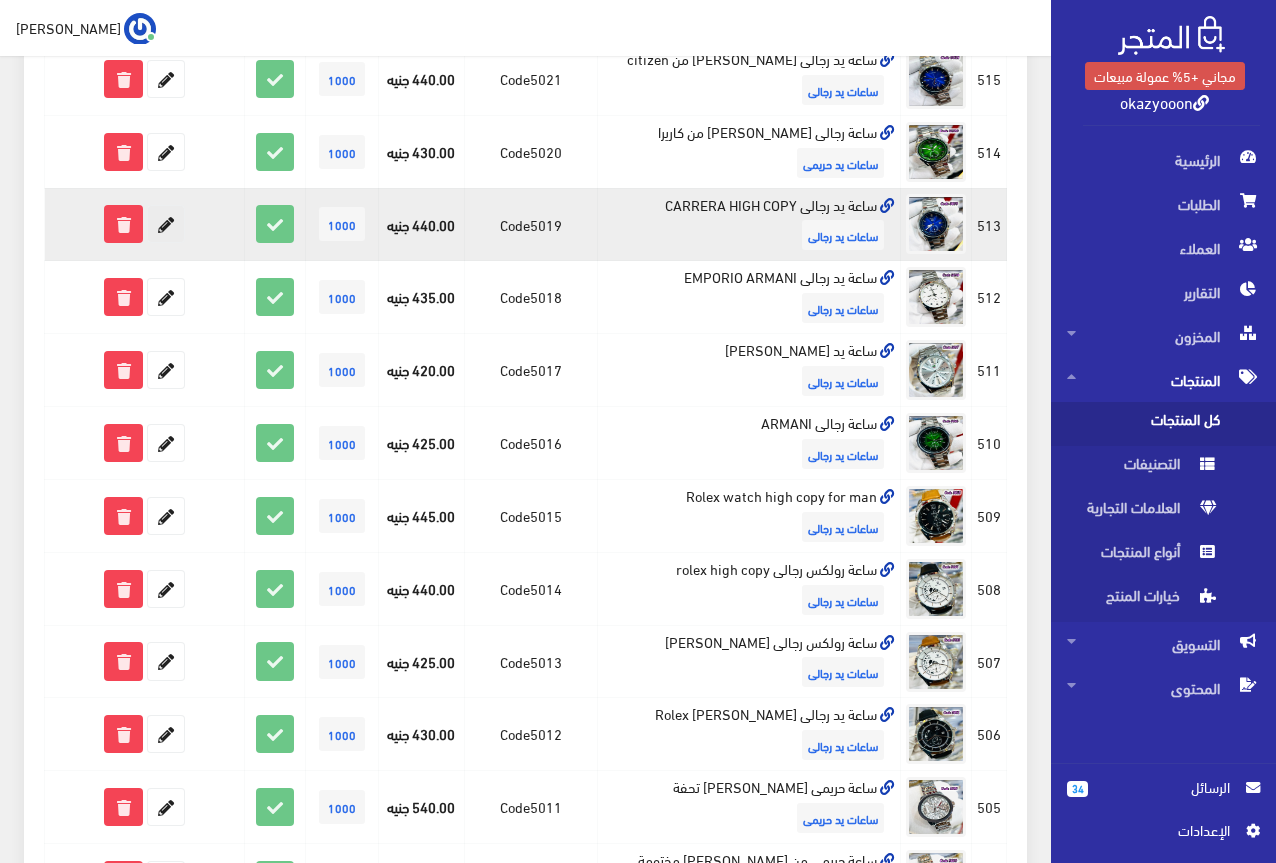 click at bounding box center (166, 224) 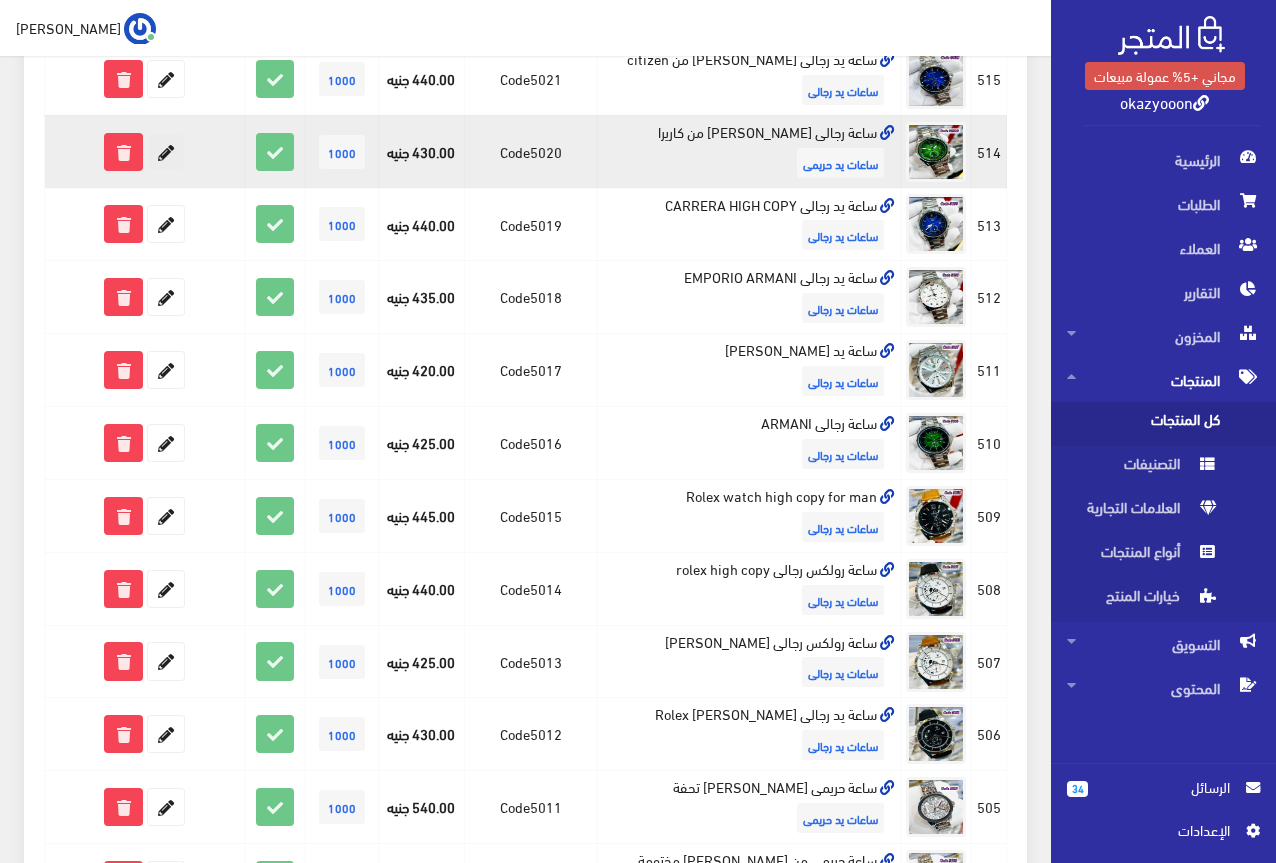 click at bounding box center (166, 152) 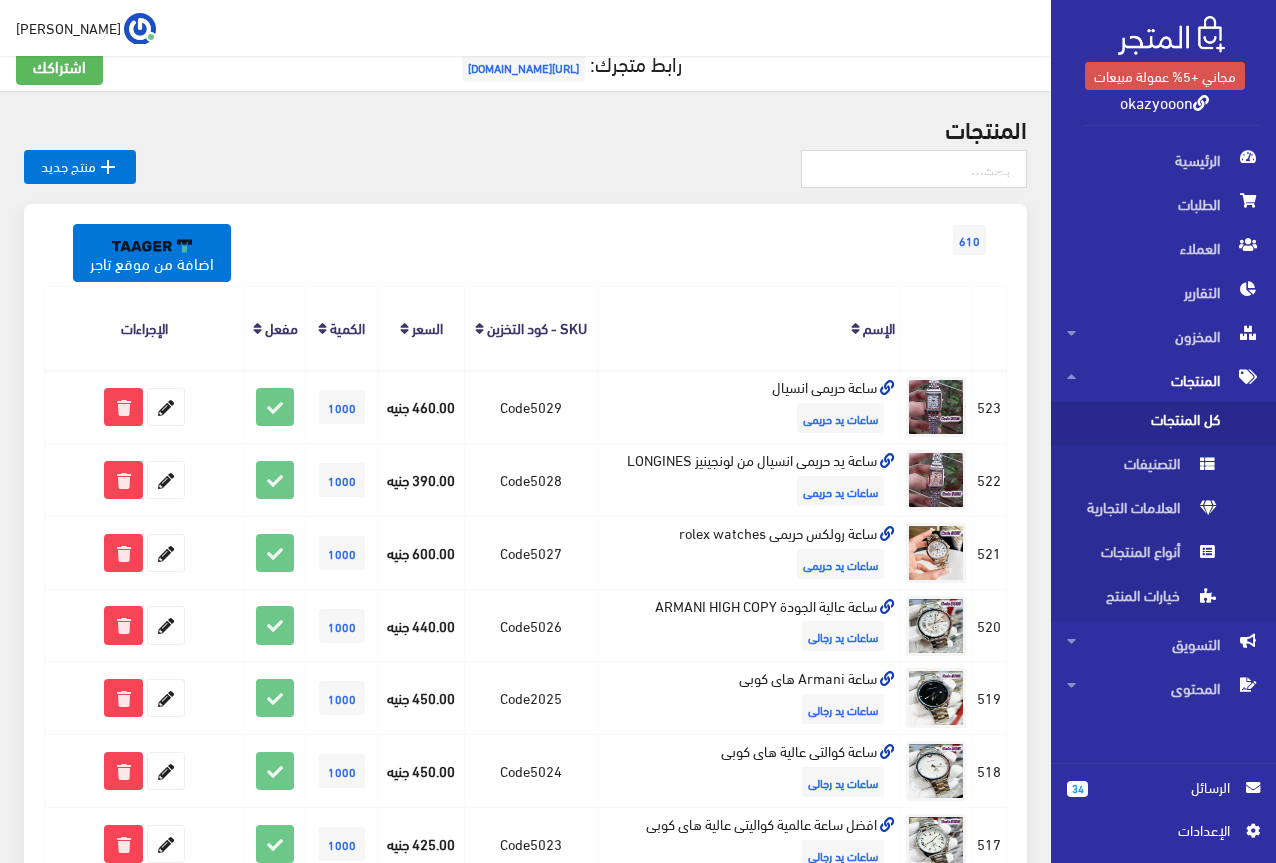 scroll, scrollTop: 0, scrollLeft: 0, axis: both 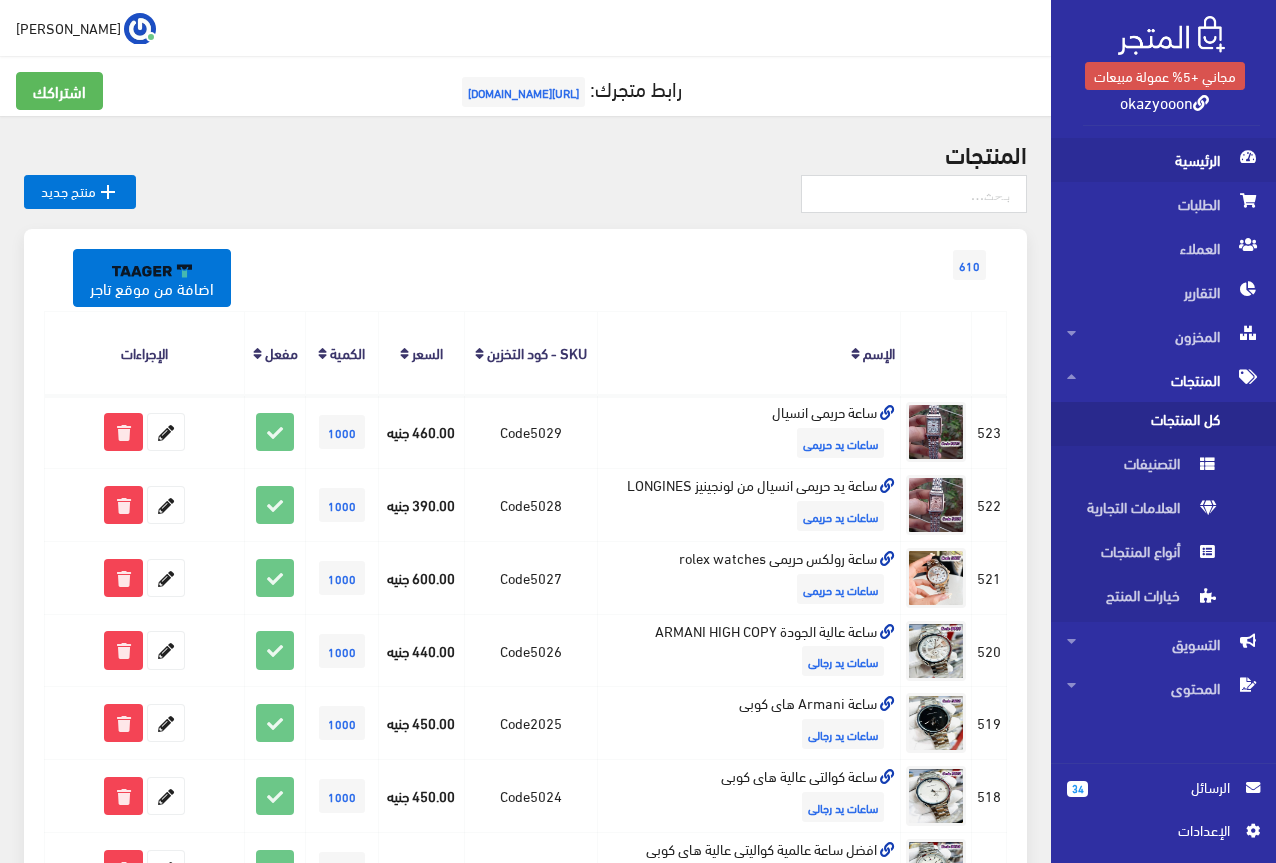 click on "الرئيسية" at bounding box center (1163, 160) 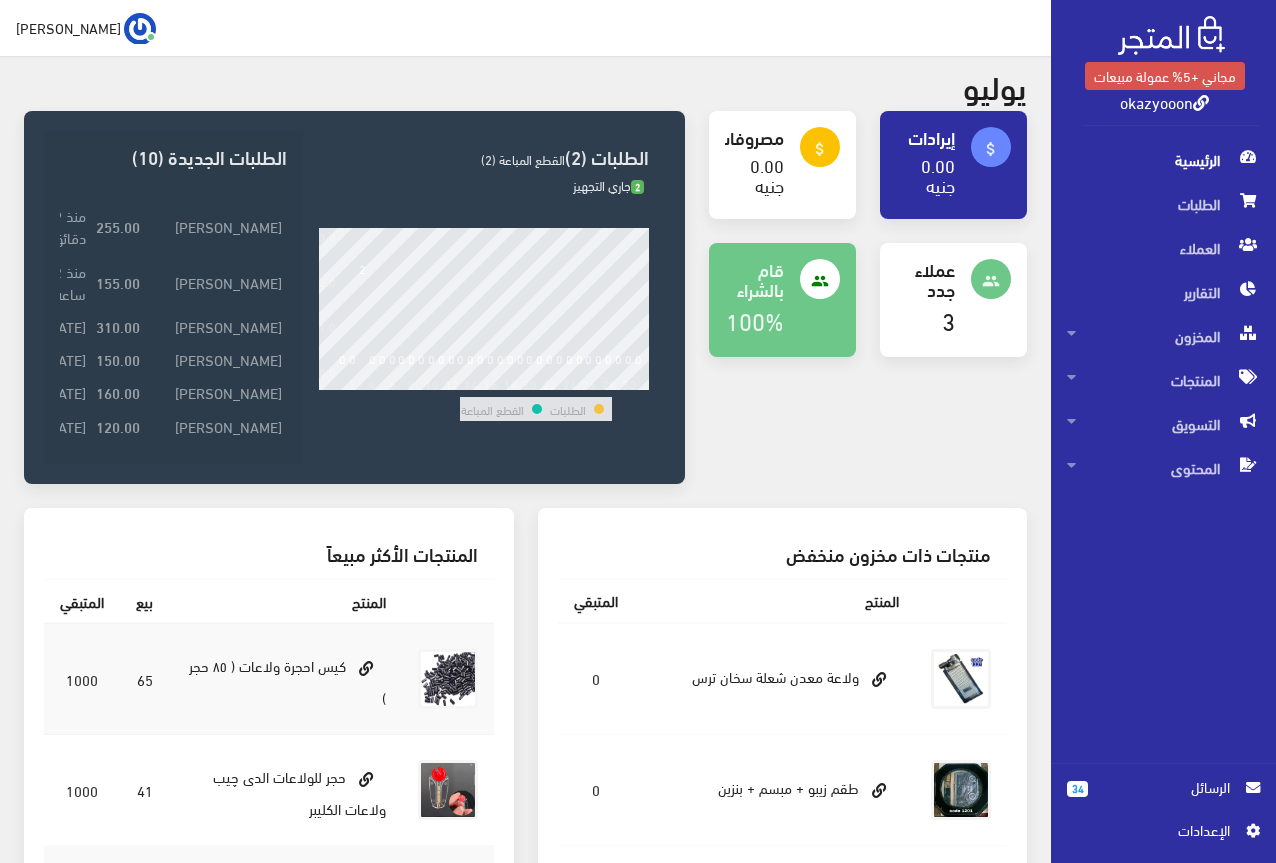 scroll, scrollTop: 200, scrollLeft: 0, axis: vertical 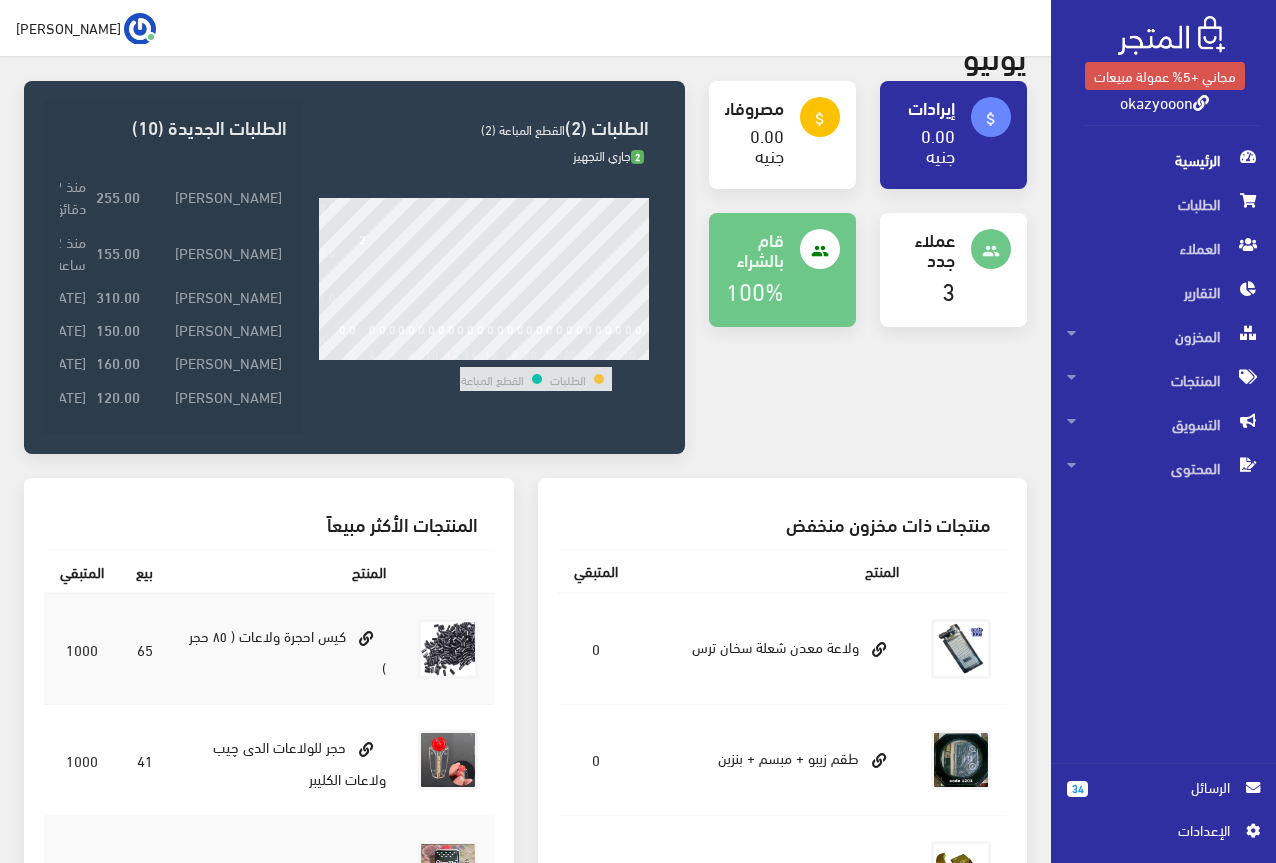 click on "2  جاري التجهيز" at bounding box center (608, 155) 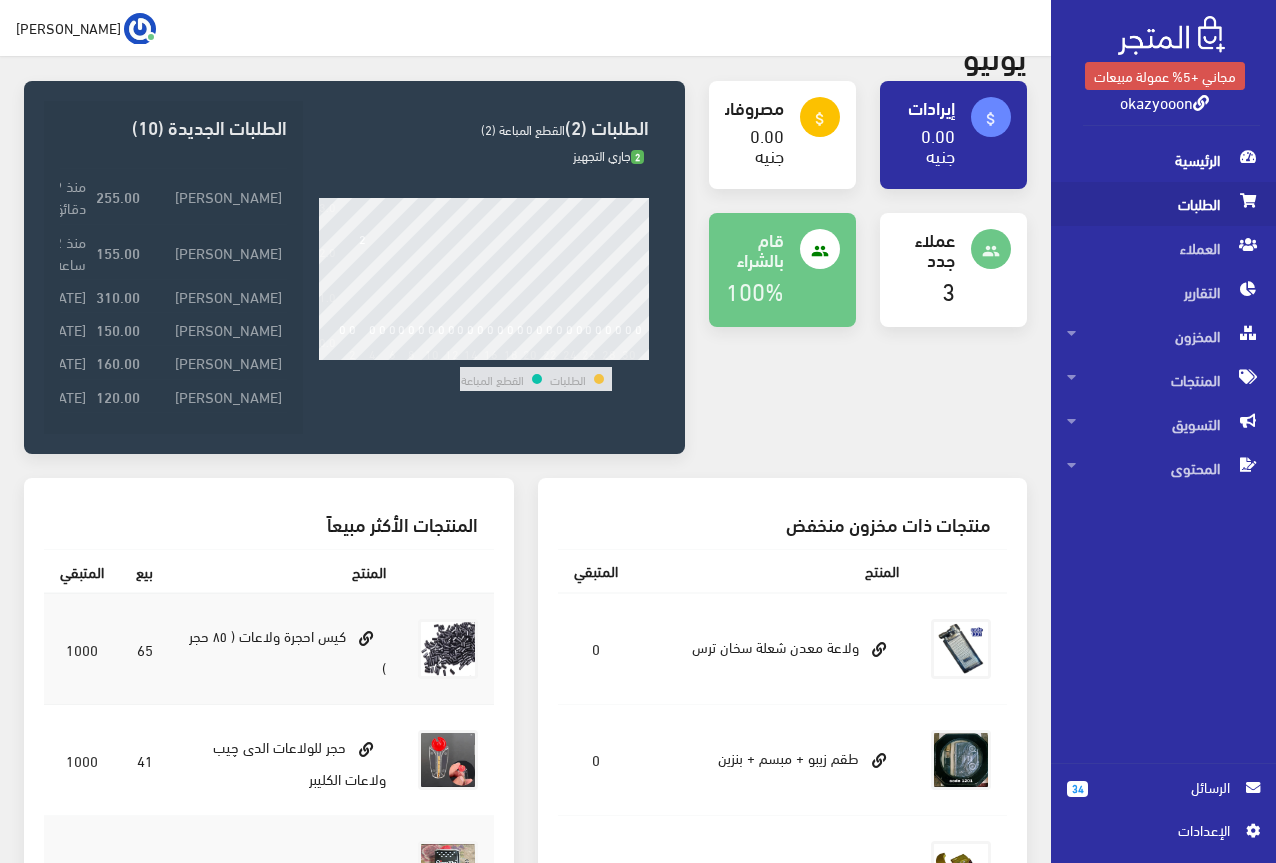 click on "الطلبات" at bounding box center (1163, 204) 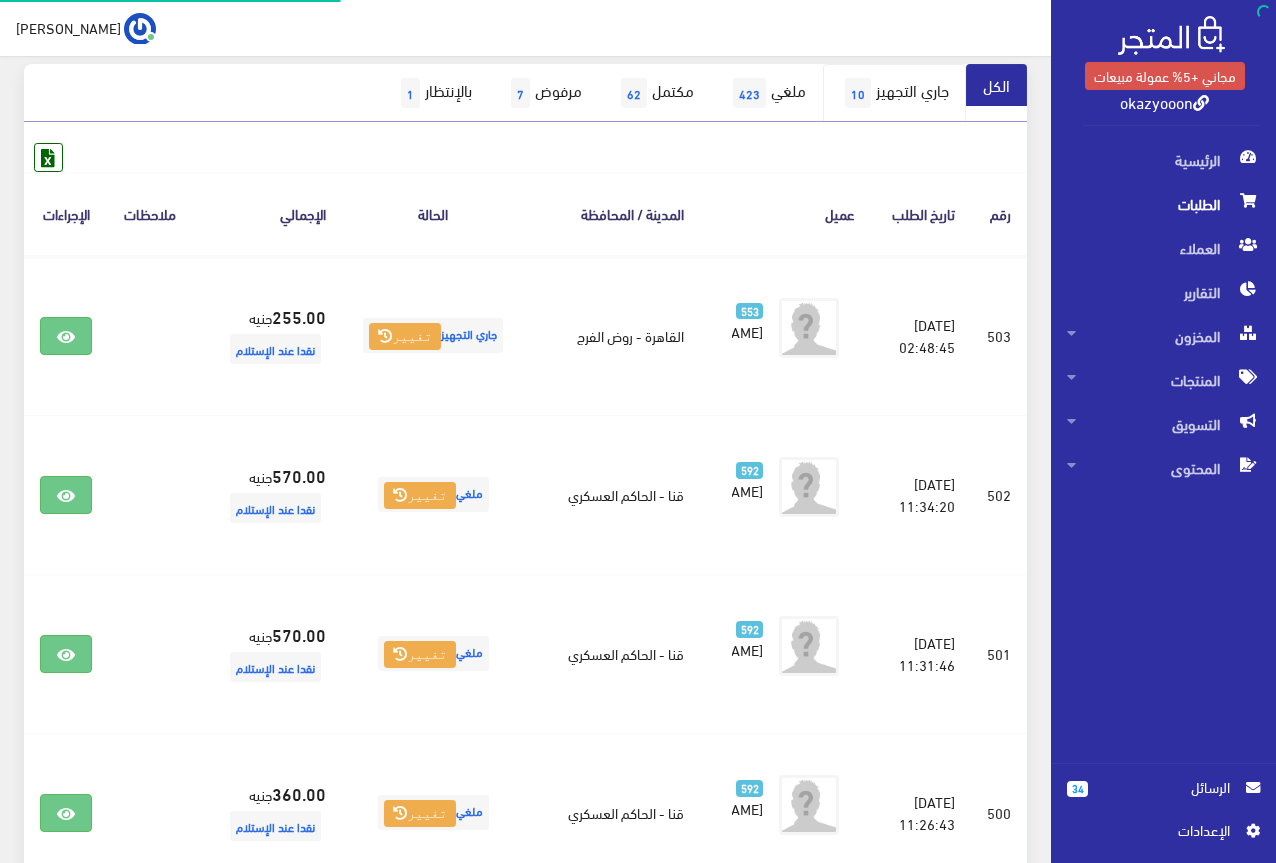 scroll, scrollTop: 0, scrollLeft: 0, axis: both 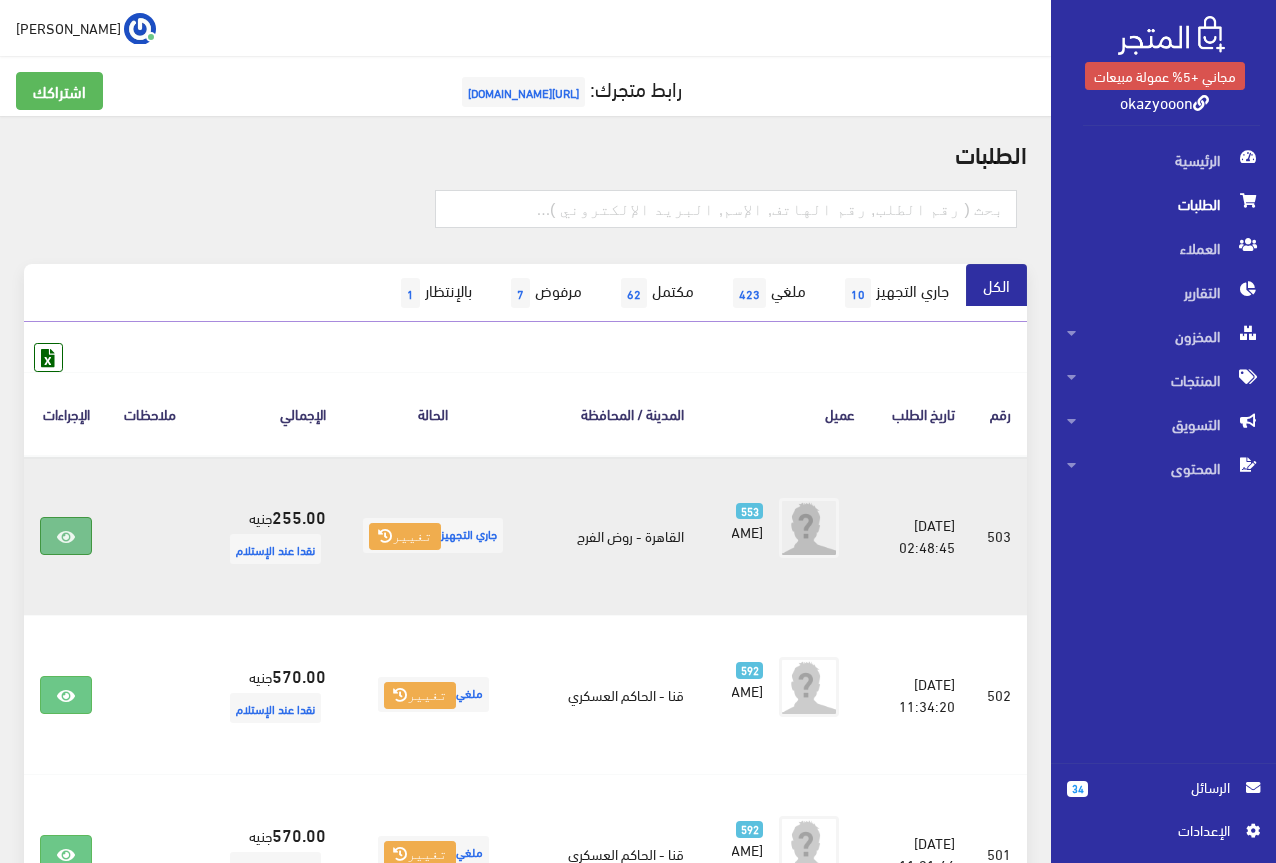 click at bounding box center [66, 536] 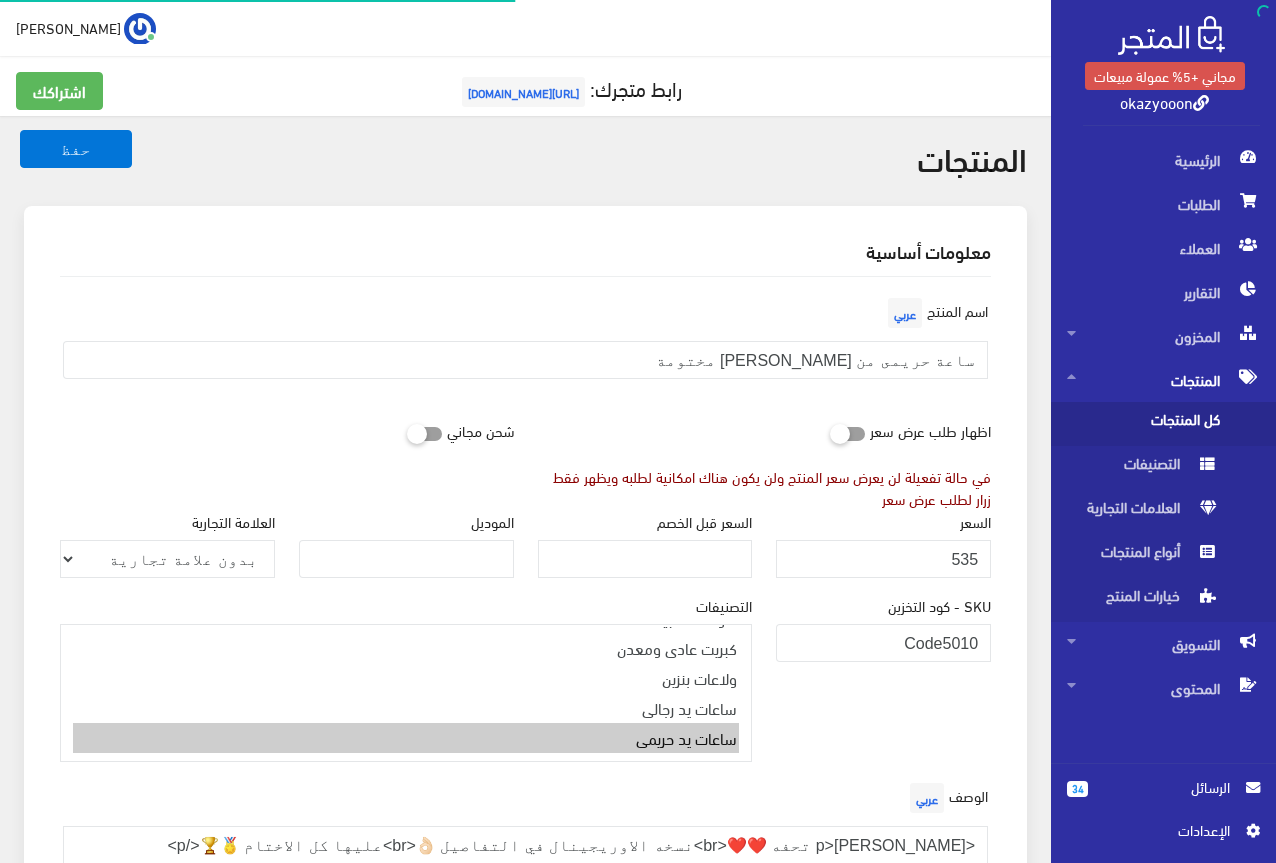 scroll, scrollTop: 0, scrollLeft: 0, axis: both 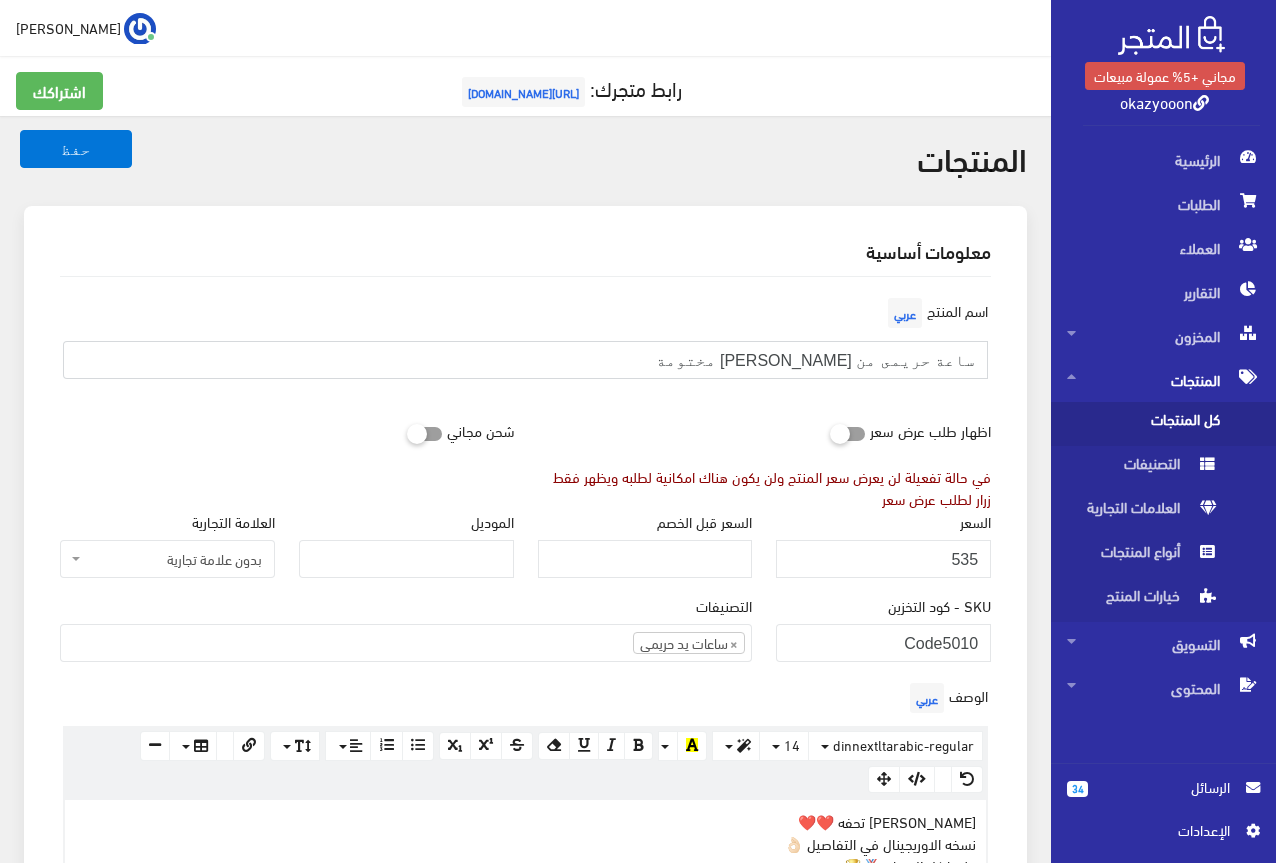 click on "ساعة حريمى من [PERSON_NAME] مختومة" at bounding box center (525, 360) 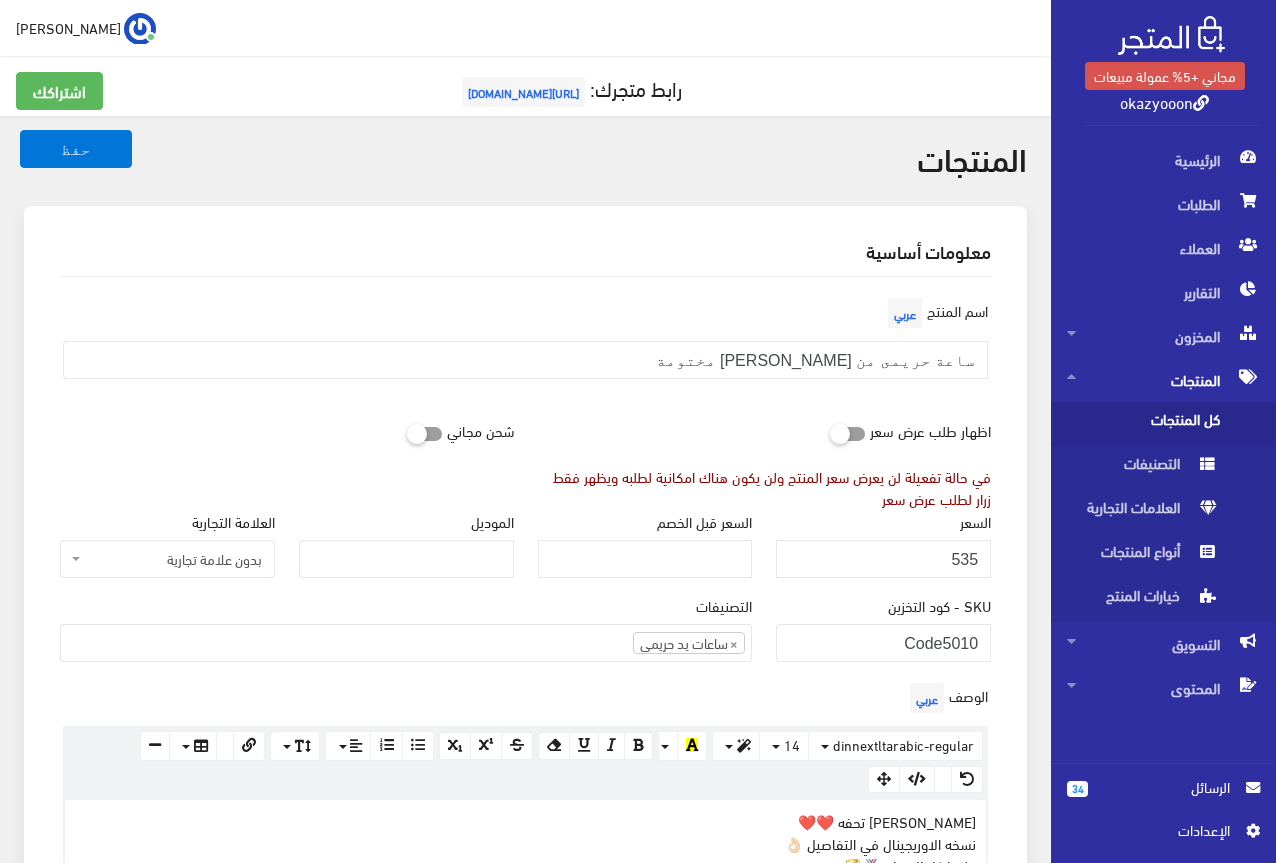 click on "اسم المنتج  عربي
ساعة حريمى من مايكل كروس مختومة" at bounding box center [525, 352] 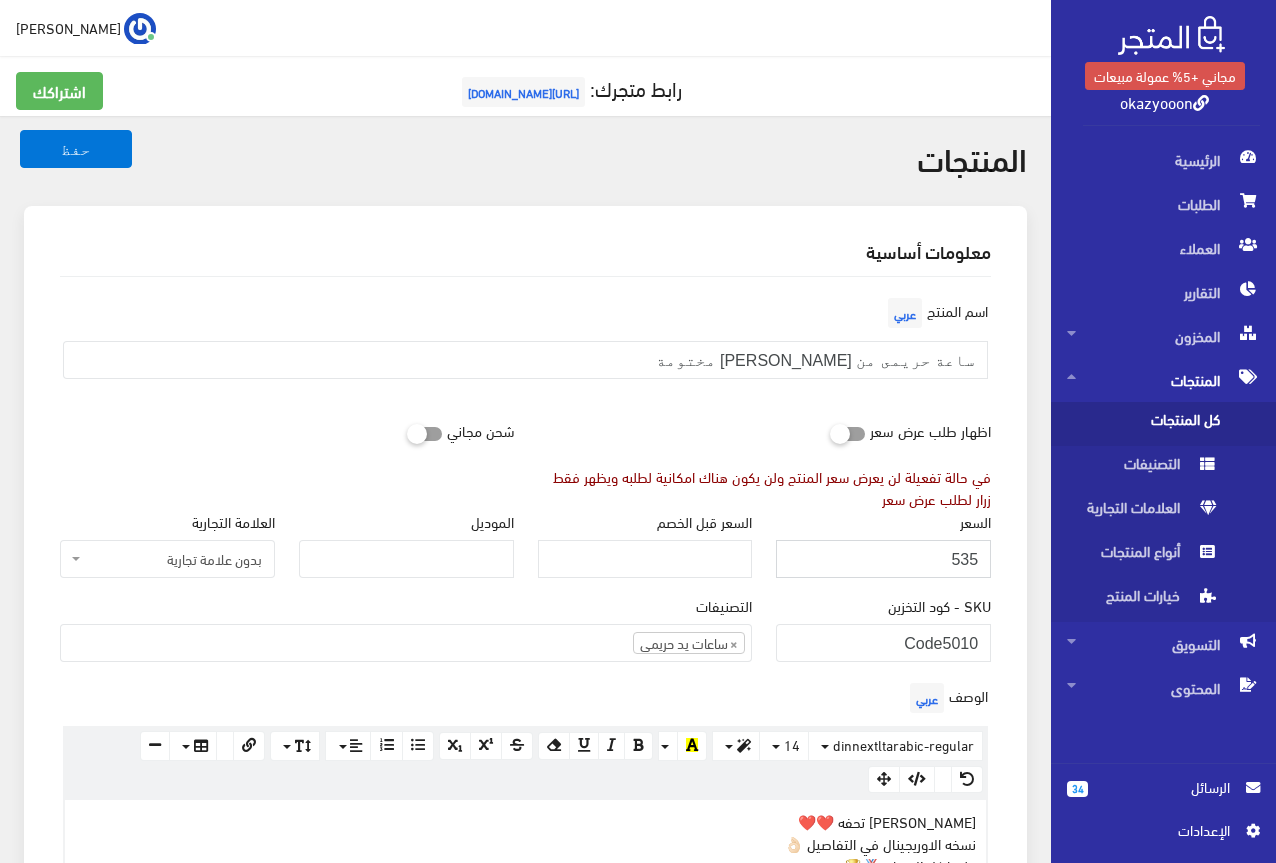 click on "535" at bounding box center (883, 559) 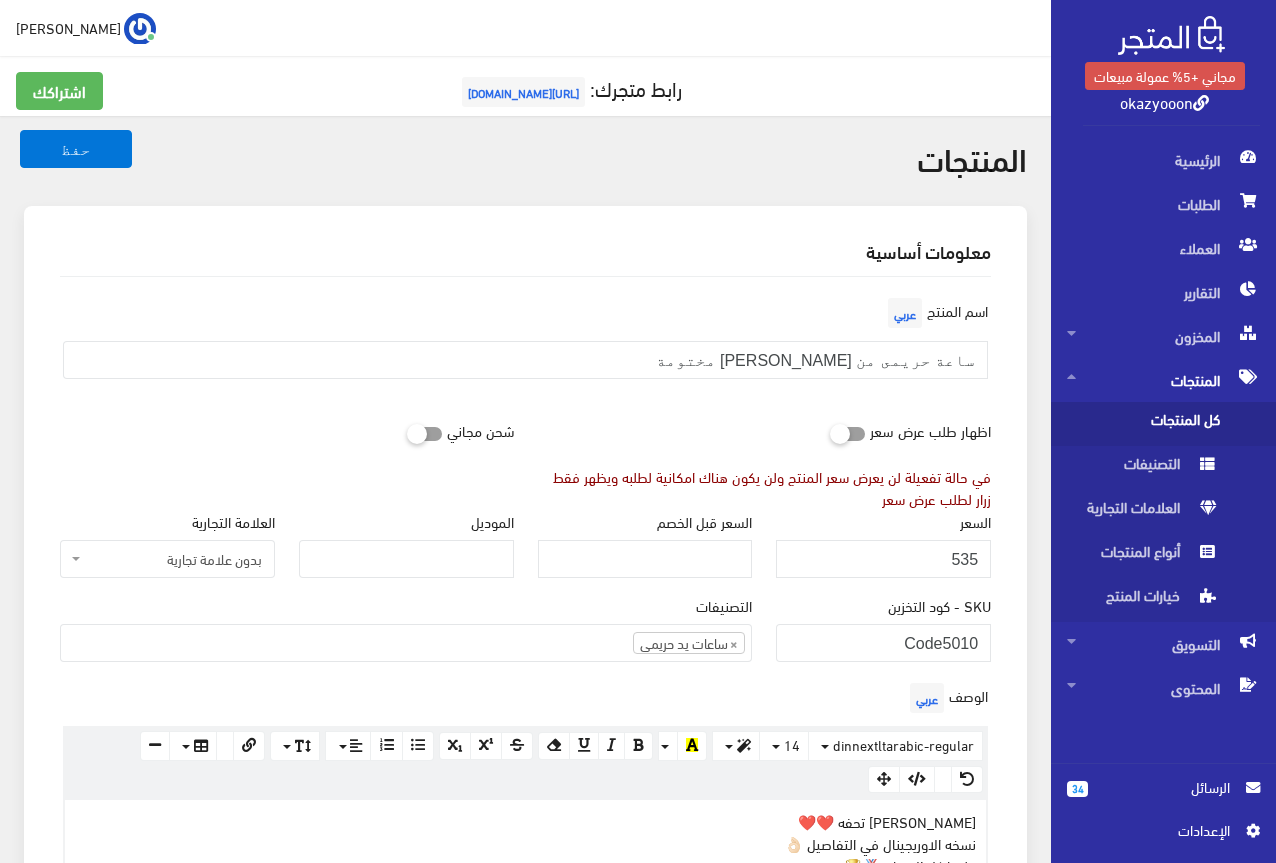 click on "معلومات أساسية
اسم المنتج  عربي
ساعة حريمى من مايكل كروس مختومة
اظهار طلب عرض سعر
في حالة تفعيلة لن يعرض سعر المنتج ولن يكون هناك امكانية لطلبه ويظهر فقط زرار لطلب عرض سعر" at bounding box center (525, 926) 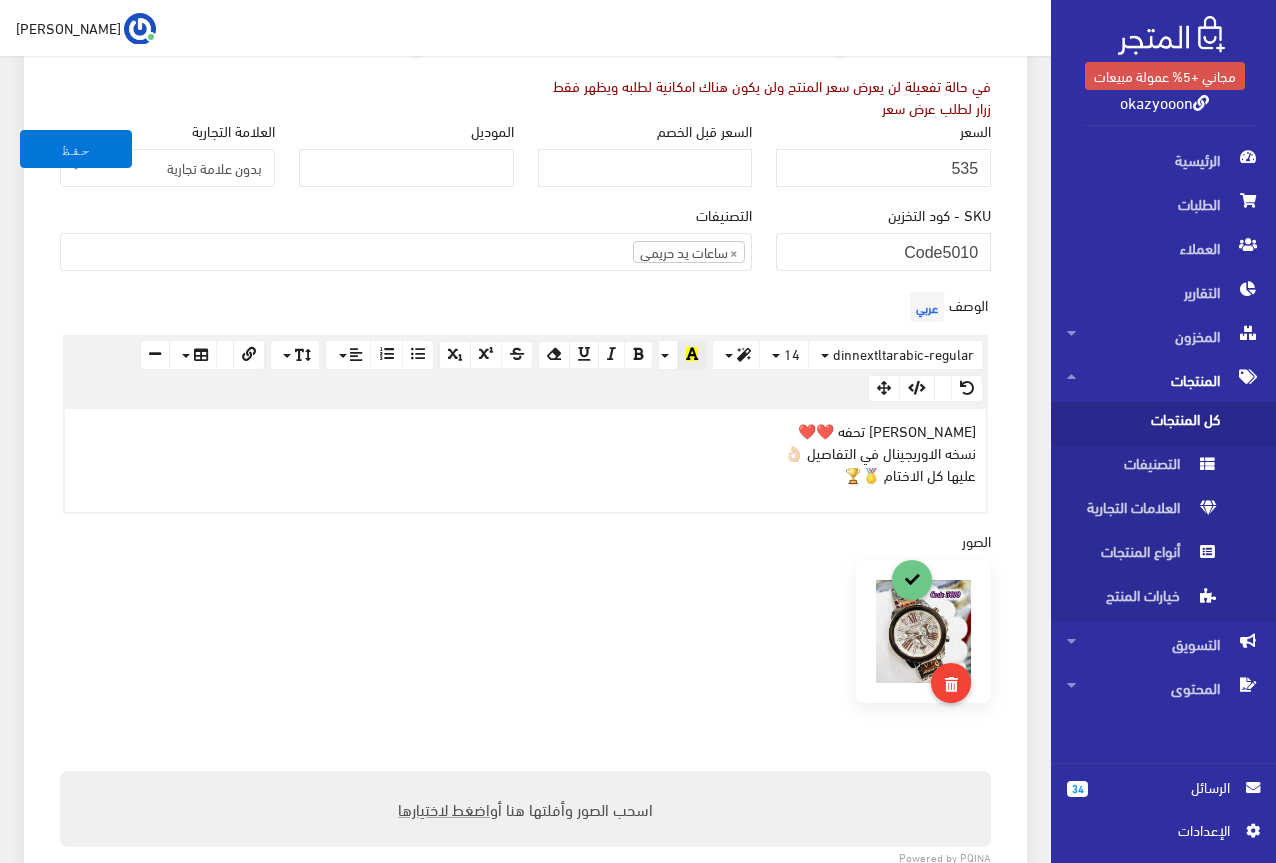 scroll, scrollTop: 400, scrollLeft: 0, axis: vertical 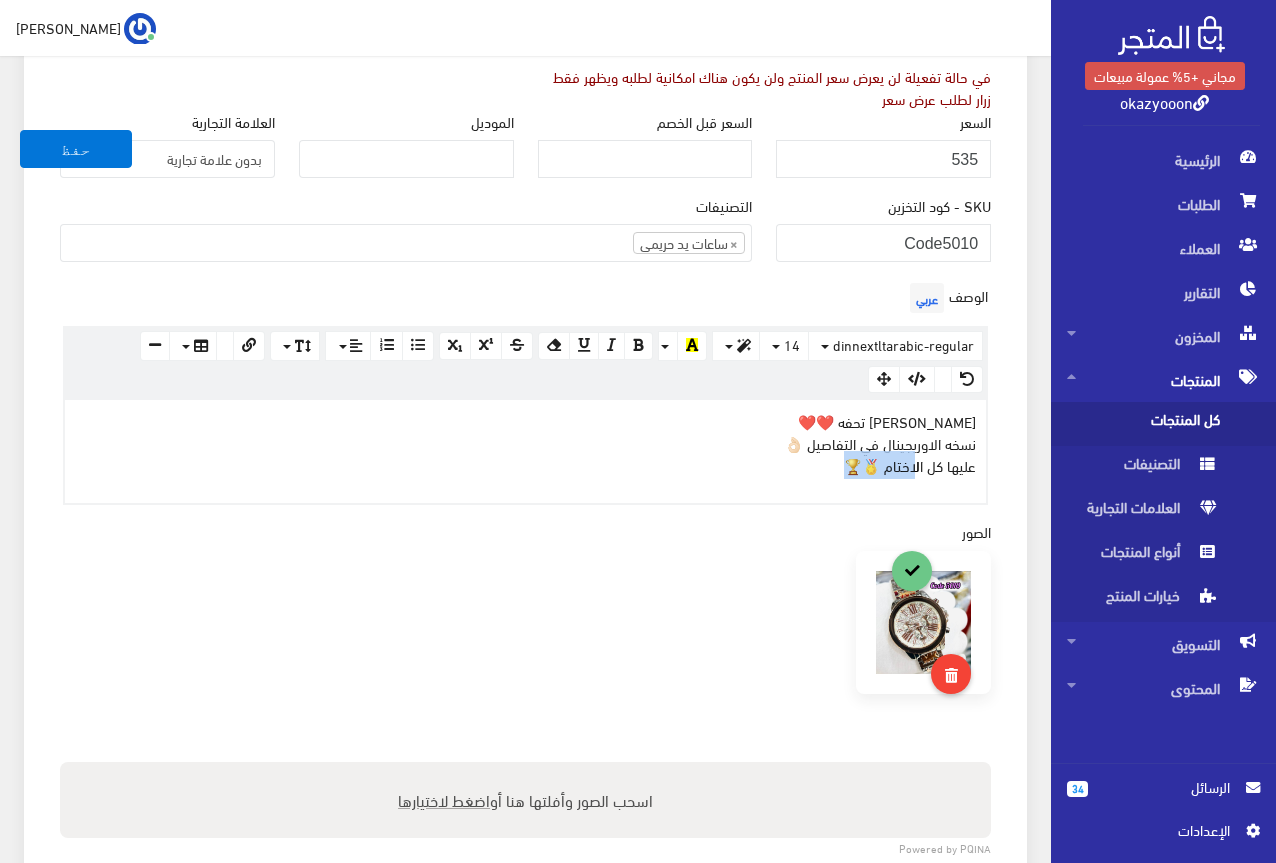 drag, startPoint x: 806, startPoint y: 471, endPoint x: 922, endPoint y: 467, distance: 116.06895 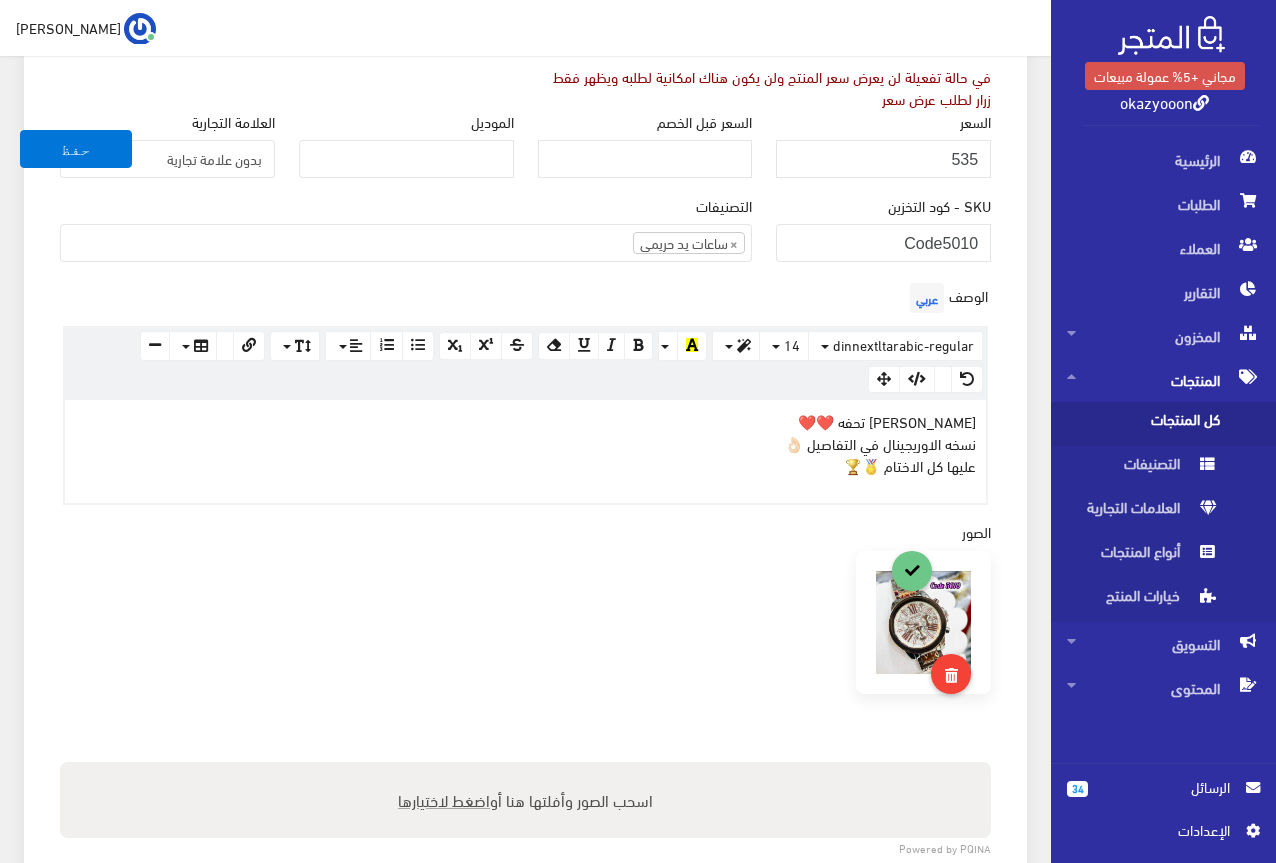 click on "مايكل كورس حريمي تحفه ❤️❤️ نسخه الاوريجينال في التفاصيل 👌🏻 عليها كل الاختام 🏅🏆" at bounding box center [525, 443] 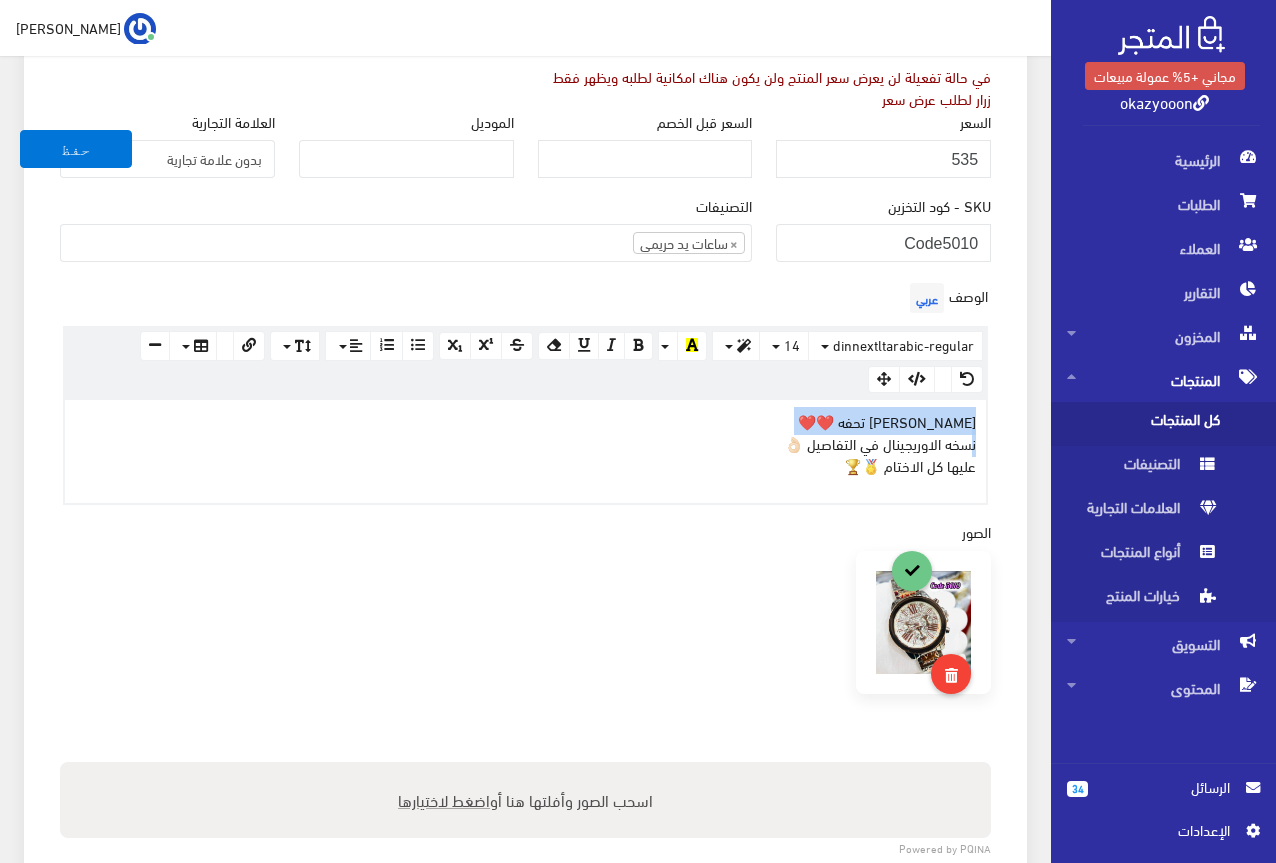 drag, startPoint x: 978, startPoint y: 427, endPoint x: 816, endPoint y: 450, distance: 163.62457 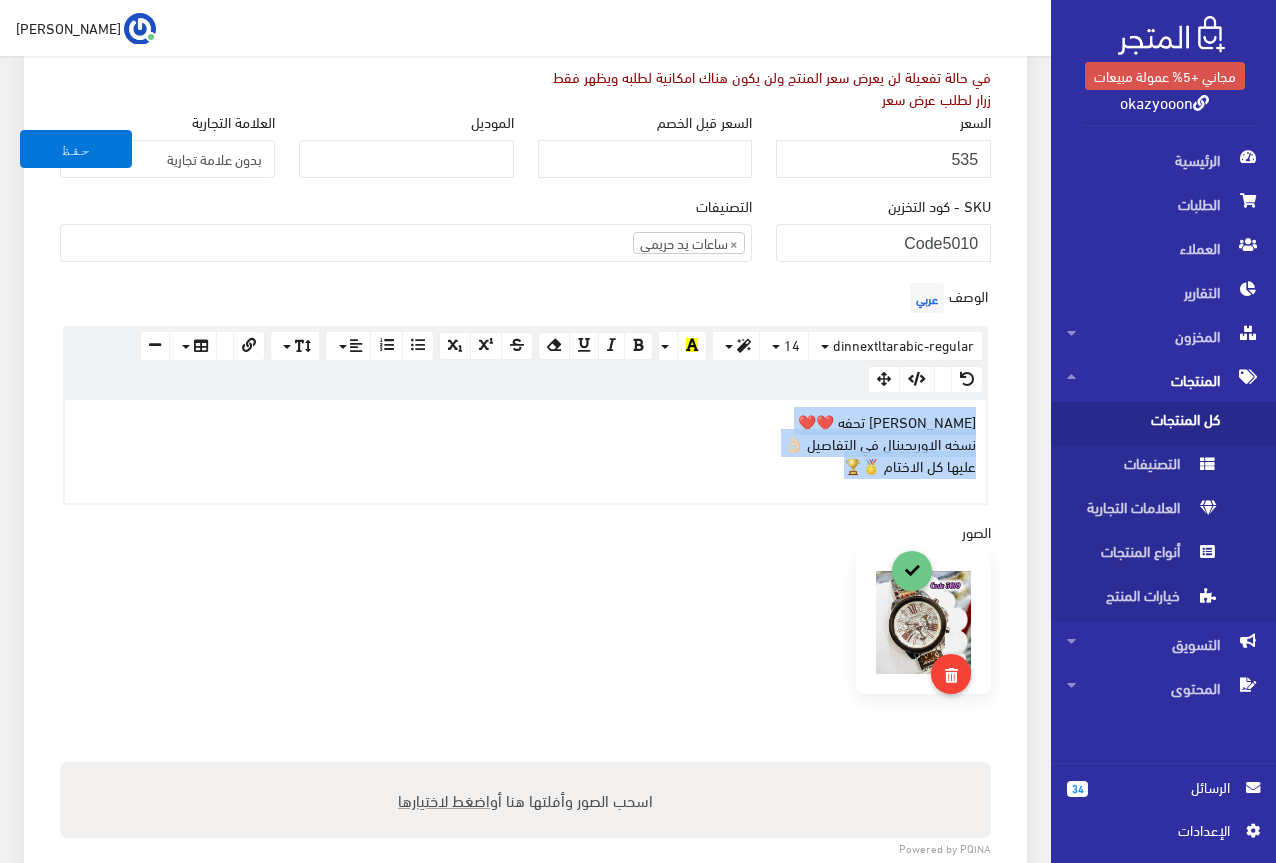 drag, startPoint x: 831, startPoint y: 465, endPoint x: 988, endPoint y: 427, distance: 161.53328 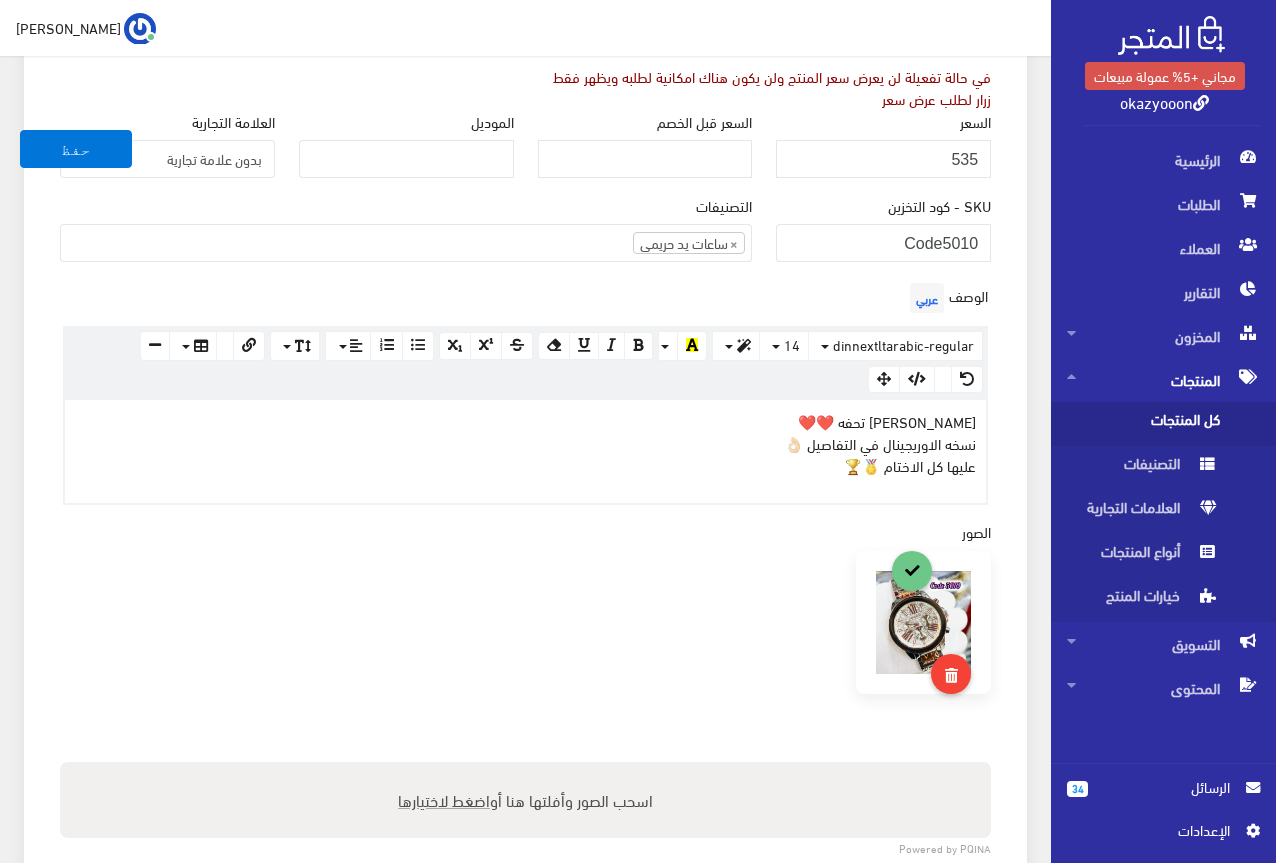 click at bounding box center (525, 657) 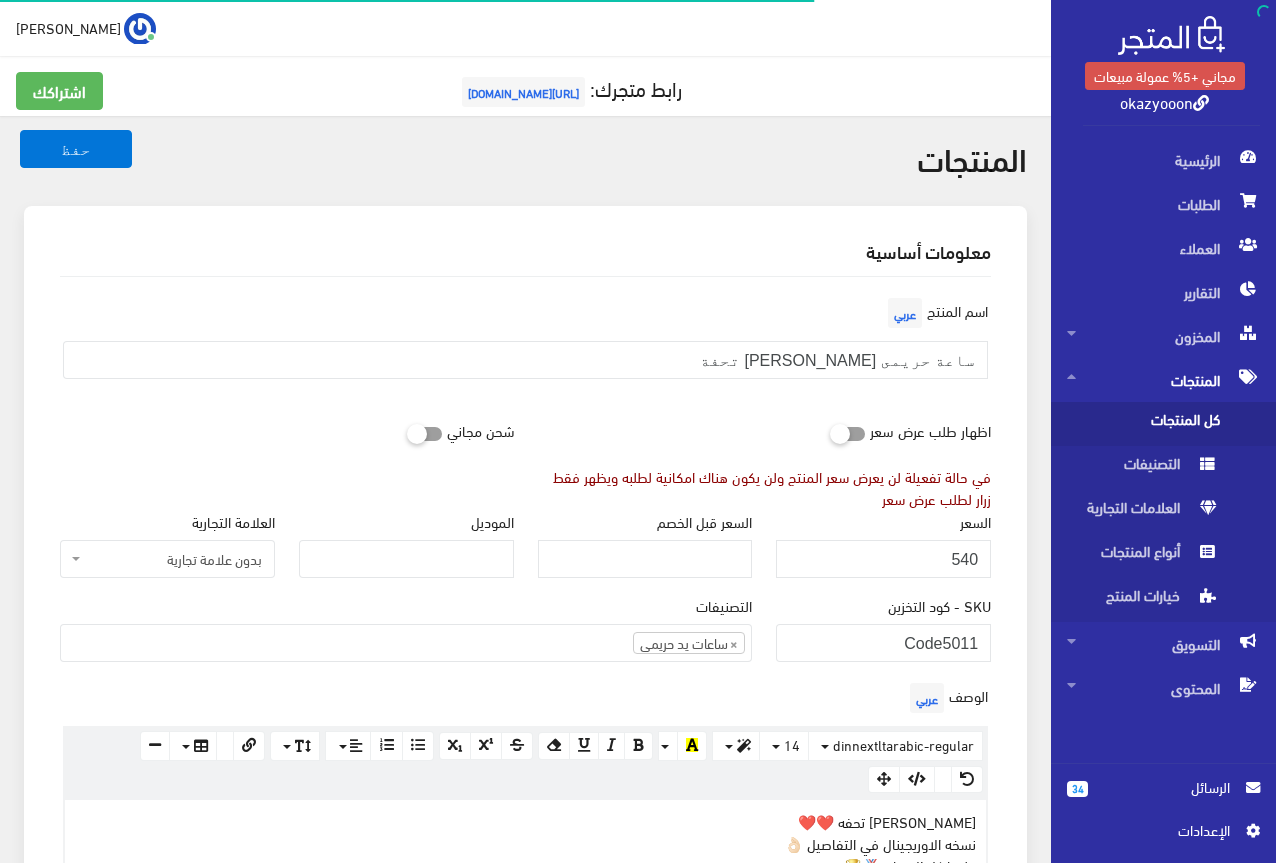 scroll, scrollTop: 0, scrollLeft: 0, axis: both 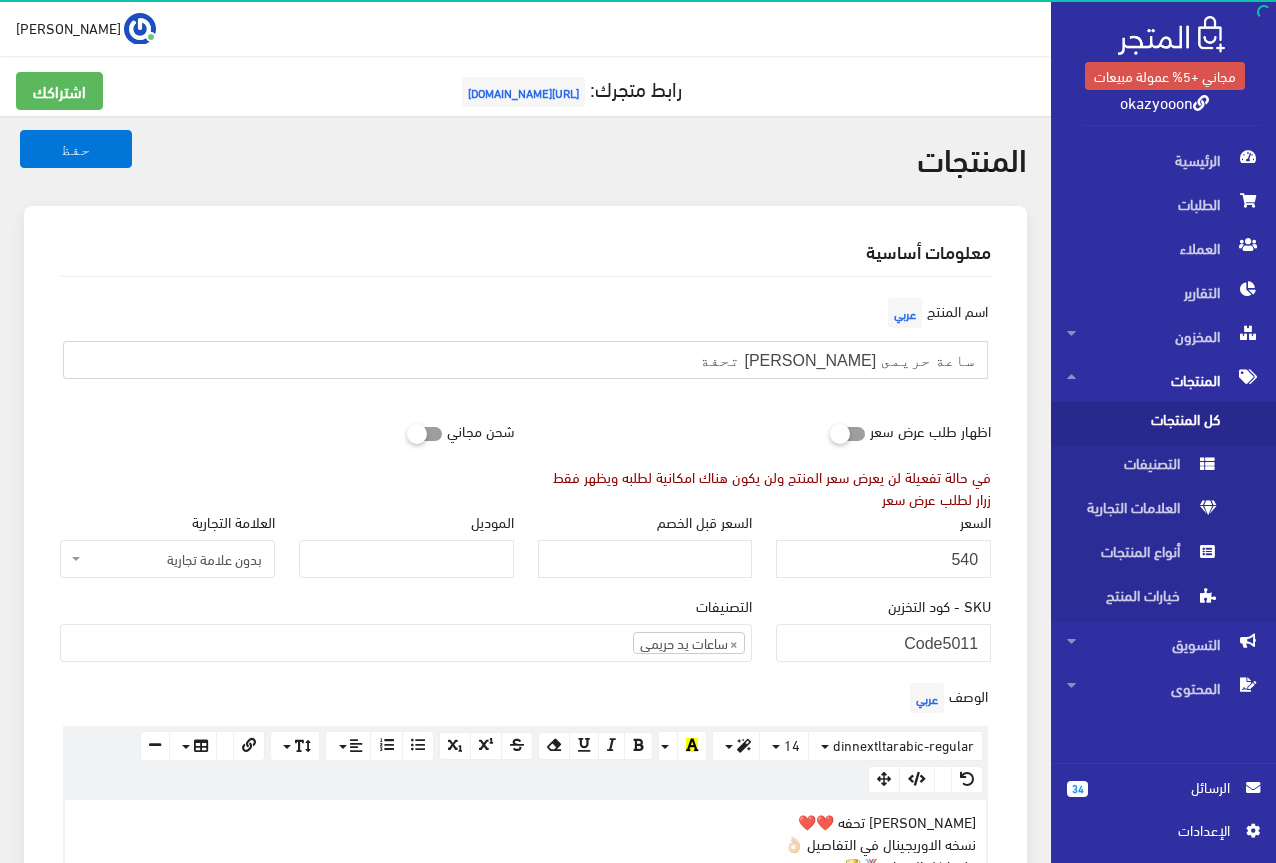 click on "ساعة حريمى مايكل كروس تحفة" at bounding box center (525, 360) 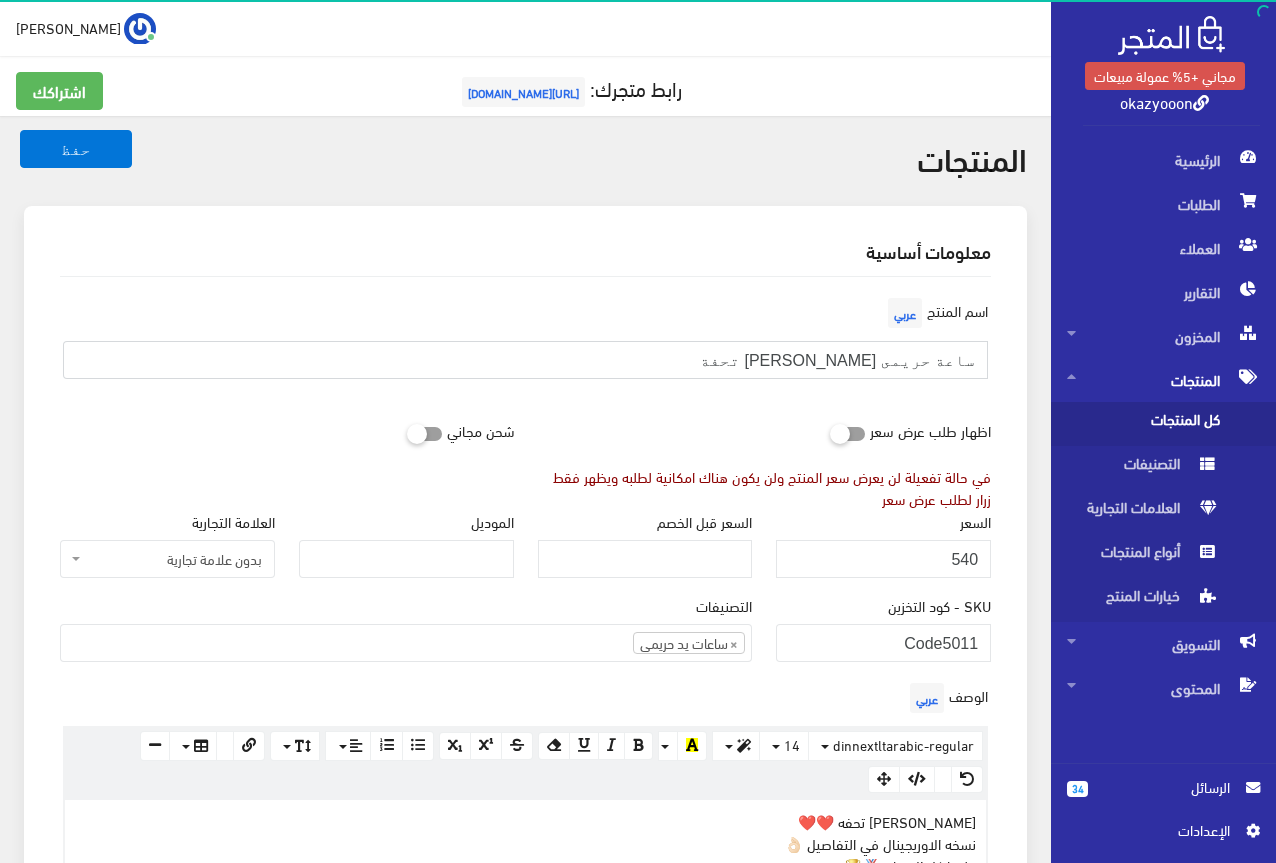 click on "ساعة حريمى مايكل كروس تحفة" at bounding box center (525, 360) 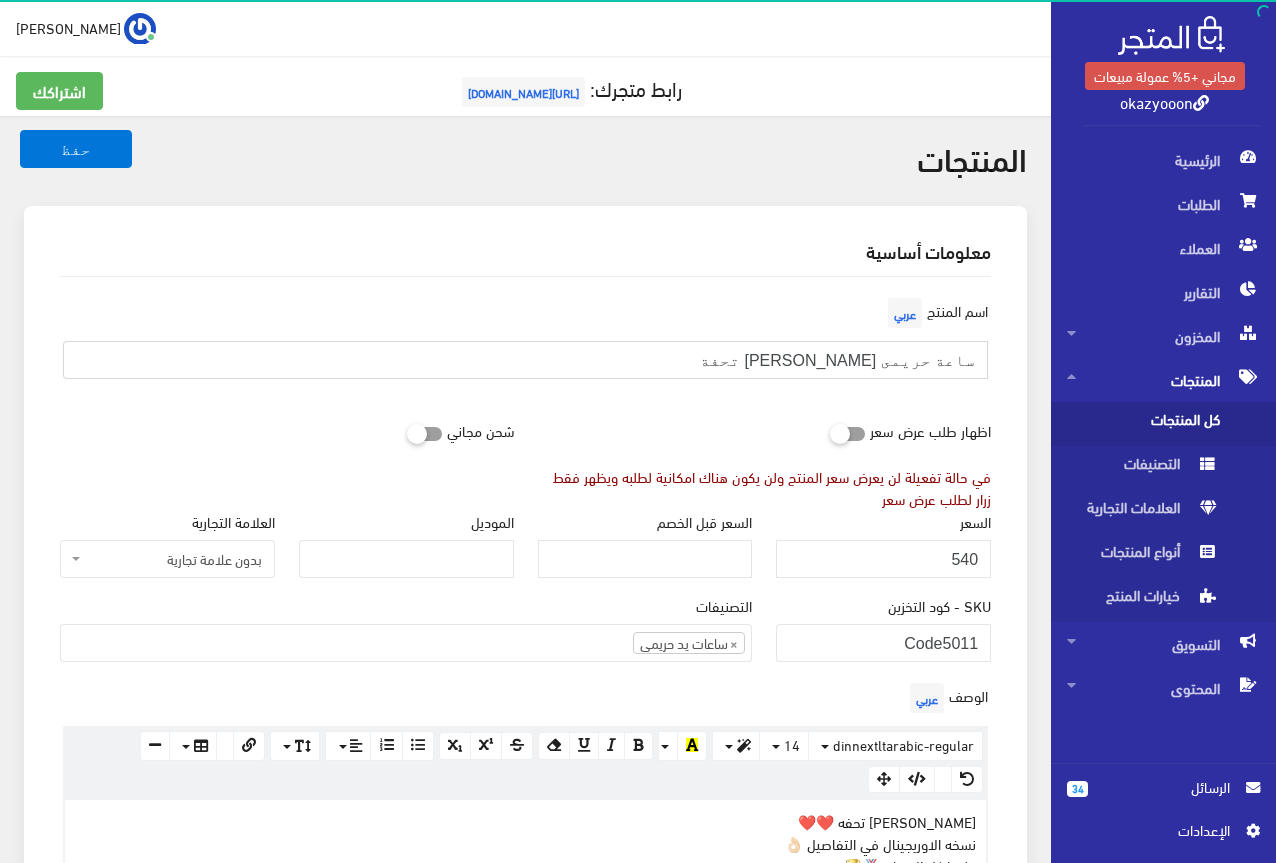 click on "ساعة حريمى مايكل كروس تحفة" at bounding box center [525, 360] 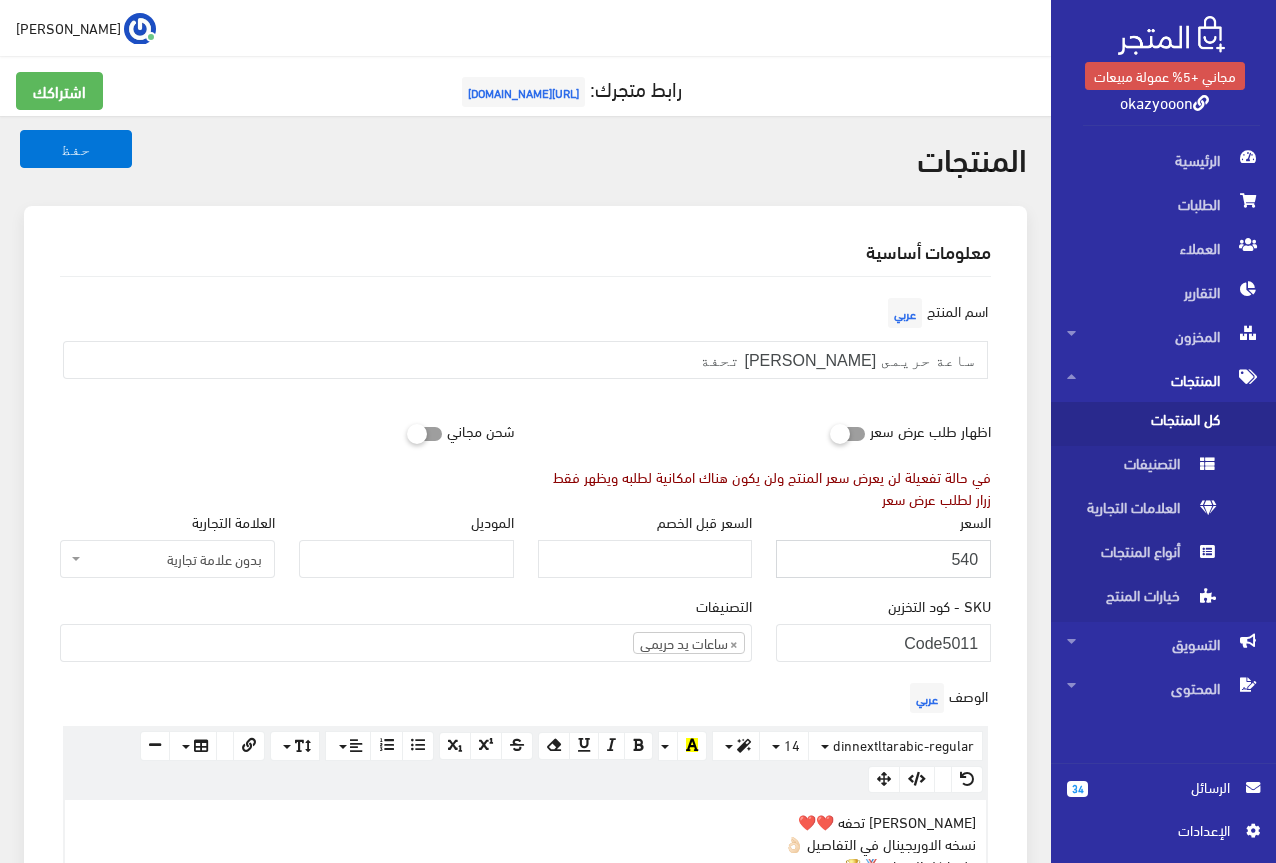 click on "540" at bounding box center (883, 559) 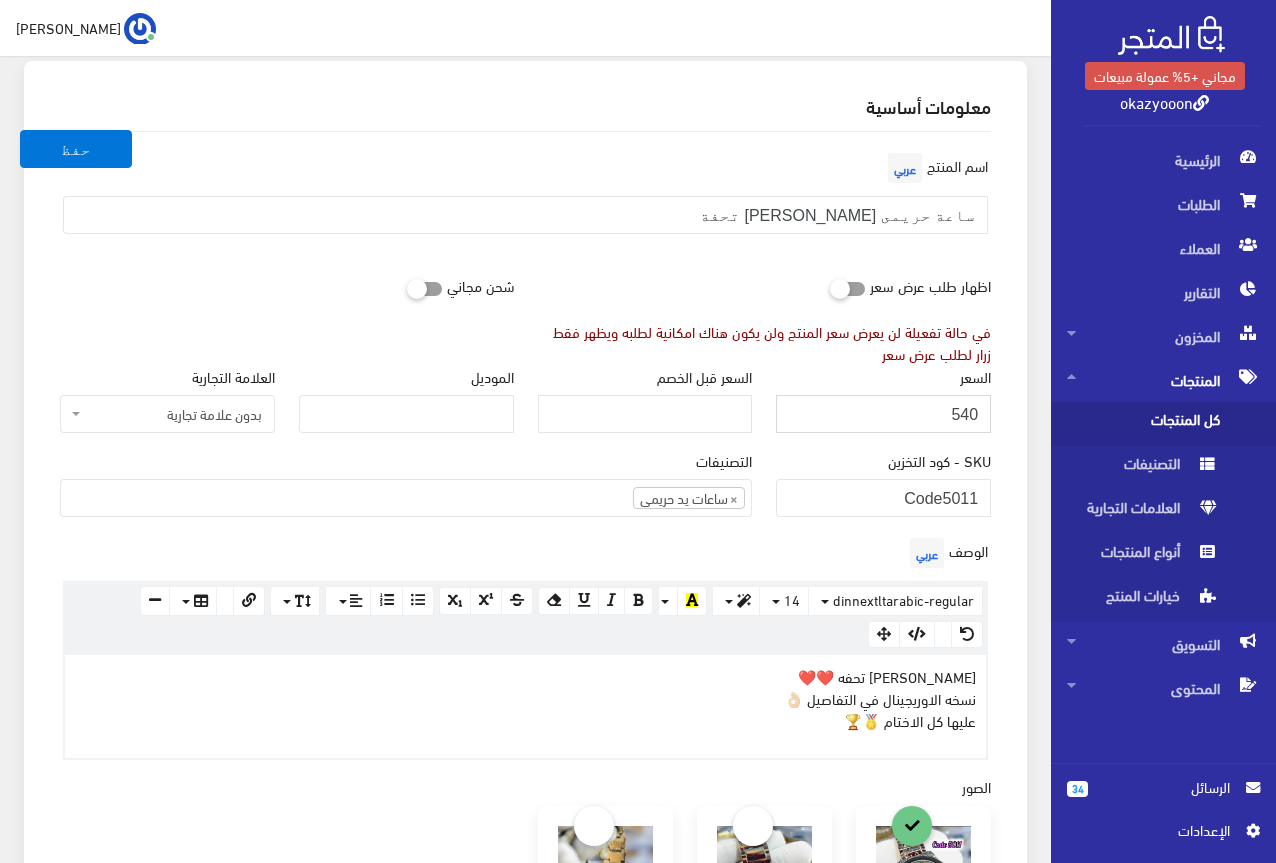 scroll, scrollTop: 200, scrollLeft: 0, axis: vertical 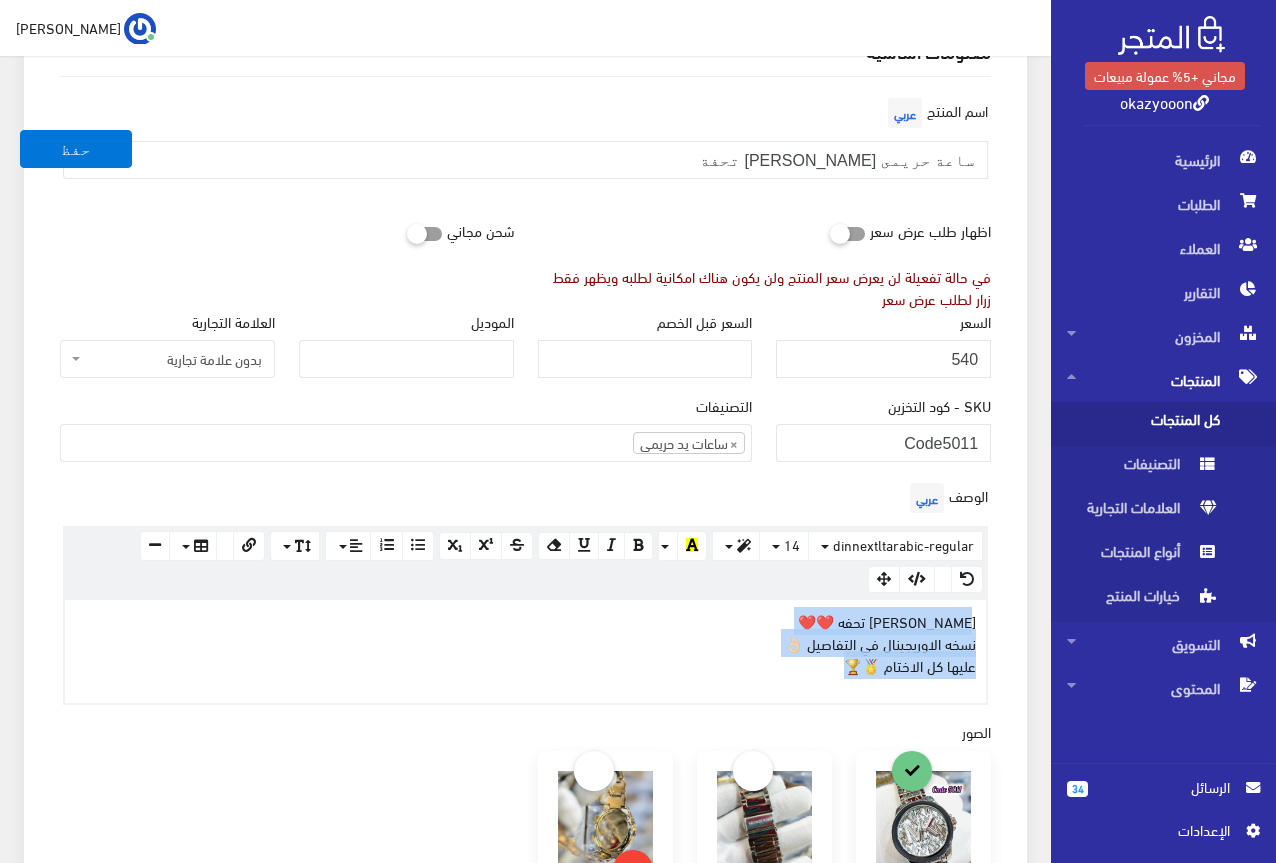 drag, startPoint x: 841, startPoint y: 665, endPoint x: 983, endPoint y: 625, distance: 147.52628 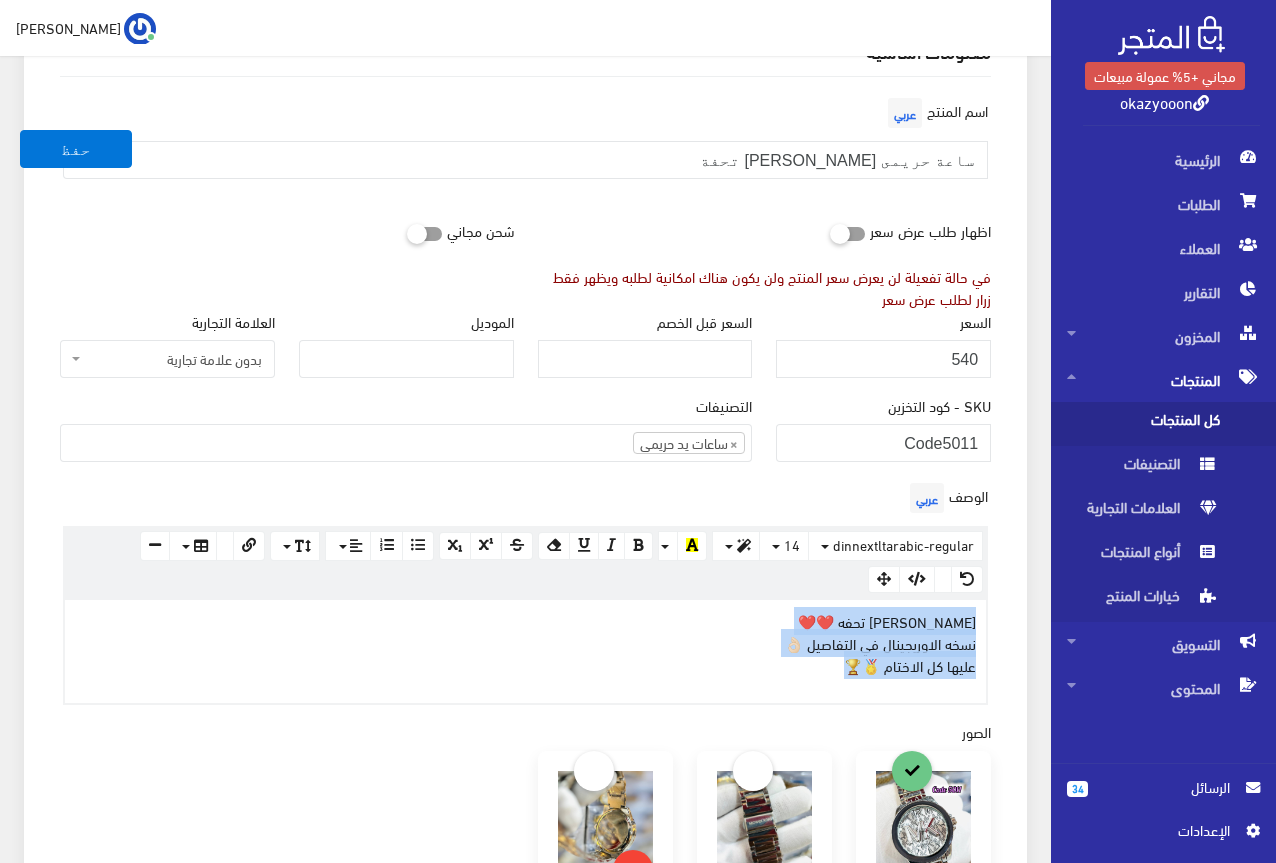 click on "مايكل كورس حريمي تحفه ❤️❤️ نسخه الاوريجينال في التفاصيل 👌🏻 عليها كل الاختام 🏅🏆" at bounding box center (525, 651) 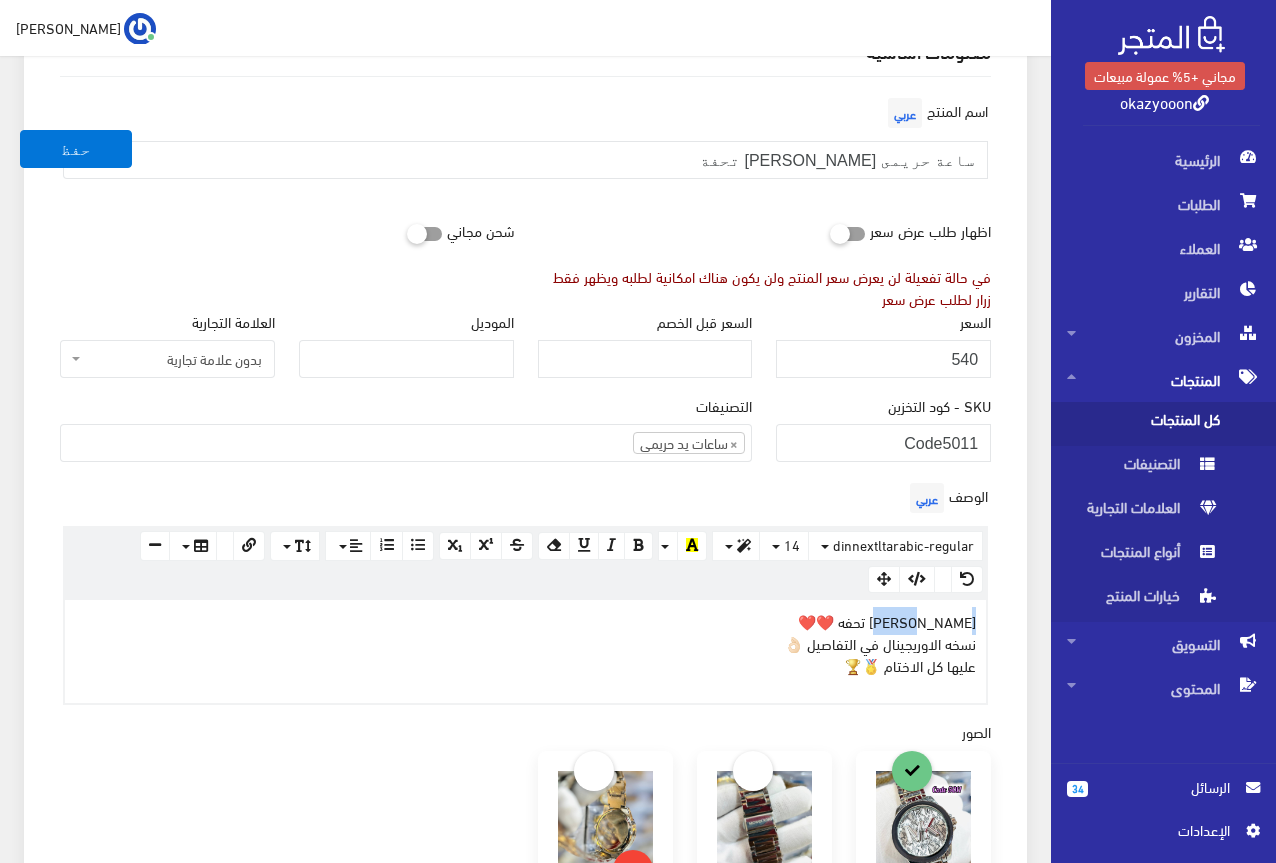click on "مايكل كورس حريمي تحفه ❤️❤️ نسخه الاوريجينال في التفاصيل 👌🏻 عليها كل الاختام 🏅🏆" at bounding box center (525, 651) 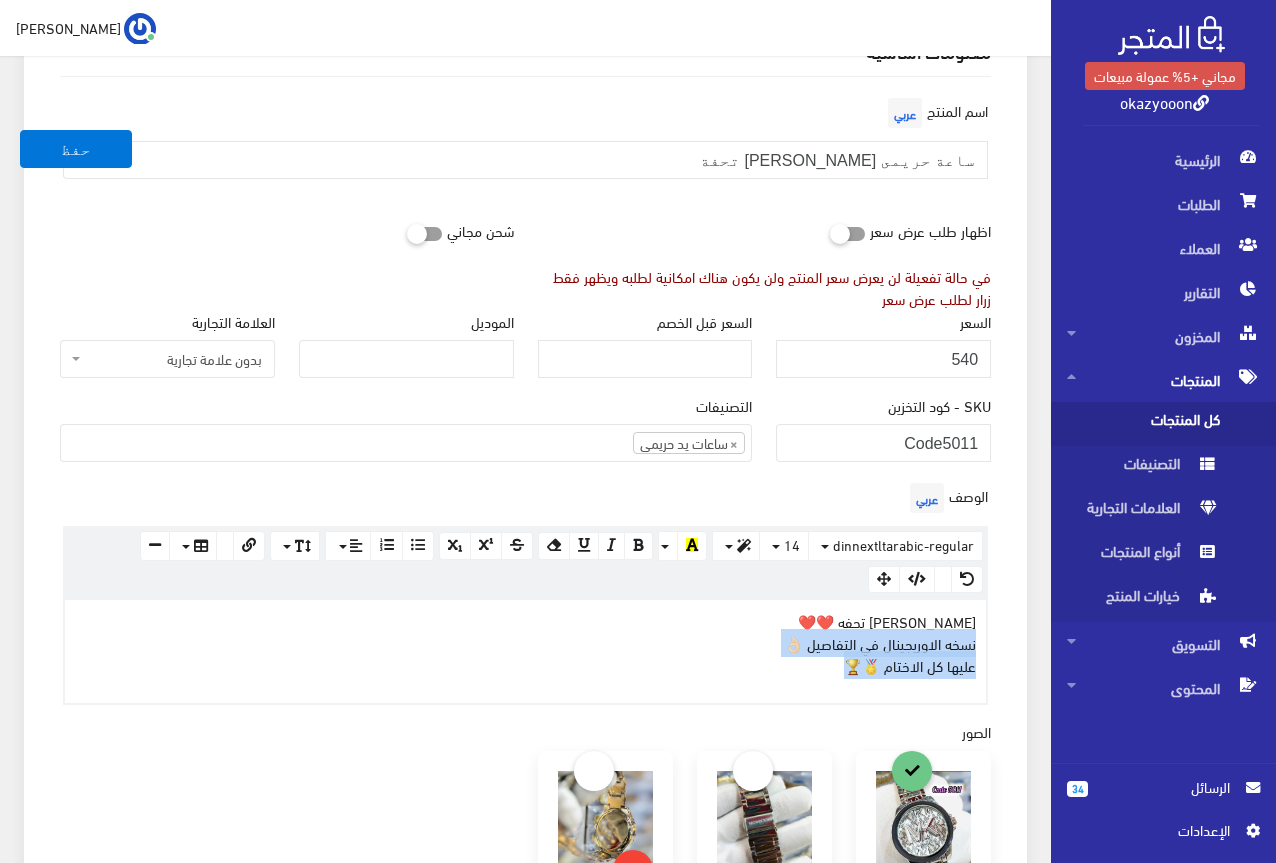 drag, startPoint x: 830, startPoint y: 673, endPoint x: 984, endPoint y: 634, distance: 158.86157 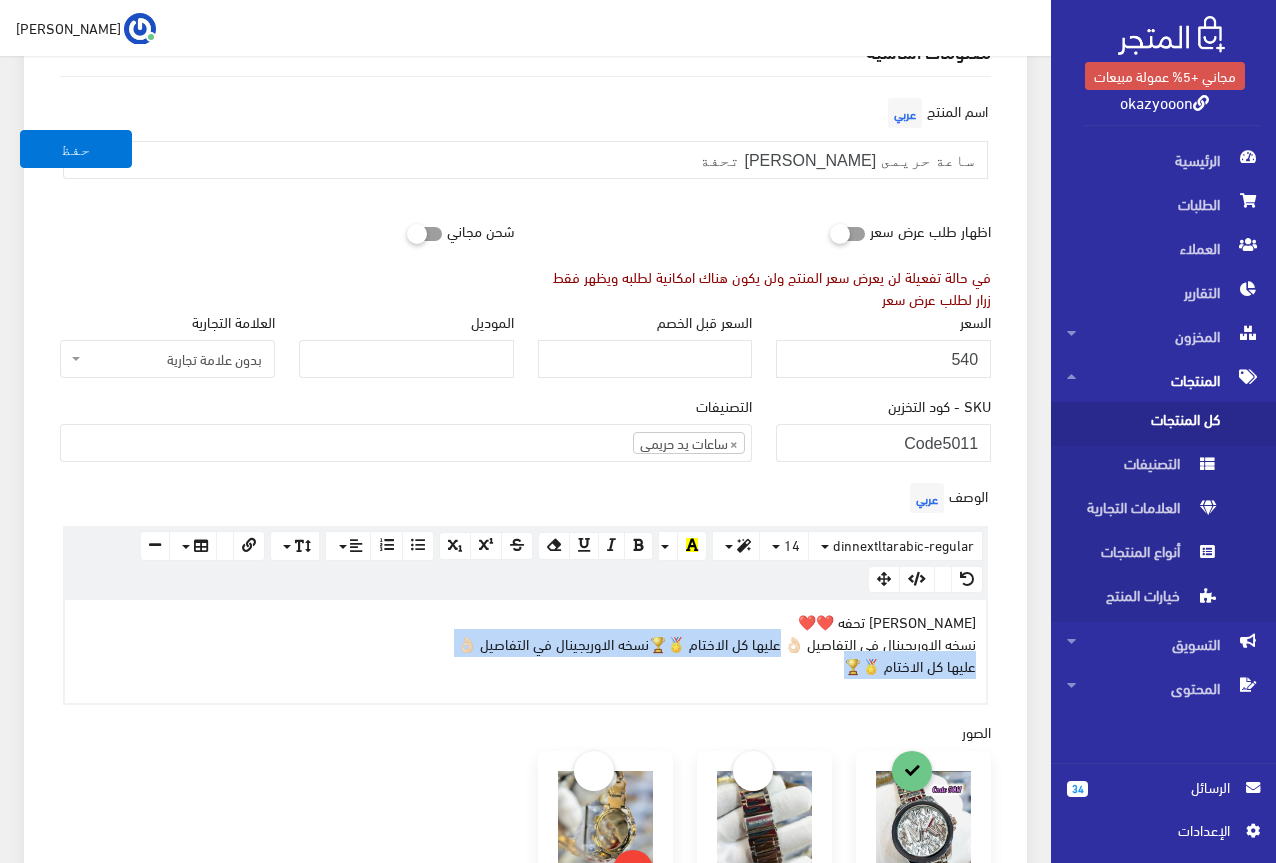 drag, startPoint x: 788, startPoint y: 644, endPoint x: 438, endPoint y: 654, distance: 350.14282 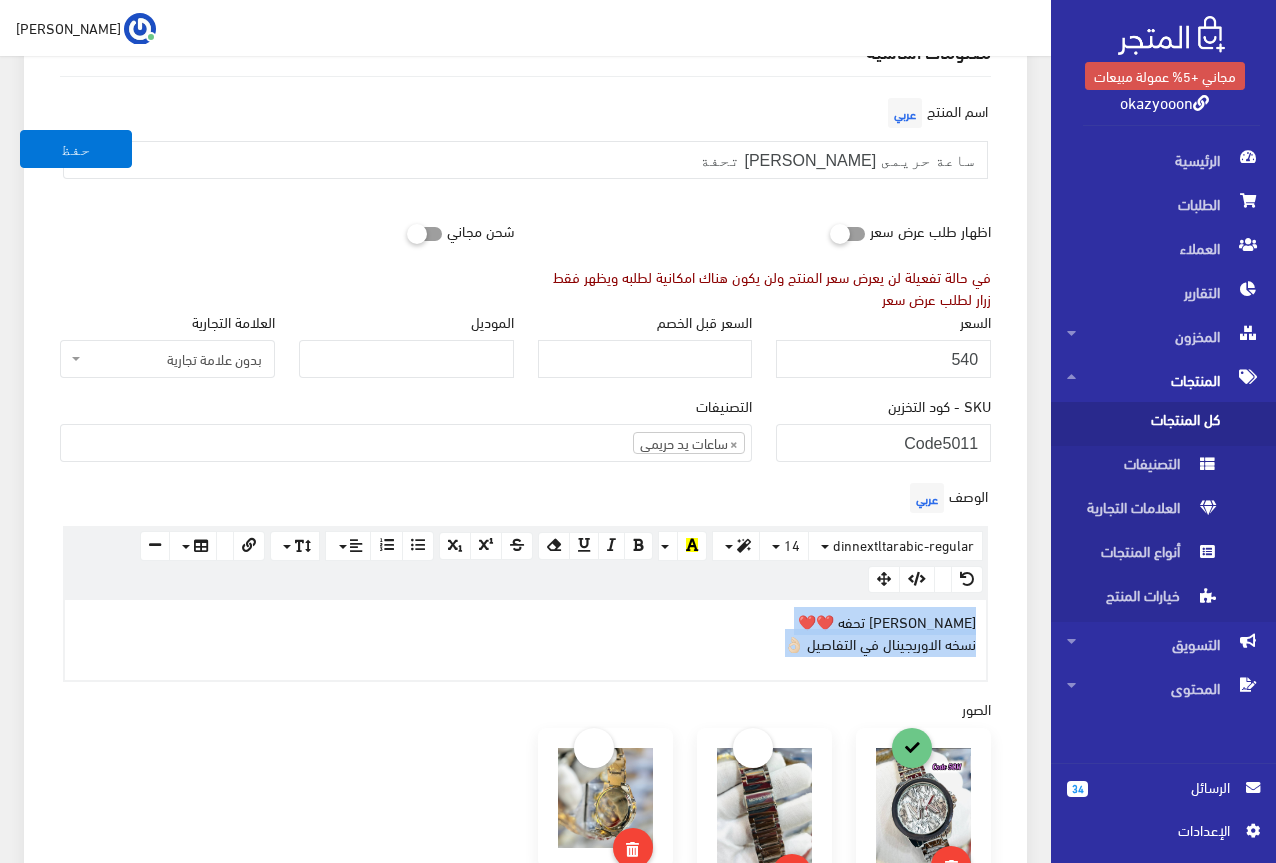 drag, startPoint x: 796, startPoint y: 641, endPoint x: 992, endPoint y: 613, distance: 197.9899 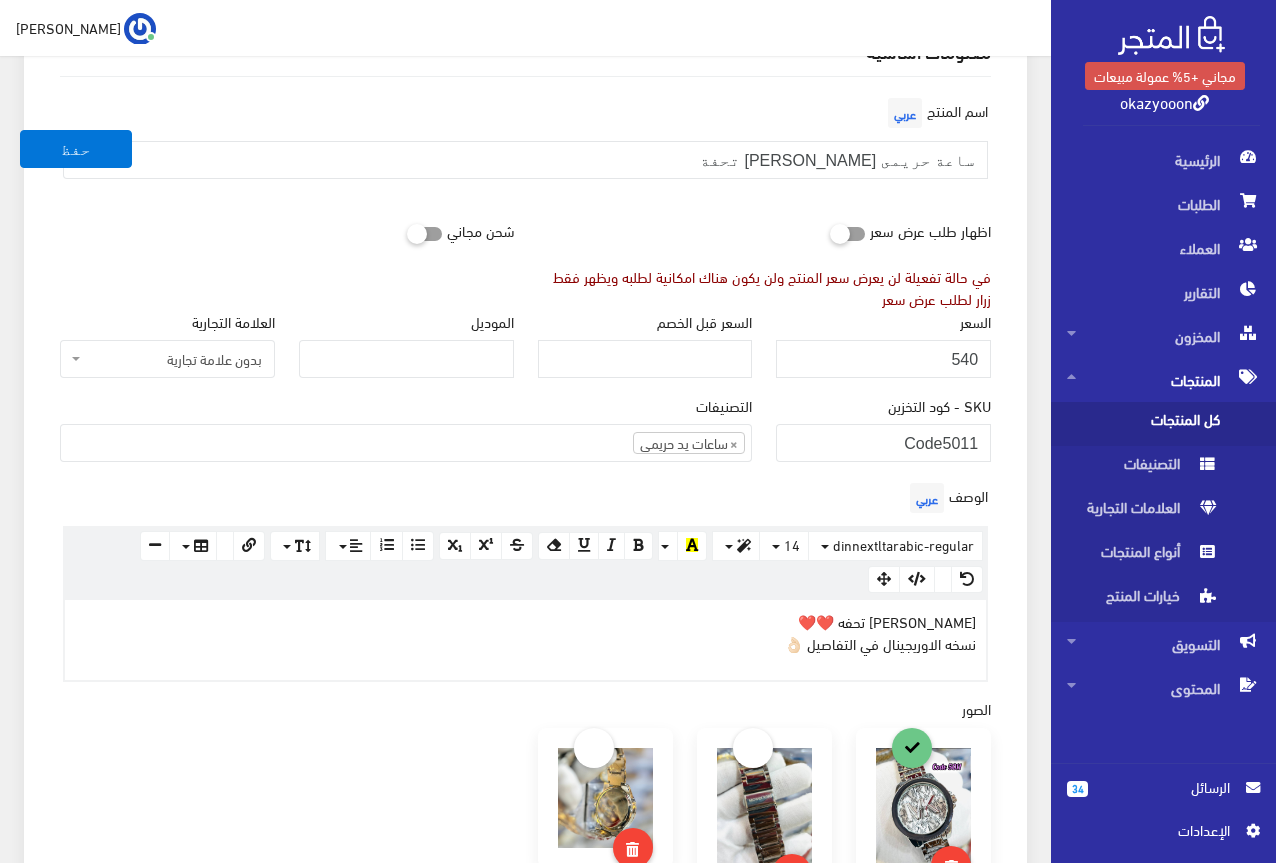 click on "اسم المنتج  عربي
ساعة حريمى مايكل كروس تحفة" at bounding box center [525, 144] 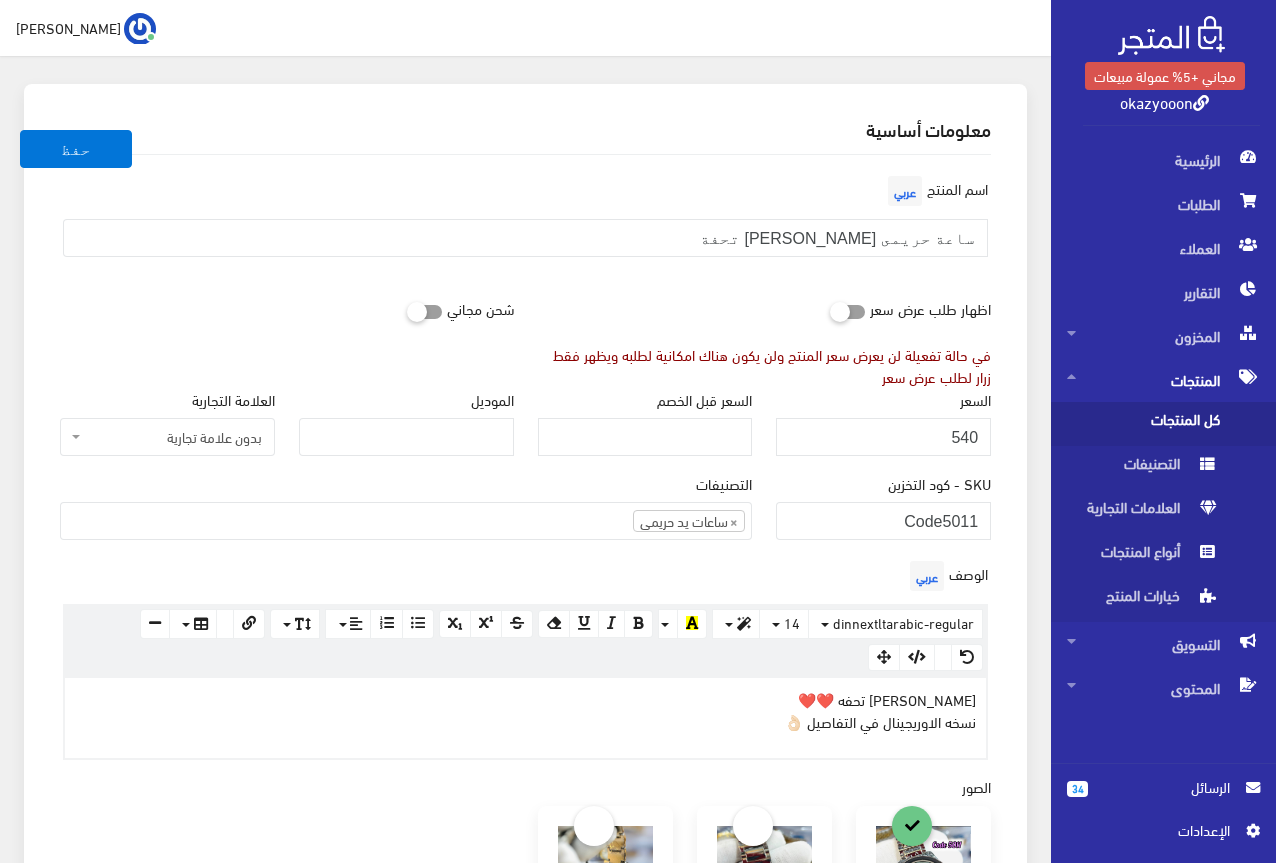 scroll, scrollTop: 0, scrollLeft: 0, axis: both 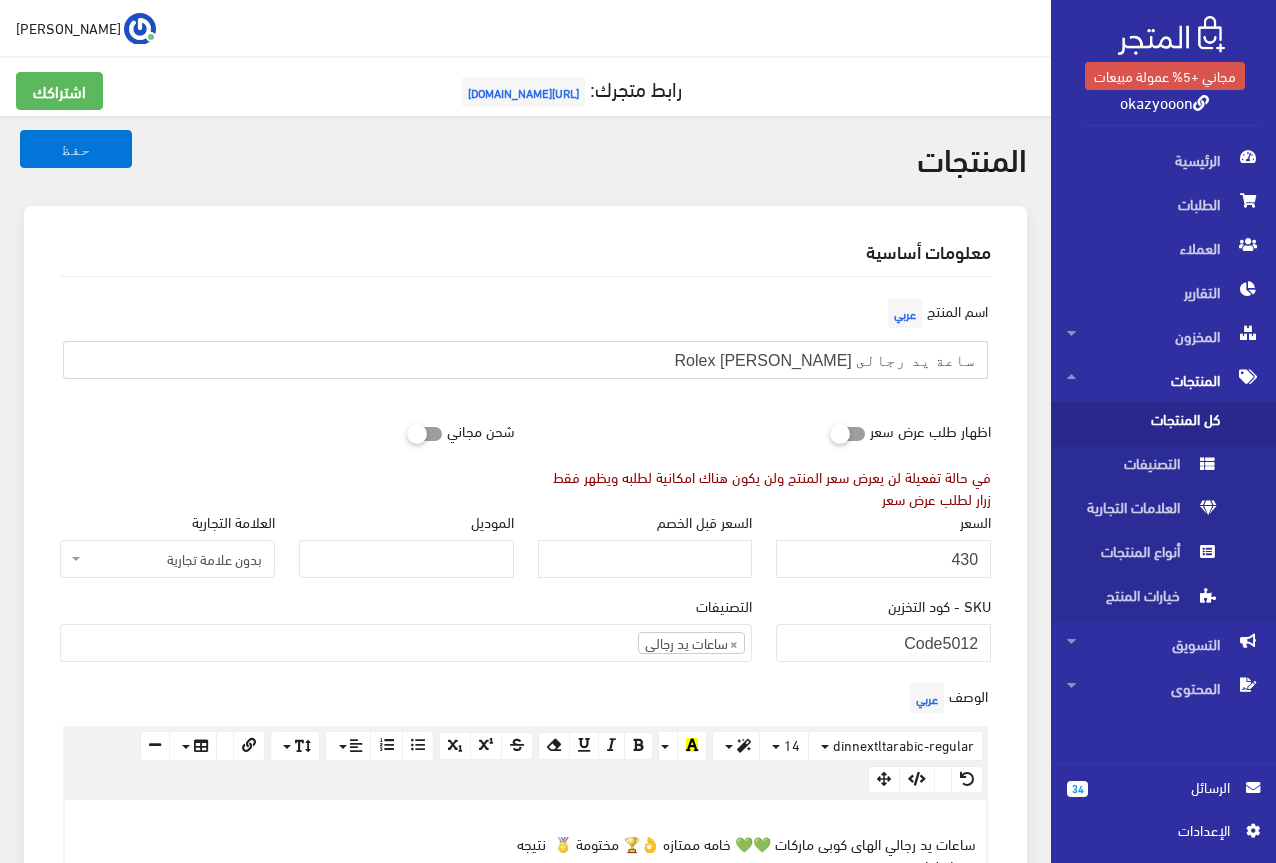 click on "ساعة يد رجالى Rolex [PERSON_NAME]" at bounding box center [525, 360] 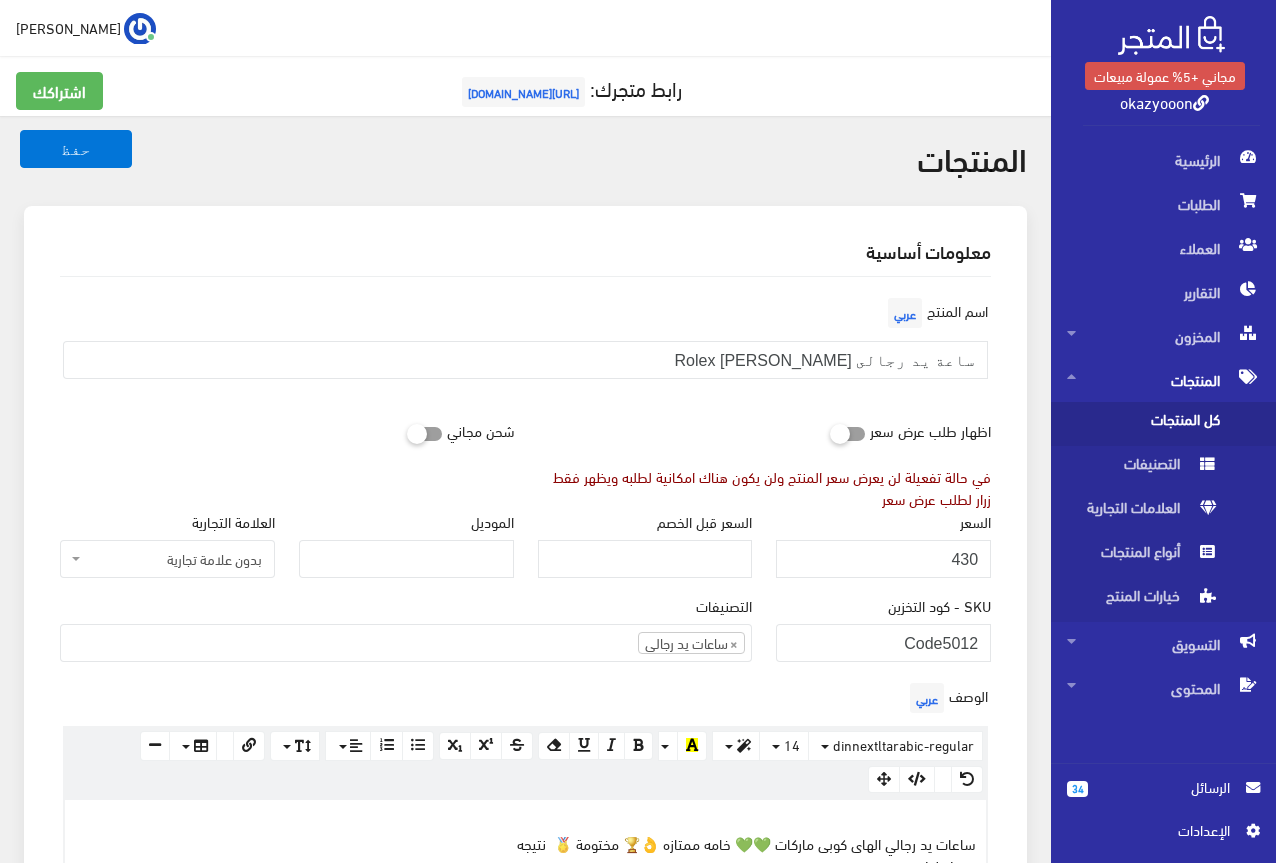 click on "اسم المنتج  عربي
ساعة يد رجالى Rolex هاى كوبى" at bounding box center (525, 344) 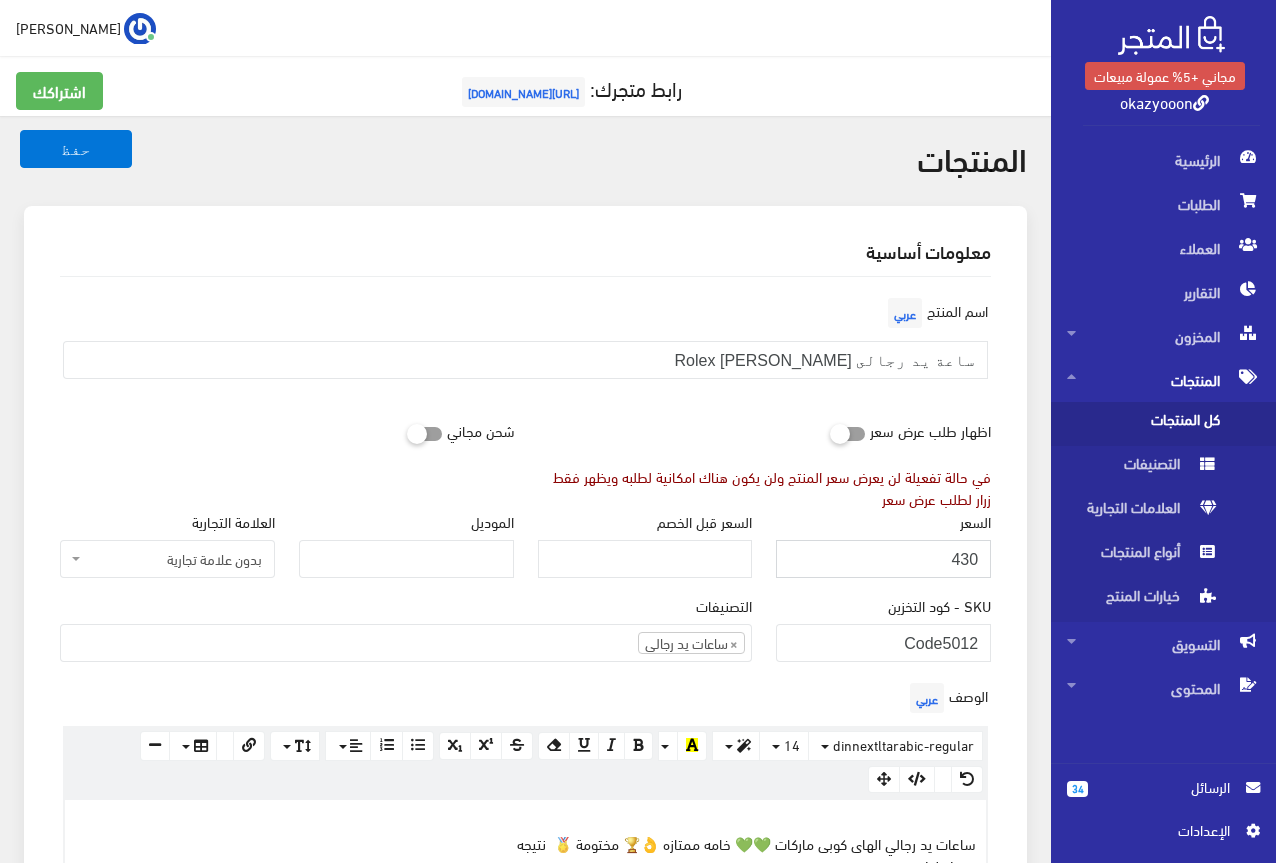 click on "430" at bounding box center [883, 559] 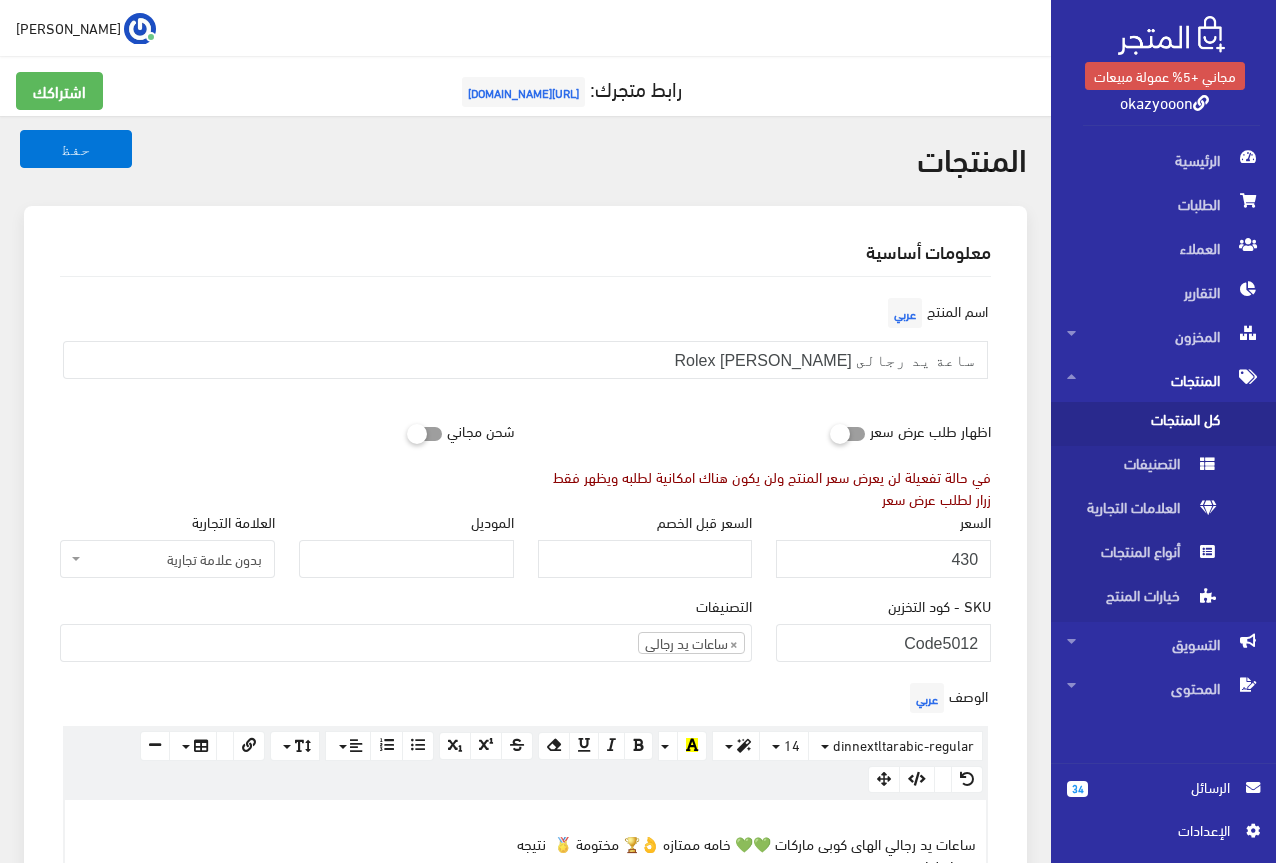 click on "معلومات أساسية" at bounding box center (525, 251) 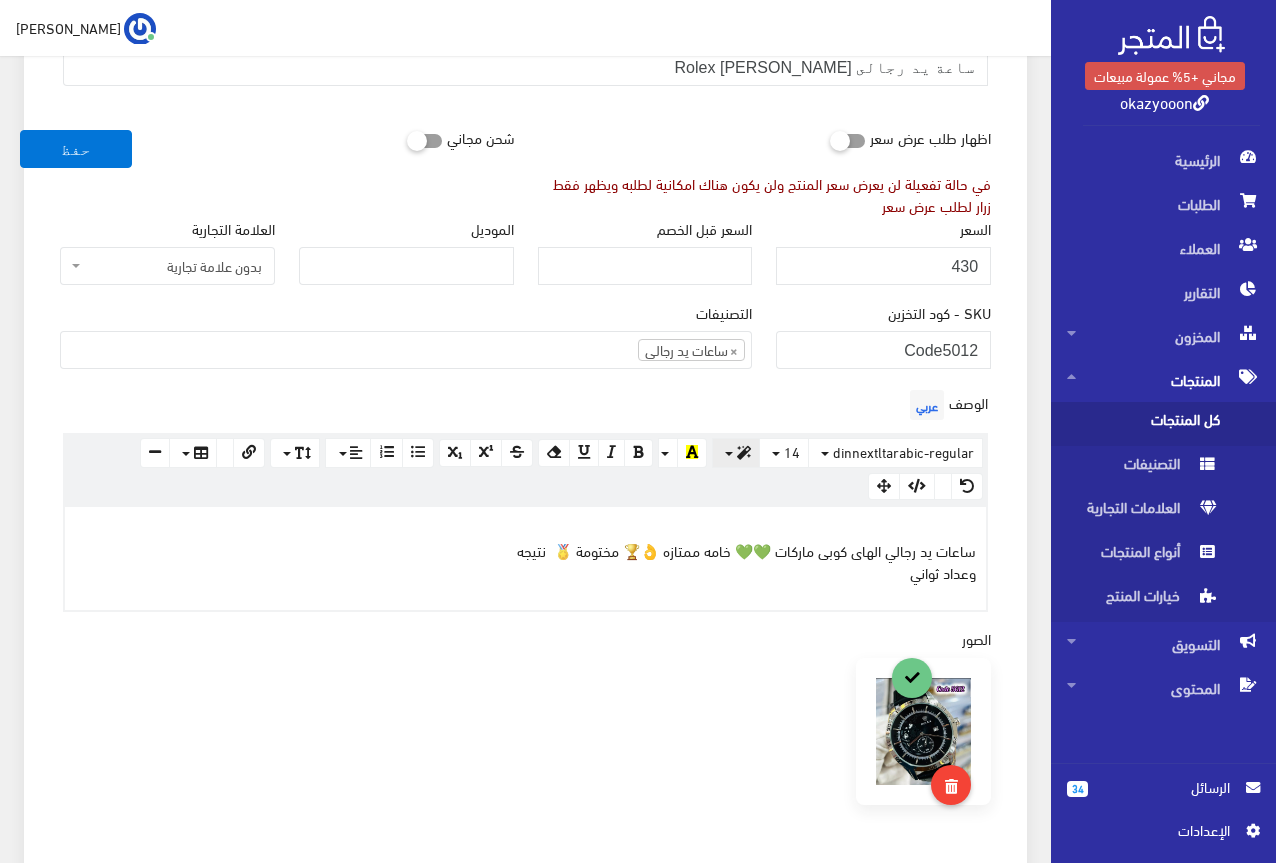 scroll, scrollTop: 300, scrollLeft: 0, axis: vertical 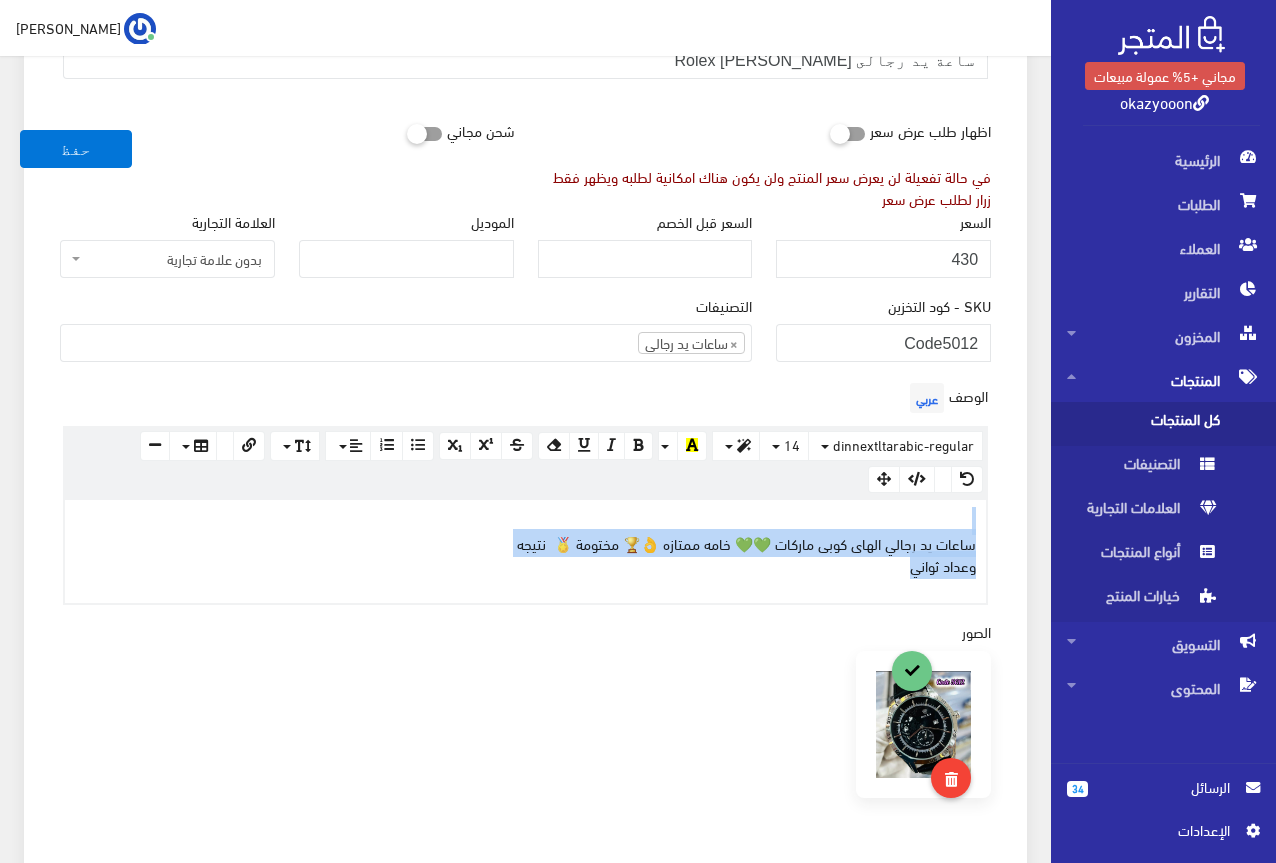 drag, startPoint x: 886, startPoint y: 571, endPoint x: 1007, endPoint y: 531, distance: 127.440186 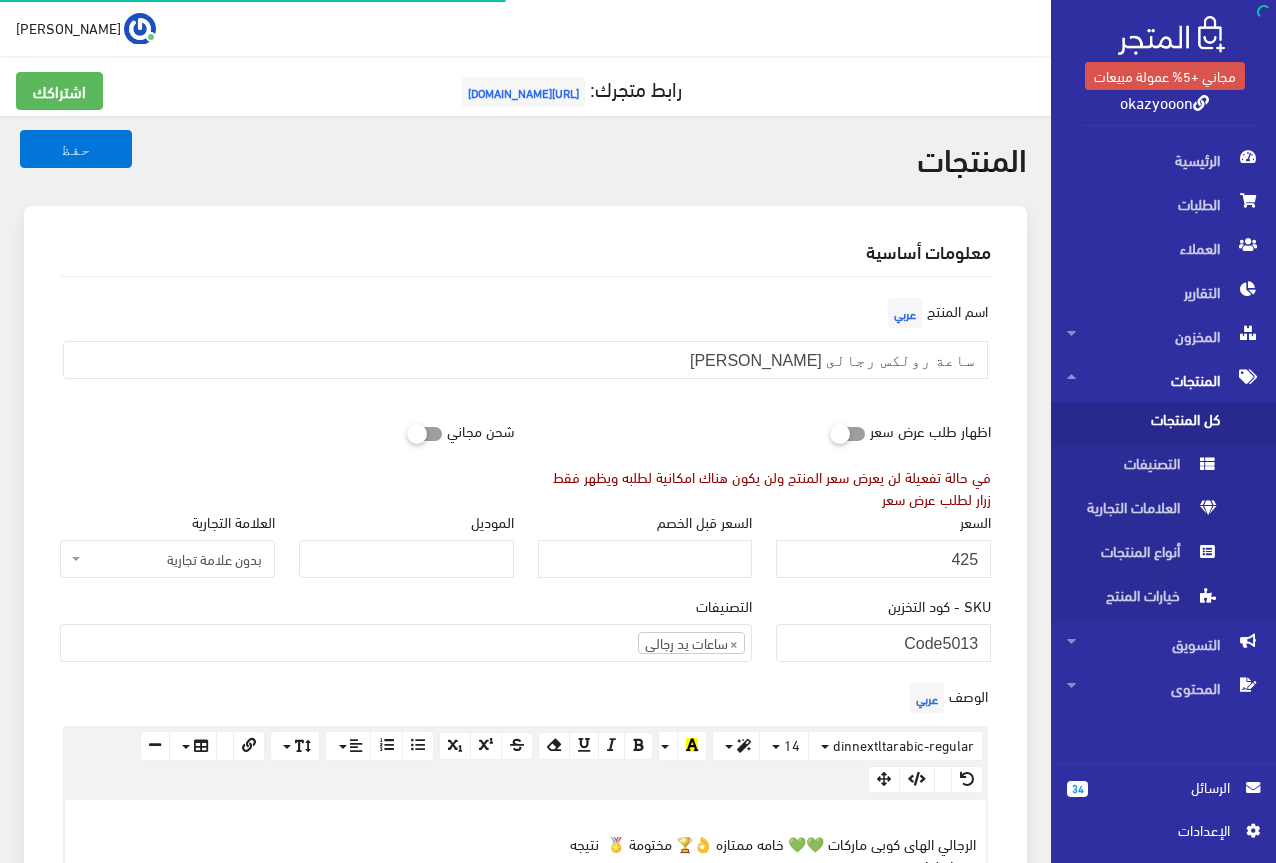 scroll, scrollTop: 0, scrollLeft: 0, axis: both 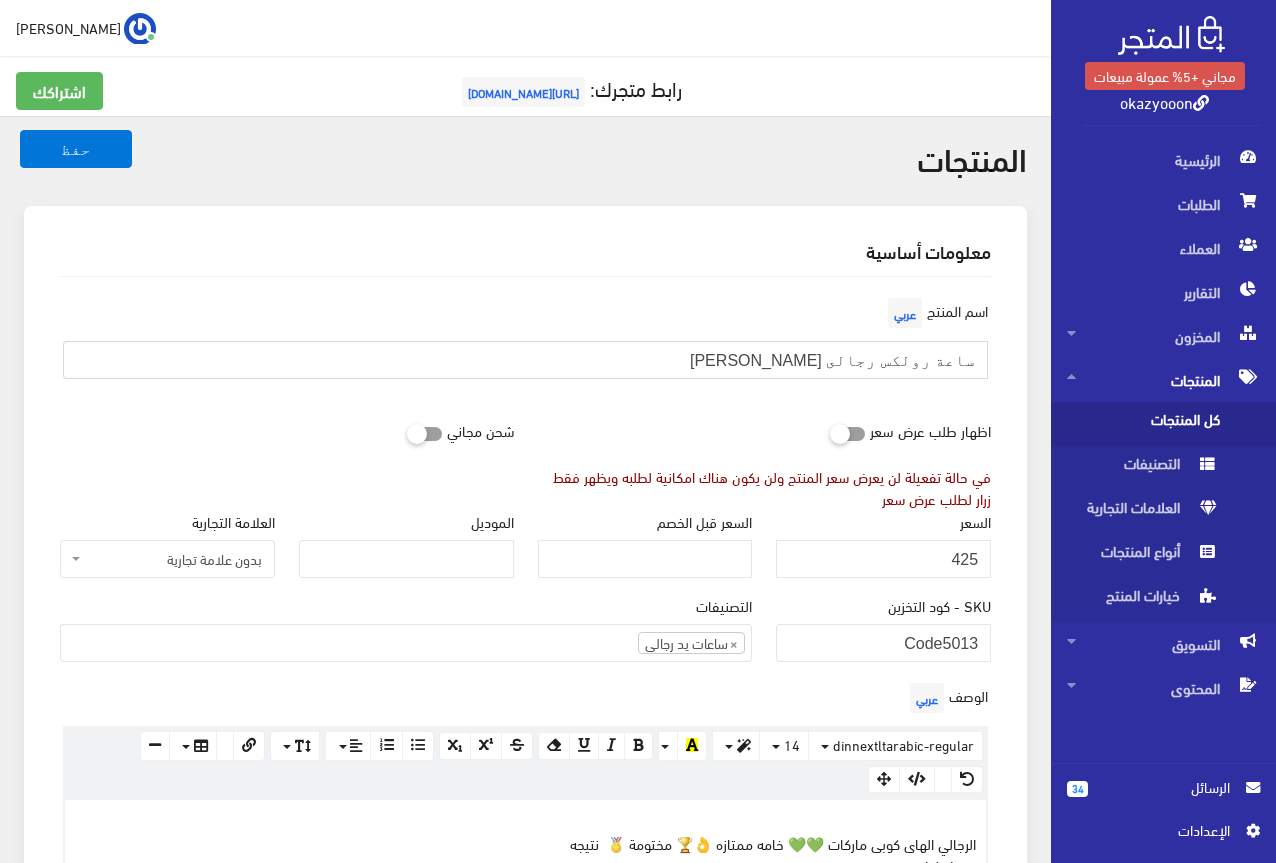 click on "ساعة رولكس رجالى هاى كوبى" at bounding box center (525, 360) 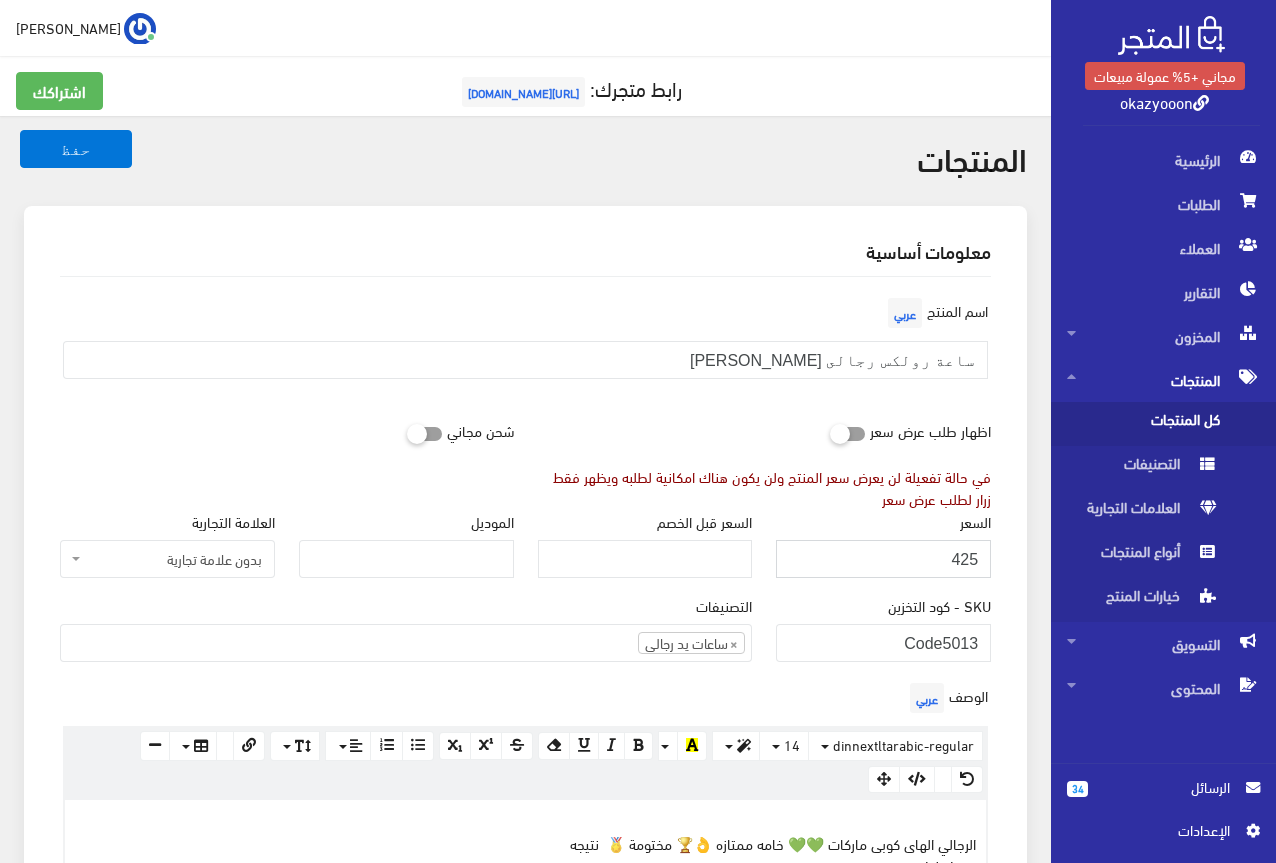 click on "425" at bounding box center (883, 559) 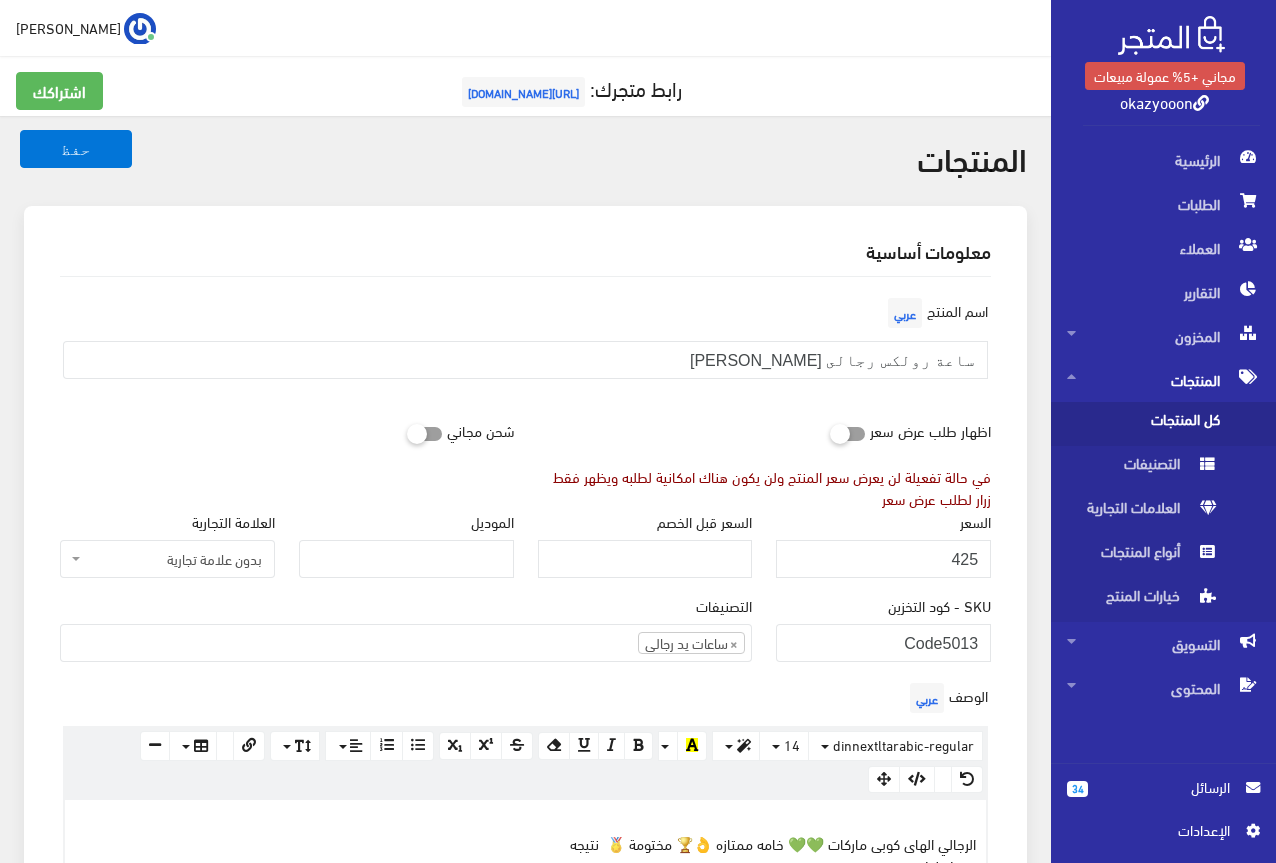 click on "معلومات أساسية
اسم المنتج  عربي
ساعة رولكس رجالى هاى كوبى
اظهار طلب عرض سعر
في حالة تفعيلة لن يعرض سعر المنتج ولن يكون هناك امكانية لطلبه ويظهر فقط زرار لطلب عرض سعر" at bounding box center [525, 926] 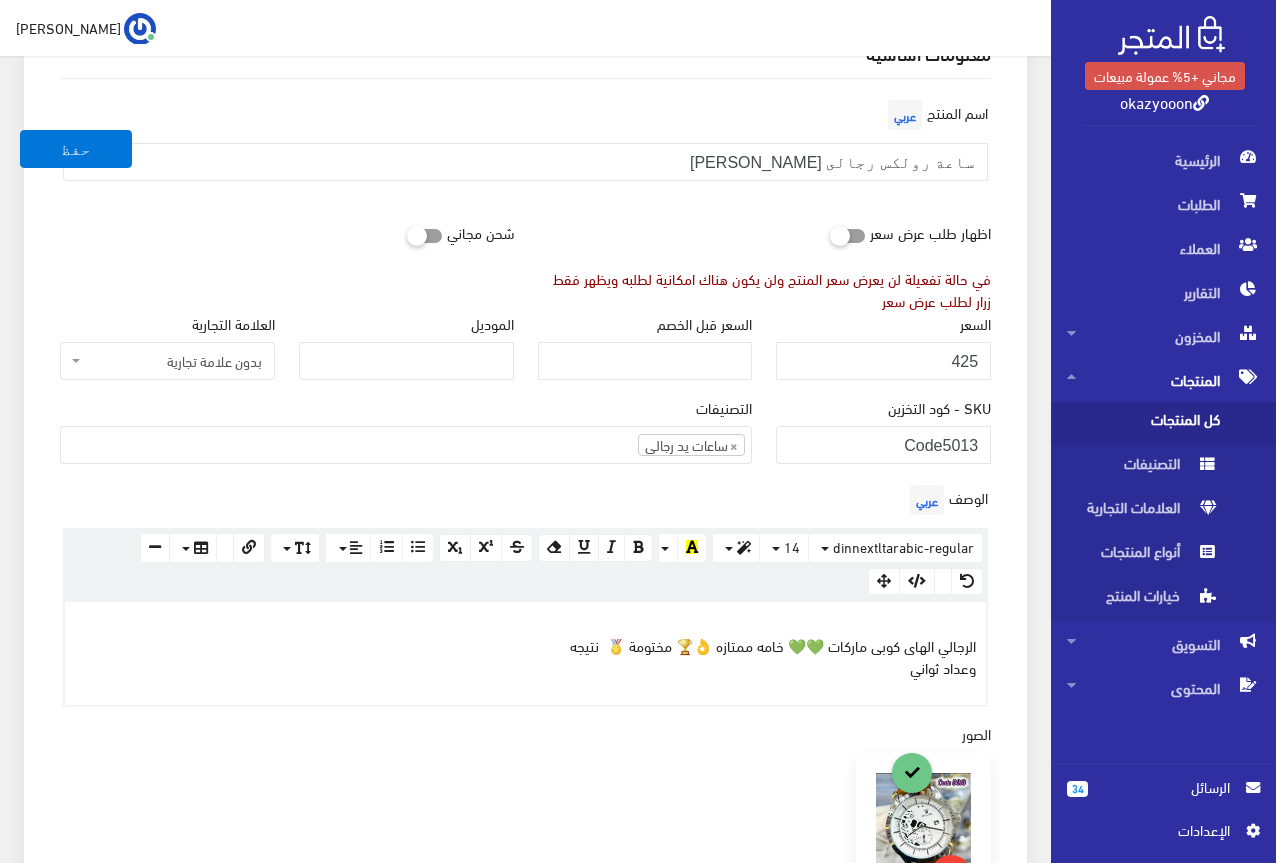 scroll, scrollTop: 200, scrollLeft: 0, axis: vertical 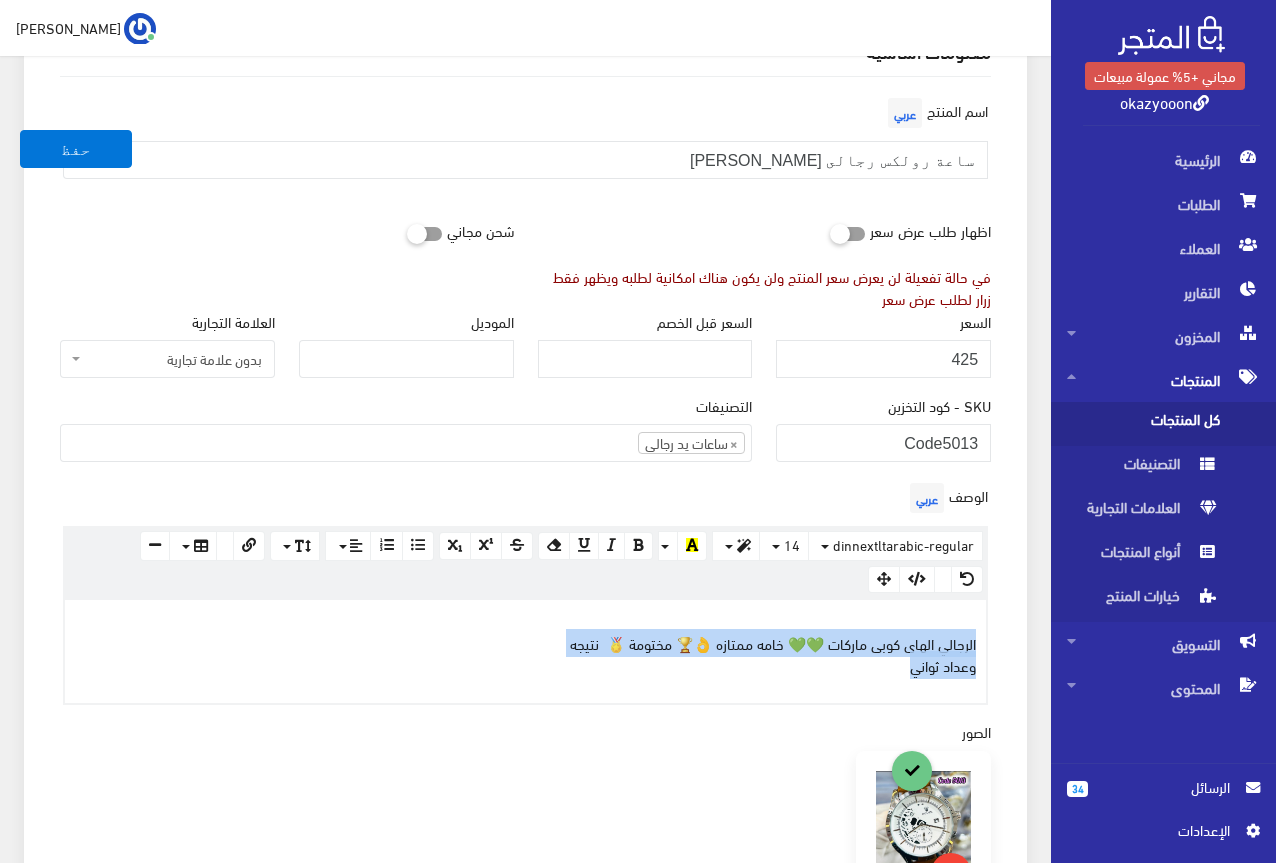 drag, startPoint x: 905, startPoint y: 672, endPoint x: 995, endPoint y: 634, distance: 97.6934 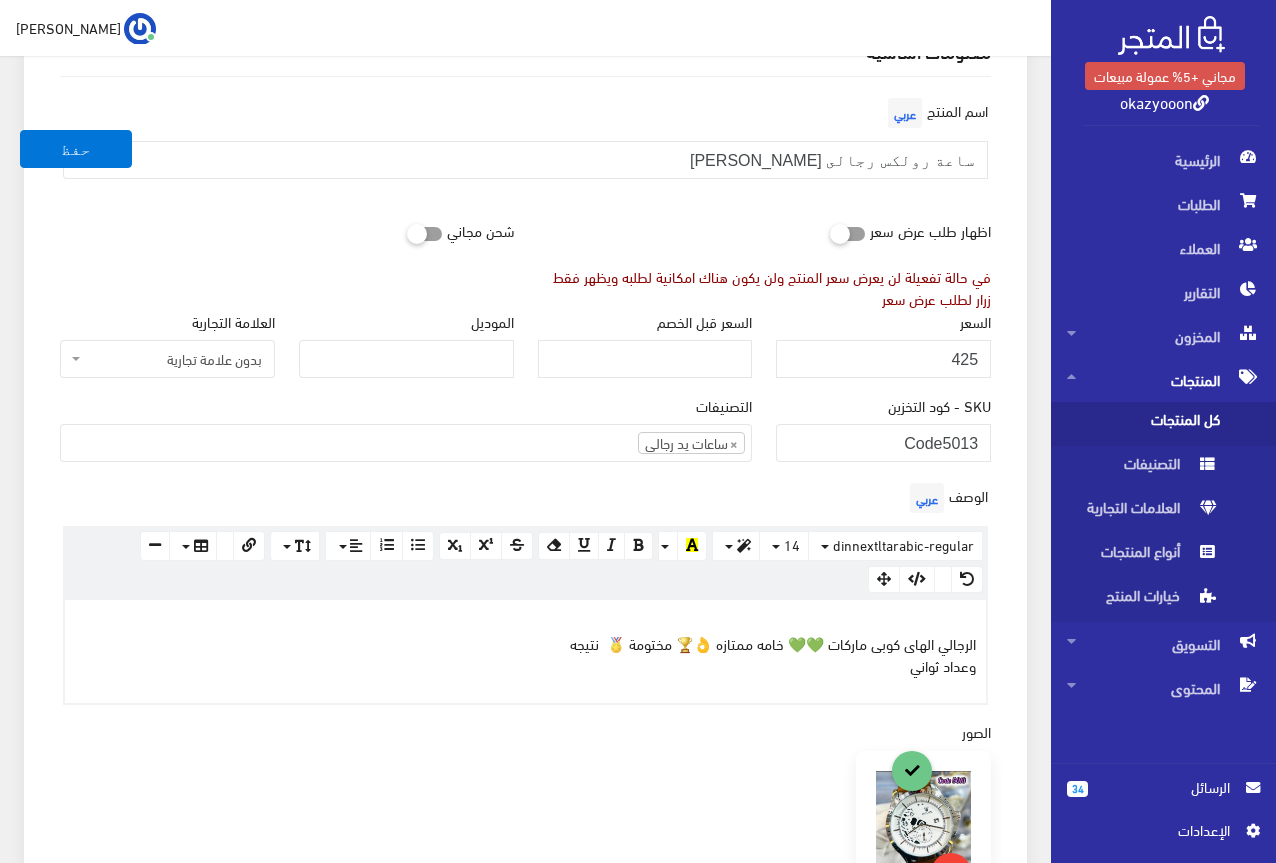 click on "اظهار طلب عرض سعر
في حالة تفعيلة لن يعرض سعر المنتج ولن يكون هناك امكانية لطلبه ويظهر فقط زرار لطلب عرض سعر" at bounding box center [765, 260] 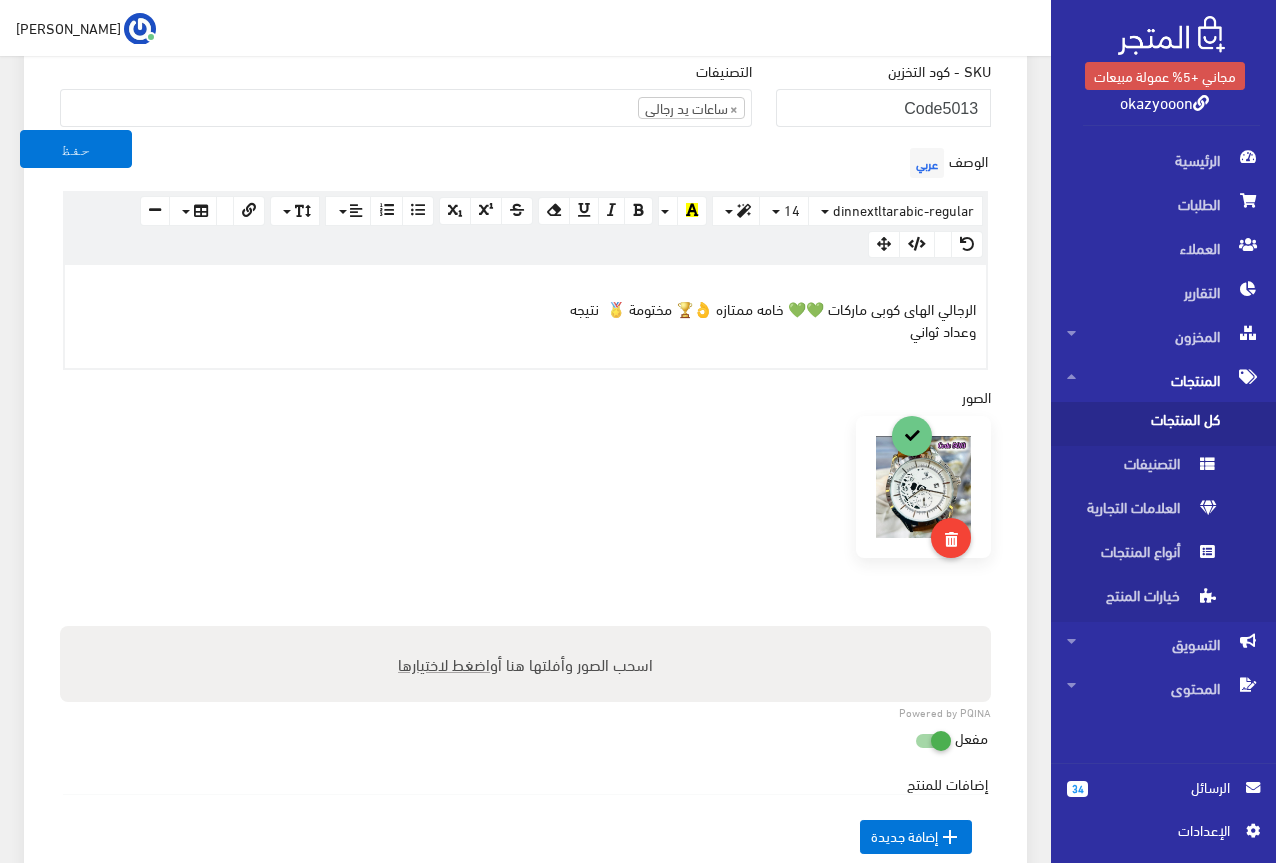 scroll, scrollTop: 500, scrollLeft: 0, axis: vertical 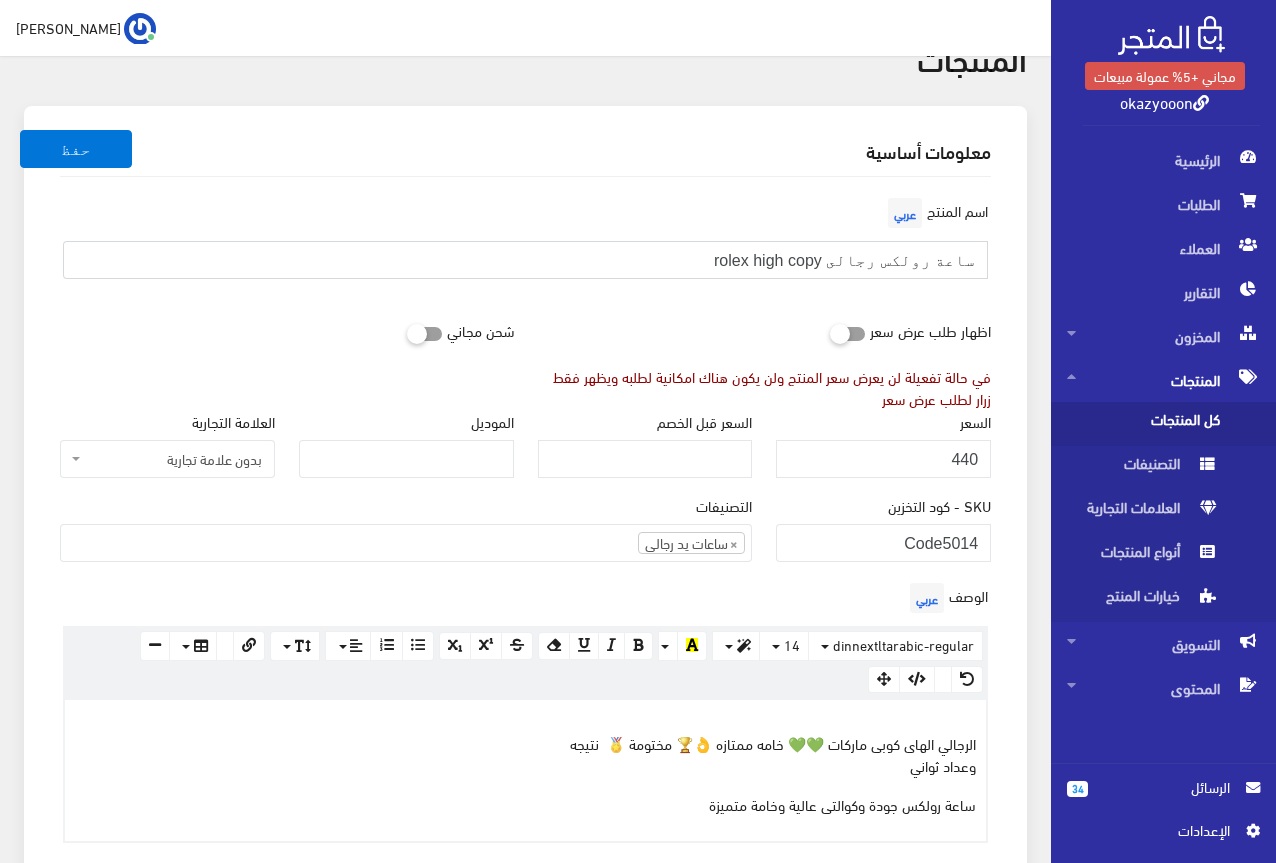 click on "ساعة رولكس رجالى rolex high copy" at bounding box center [525, 260] 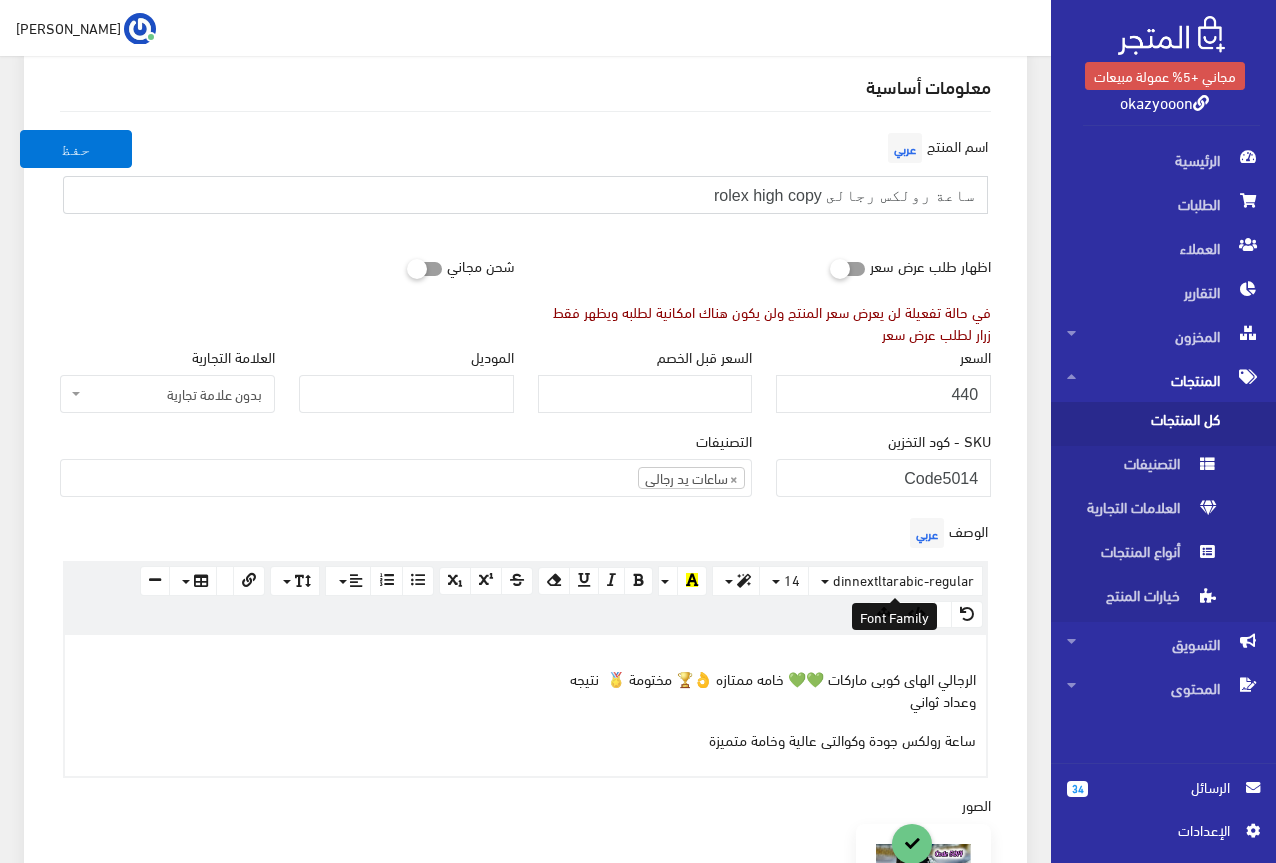 scroll, scrollTop: 200, scrollLeft: 0, axis: vertical 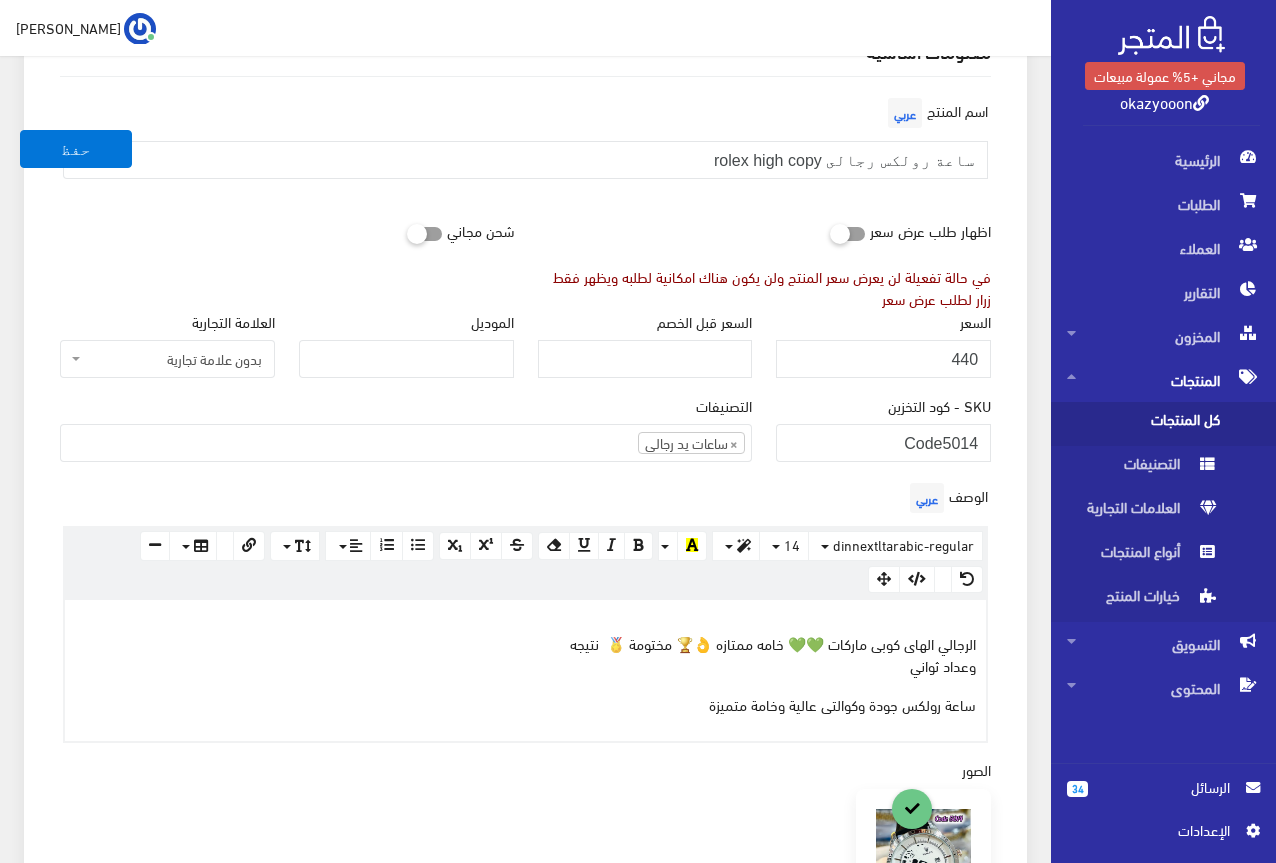 drag, startPoint x: 690, startPoint y: 704, endPoint x: 980, endPoint y: 642, distance: 296.55353 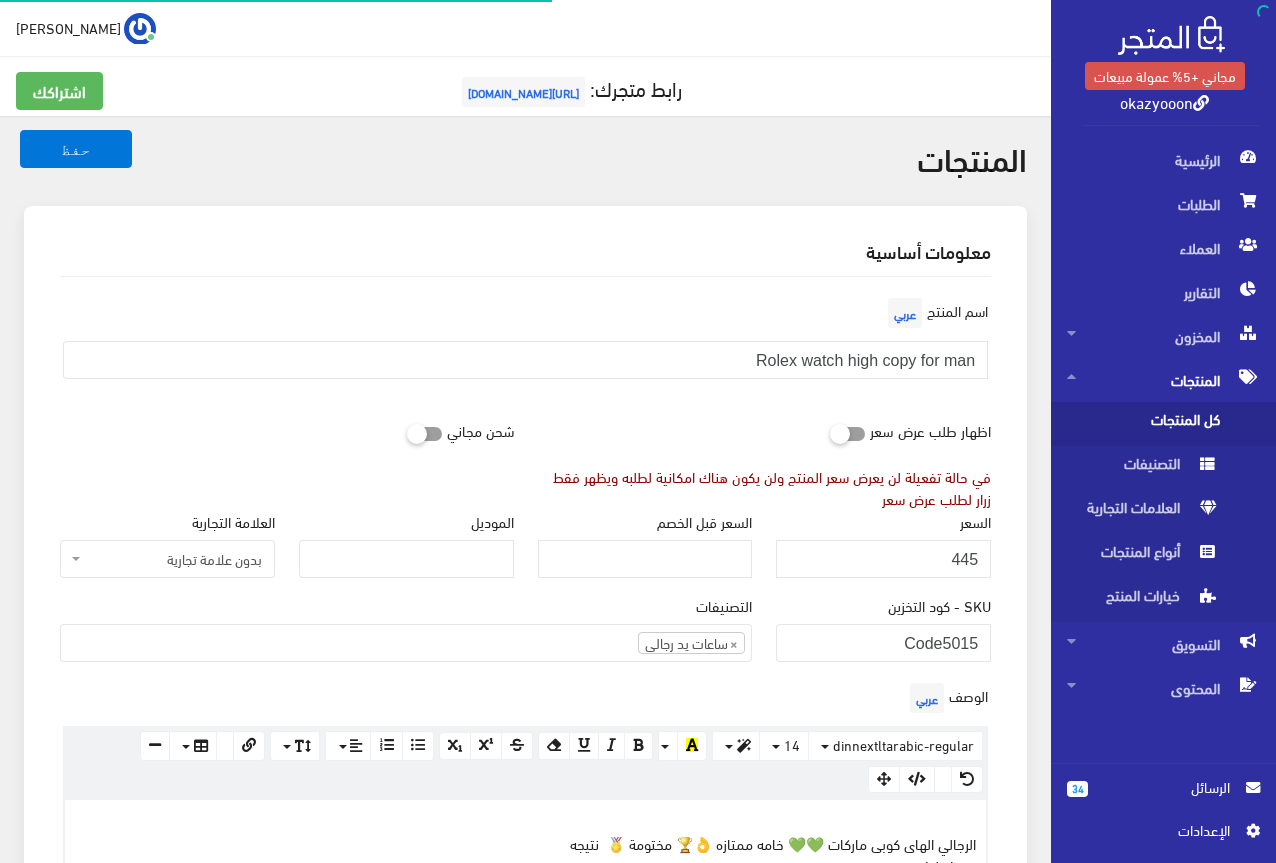 scroll, scrollTop: 0, scrollLeft: 0, axis: both 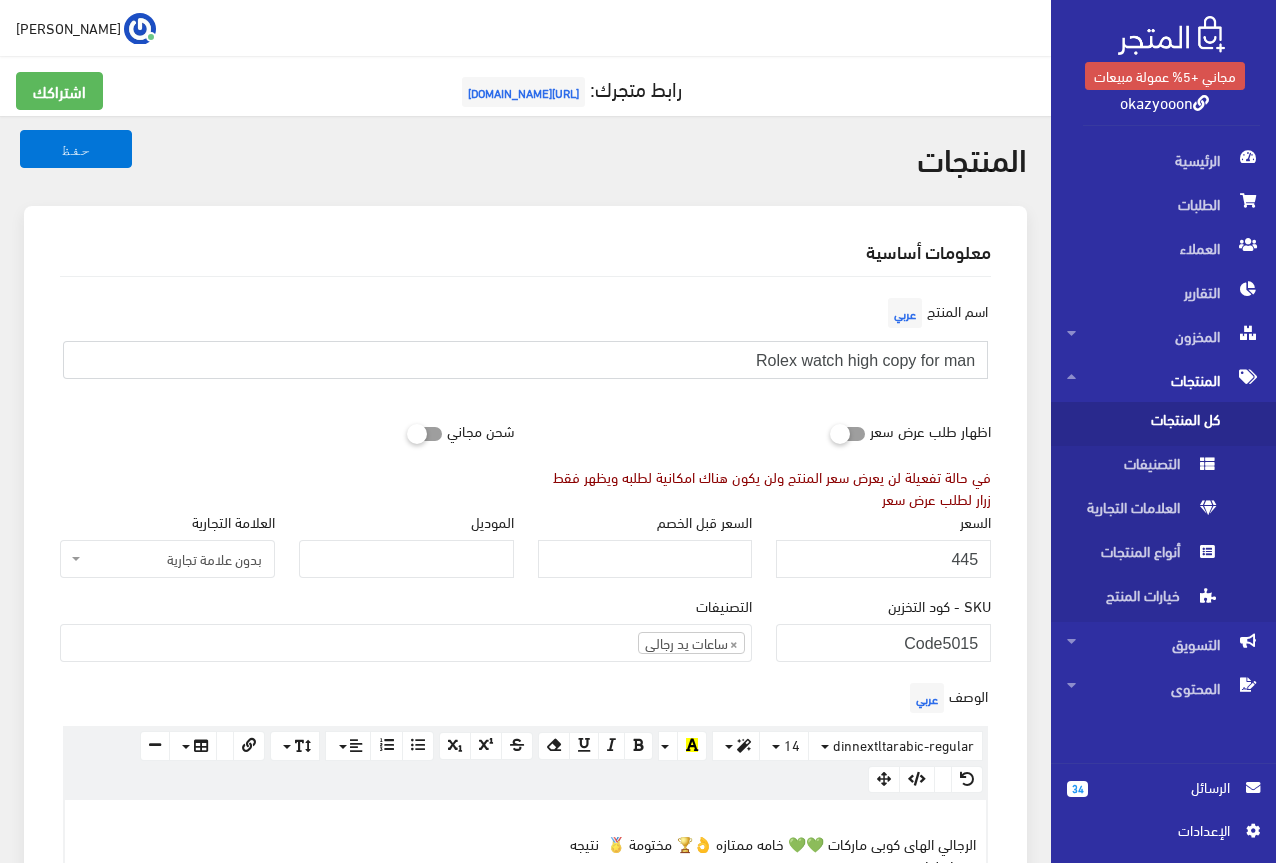 click on "Rolex watch high copy for man" at bounding box center [525, 360] 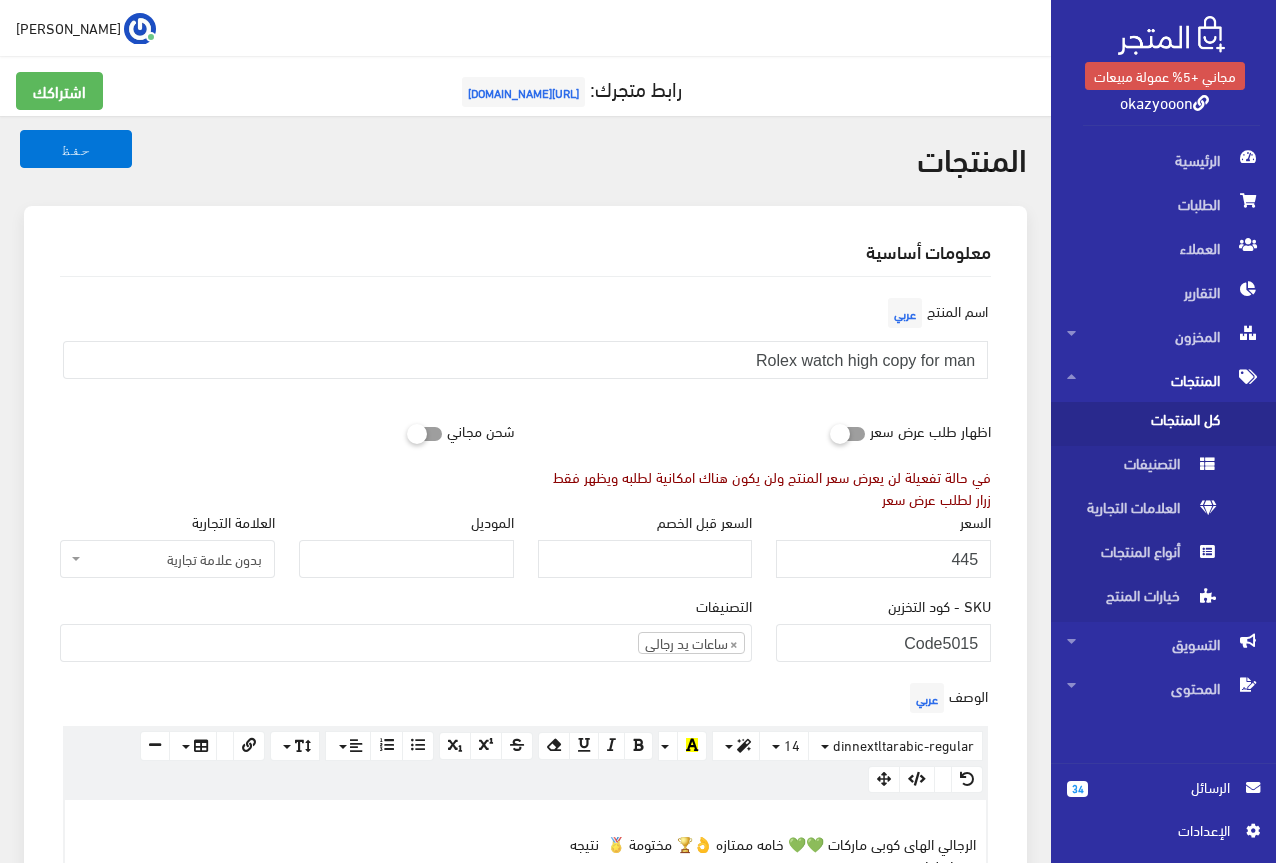 click on "اسم المنتج  عربي
Rolex watch high copy for man" at bounding box center (525, 344) 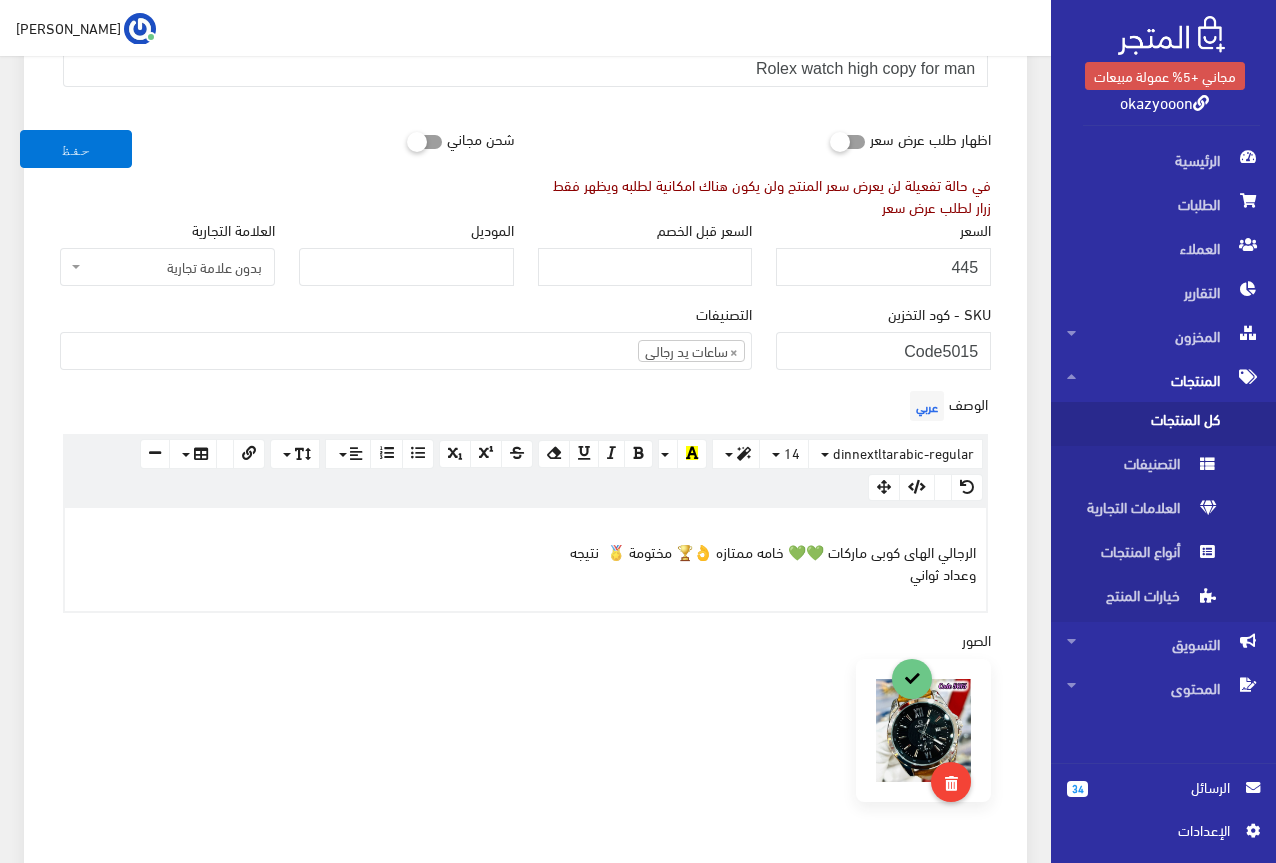 scroll, scrollTop: 300, scrollLeft: 0, axis: vertical 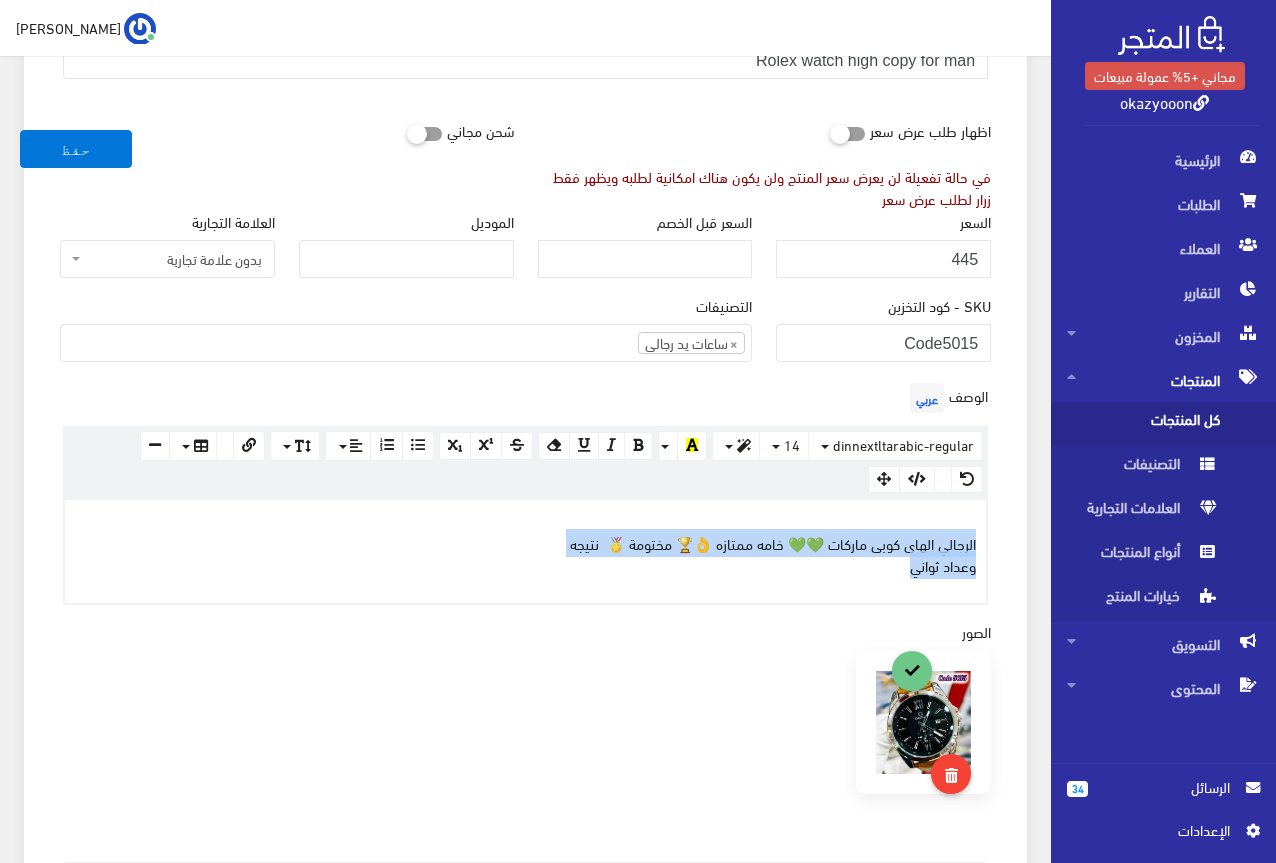 drag, startPoint x: 901, startPoint y: 571, endPoint x: 986, endPoint y: 543, distance: 89.49302 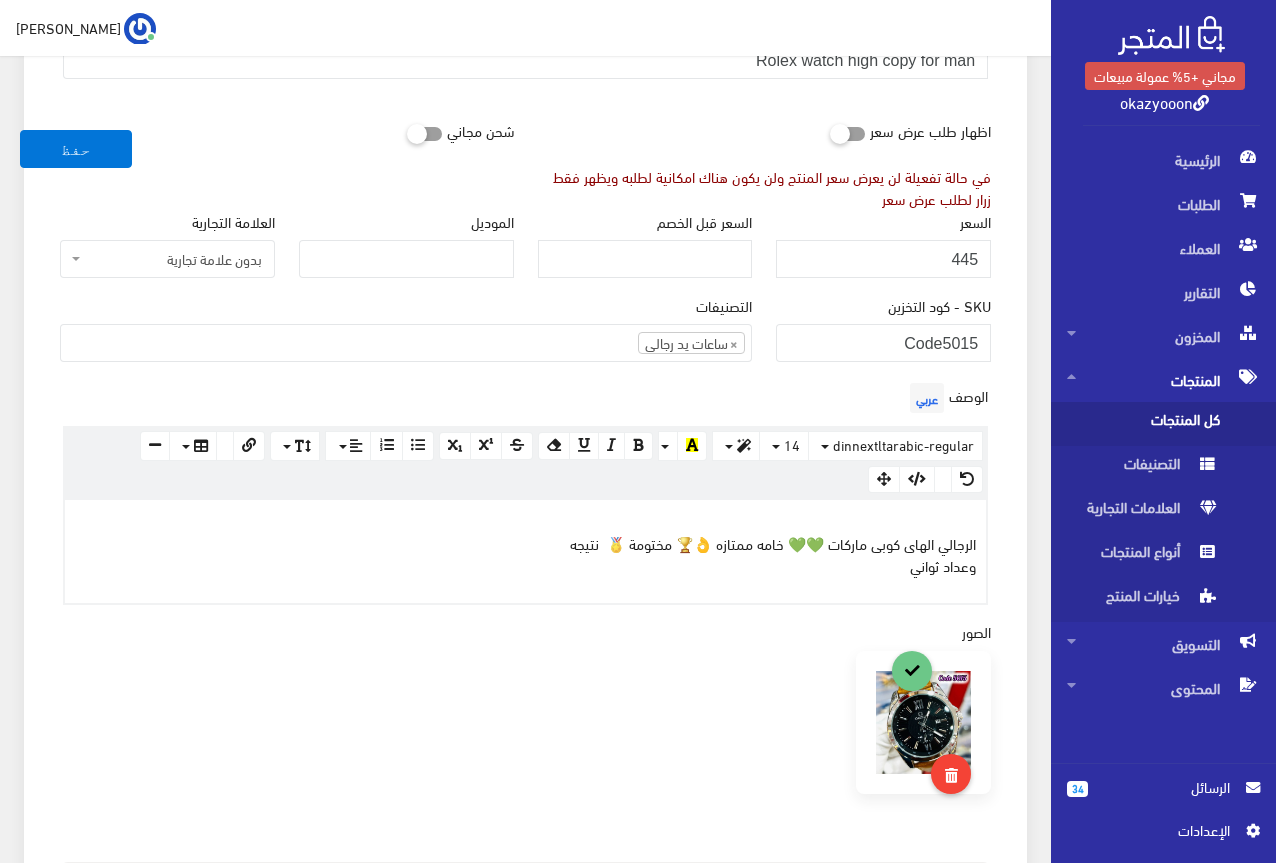 click on "اظهار طلب عرض سعر
في حالة تفعيلة لن يعرض سعر المنتج ولن يكون هناك امكانية لطلبه ويظهر فقط زرار لطلب عرض سعر" at bounding box center [765, 160] 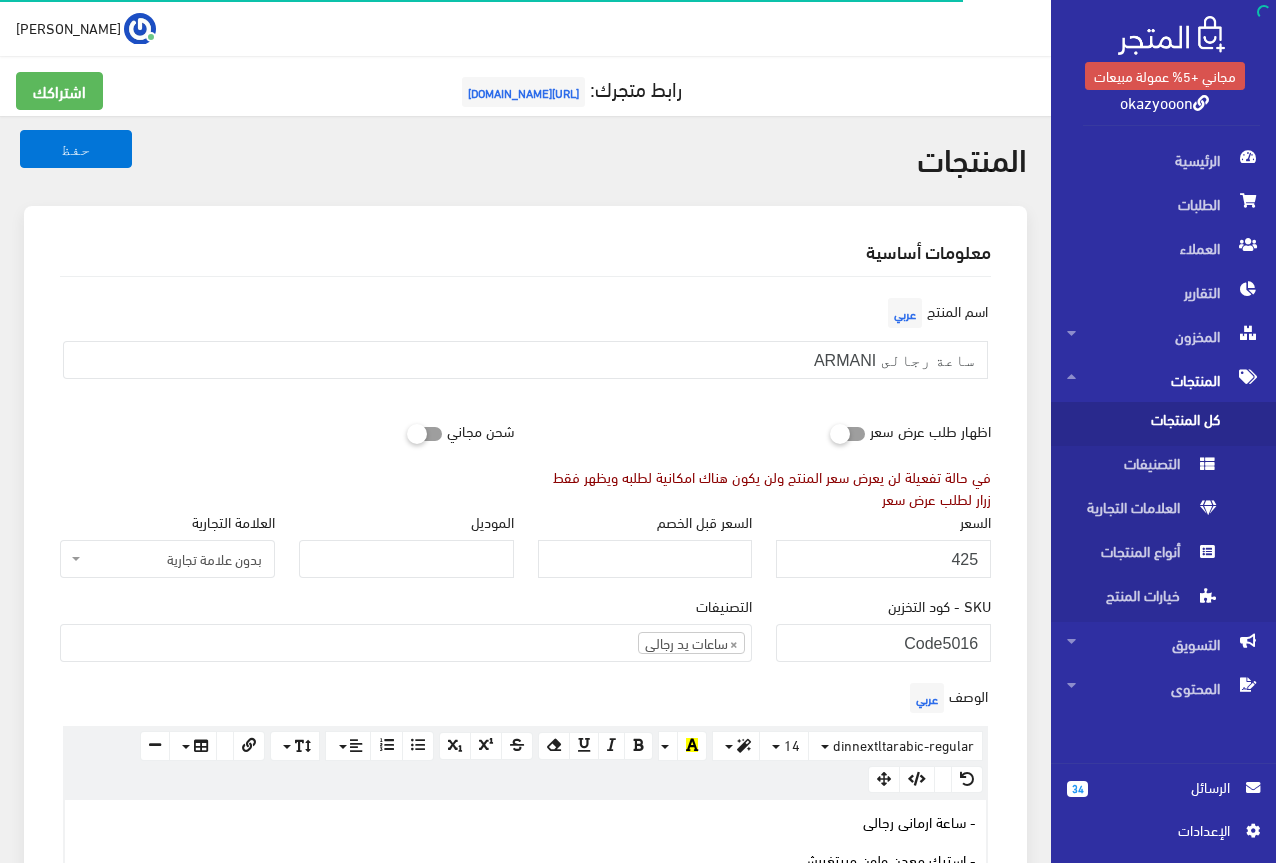 scroll, scrollTop: 0, scrollLeft: 0, axis: both 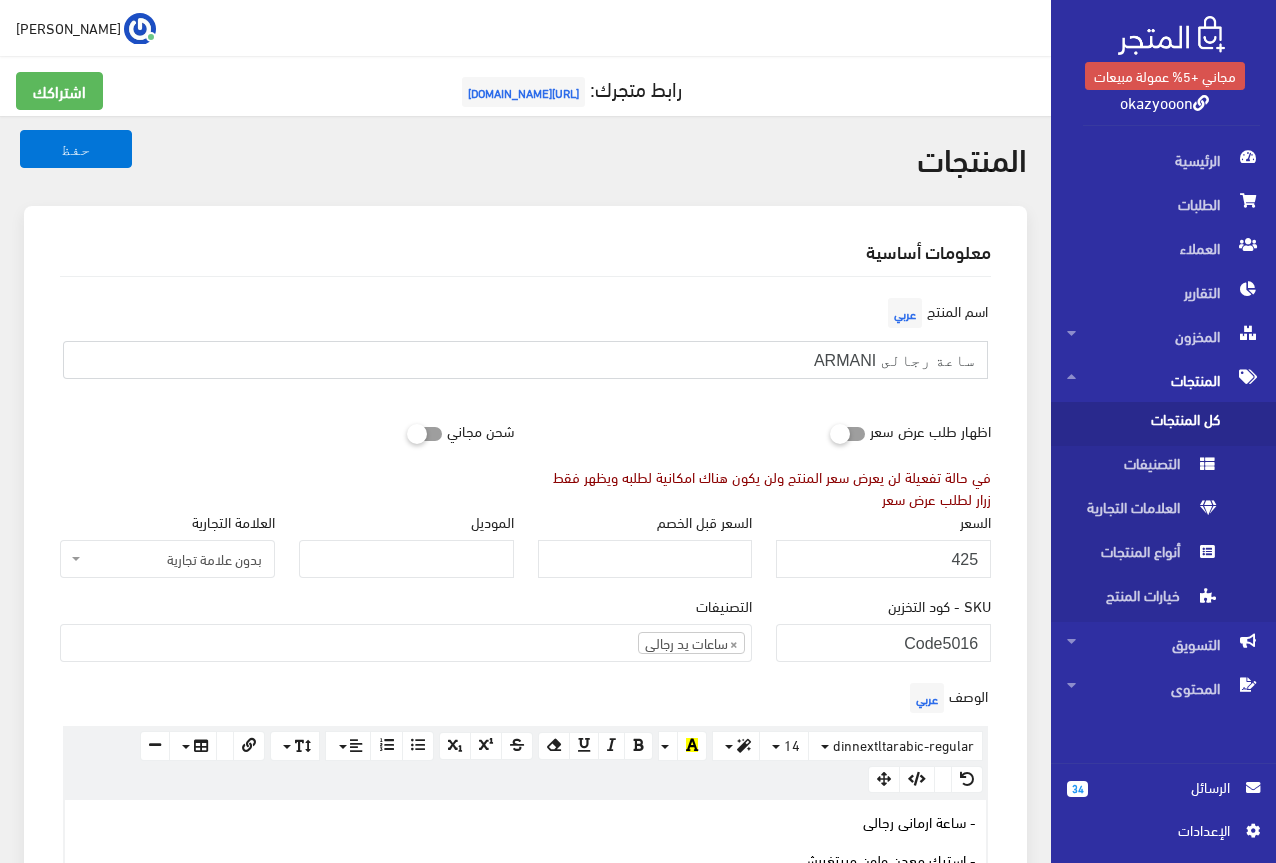 click on "ساعة رجالى ARMANI" at bounding box center [525, 360] 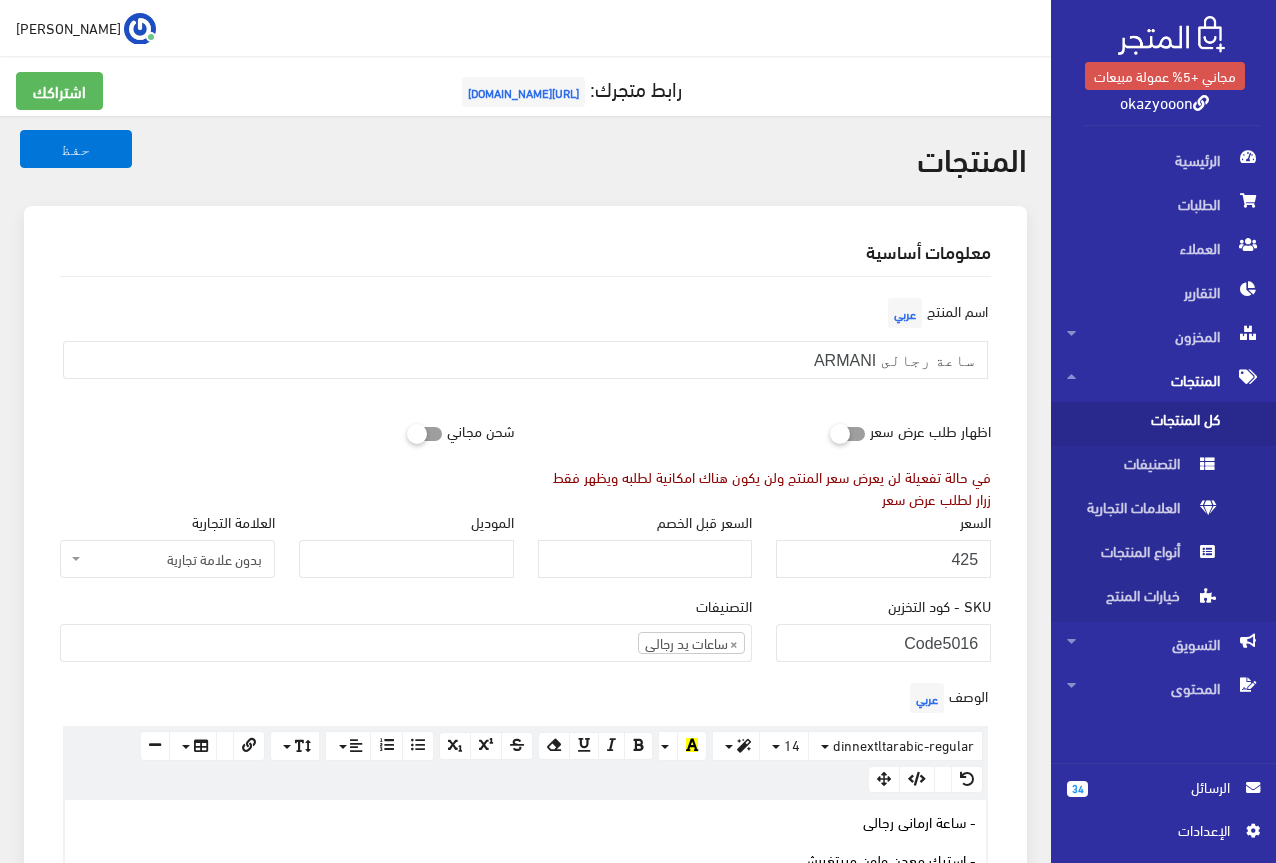 click on "اسم المنتج  عربي
ساعة رجالى ARMANI" at bounding box center (525, 352) 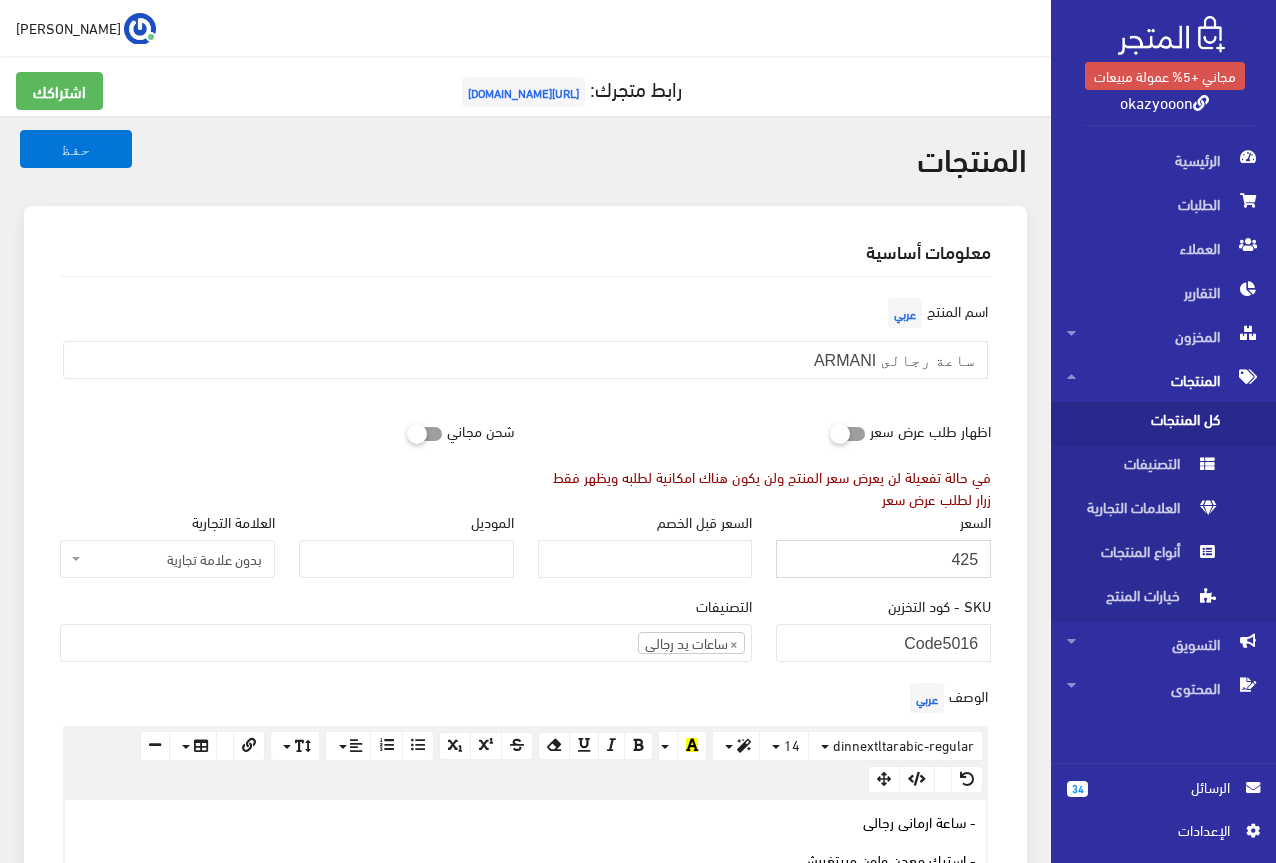 click on "425" at bounding box center [883, 559] 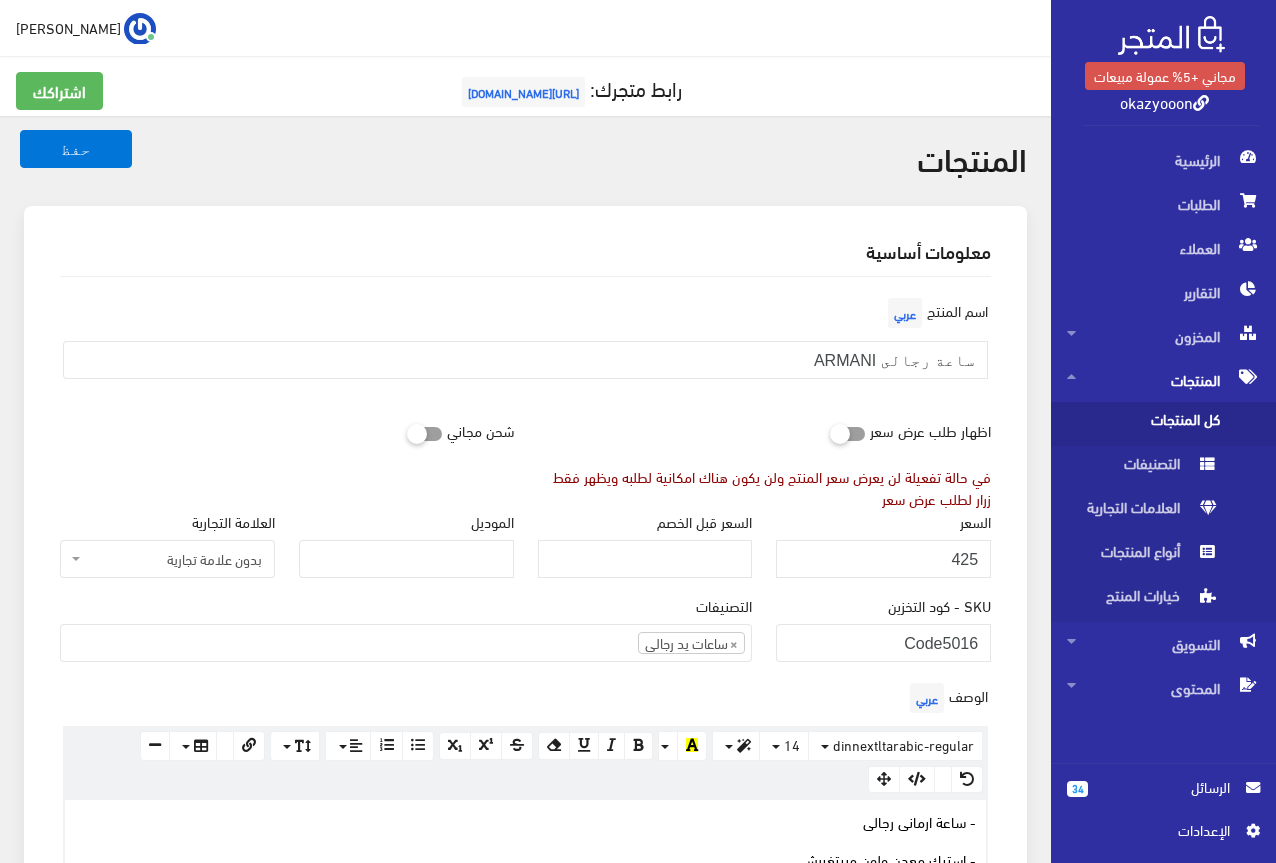 click on "رابط متجرك:
[URL][DOMAIN_NAME]" at bounding box center (525, 92) 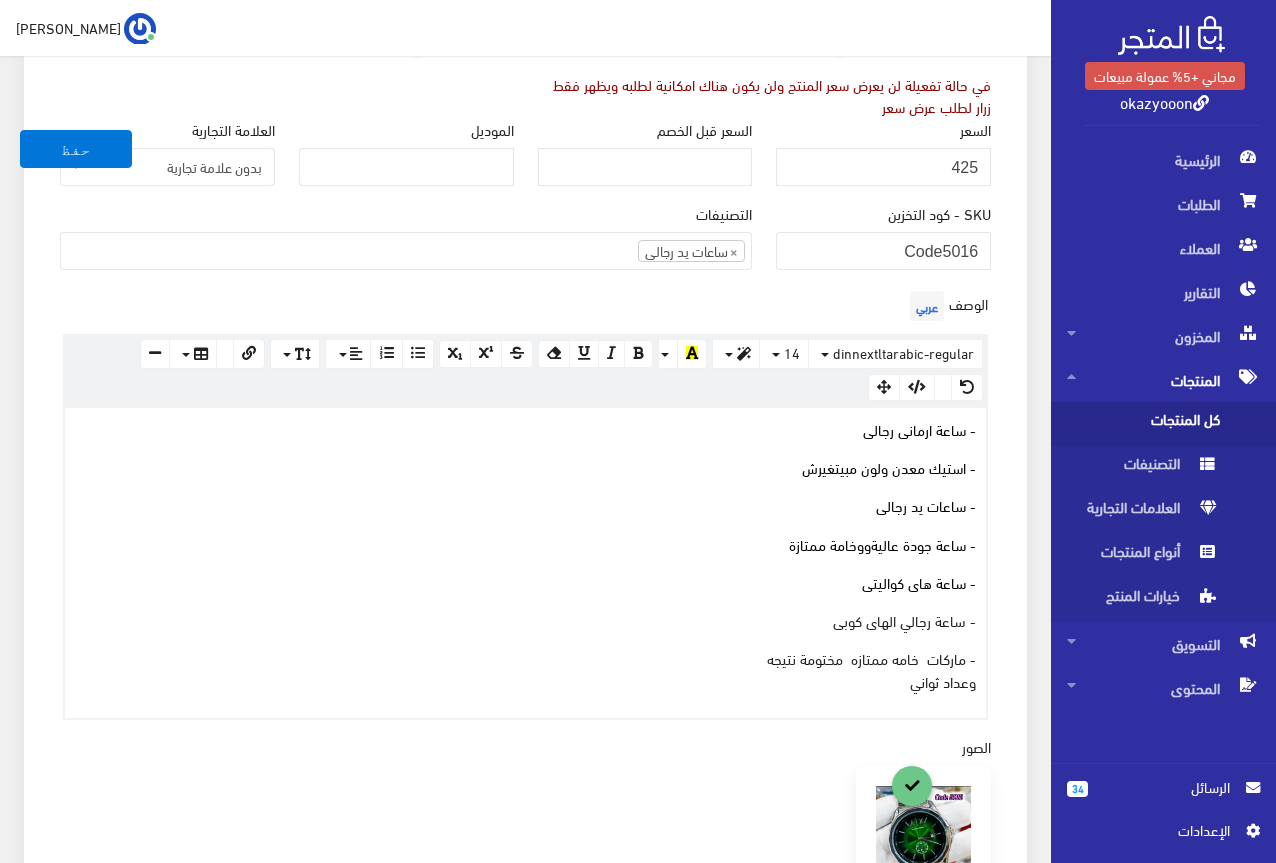 scroll, scrollTop: 500, scrollLeft: 0, axis: vertical 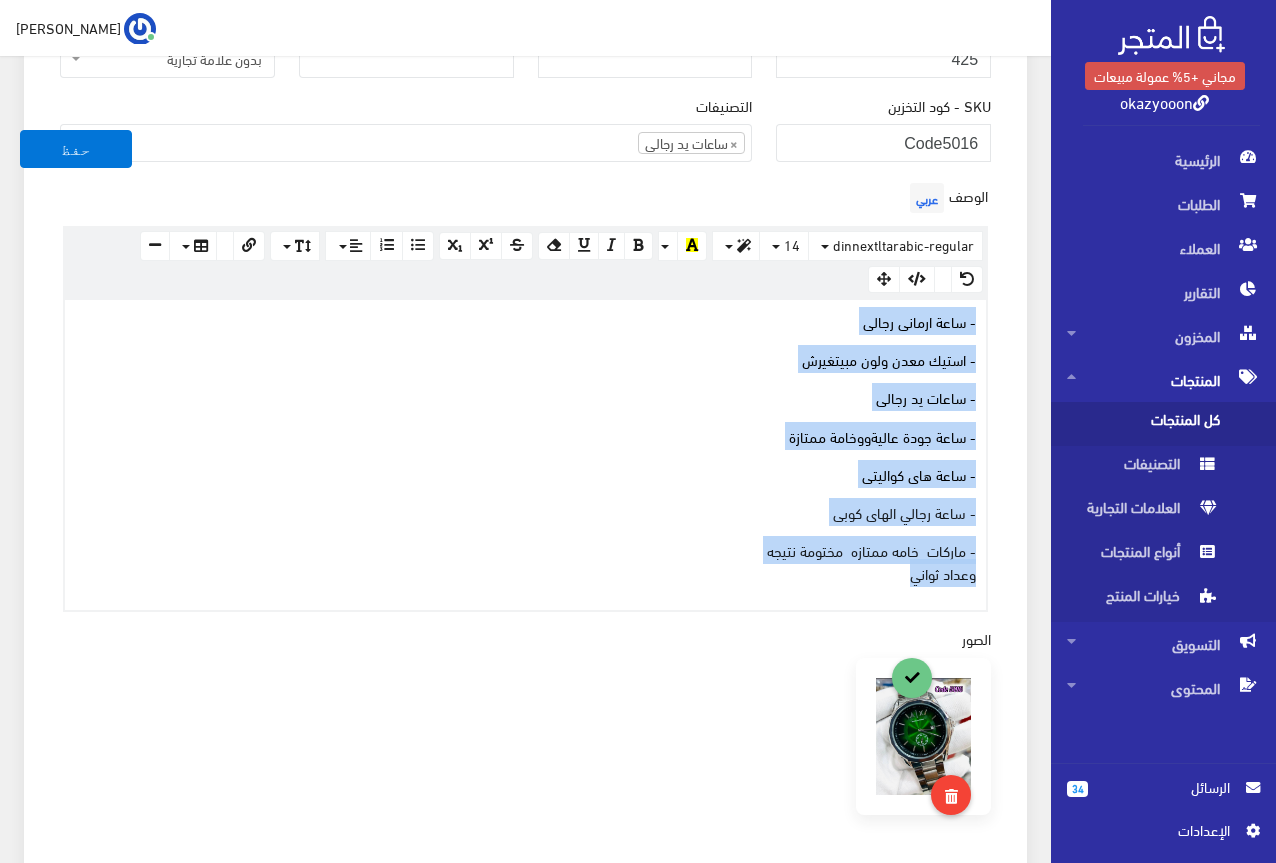 drag, startPoint x: 883, startPoint y: 573, endPoint x: 993, endPoint y: 318, distance: 277.71387 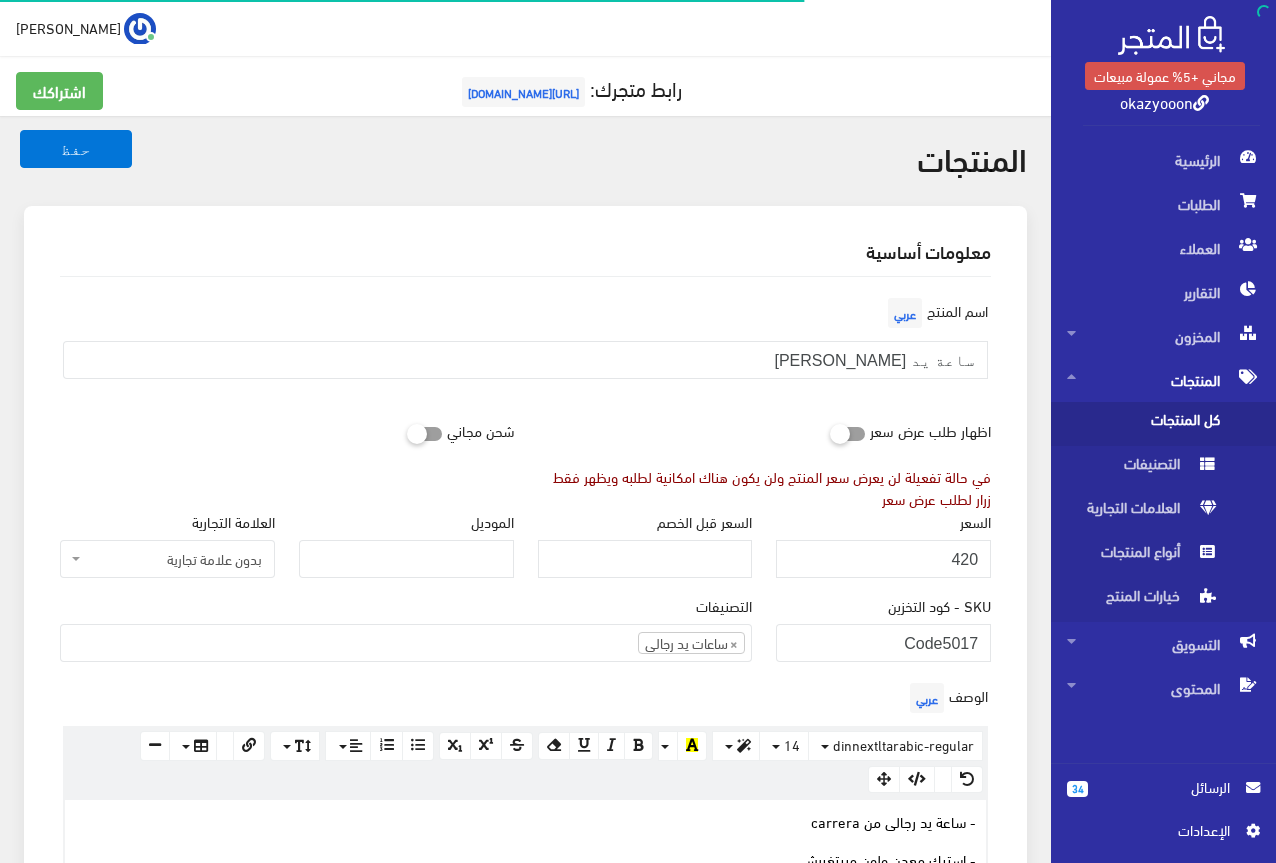 scroll, scrollTop: 0, scrollLeft: 0, axis: both 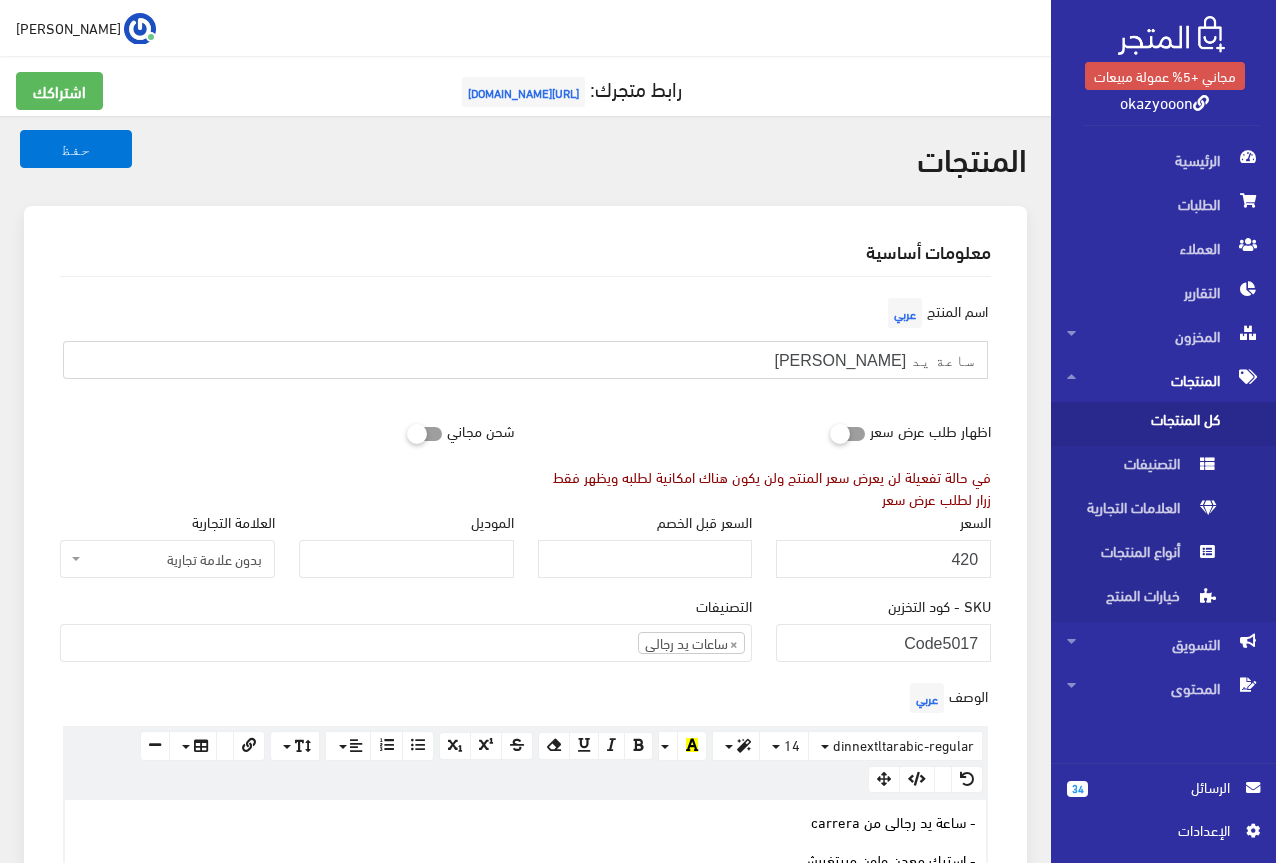 click on "ساعة يد [PERSON_NAME]" at bounding box center (525, 360) 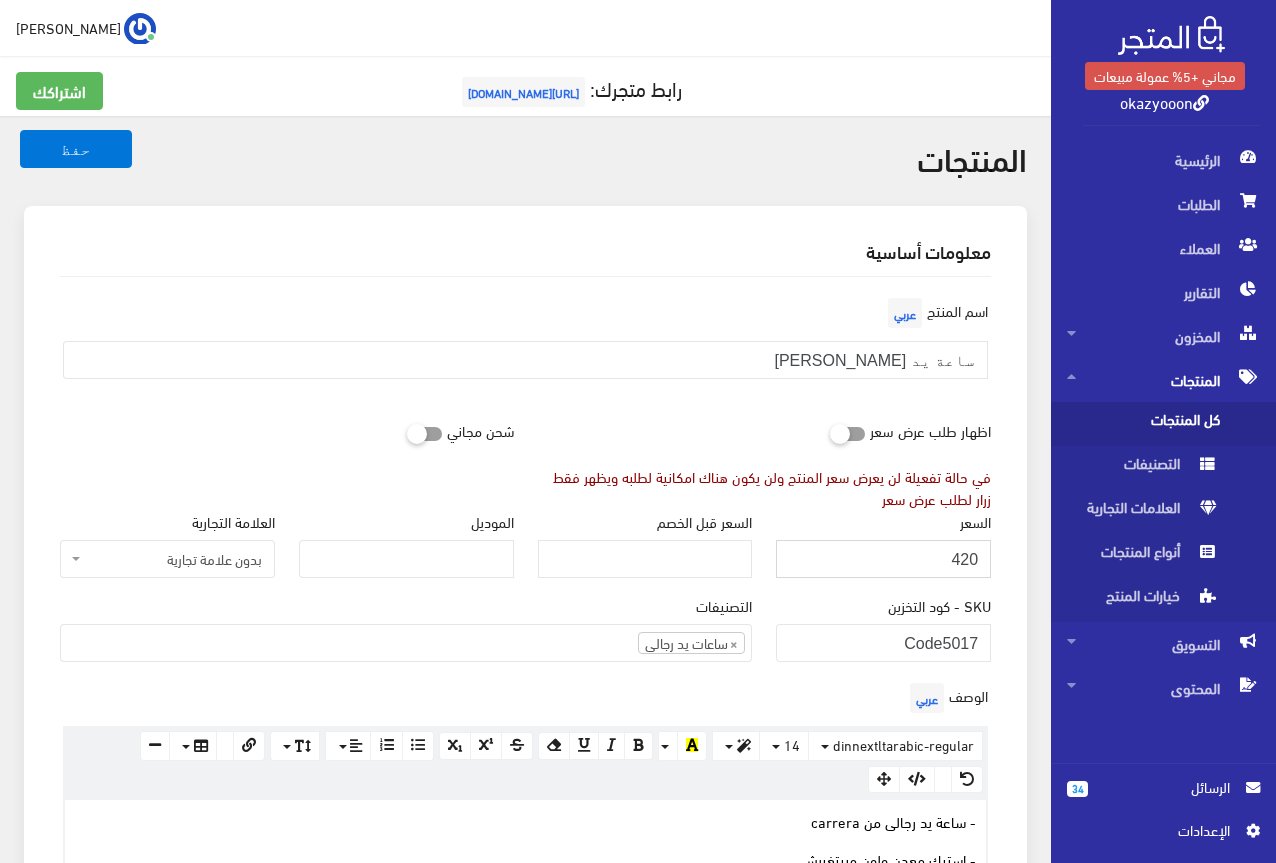 click on "420" at bounding box center [883, 559] 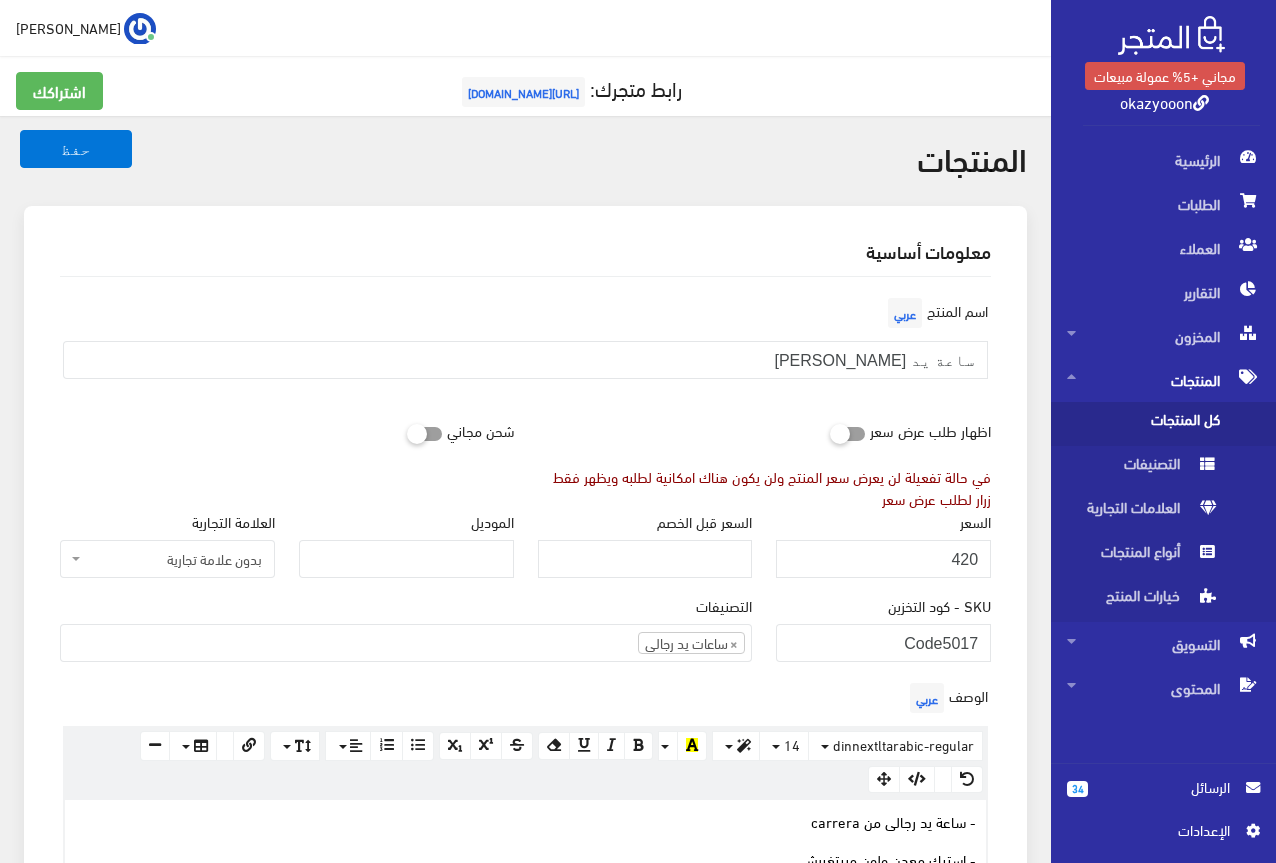 click on "معلومات أساسية" at bounding box center [525, 251] 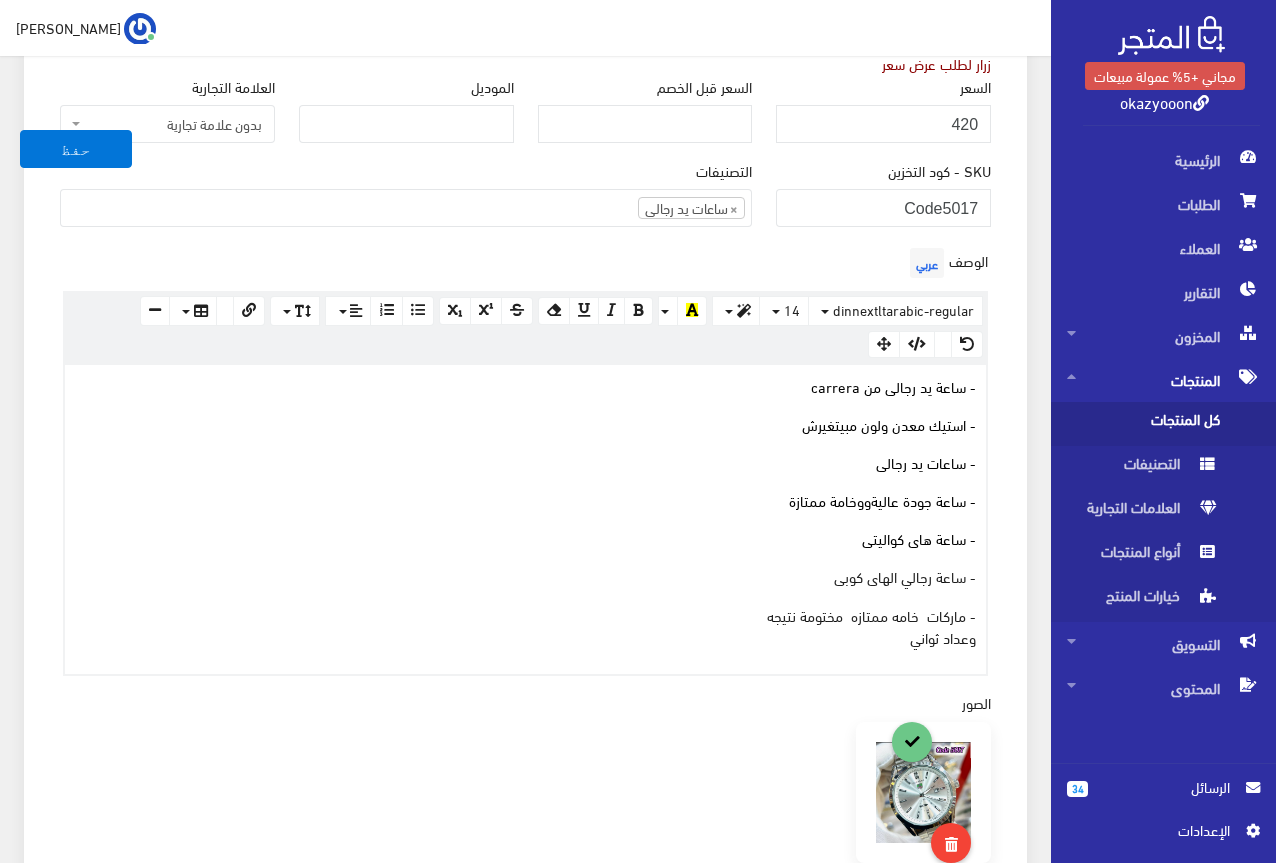 scroll, scrollTop: 500, scrollLeft: 0, axis: vertical 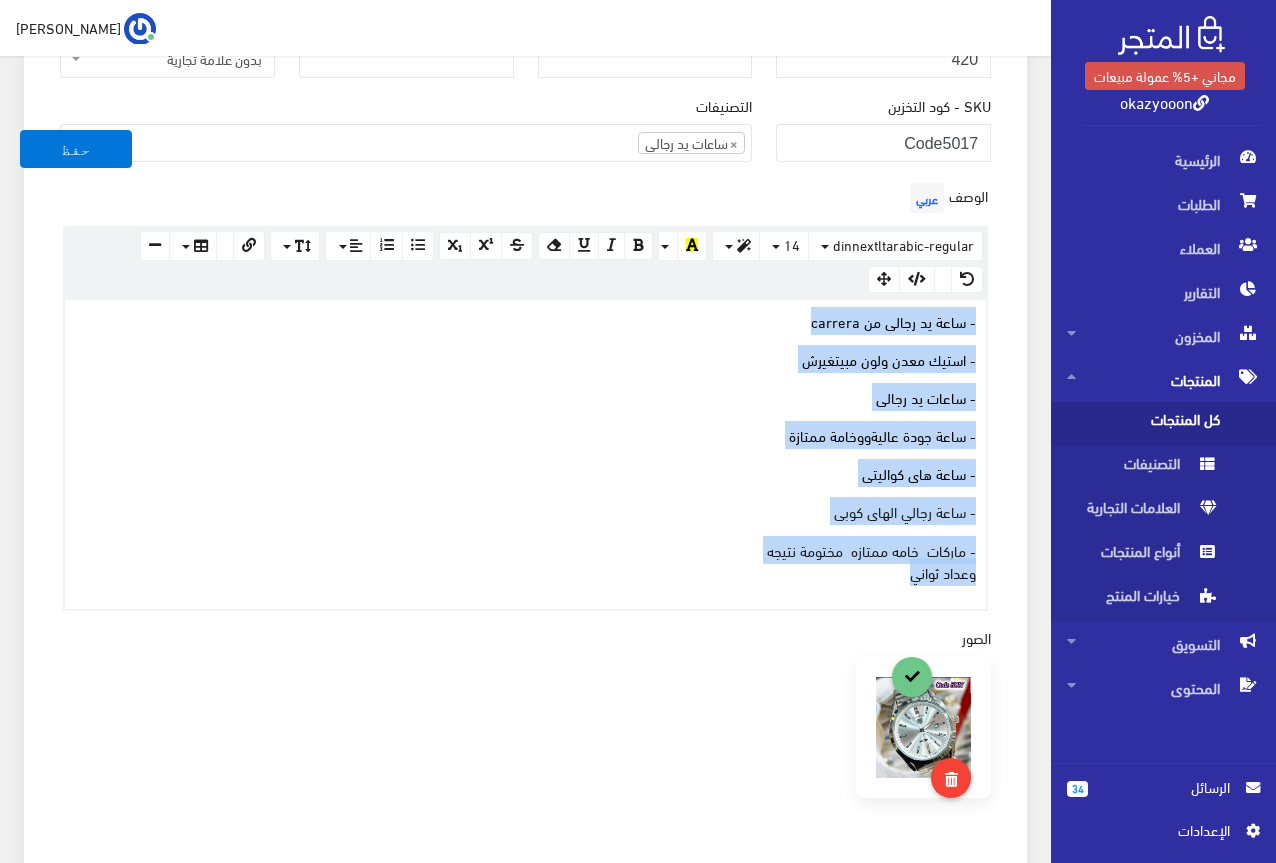 drag, startPoint x: 905, startPoint y: 586, endPoint x: 984, endPoint y: 322, distance: 275.56668 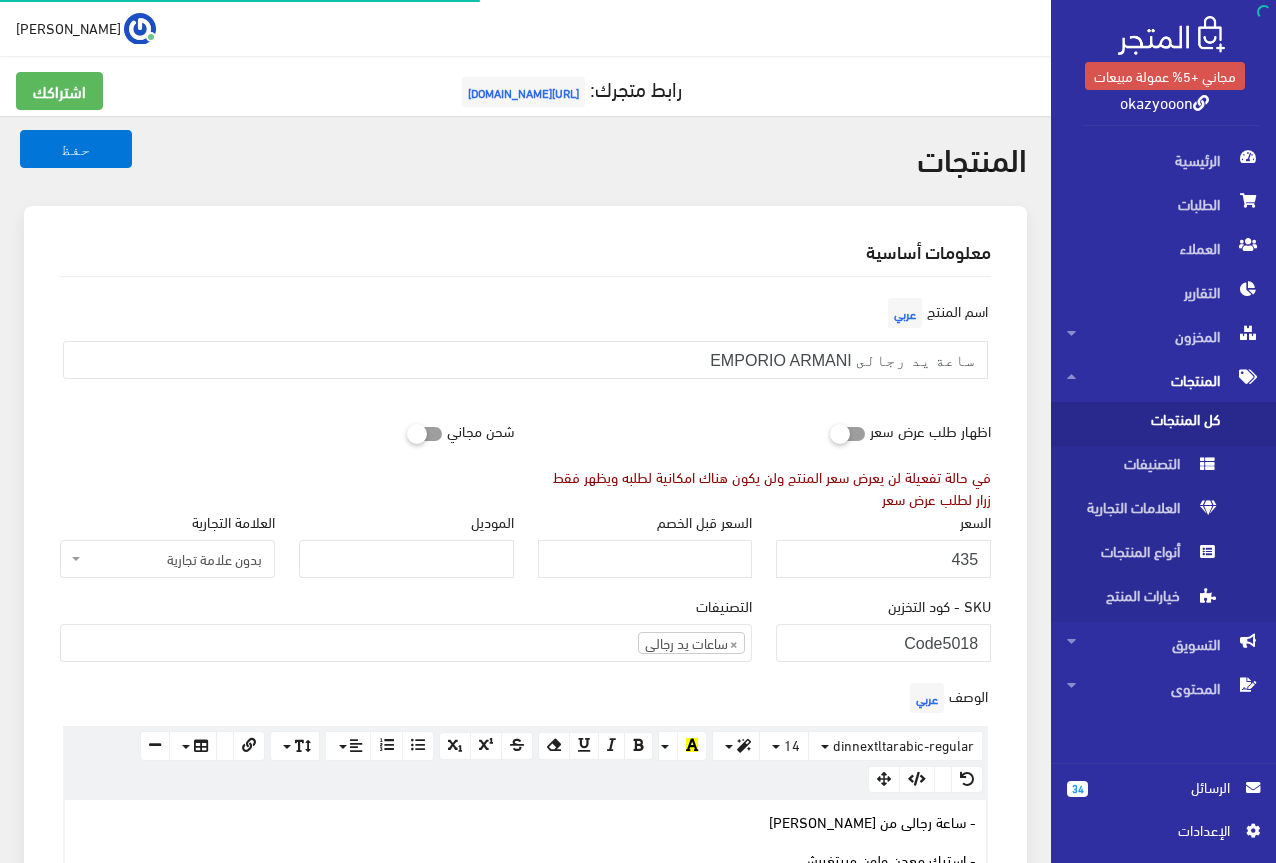 scroll, scrollTop: 0, scrollLeft: 0, axis: both 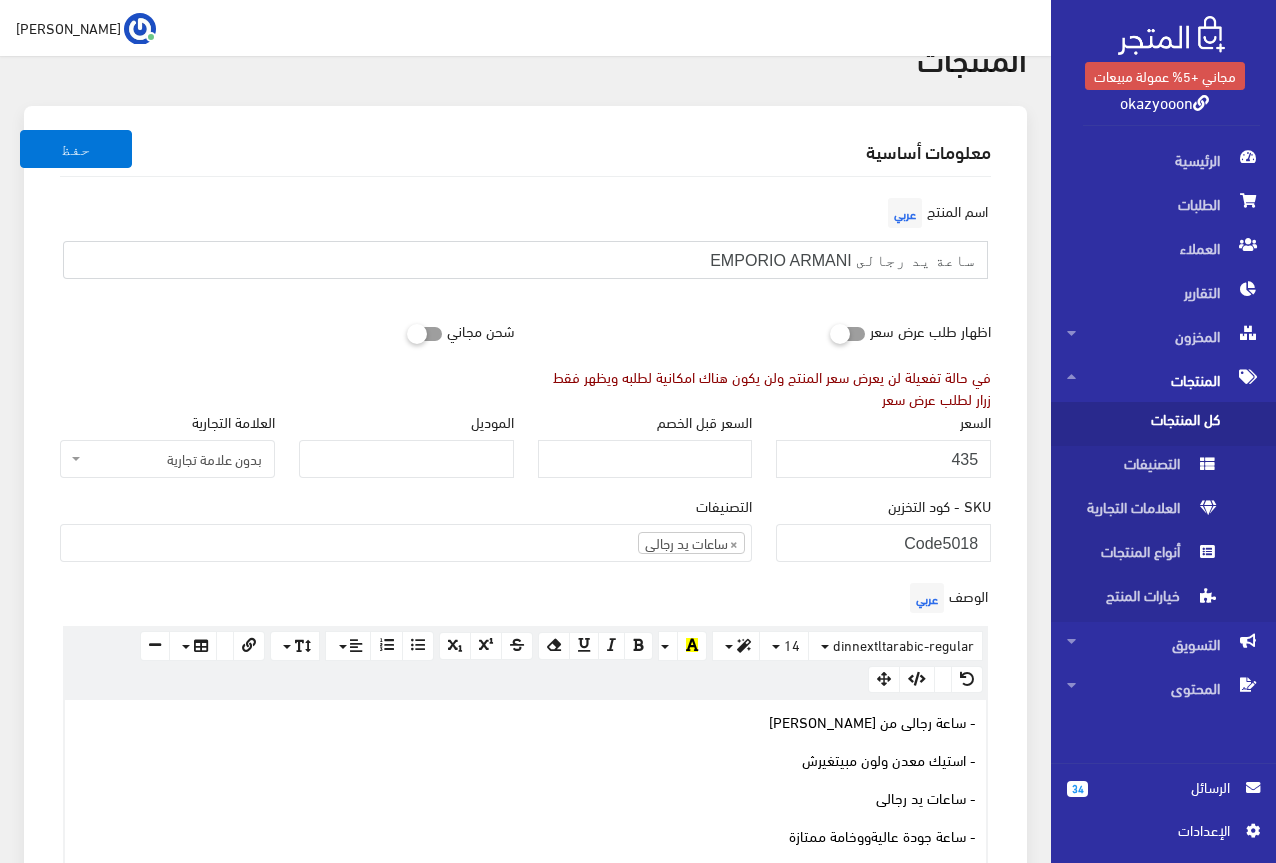 click on "ساعة يد رجالى EMPORIO ARMANI" at bounding box center [525, 260] 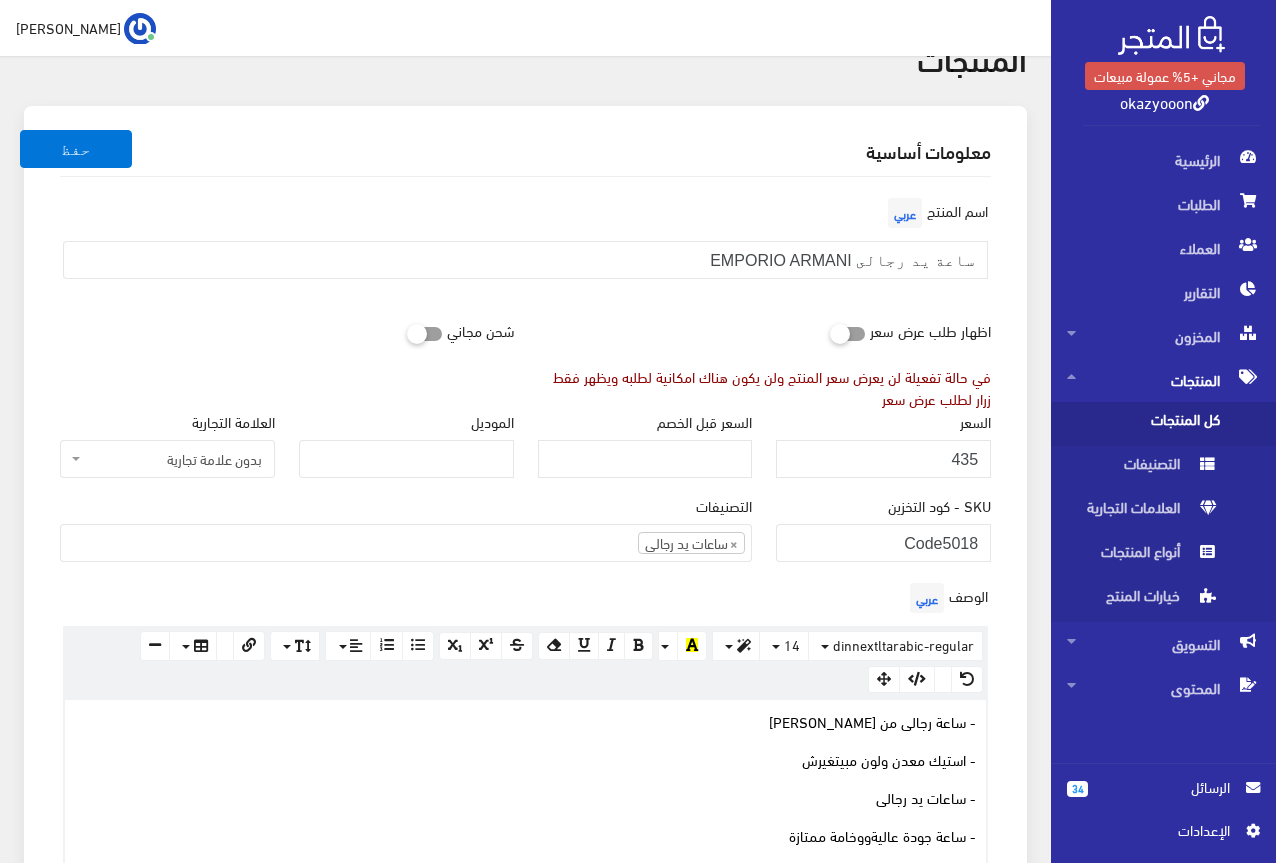 click on "اسم المنتج  عربي
ساعة يد رجالى EMPORIO ARMANI" at bounding box center [525, 252] 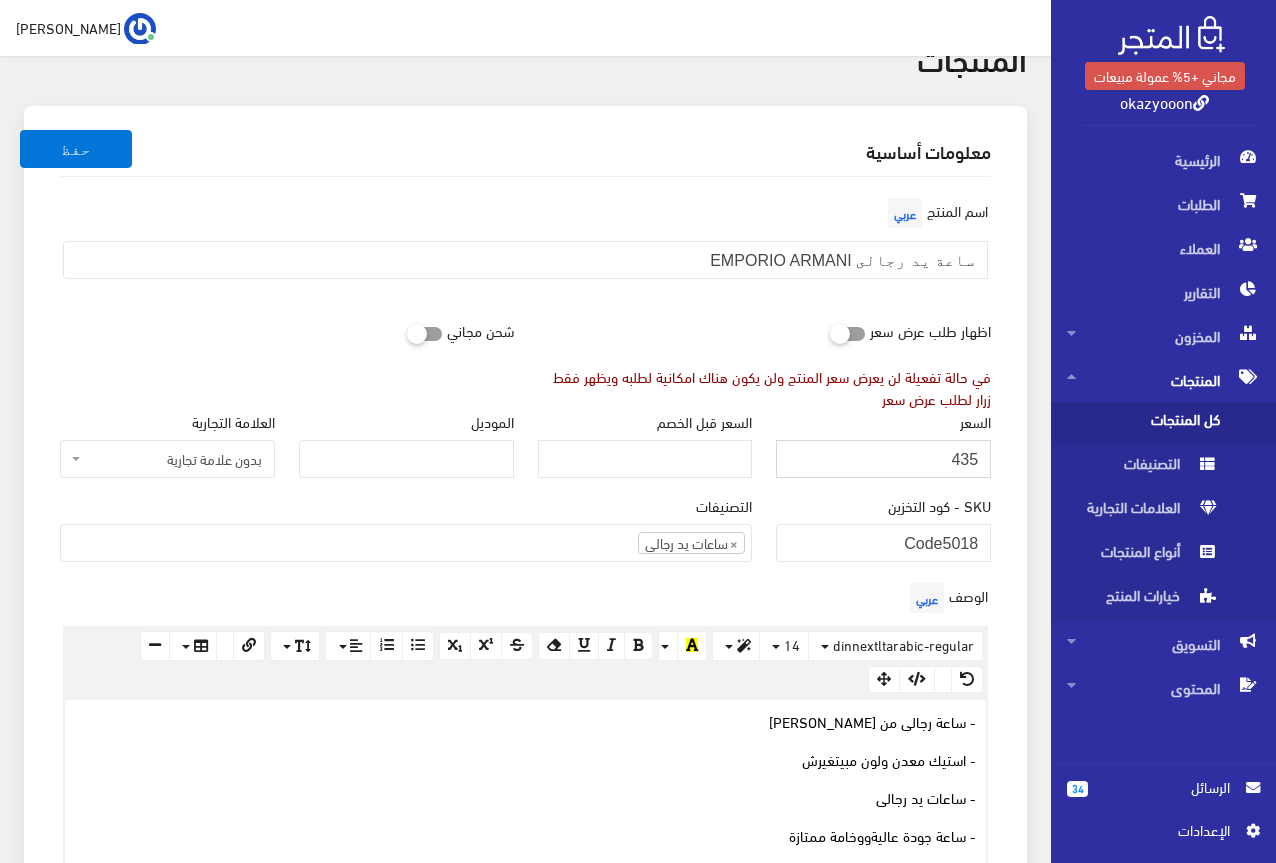 click on "435" at bounding box center (883, 459) 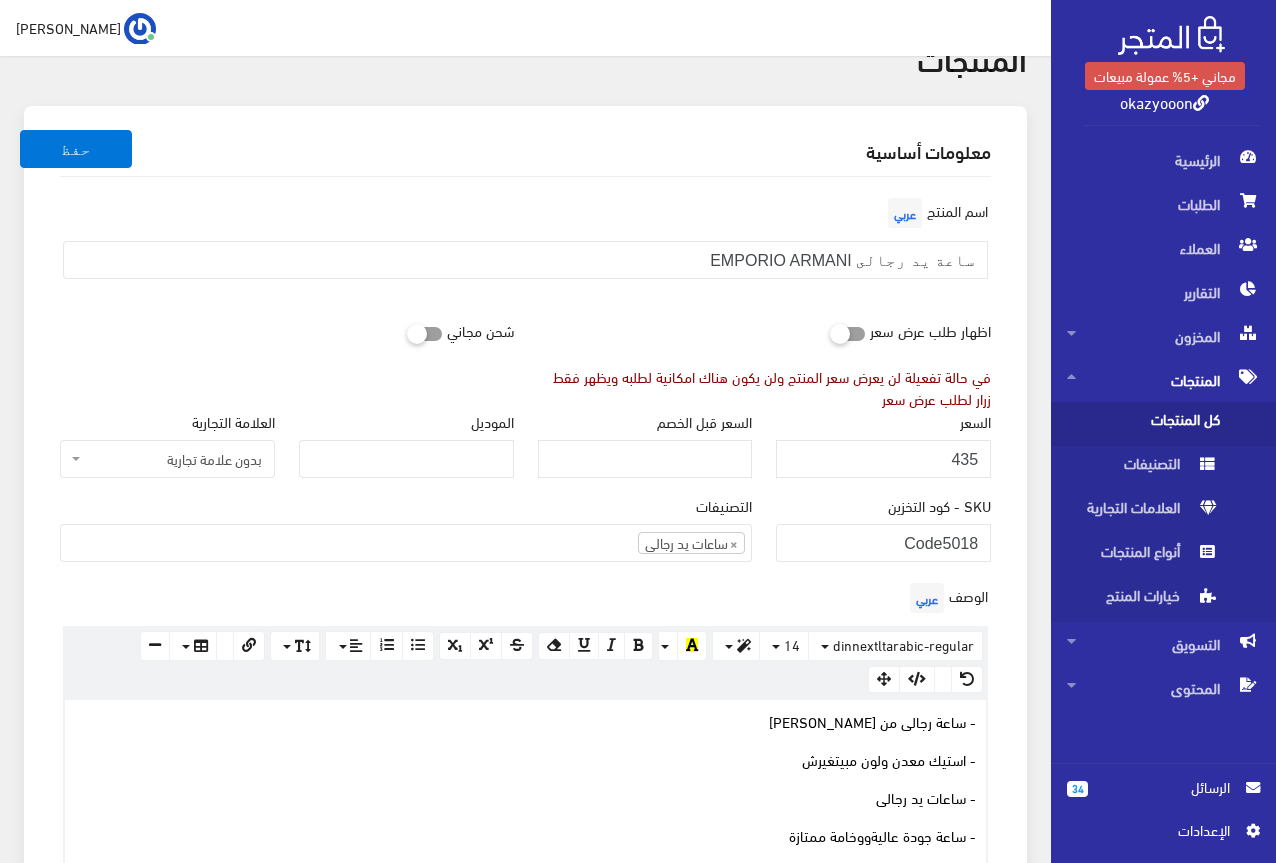 click on "اسم المنتج  عربي
ساعة يد رجالى EMPORIO ARMANI" at bounding box center (525, 244) 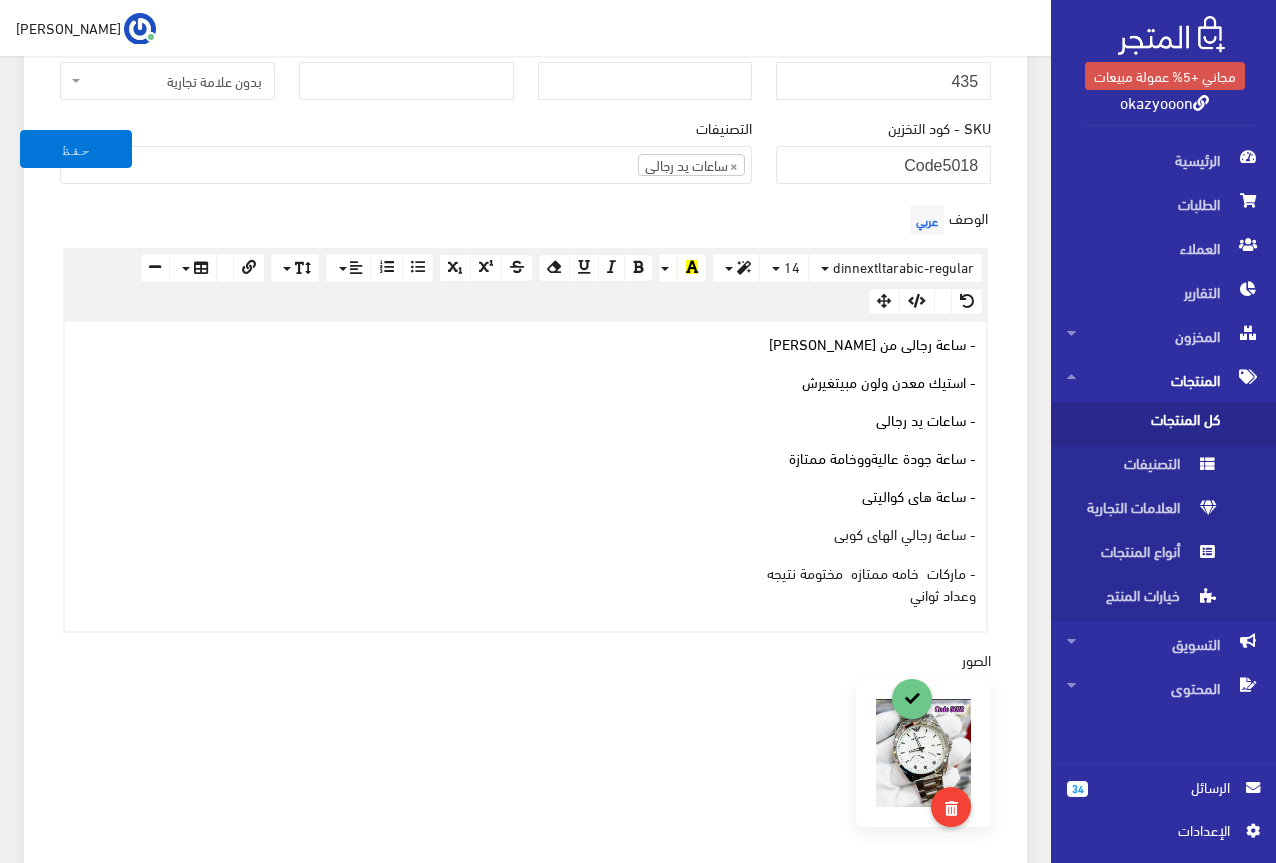 scroll, scrollTop: 500, scrollLeft: 0, axis: vertical 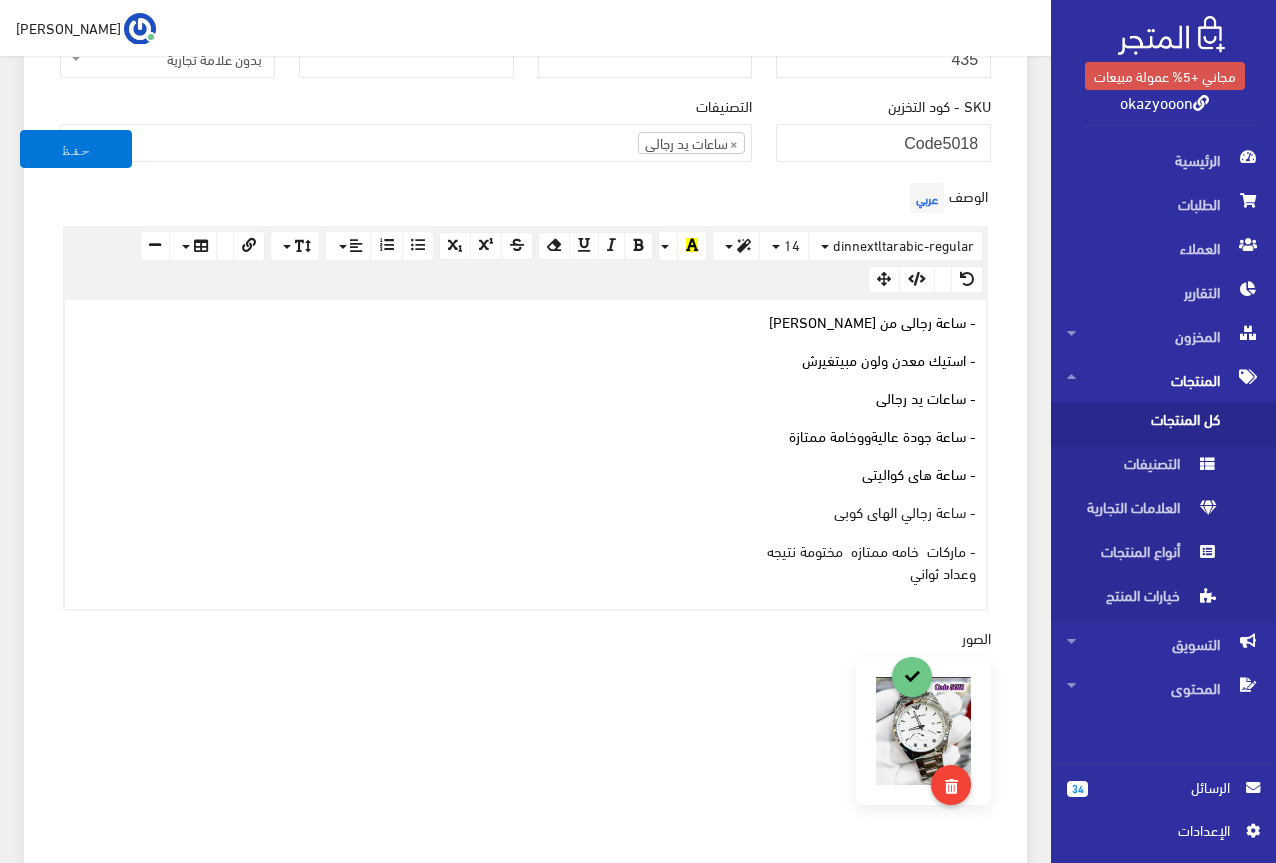 click on "- ماركات  خامه ممتازه  مختومة نتيجه وعداد ثواني" at bounding box center (525, 561) 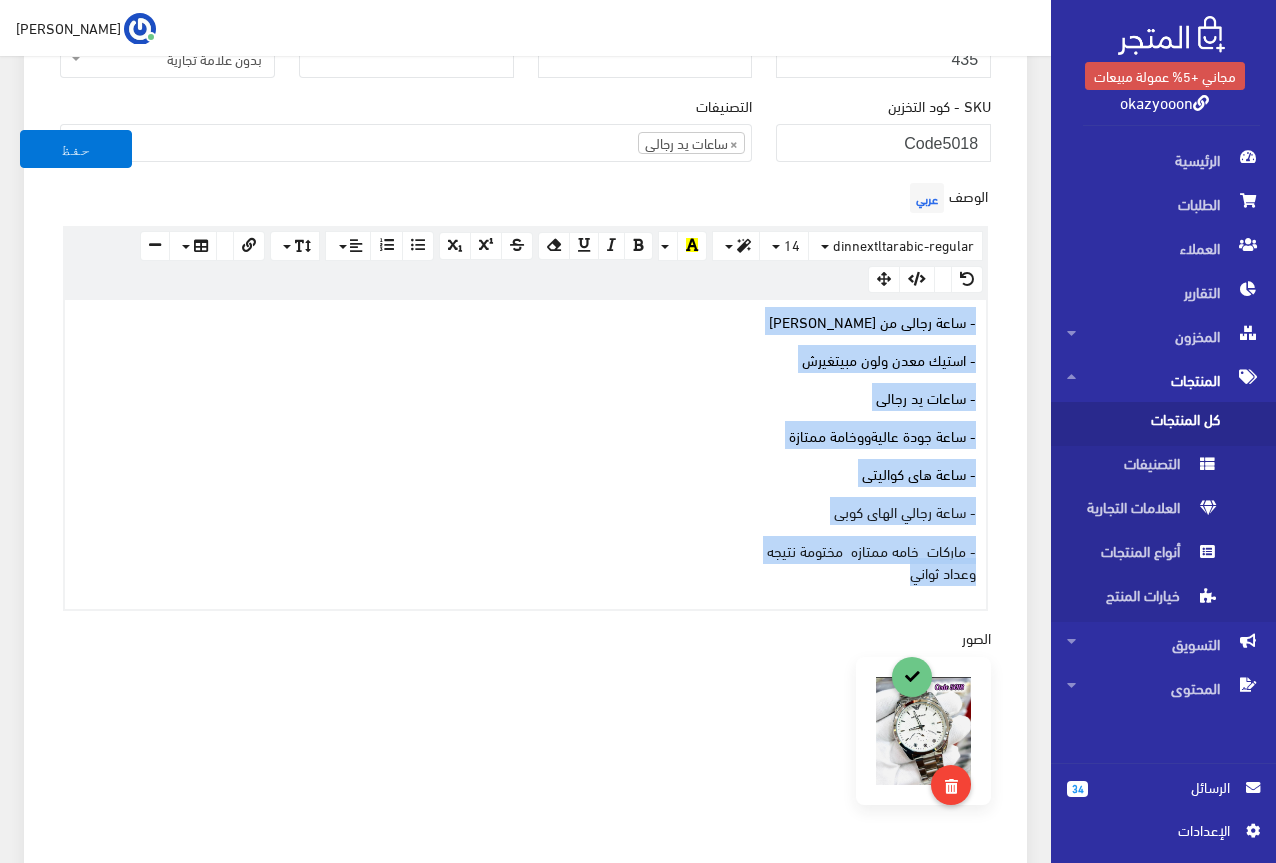 drag, startPoint x: 909, startPoint y: 576, endPoint x: 981, endPoint y: 315, distance: 270.74896 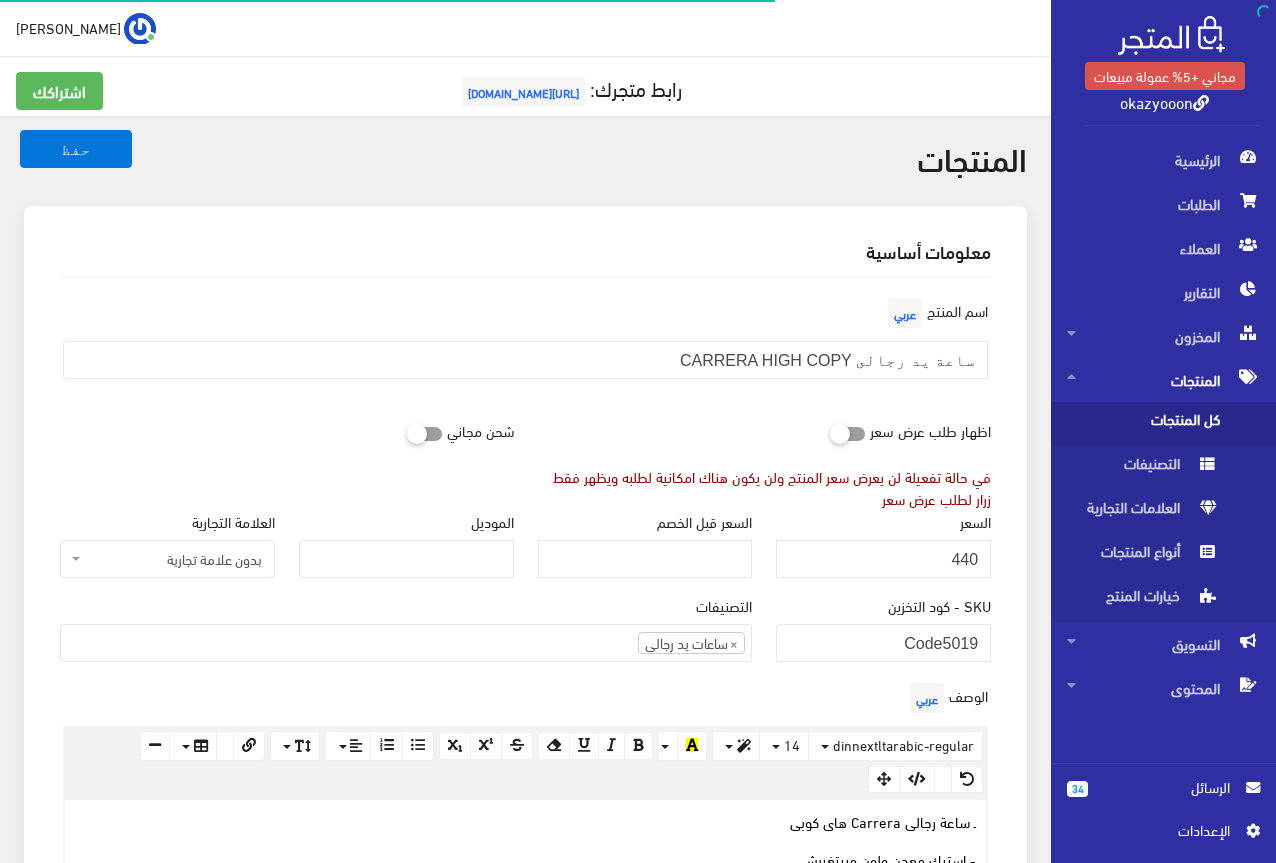 scroll, scrollTop: 0, scrollLeft: 0, axis: both 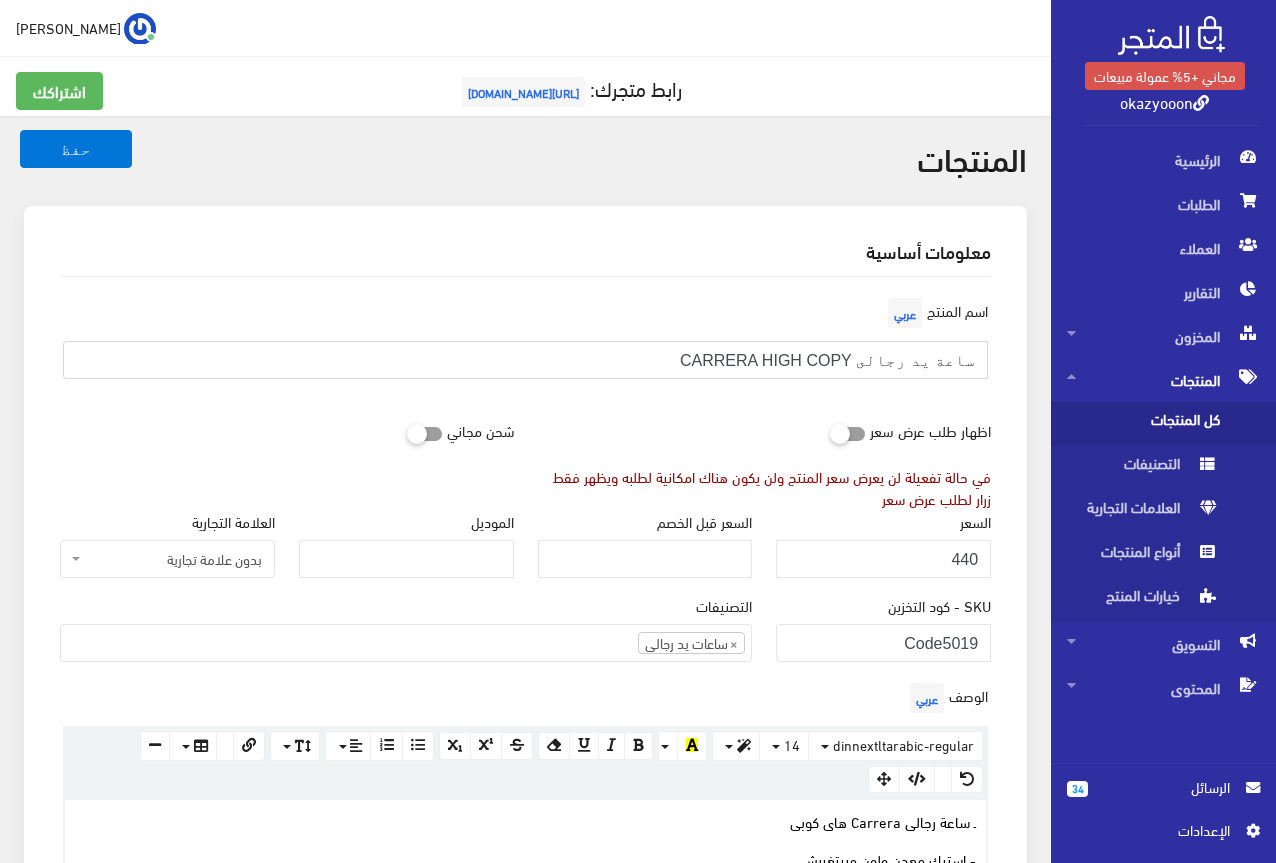 click on "ساعة يد رجالى CARRERA HIGH COPY" at bounding box center (525, 360) 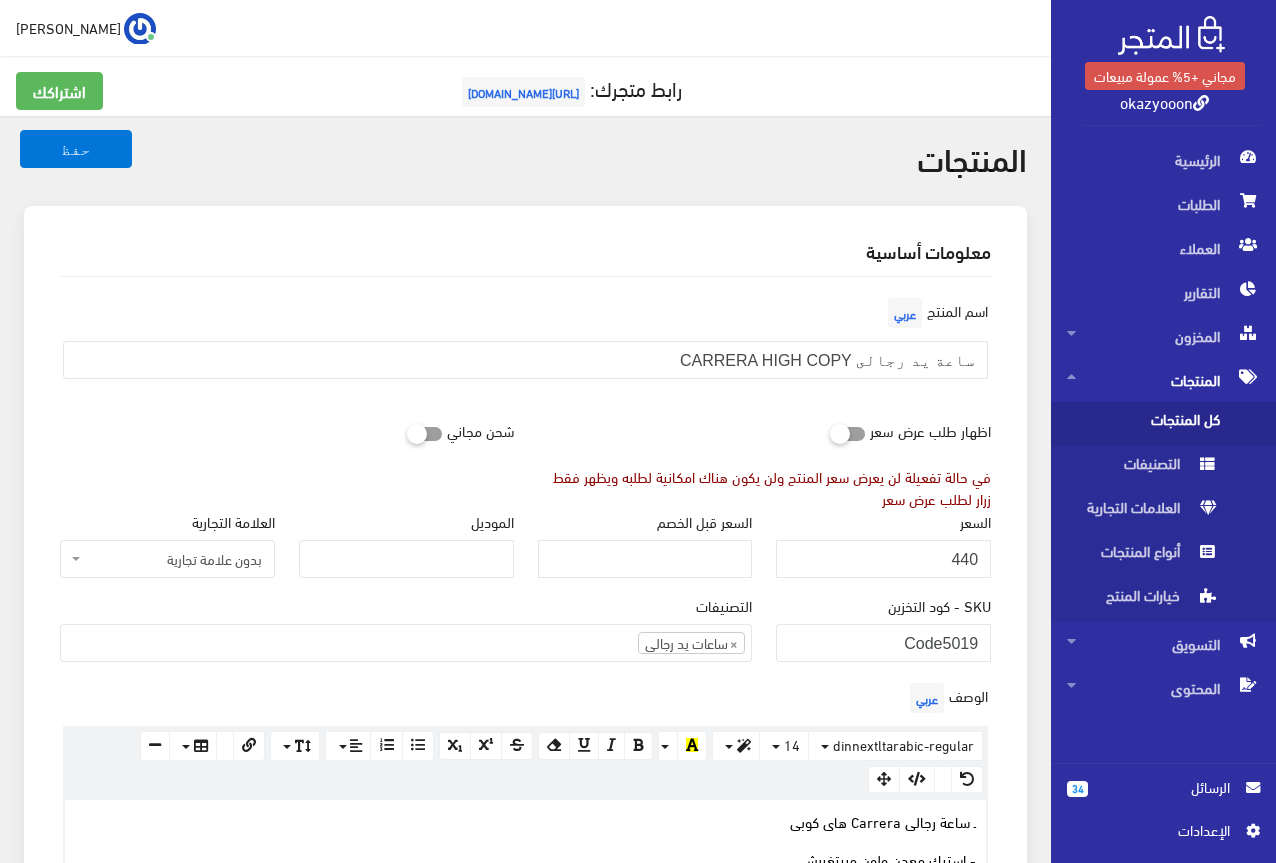 click on "اسم المنتج  عربي
ساعة يد رجالى CARRERA HIGH COPY
اظهار طلب عرض سعر
في حالة تفعيلة لن يعرض سعر المنتج ولن يكون هناك امكانية لطلبه ويظهر فقط زرار لطلب عرض سعر
شحن مجاني
440" at bounding box center (525, 1056) 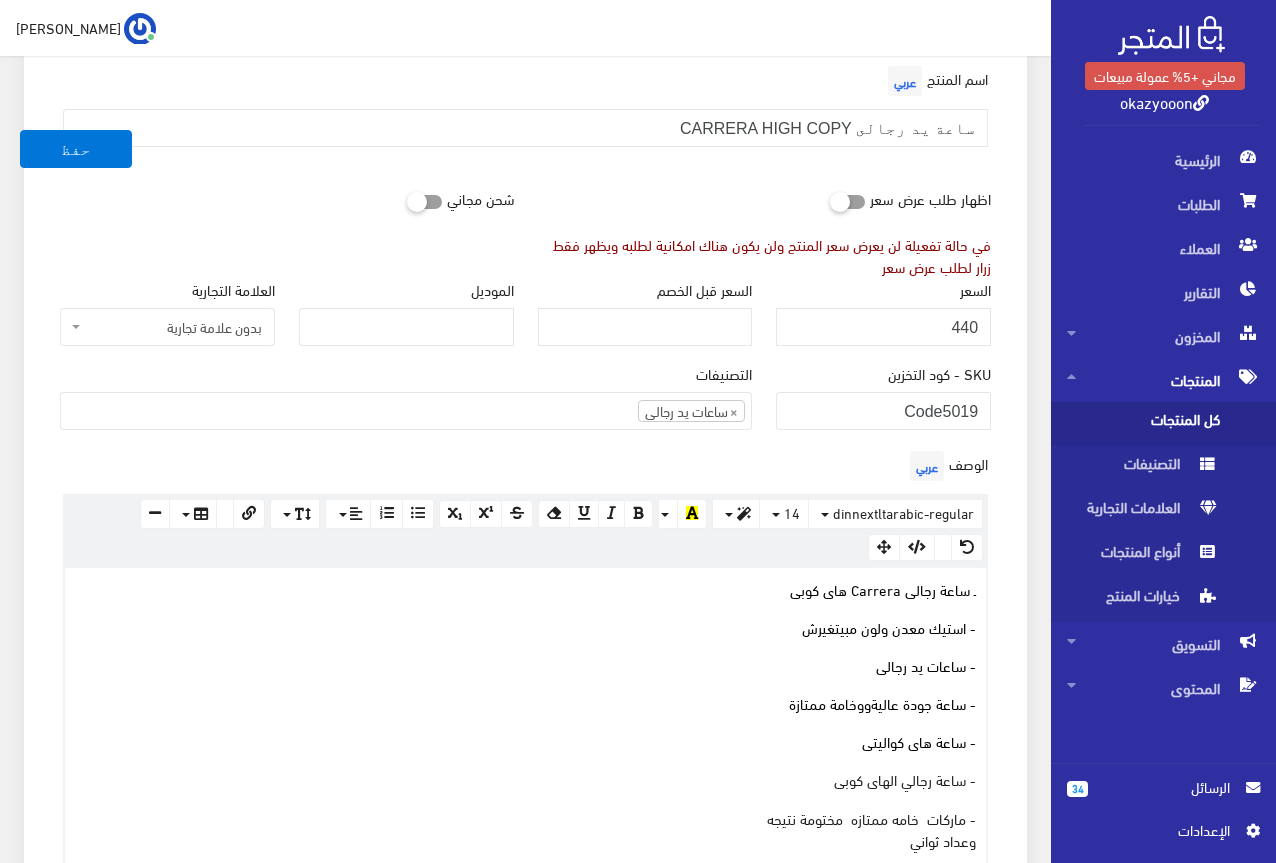 scroll, scrollTop: 300, scrollLeft: 0, axis: vertical 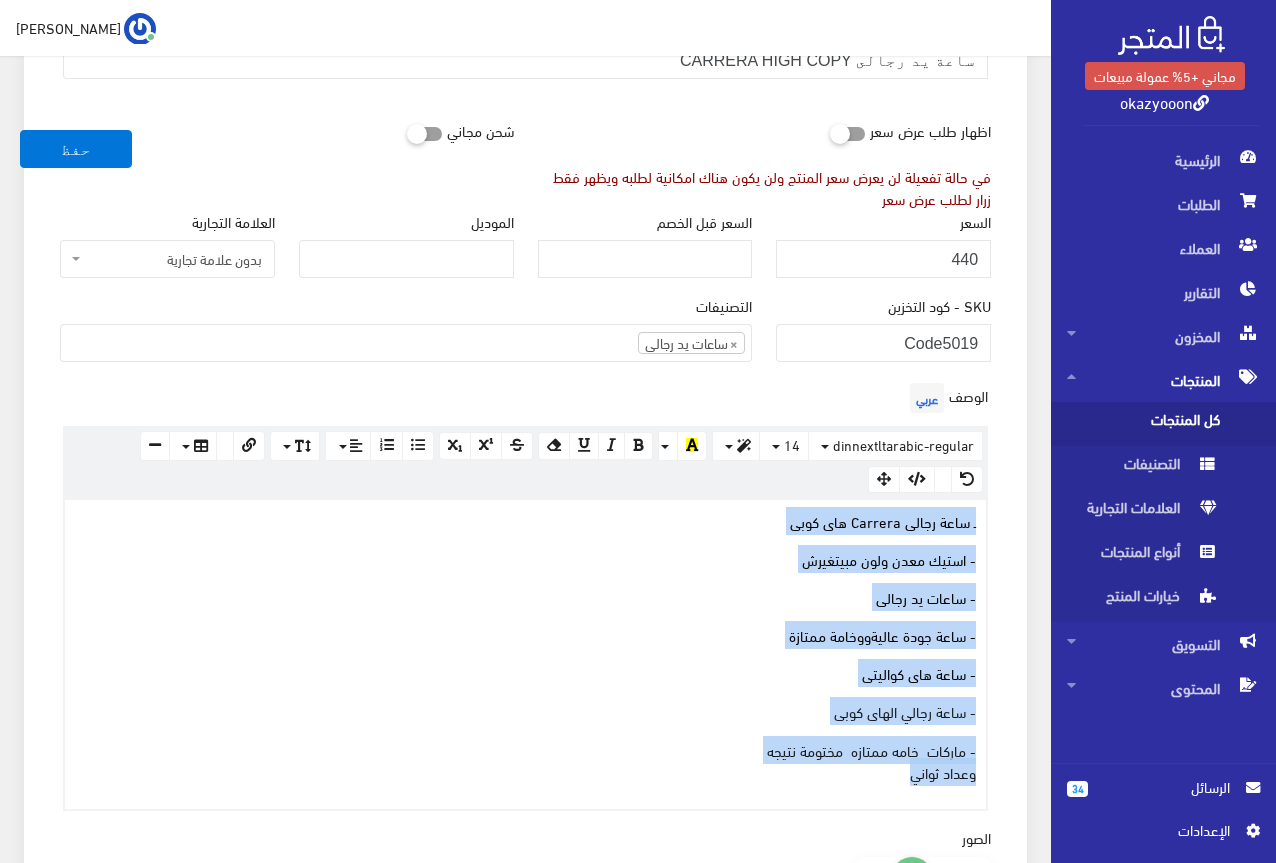 drag, startPoint x: 877, startPoint y: 778, endPoint x: 1009, endPoint y: 517, distance: 292.48077 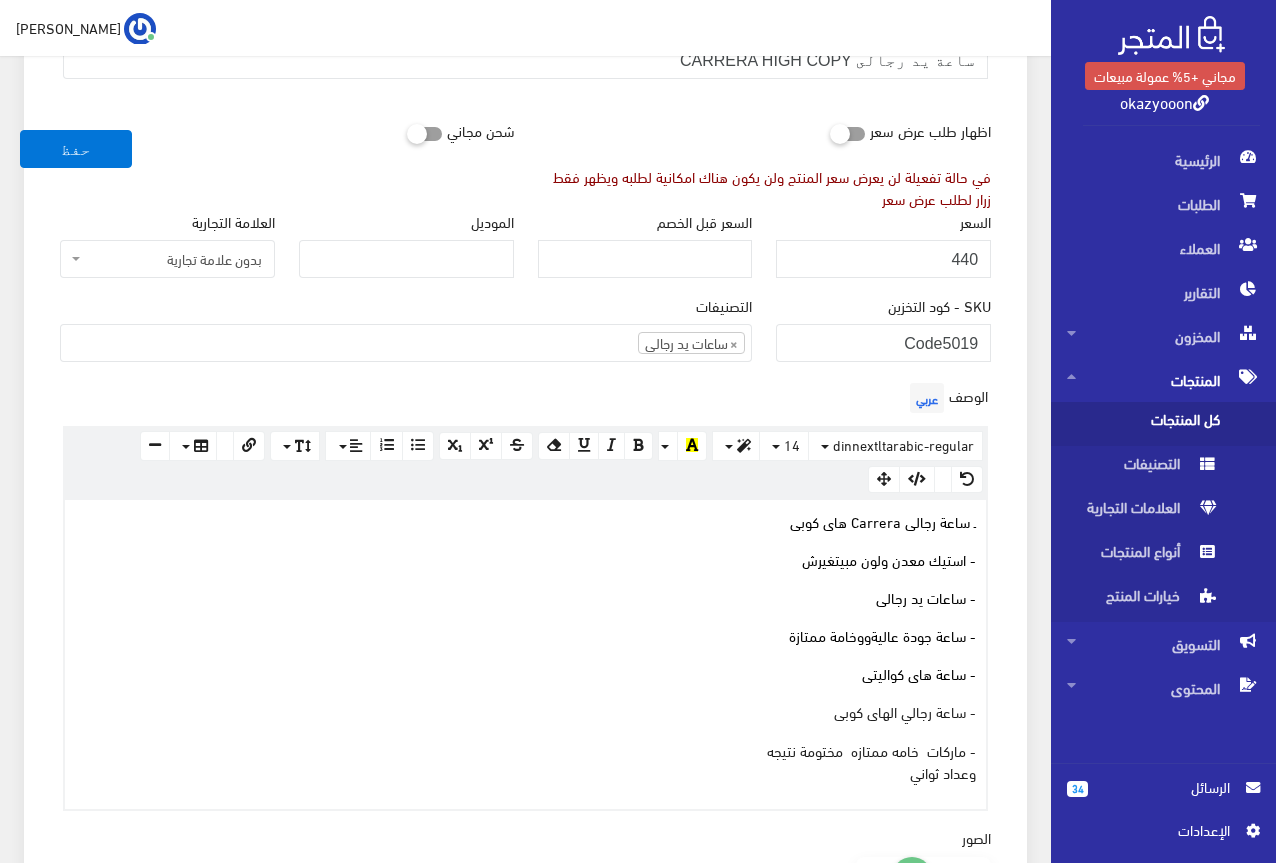 click on "اظهار طلب عرض سعر
في حالة تفعيلة لن يعرض سعر المنتج ولن يكون هناك امكانية لطلبه ويظهر فقط زرار لطلب عرض سعر" at bounding box center [765, 160] 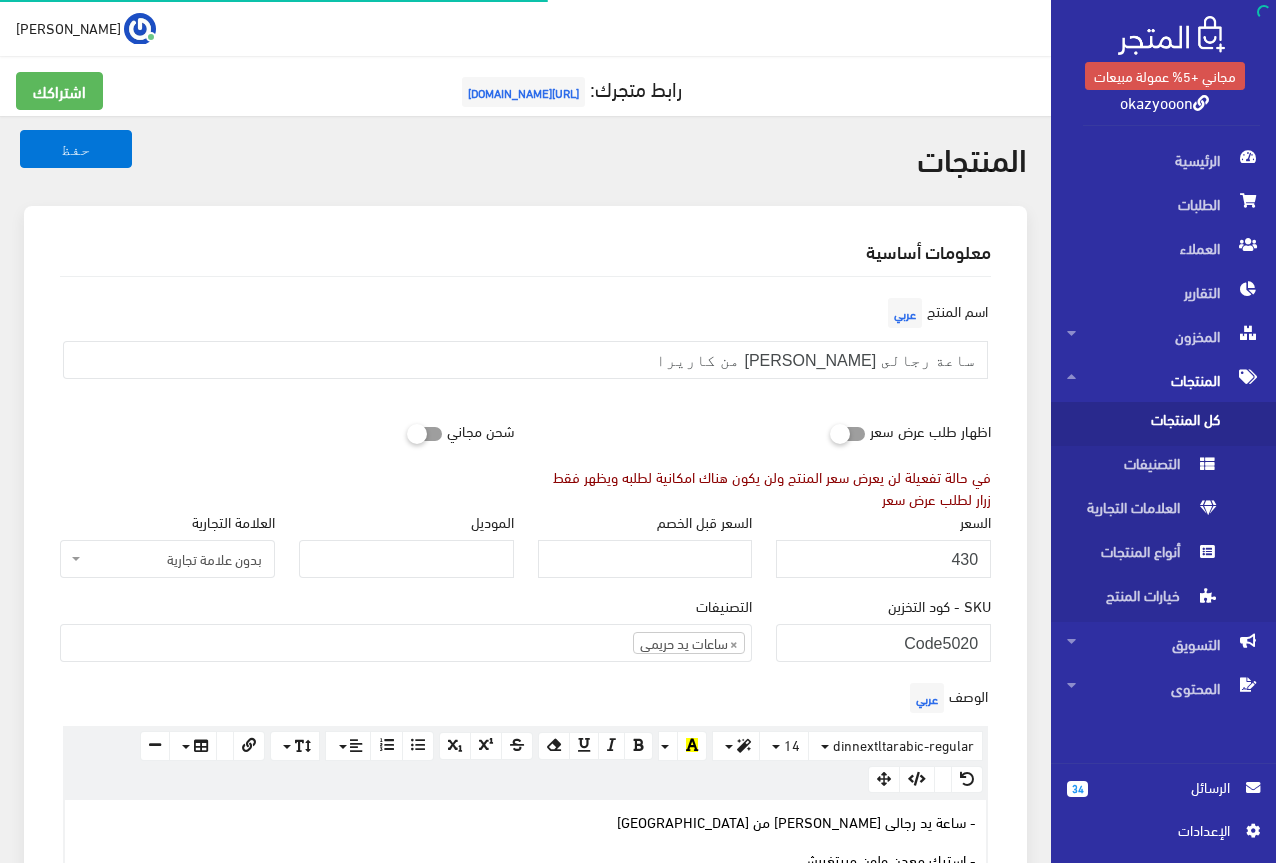 scroll, scrollTop: 0, scrollLeft: 0, axis: both 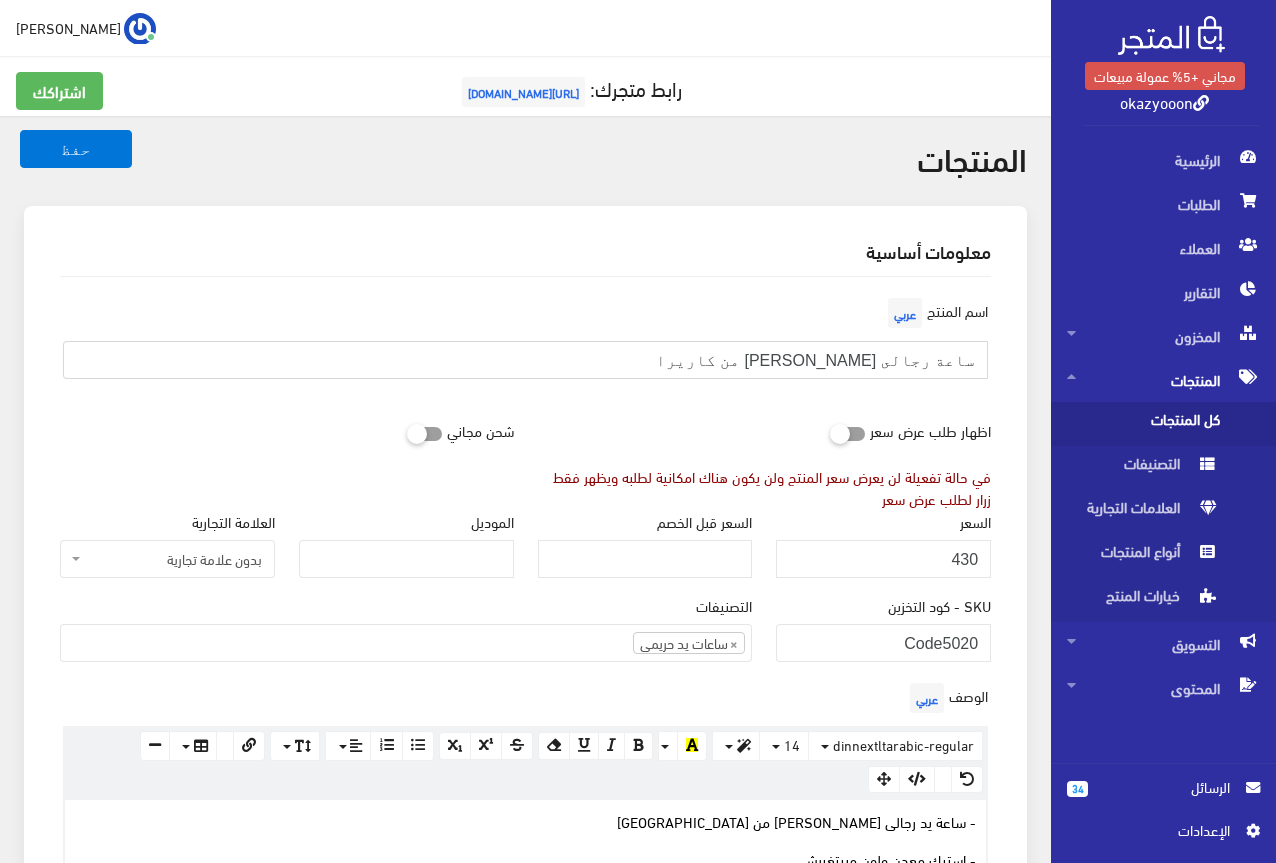 click on "ساعة رجالى هاى كوبى من كاريرا" at bounding box center (525, 360) 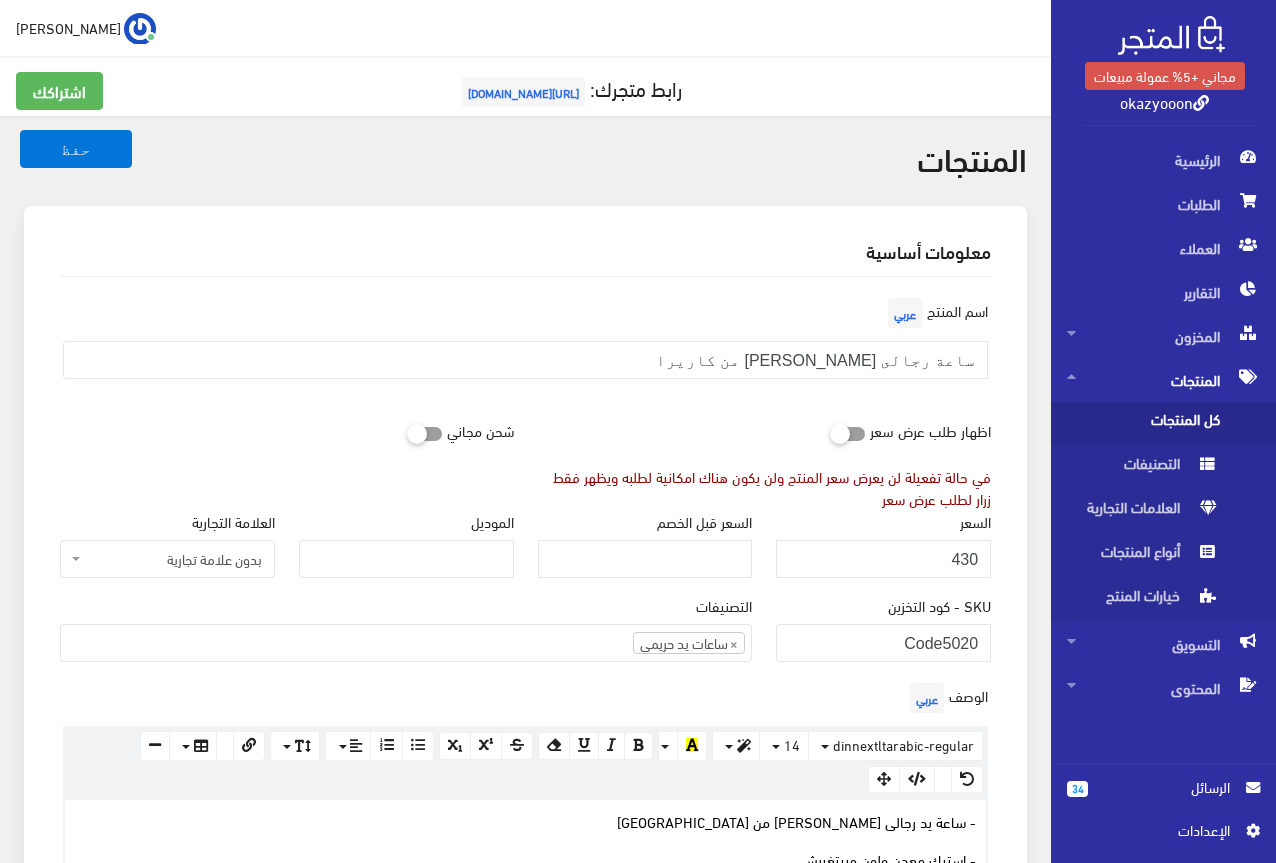 click on "اسم المنتج  عربي
ساعة رجالى هاى كوبى من كاريرا
اظهار طلب عرض سعر
في حالة تفعيلة لن يعرض سعر المنتج ولن يكون هناك امكانية لطلبه ويظهر فقط زرار لطلب عرض سعر
شحن مجاني
السعر" at bounding box center [525, 1065] 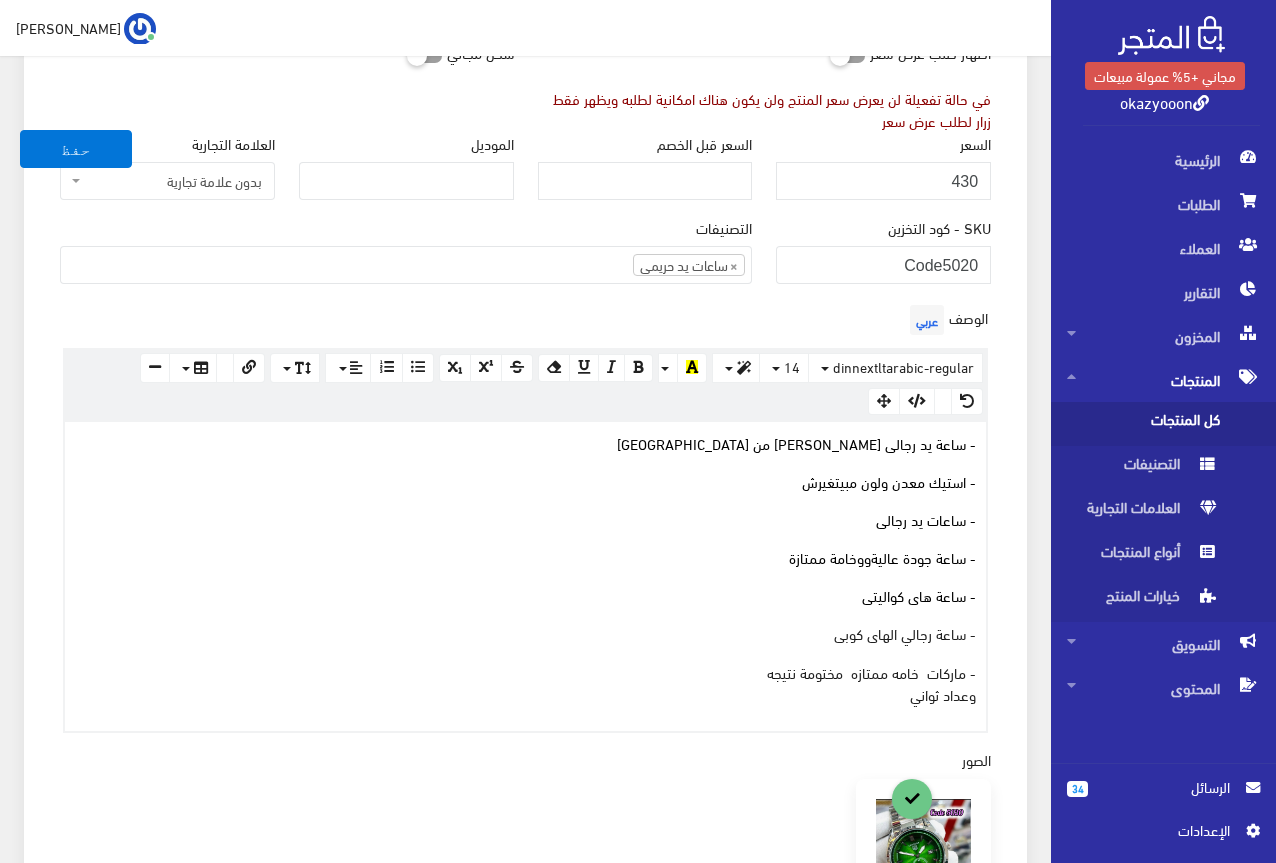 scroll, scrollTop: 400, scrollLeft: 0, axis: vertical 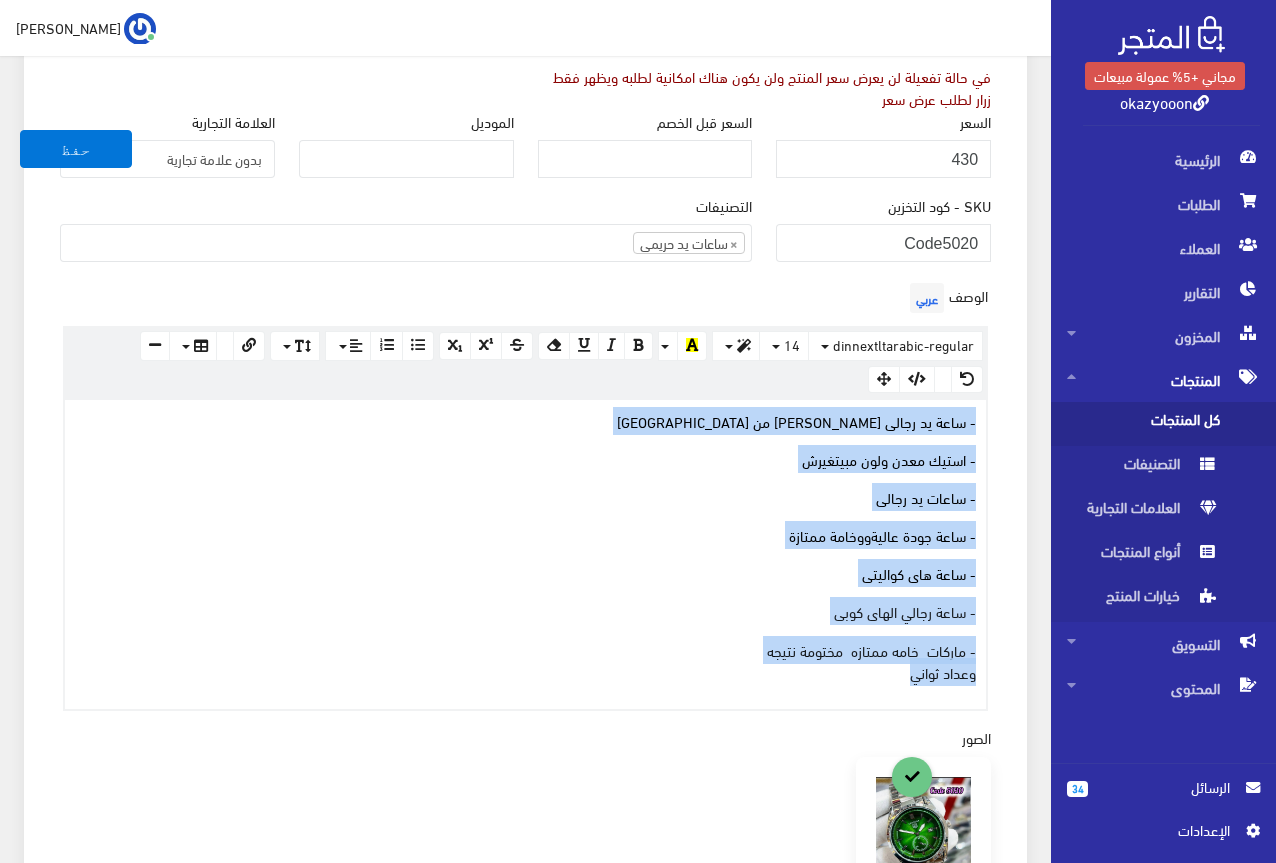 drag, startPoint x: 892, startPoint y: 682, endPoint x: 981, endPoint y: 421, distance: 275.75714 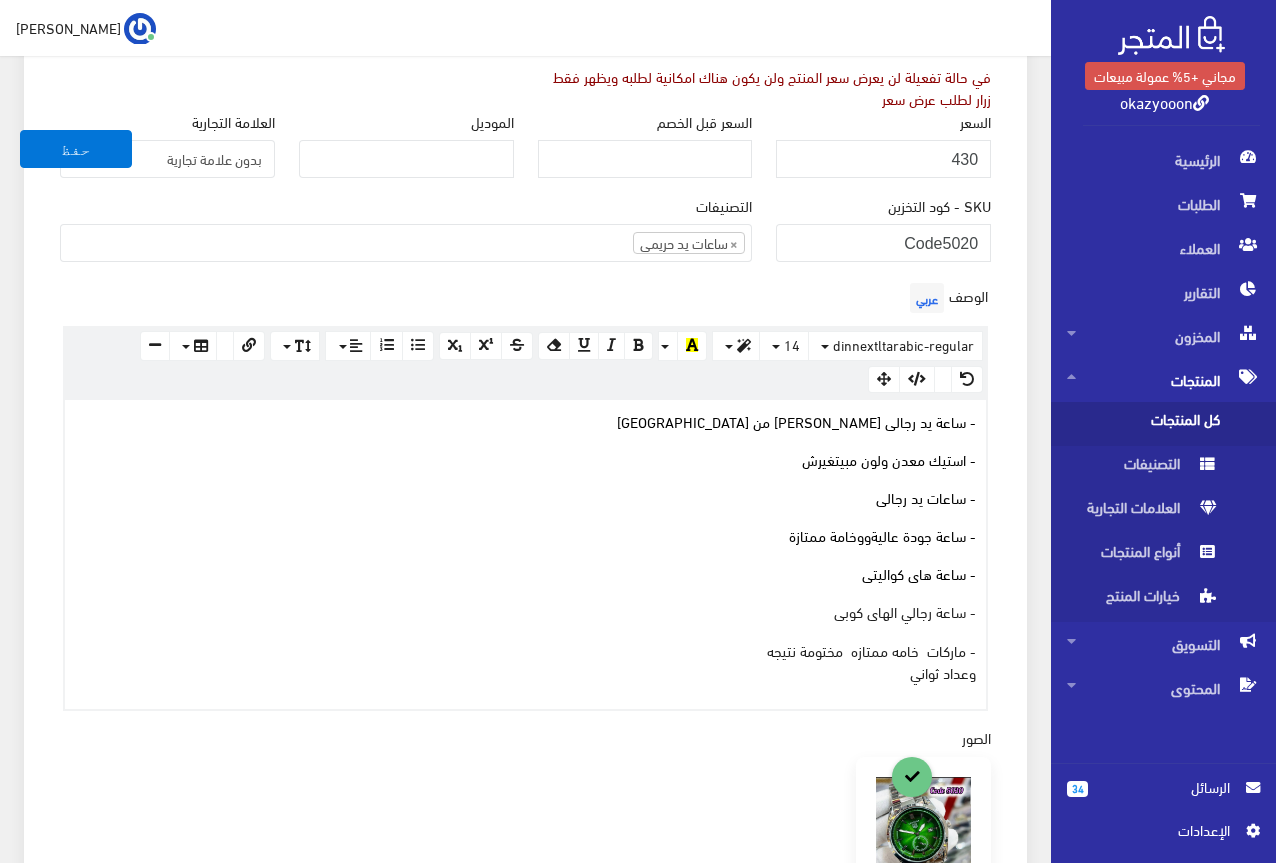 click on "شحن مجاني" at bounding box center (287, 60) 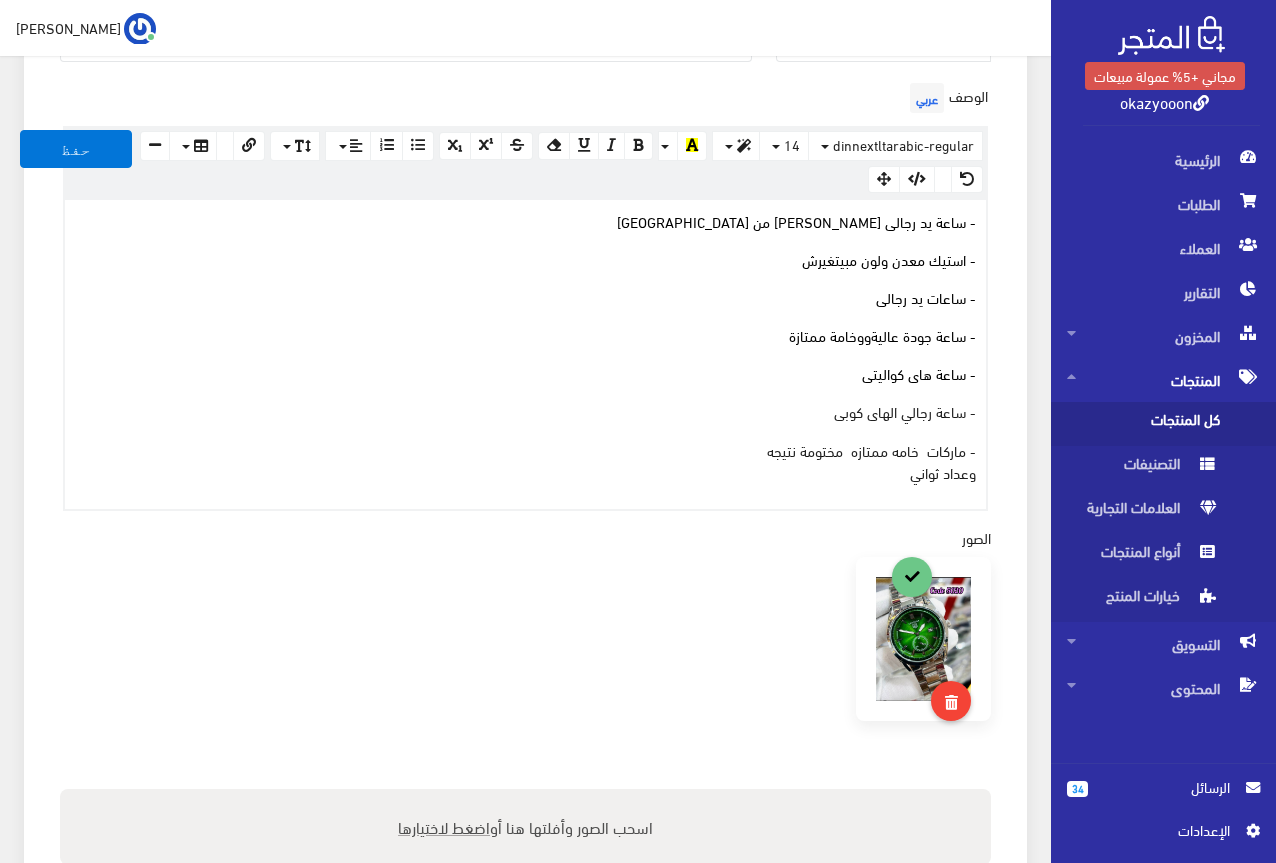 scroll, scrollTop: 0, scrollLeft: 0, axis: both 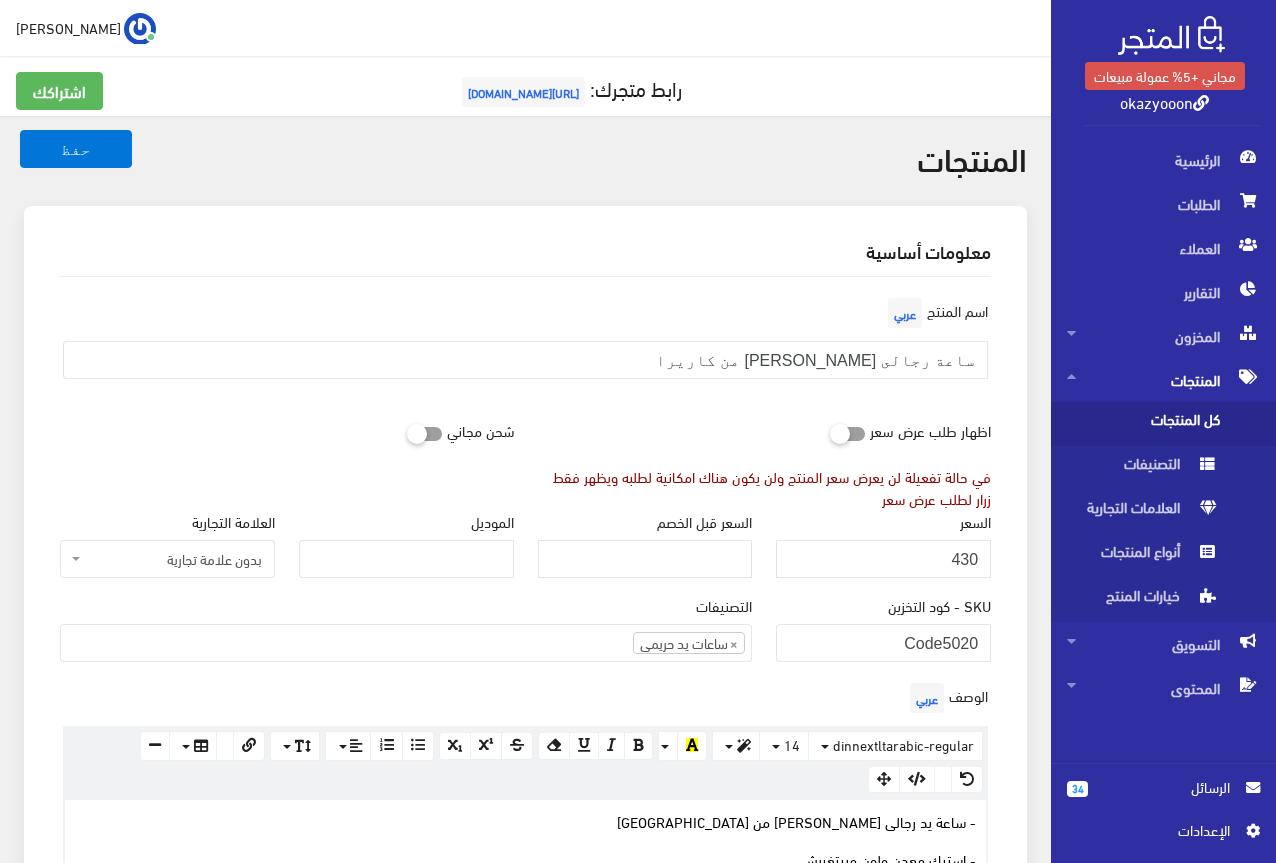click on "معلومات أساسية
اسم المنتج  عربي
ساعة رجالى هاى كوبى من كاريرا
اظهار طلب عرض سعر
في حالة تفعيلة لن يعرض سعر المنتج ولن يكون هناك امكانية لطلبه ويظهر فقط زرار لطلب عرض سعر" at bounding box center (525, 1040) 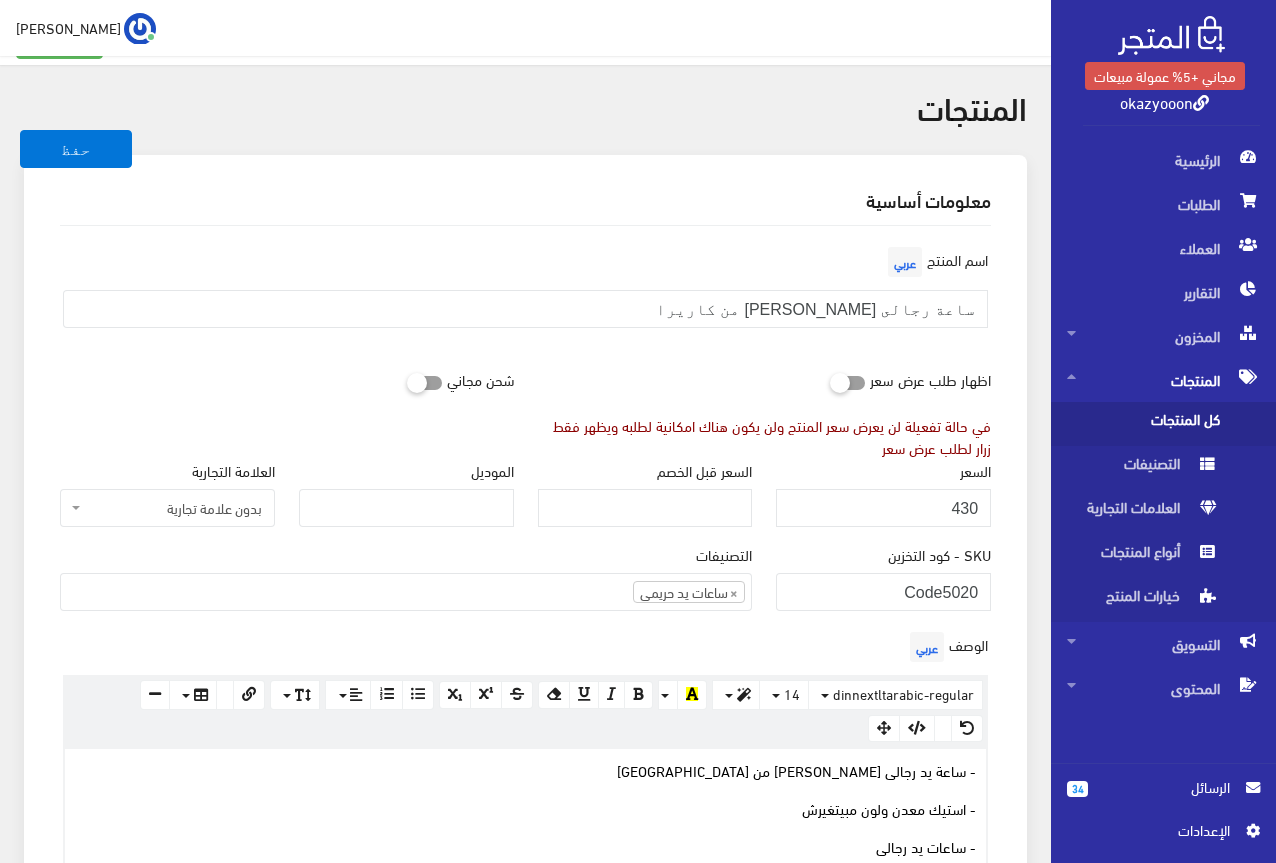 scroll, scrollTop: 0, scrollLeft: 0, axis: both 